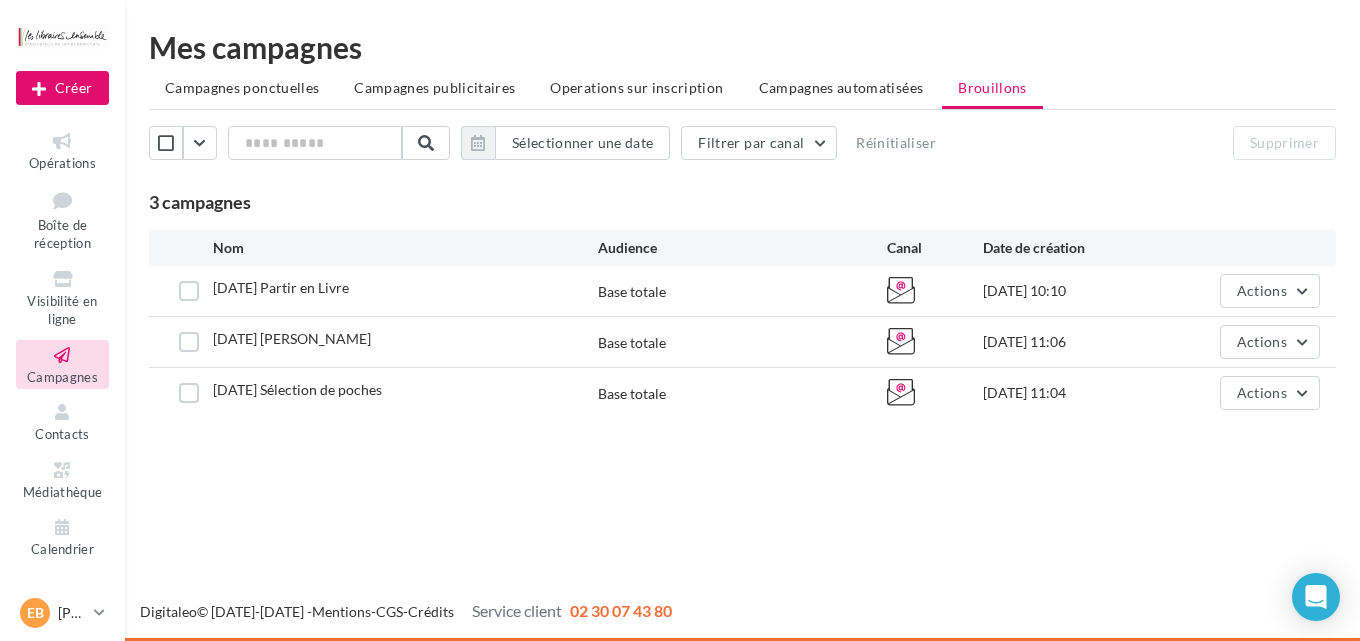 scroll, scrollTop: 0, scrollLeft: 0, axis: both 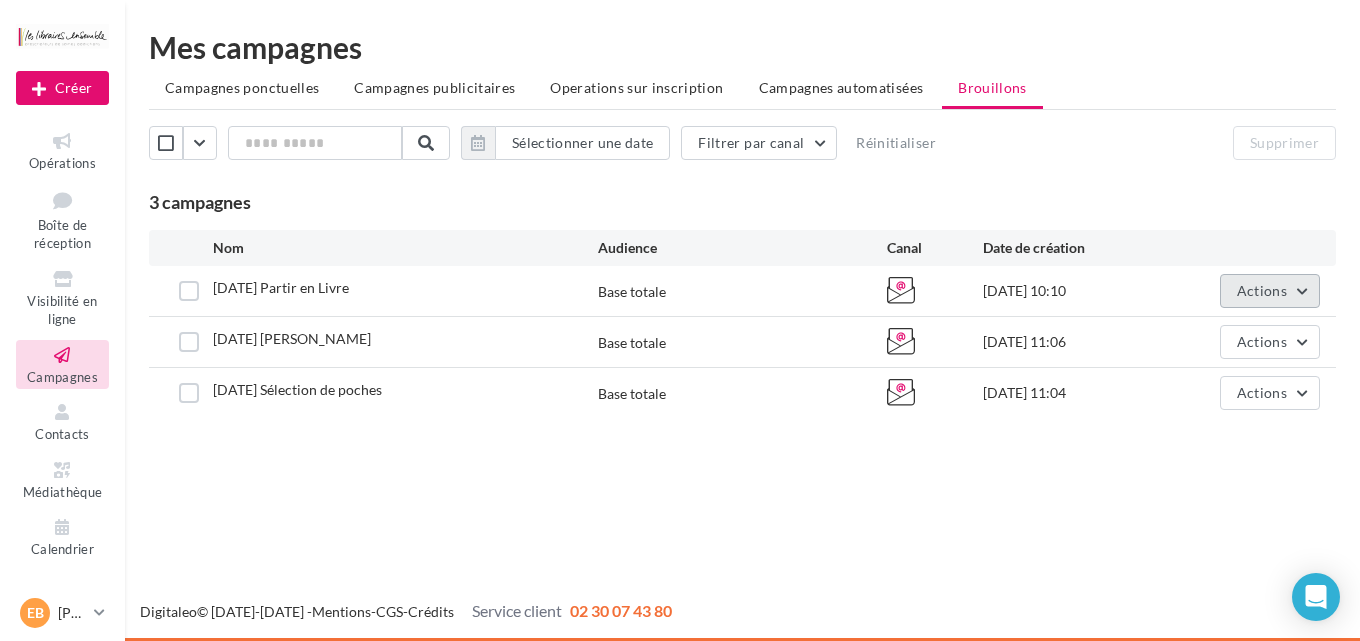 click on "Actions" at bounding box center [1262, 290] 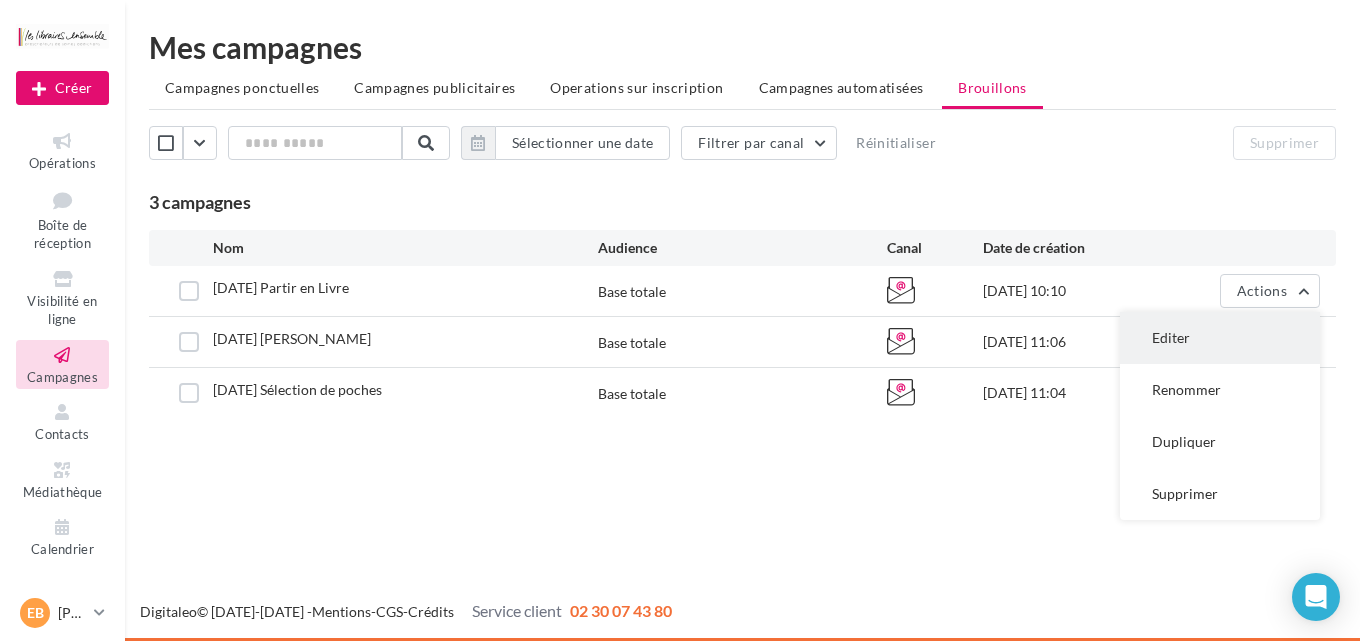 click on "Editer" at bounding box center (1220, 338) 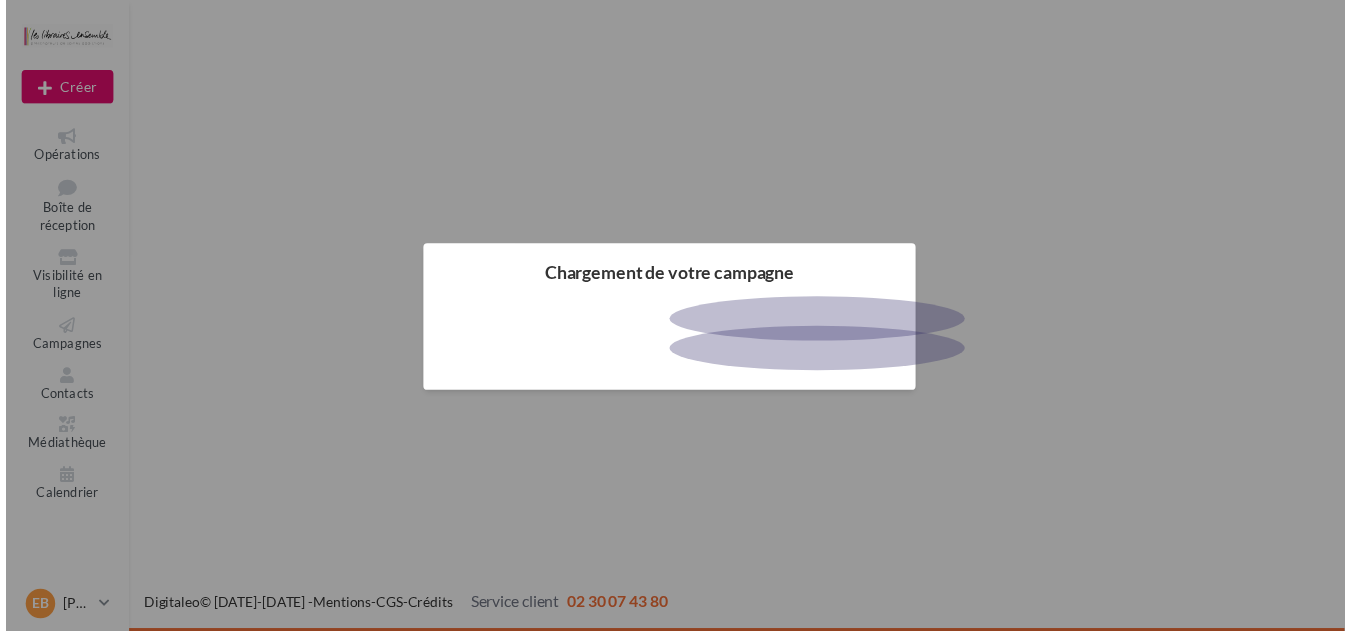 scroll, scrollTop: 0, scrollLeft: 0, axis: both 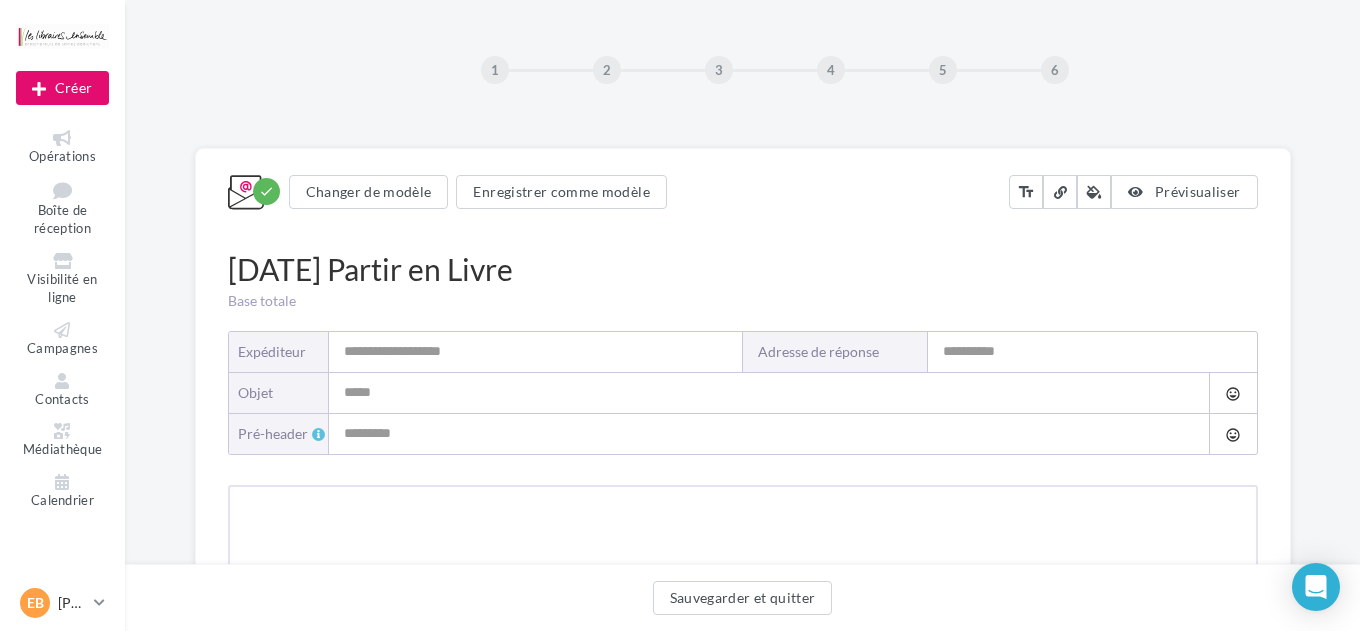 type on "**********" 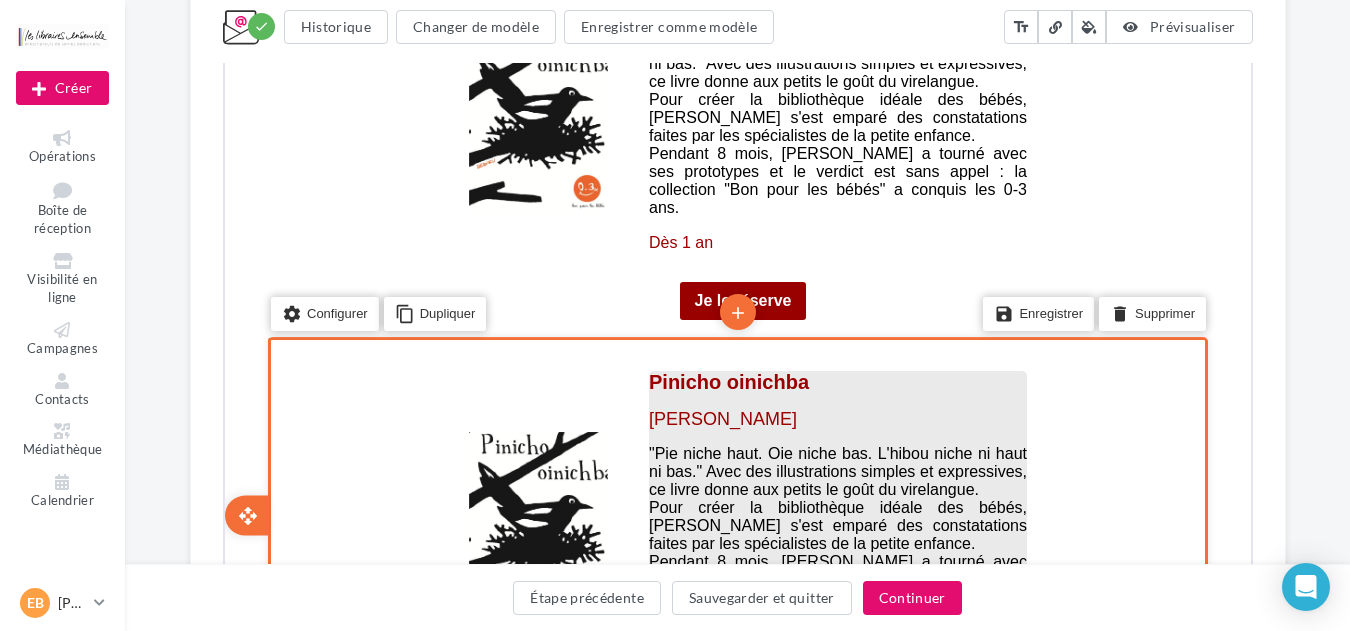 scroll, scrollTop: 2114, scrollLeft: 0, axis: vertical 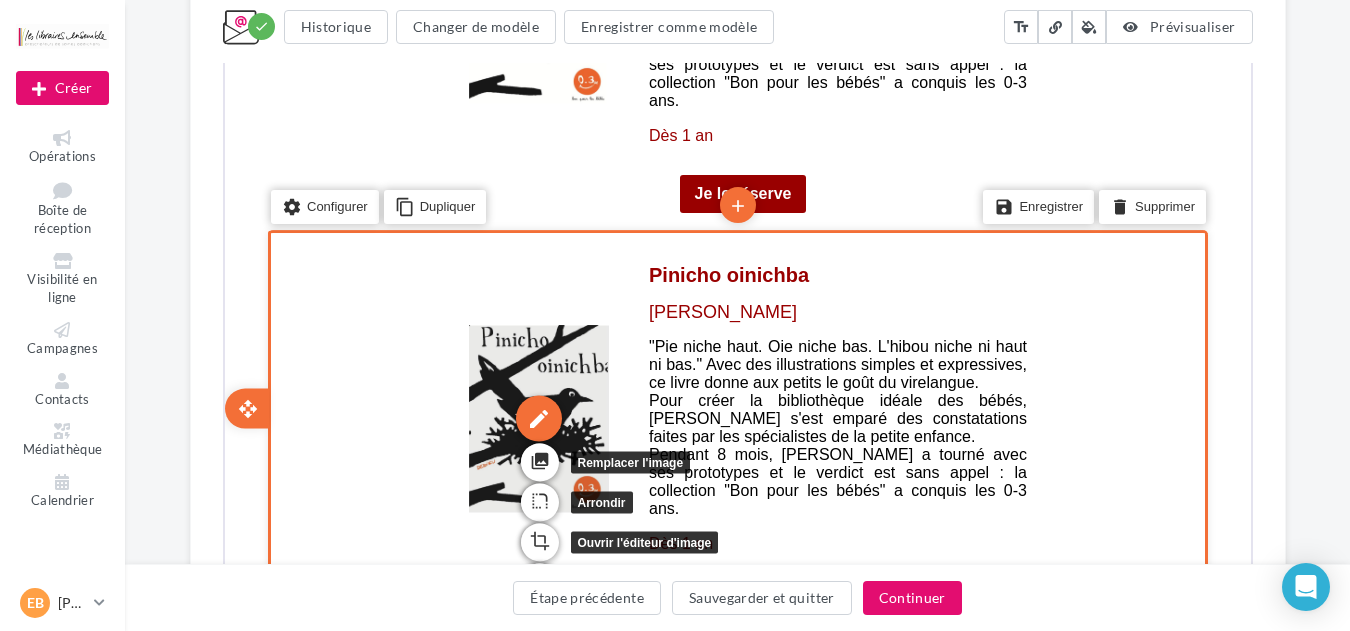 click on "edit" at bounding box center (536, 417) 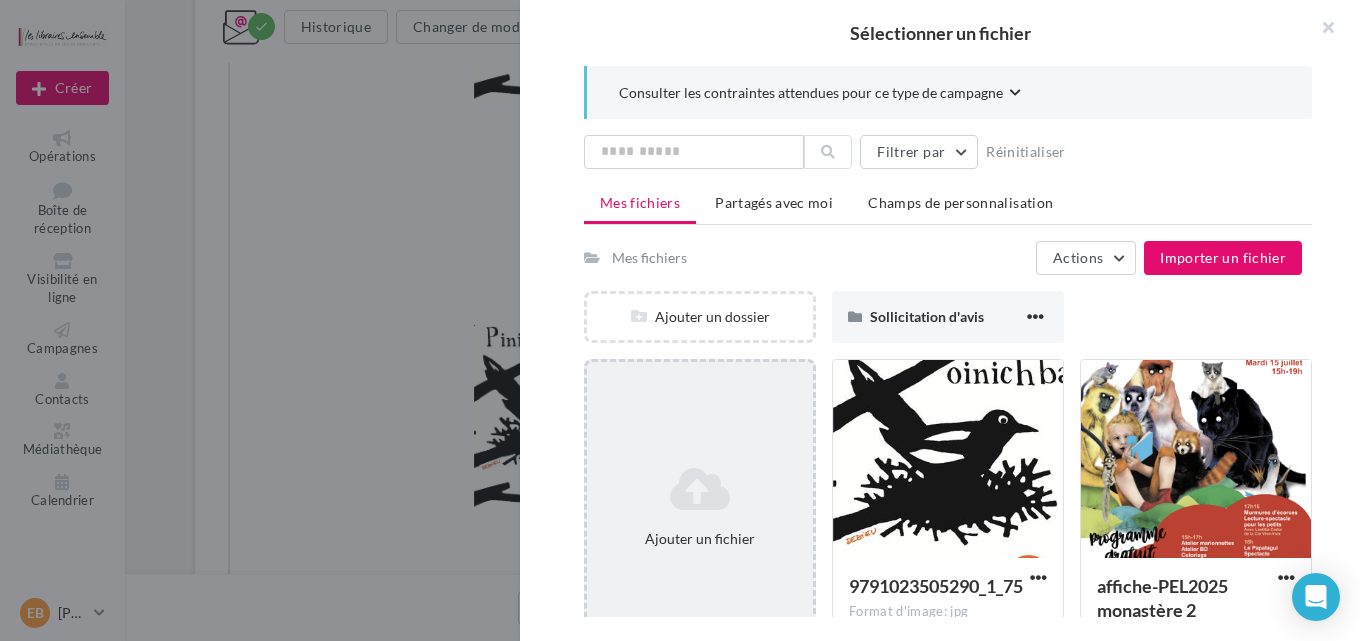 click at bounding box center (700, 489) 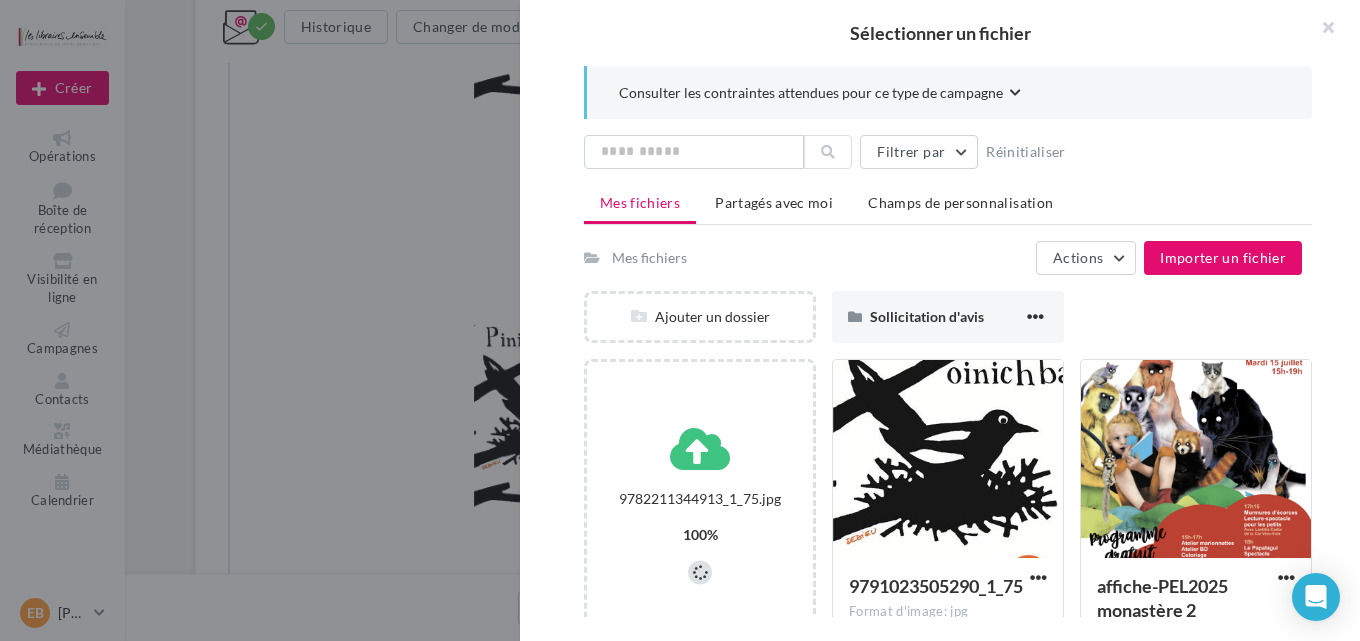 click on "Consulter les contraintes attendues pour ce type de campagne                   Filtrer par        Réinitialiser
Mes fichiers
Partagés avec moi
Champs de personnalisation
Mes fichiers                 Actions                Importer un fichier     Ajouter un dossier    Sollicitation d'avis                Sollicitation d'avis       9782211344913_1_75.jpg   100%                  9791023505290_1_75  Format d'image: jpg                   9791023505290_1_75                      affiche-PEL2025 monastère 2  Format d'image: png                   affiche-PEL2025 monastère 2                      9782253251637_1_75  Format d'image: jpg                   9782253251637_1_75                      9782073073051_1_75  Format d'image: jpg                   9782073073051_1_75                      9782889074105_1_75  Format d'image: jpg                   9782889074105_1_75" at bounding box center [948, 341] 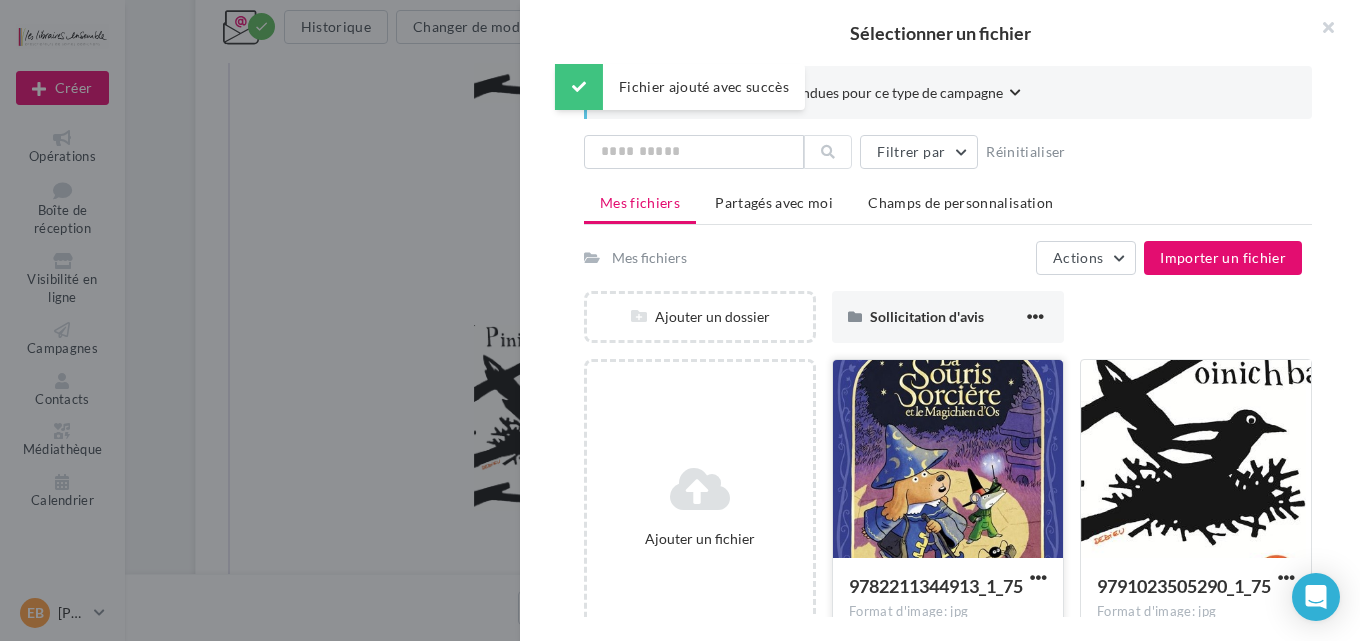 click at bounding box center (948, 460) 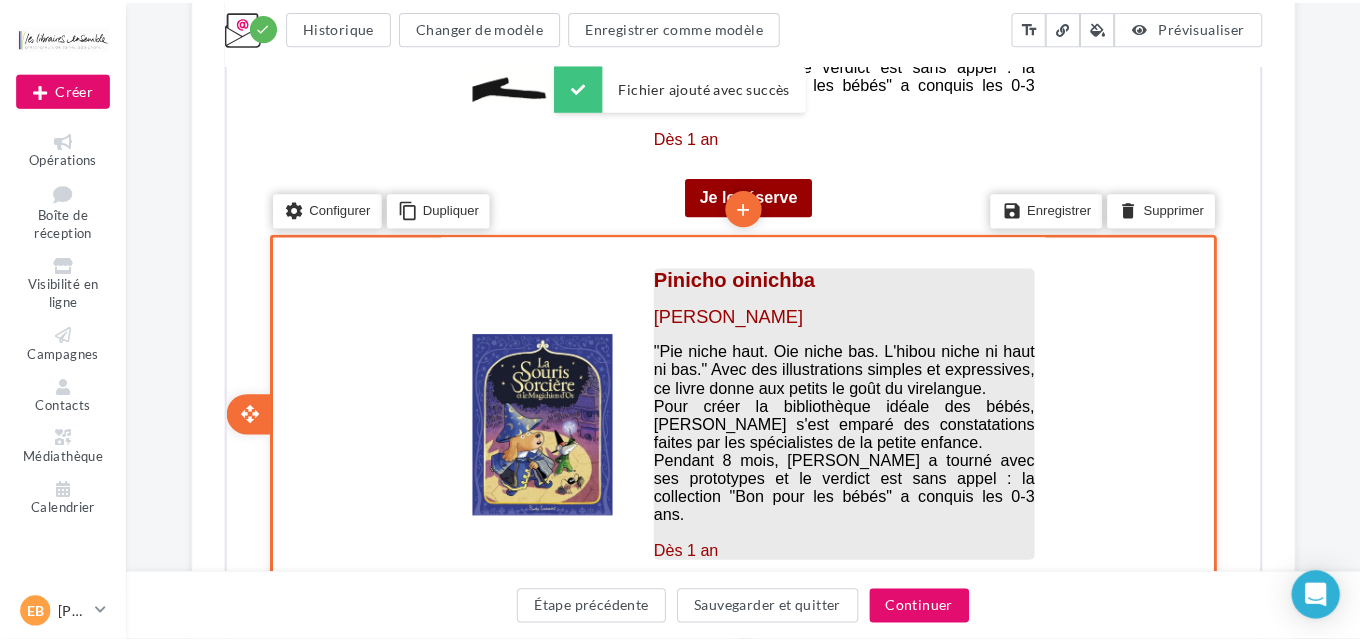 scroll, scrollTop: 2221, scrollLeft: 0, axis: vertical 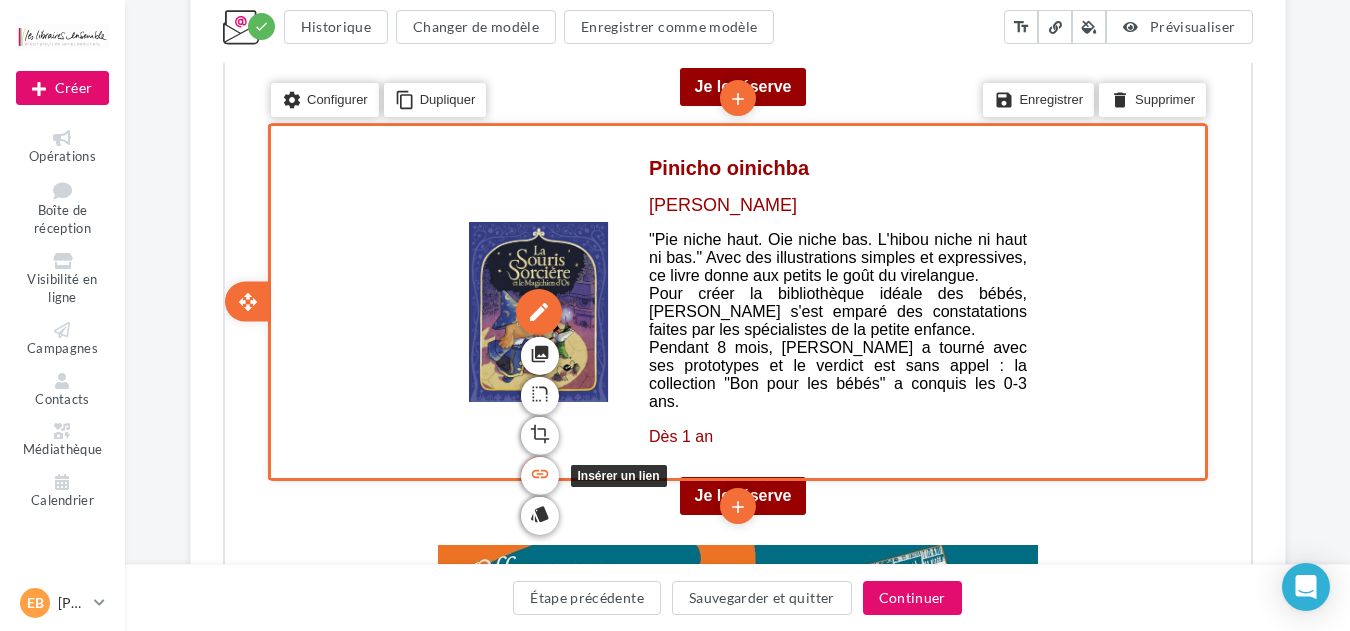 click on "link" at bounding box center (537, 472) 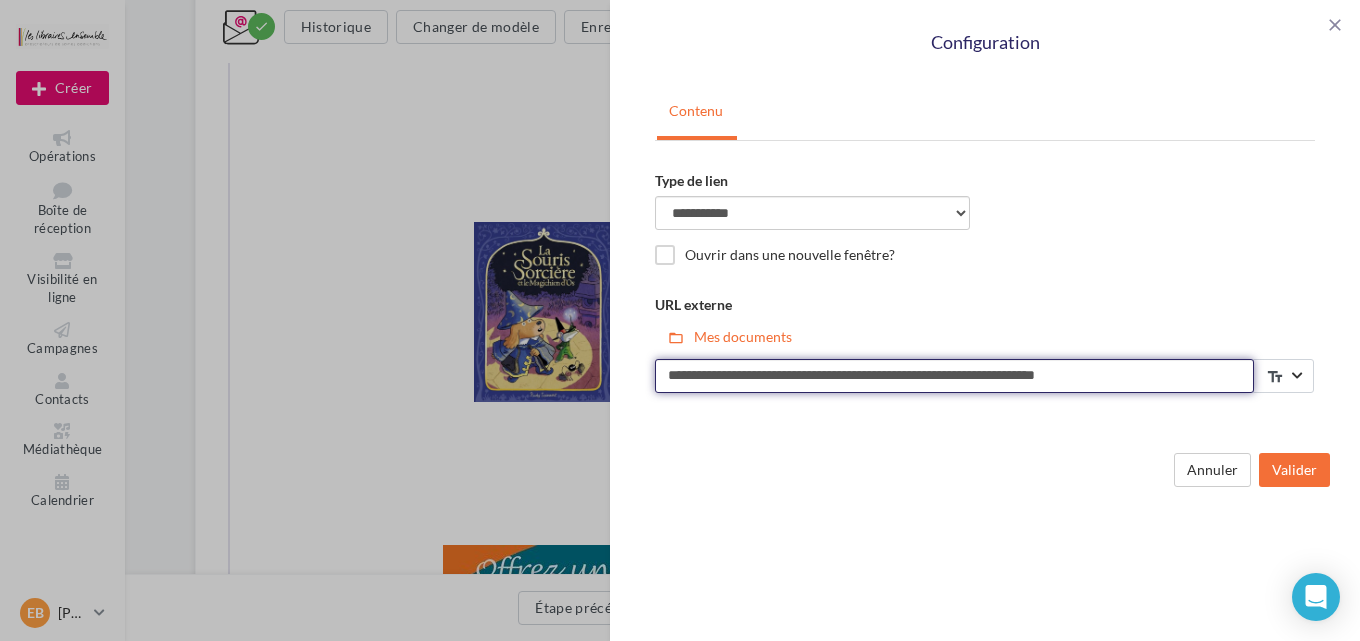 click on "**********" at bounding box center [954, 376] 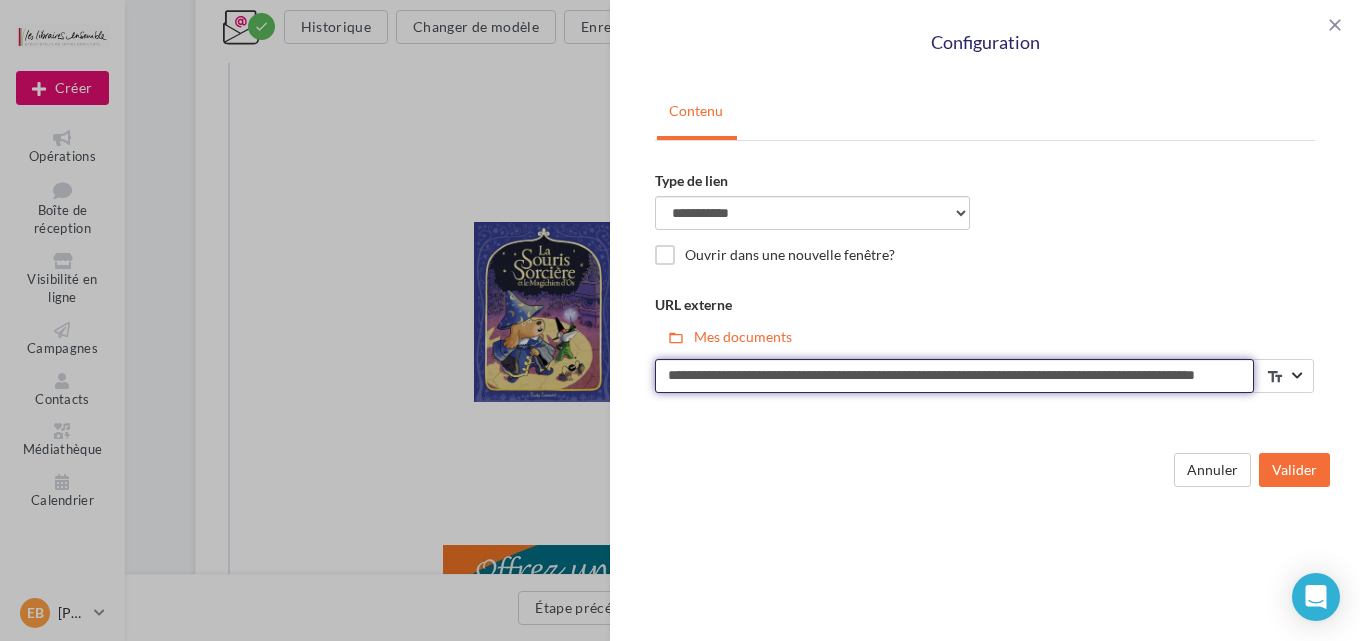 scroll, scrollTop: 0, scrollLeft: 108, axis: horizontal 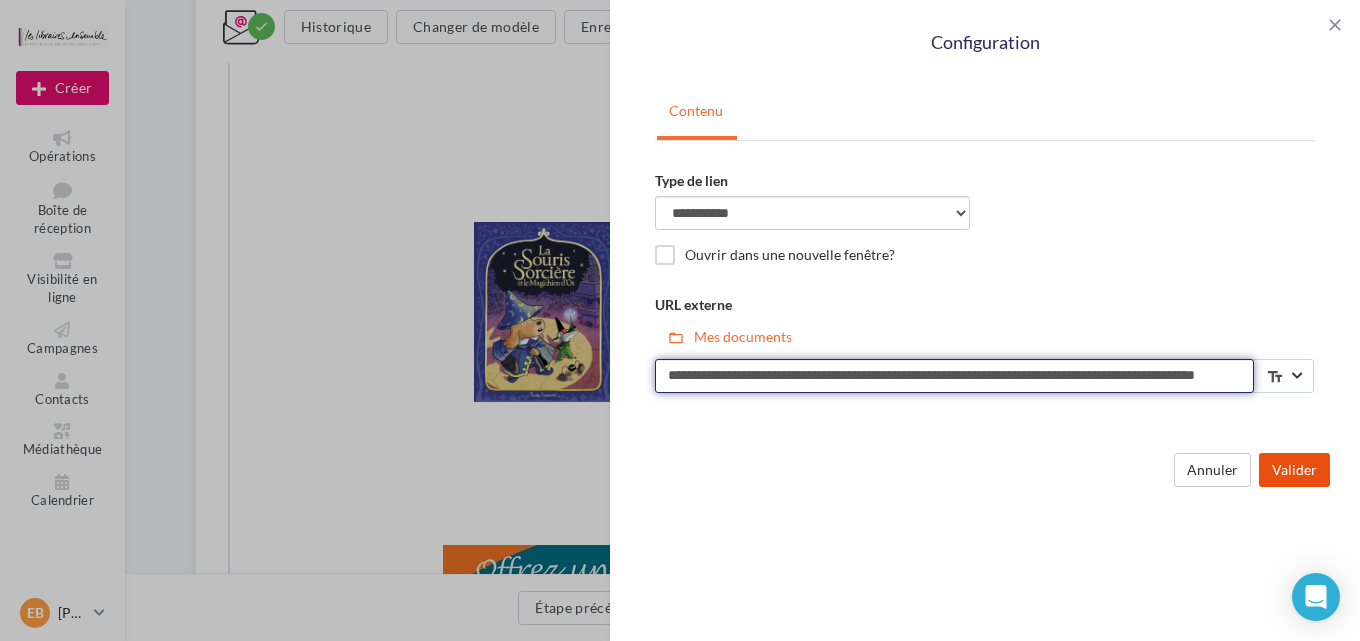 type on "**********" 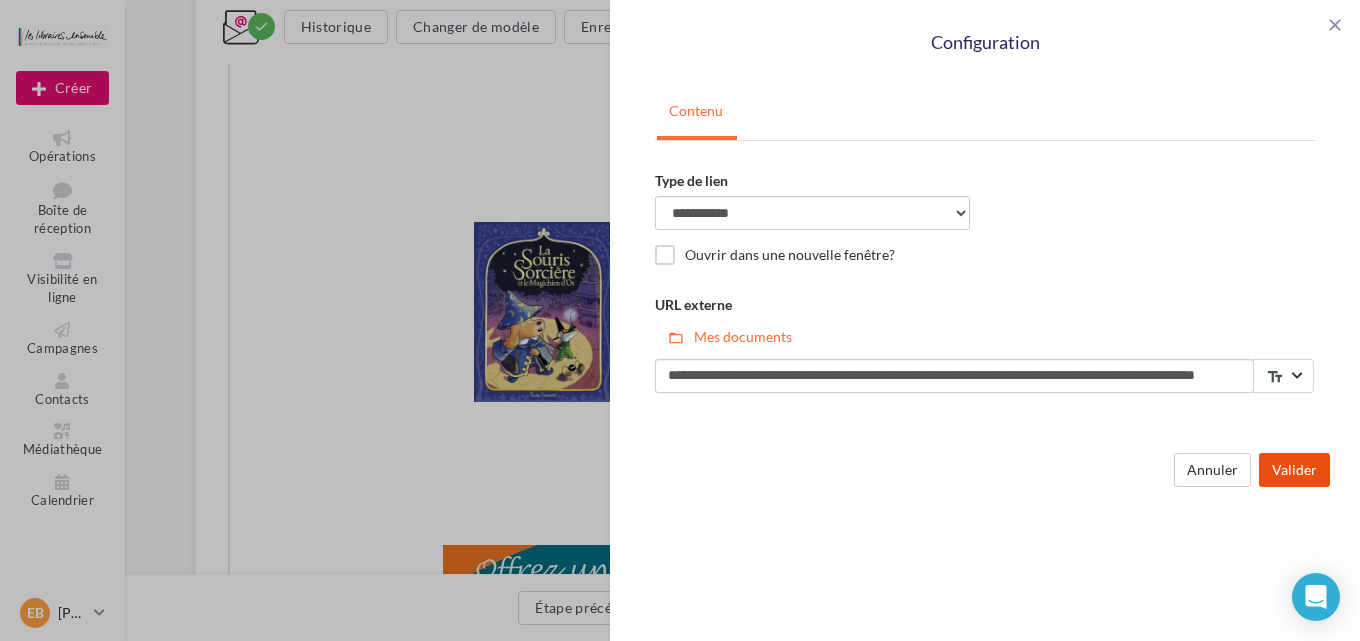 click on "Valider" at bounding box center (1294, 470) 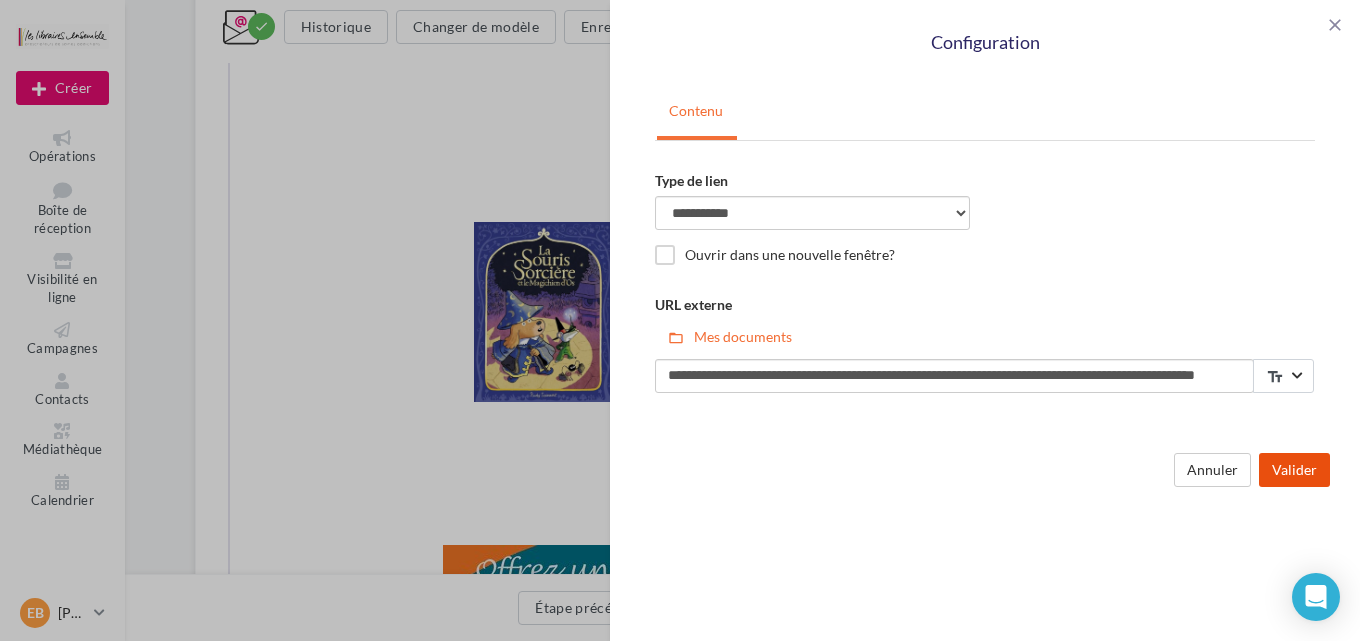 scroll, scrollTop: 0, scrollLeft: 0, axis: both 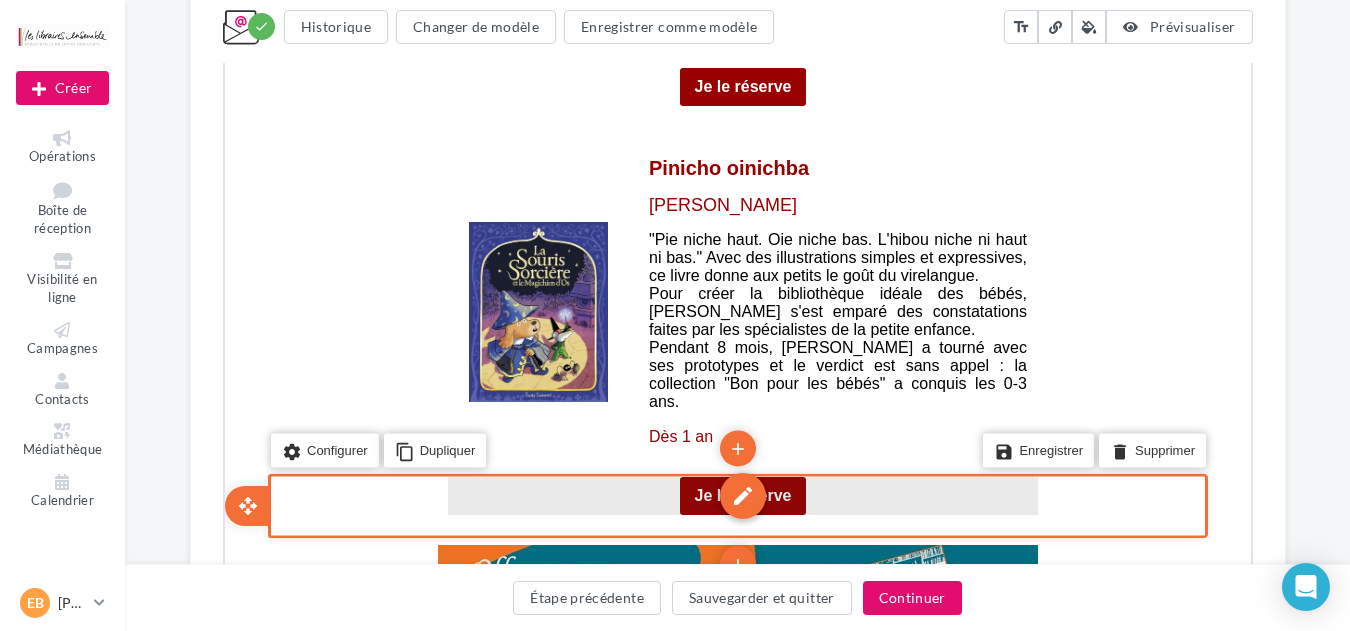 click on "edit" at bounding box center [740, 494] 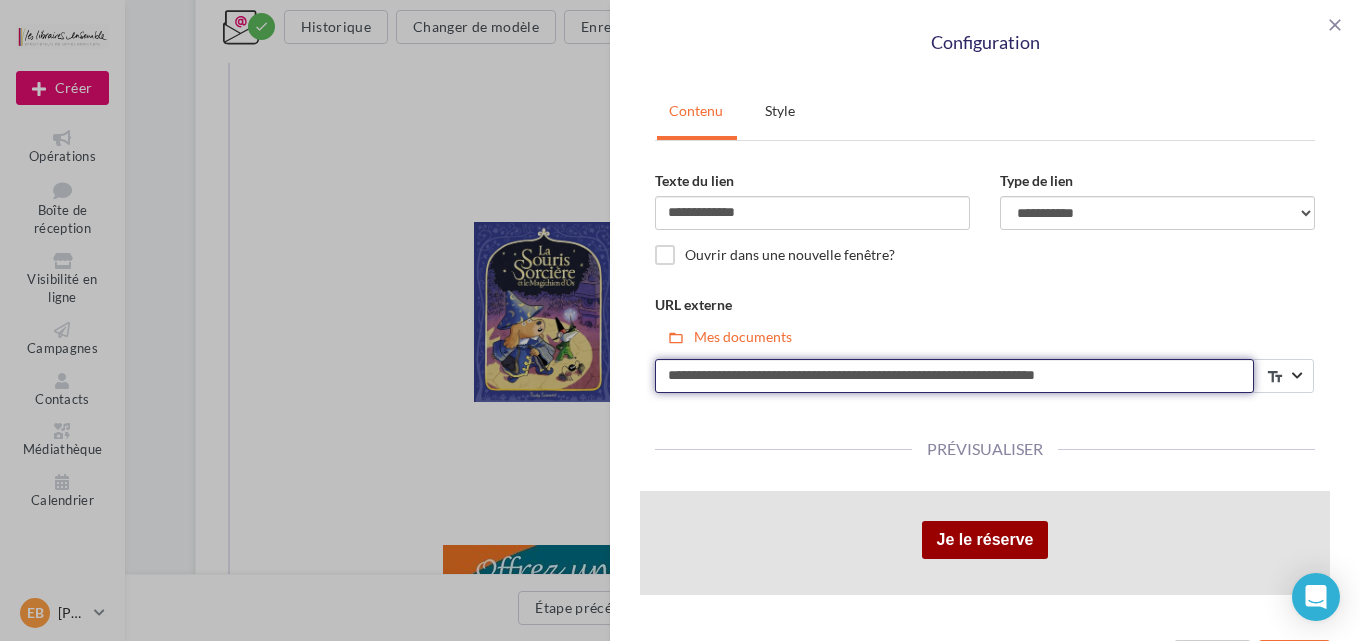 click on "**********" at bounding box center (954, 376) 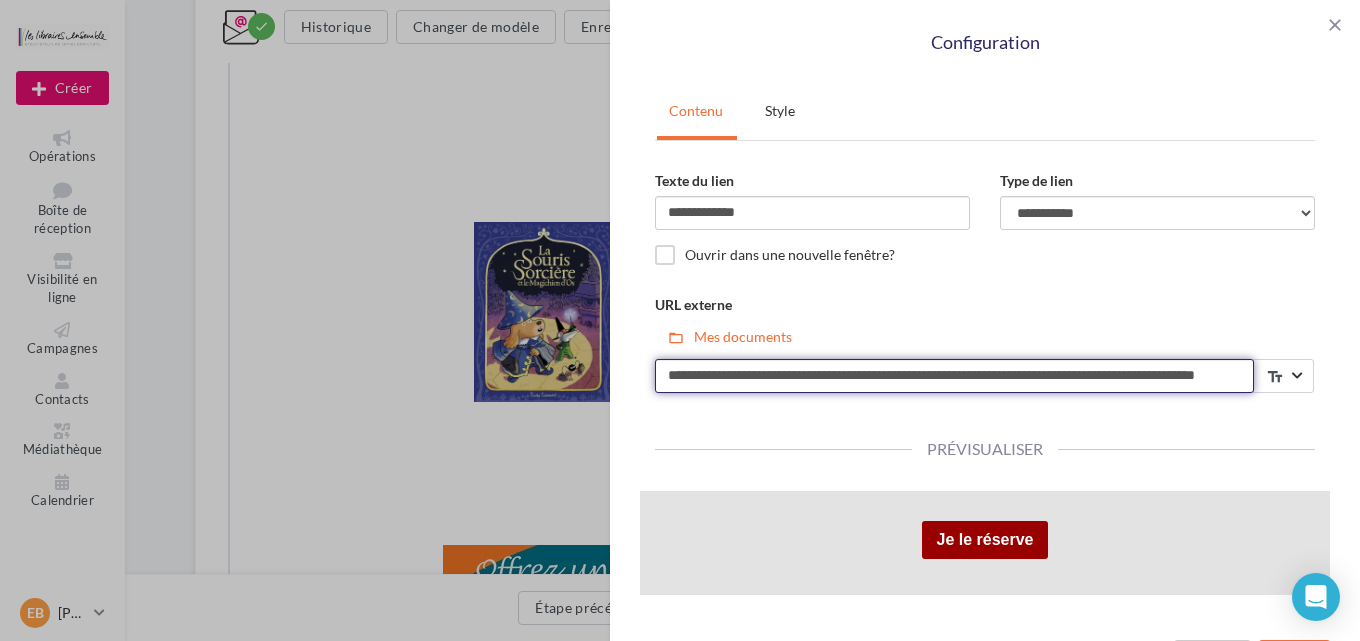 scroll, scrollTop: 0, scrollLeft: 108, axis: horizontal 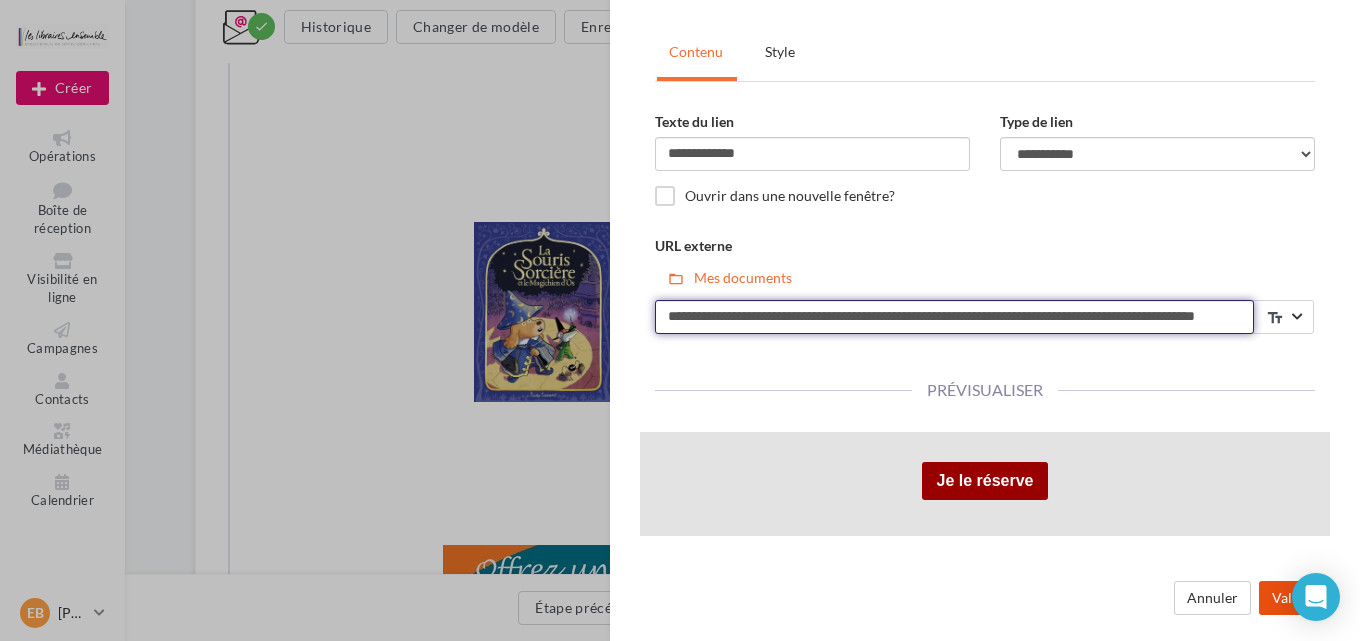 type on "**********" 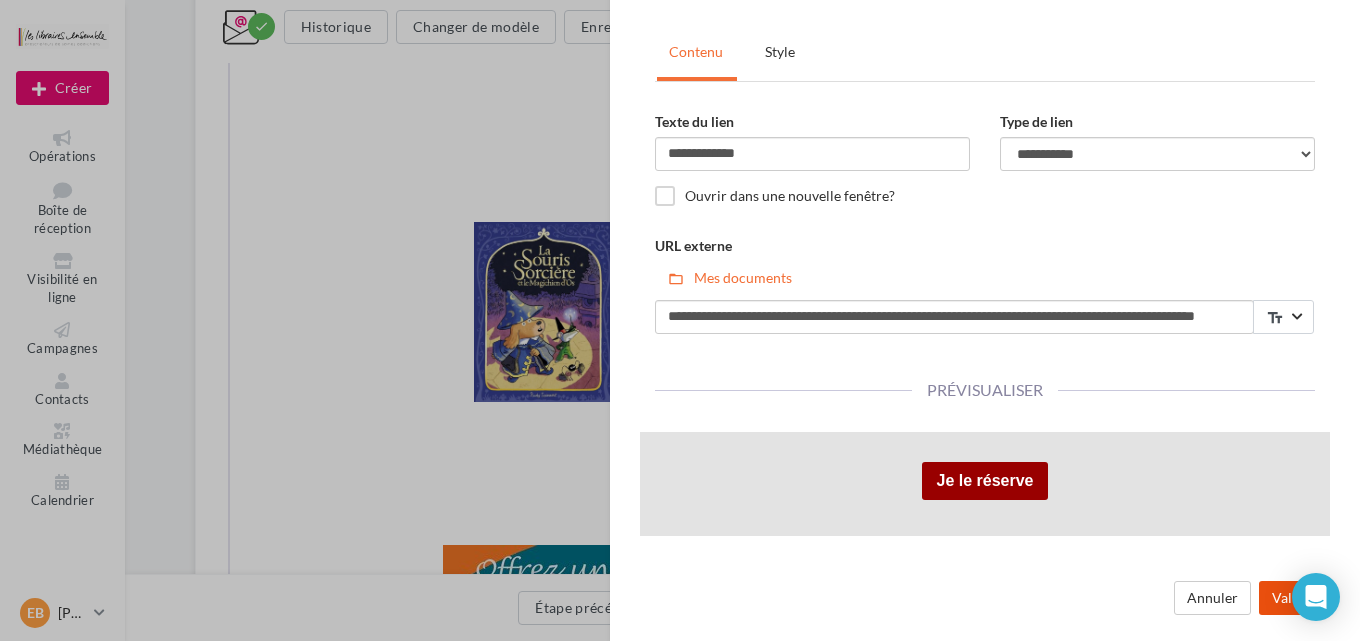 click on "Valider" at bounding box center (1294, 598) 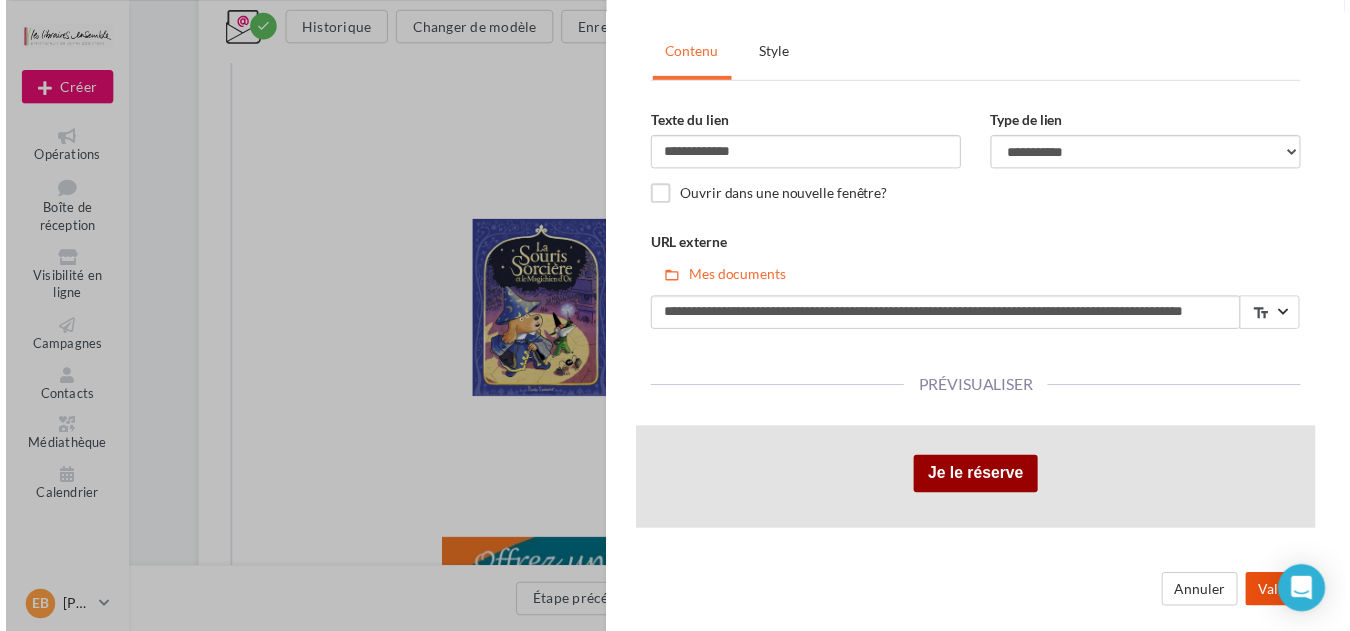 scroll, scrollTop: 0, scrollLeft: 0, axis: both 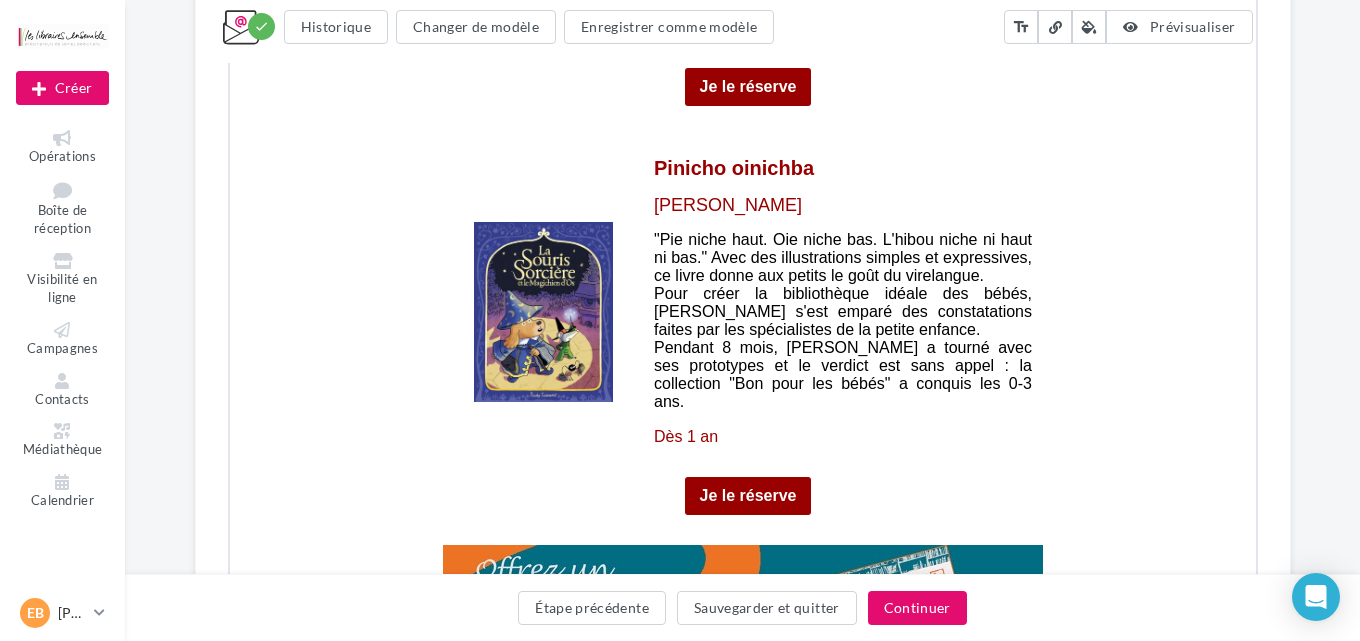 click on "**********" at bounding box center [680, 320] 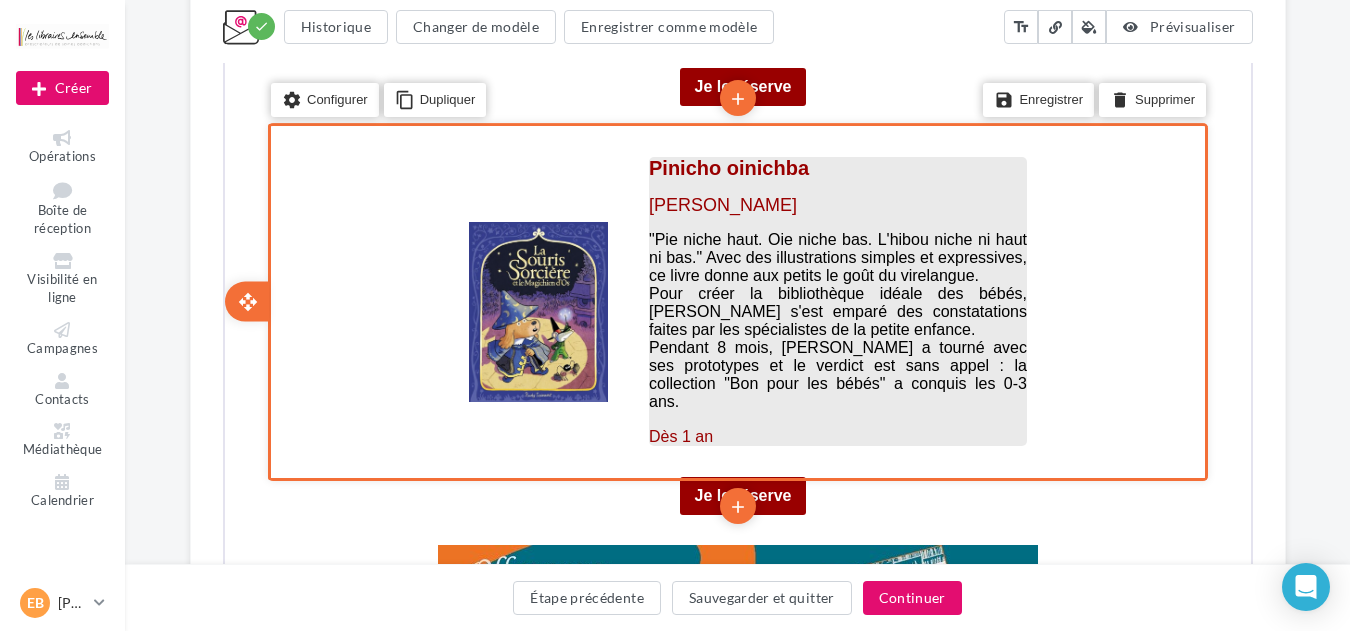 click on "Pinicho oinichba" at bounding box center (726, 166) 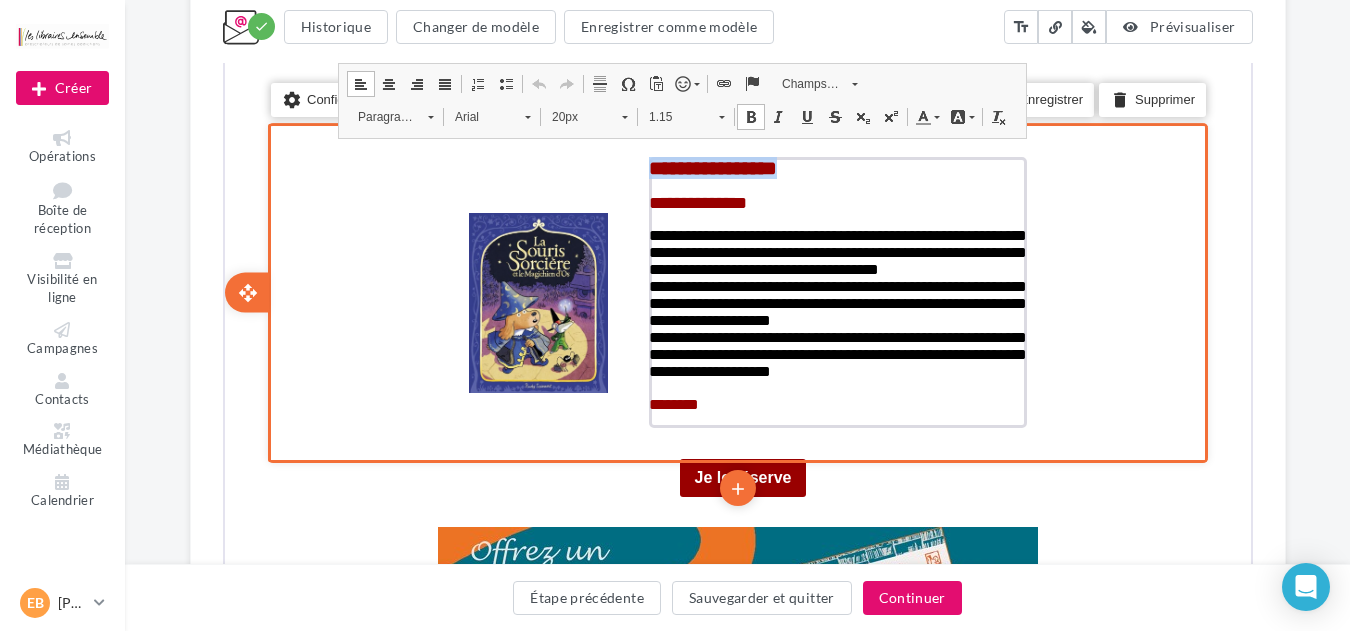 drag, startPoint x: 840, startPoint y: 144, endPoint x: 634, endPoint y: 144, distance: 206 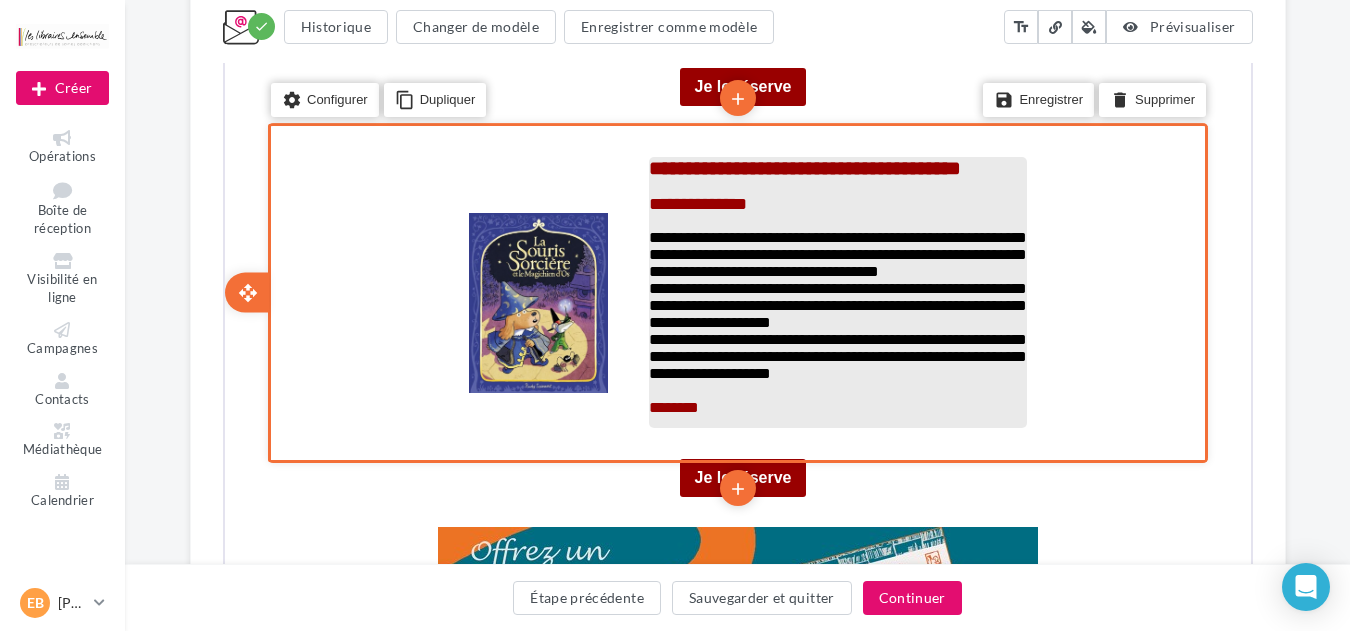 click at bounding box center [835, 184] 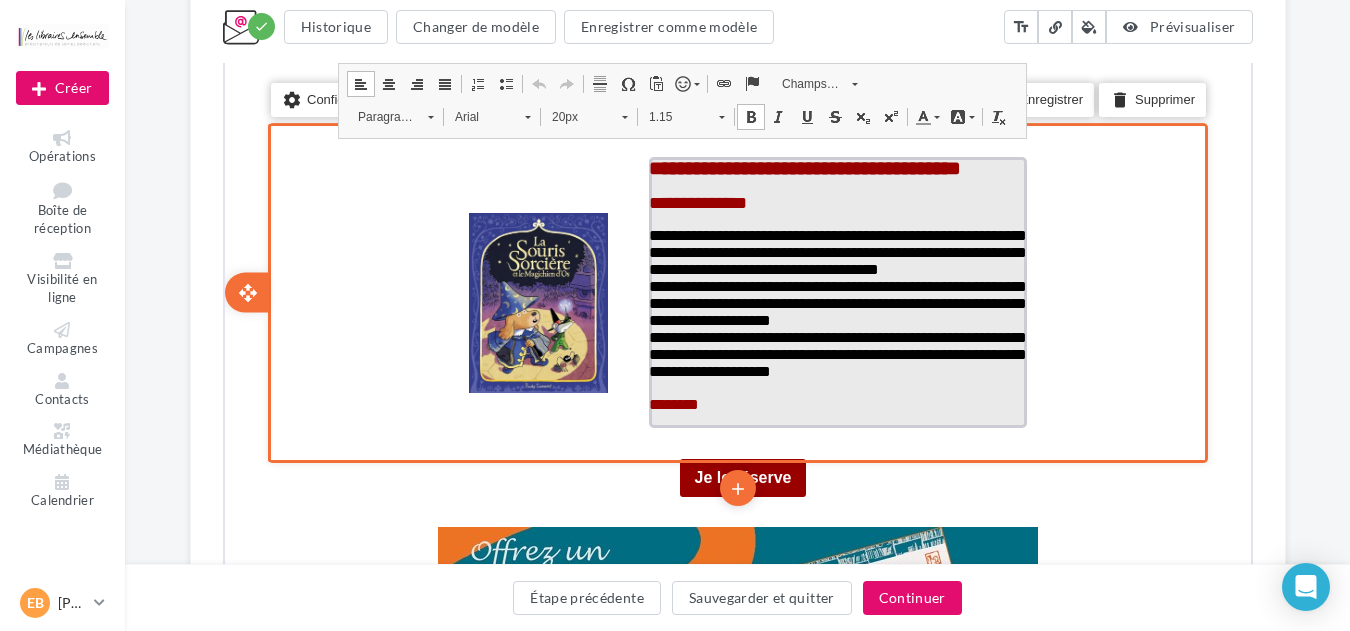 click on "**********" at bounding box center (802, 166) 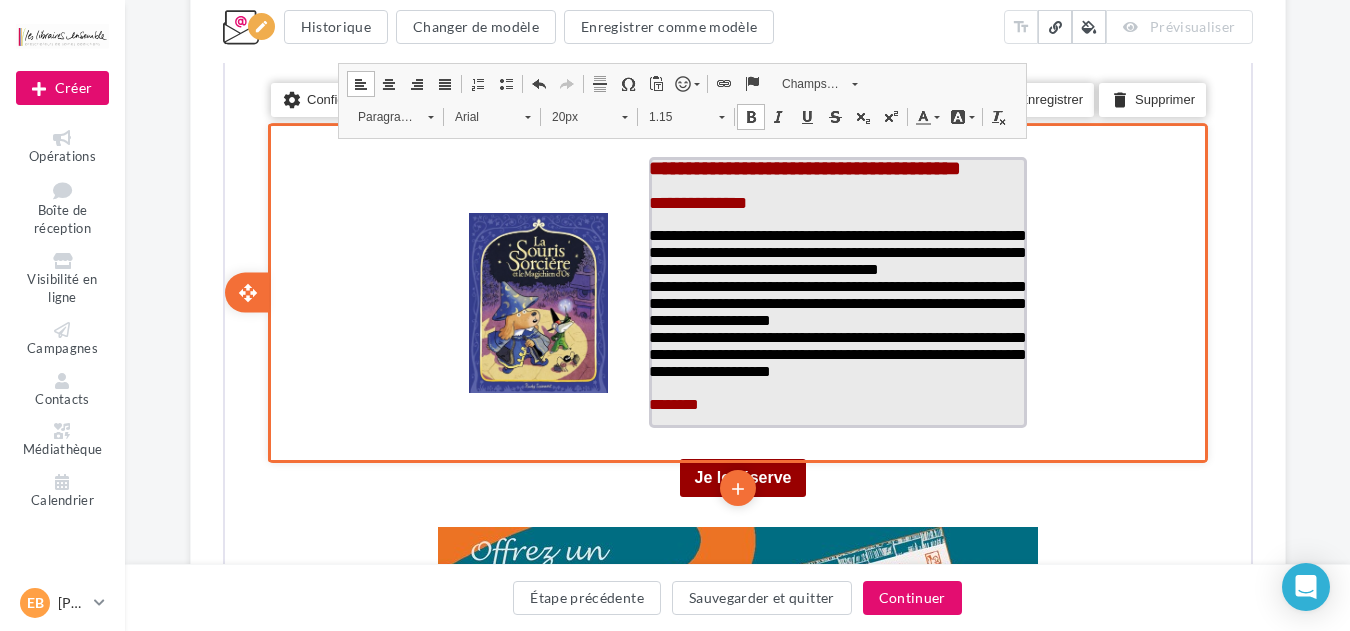 click at bounding box center (835, 218) 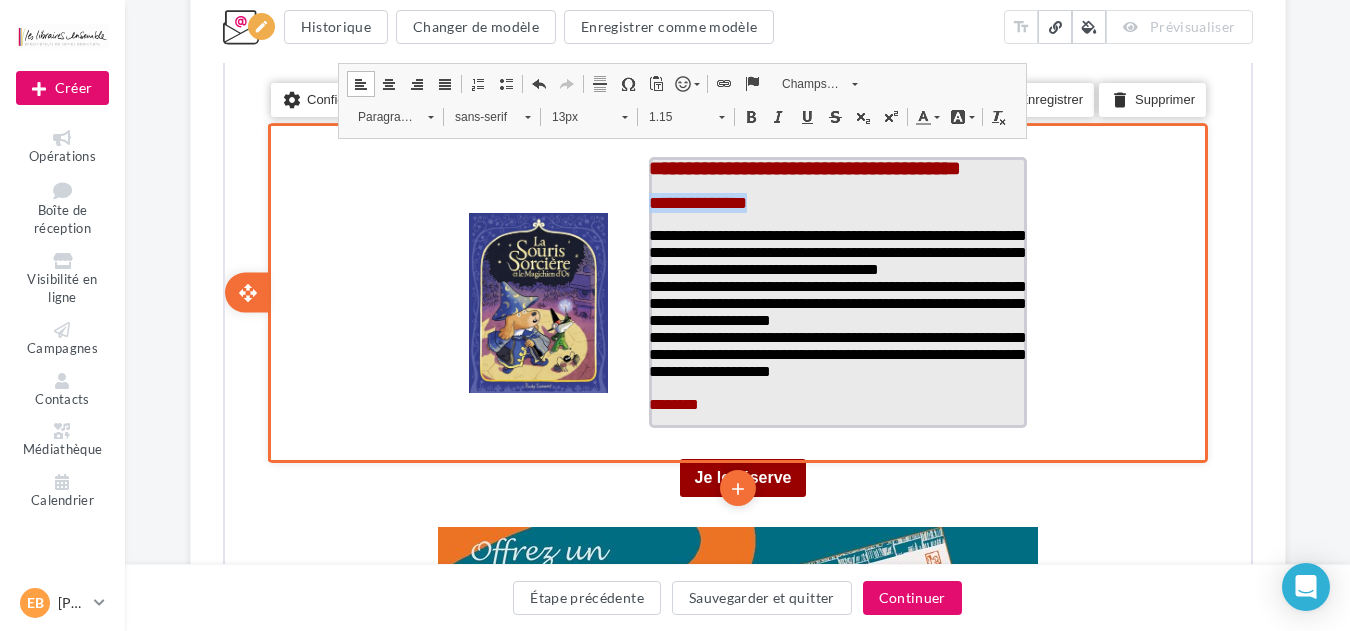 drag, startPoint x: 803, startPoint y: 190, endPoint x: 648, endPoint y: 183, distance: 155.15799 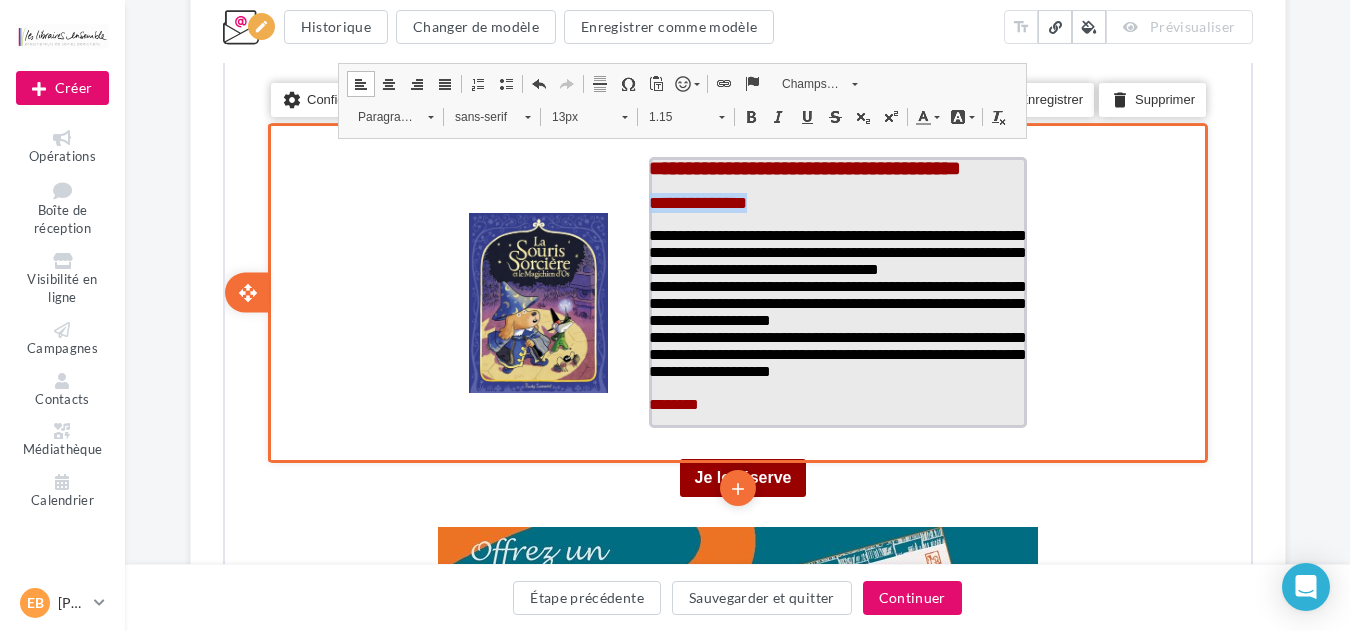 click on "**********" at bounding box center (835, 201) 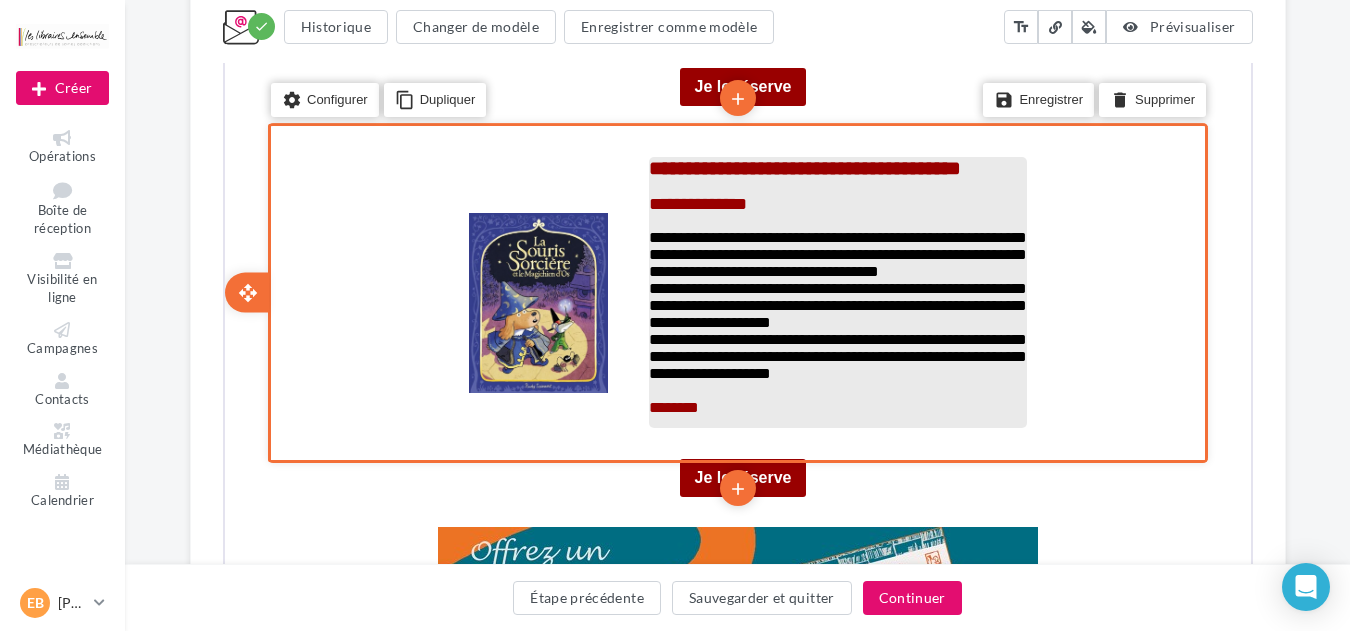 click on "**********" at bounding box center (835, 202) 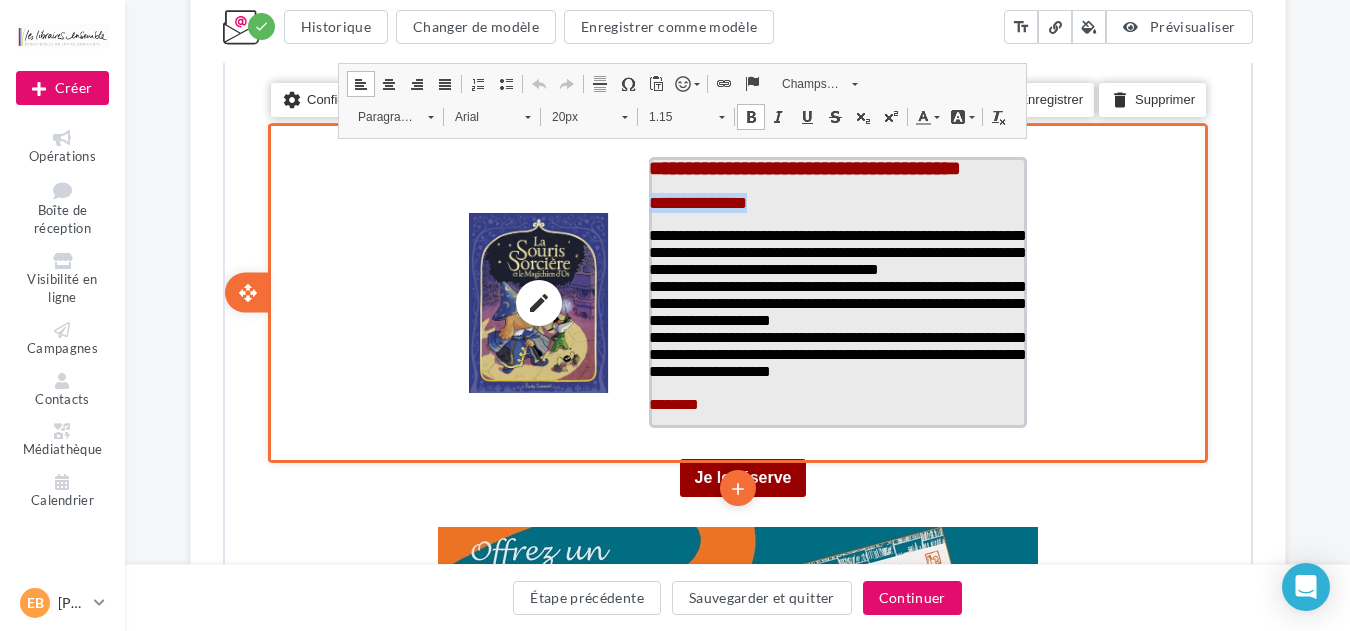 drag, startPoint x: 770, startPoint y: 188, endPoint x: 630, endPoint y: 189, distance: 140.00357 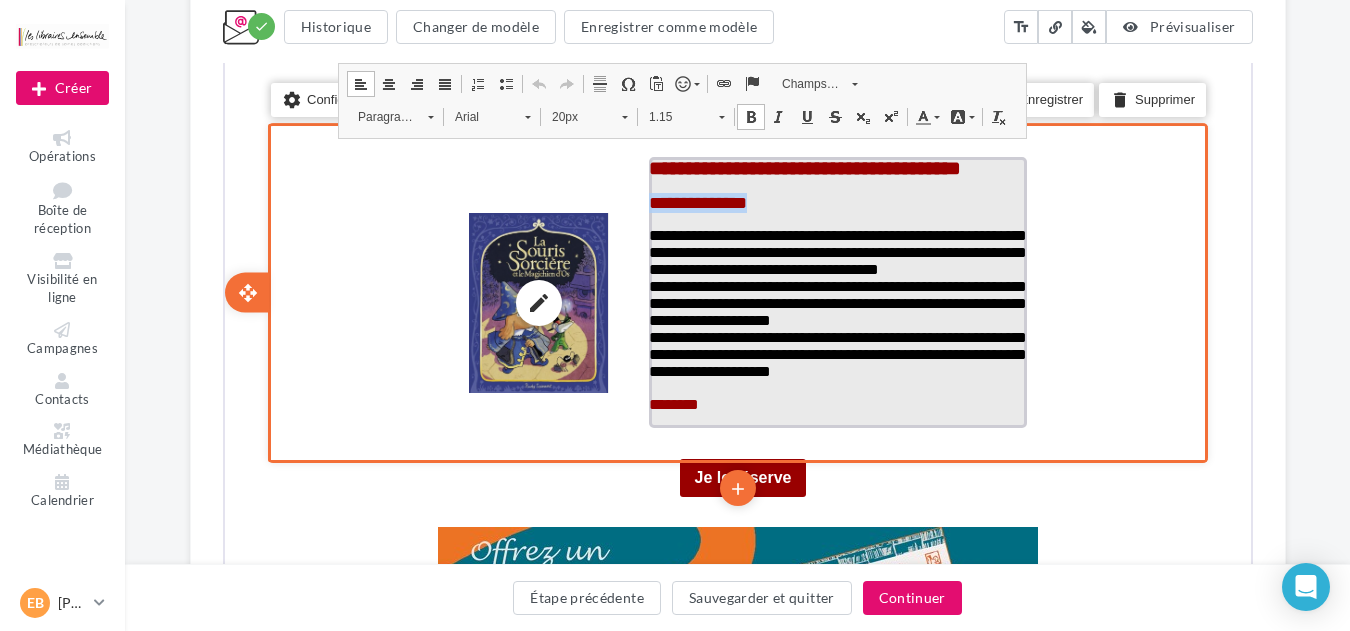 click on "**********" at bounding box center [735, 300] 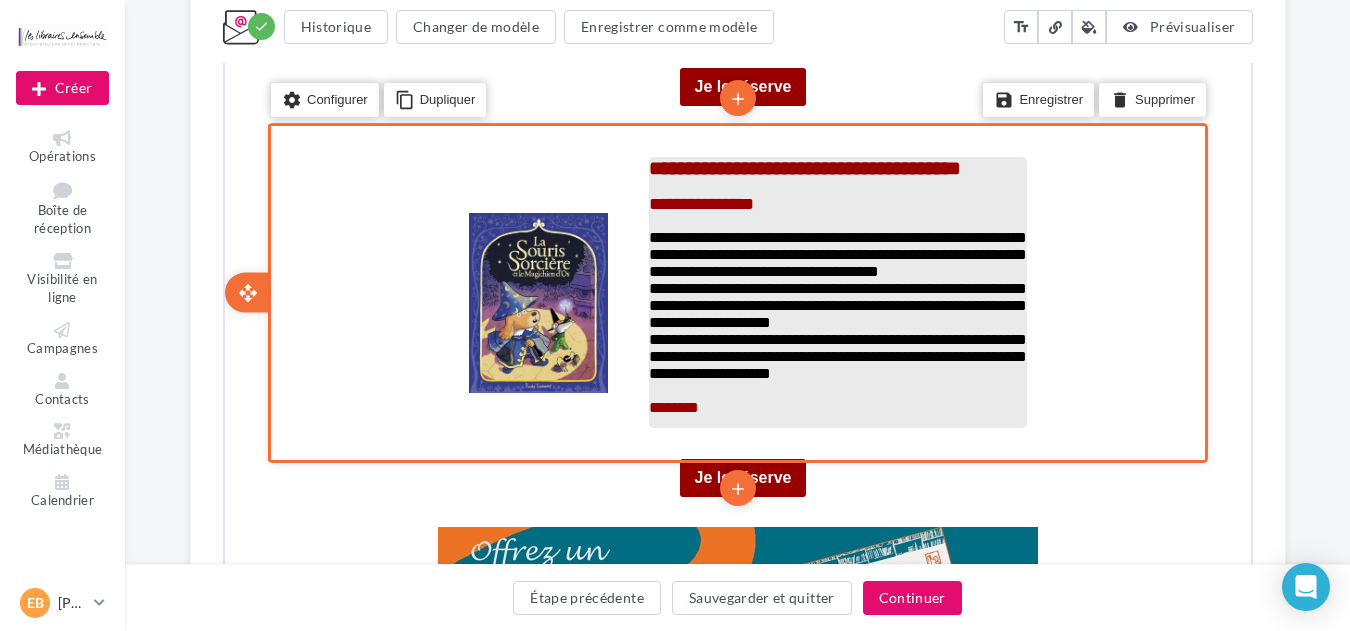 click on "**********" at bounding box center [698, 202] 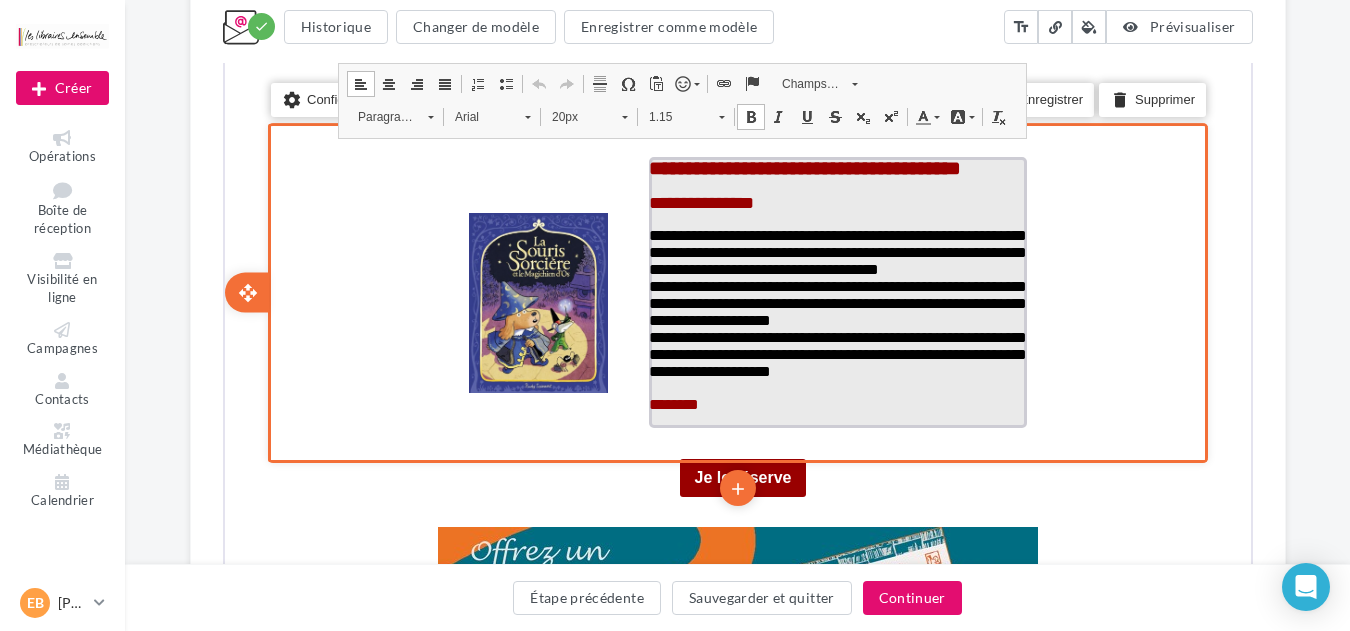 click on "**********" at bounding box center [698, 201] 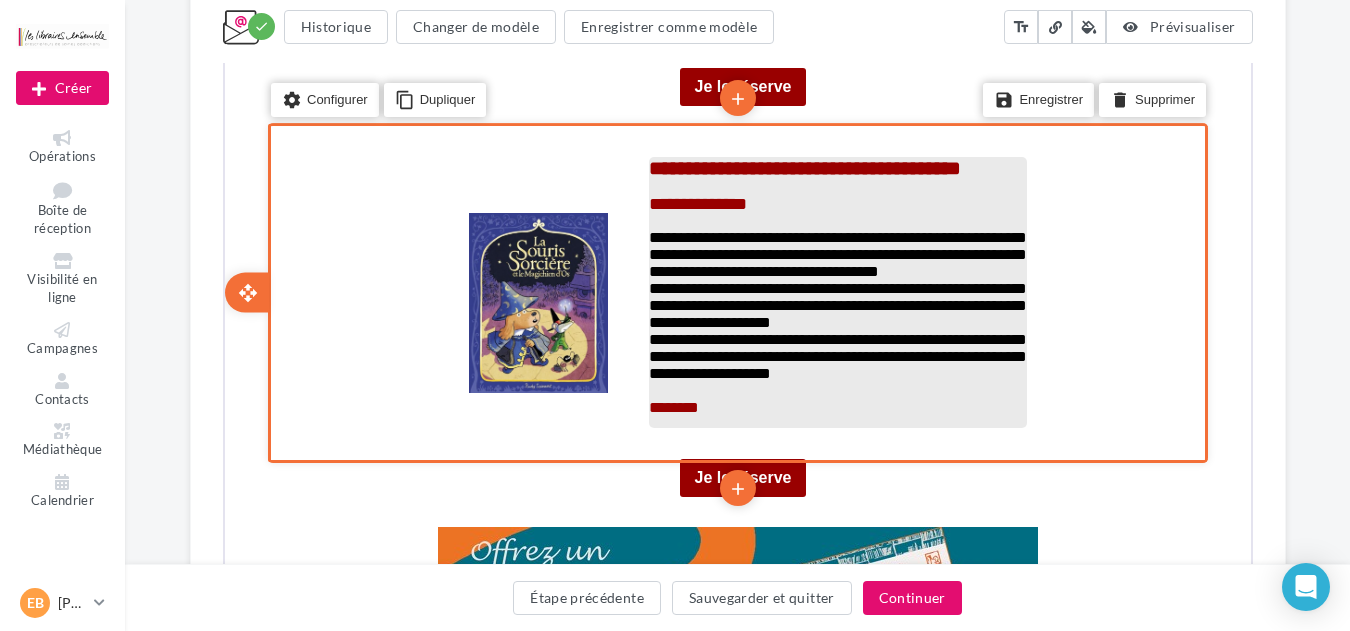 click on "**********" at bounding box center (835, 303) 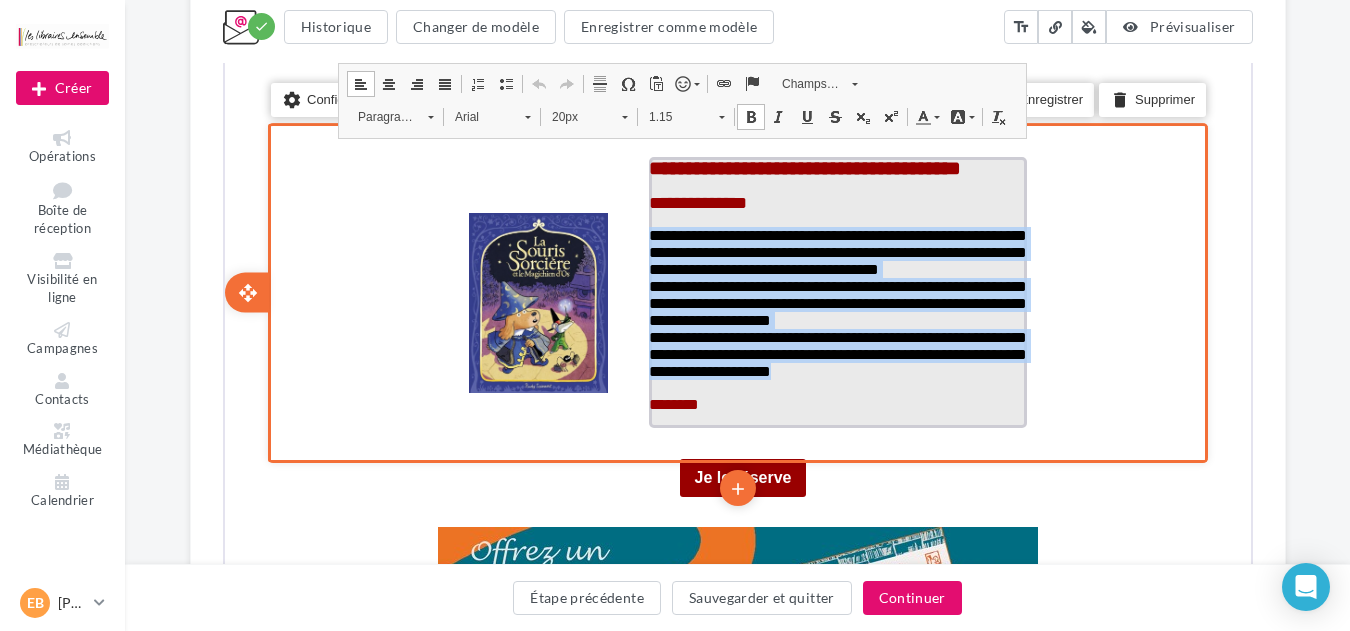 drag, startPoint x: 966, startPoint y: 372, endPoint x: 645, endPoint y: 219, distance: 355.59808 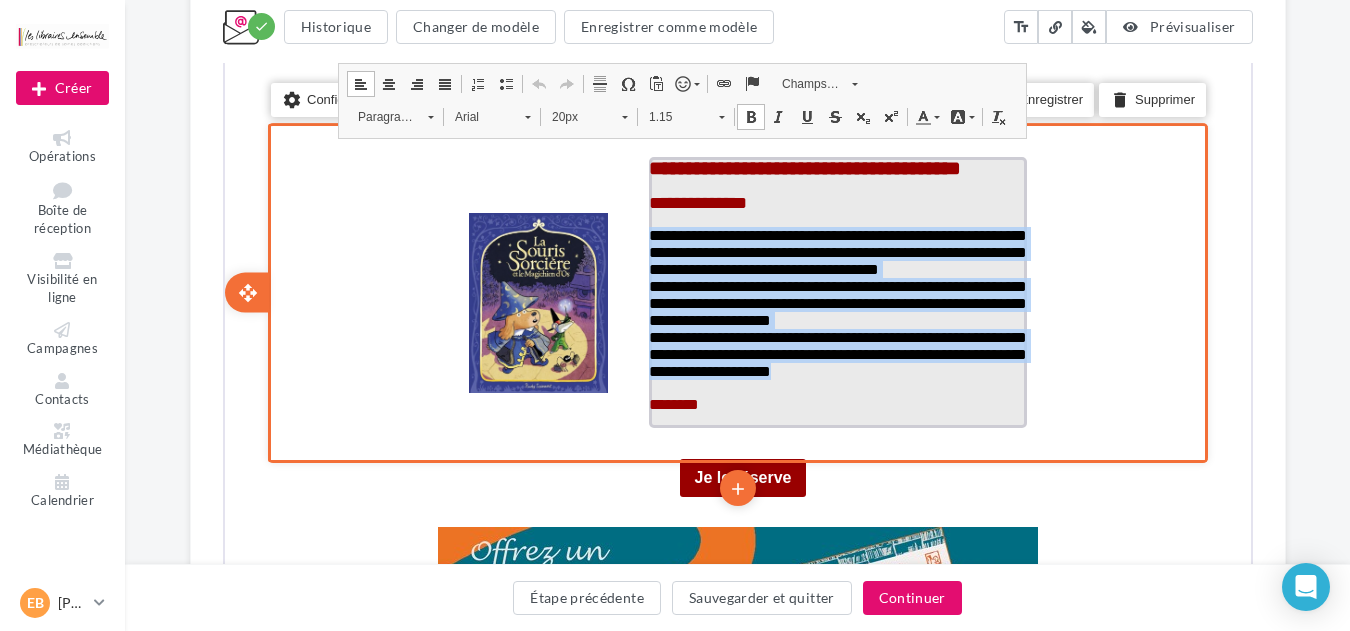 click on "**********" at bounding box center [835, 290] 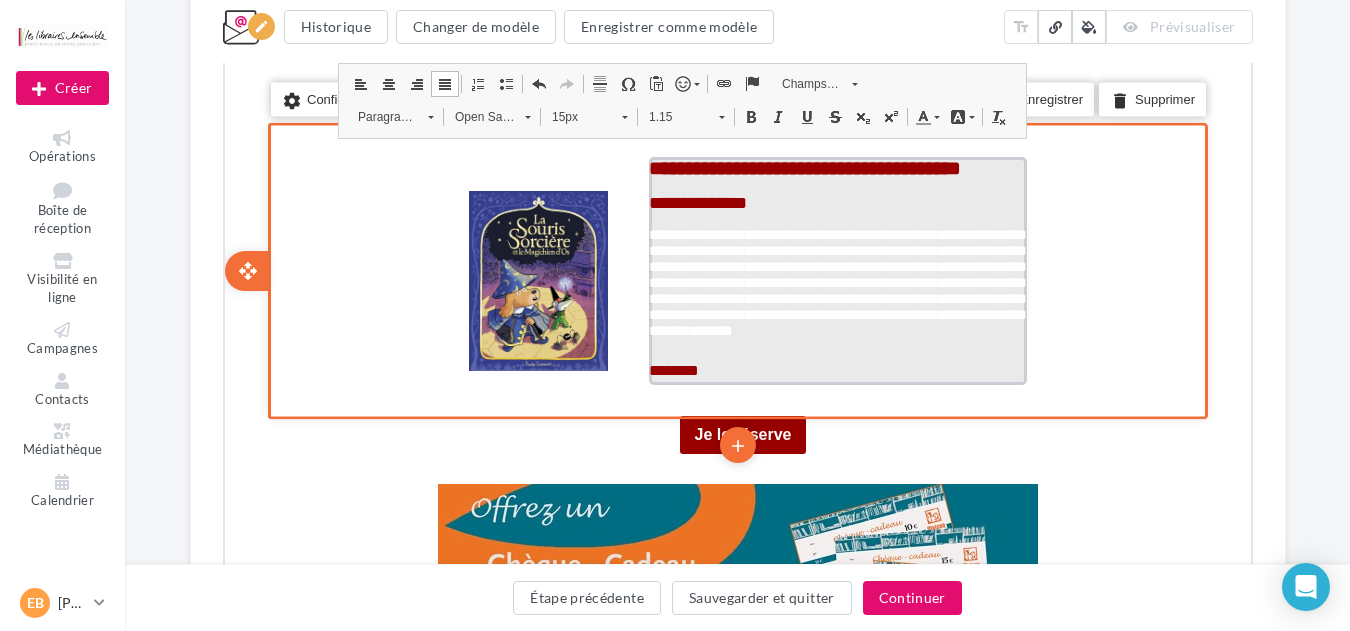 click on "**********" at bounding box center [835, 284] 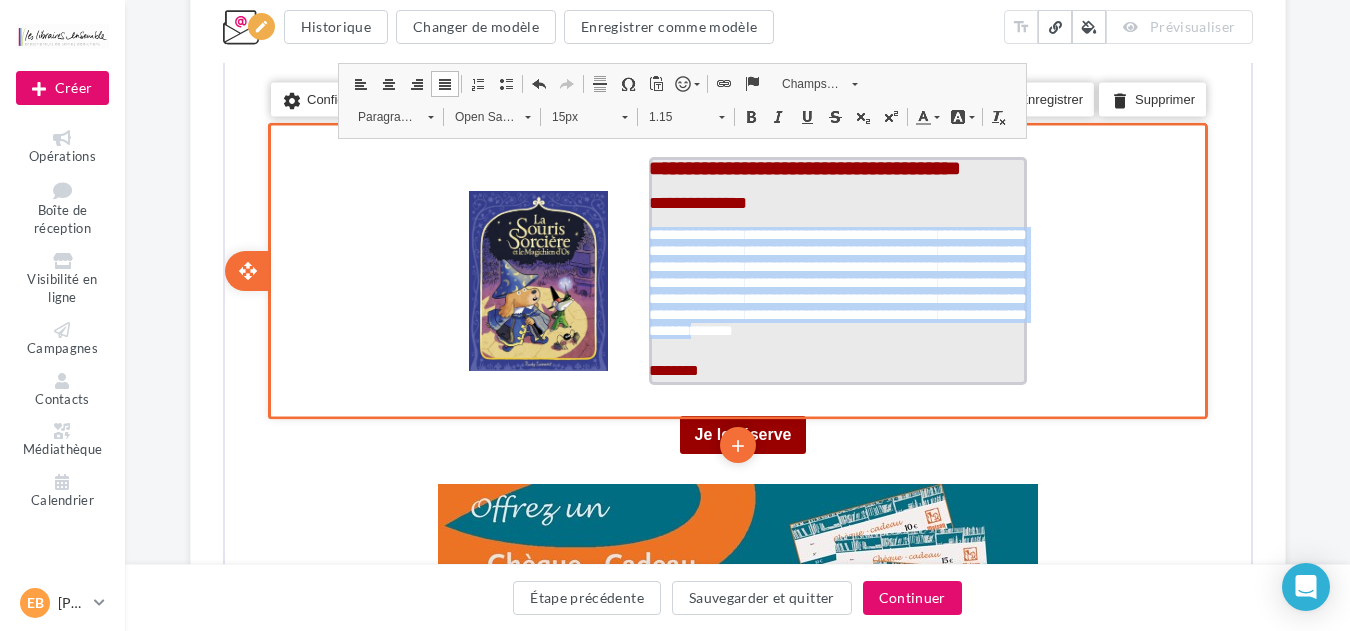 drag, startPoint x: 922, startPoint y: 328, endPoint x: 646, endPoint y: 211, distance: 299.7749 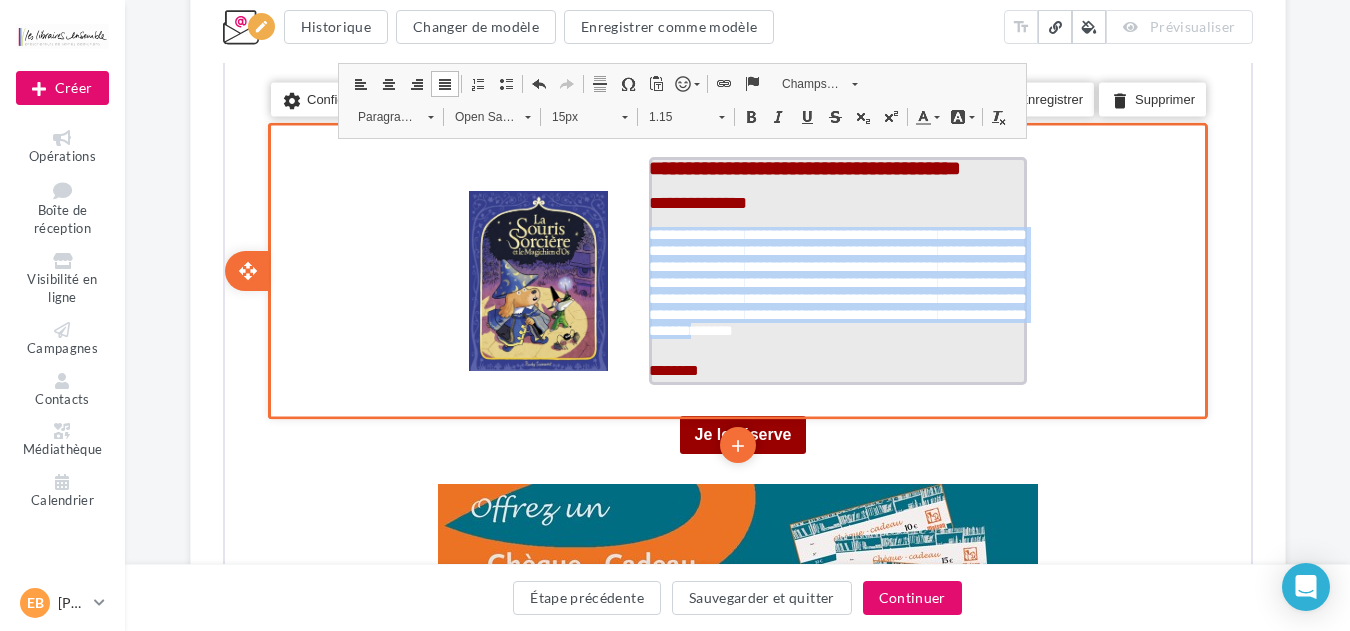 click on "**********" at bounding box center [835, 284] 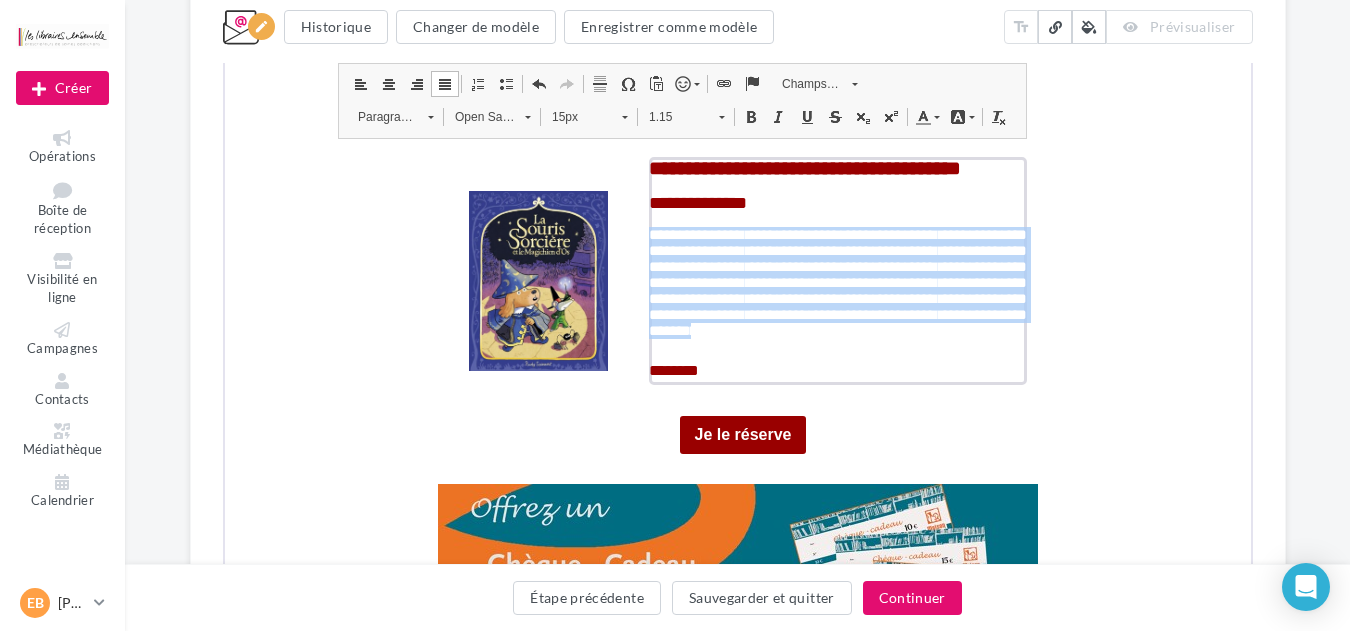 click on "Open Sans" at bounding box center [477, 115] 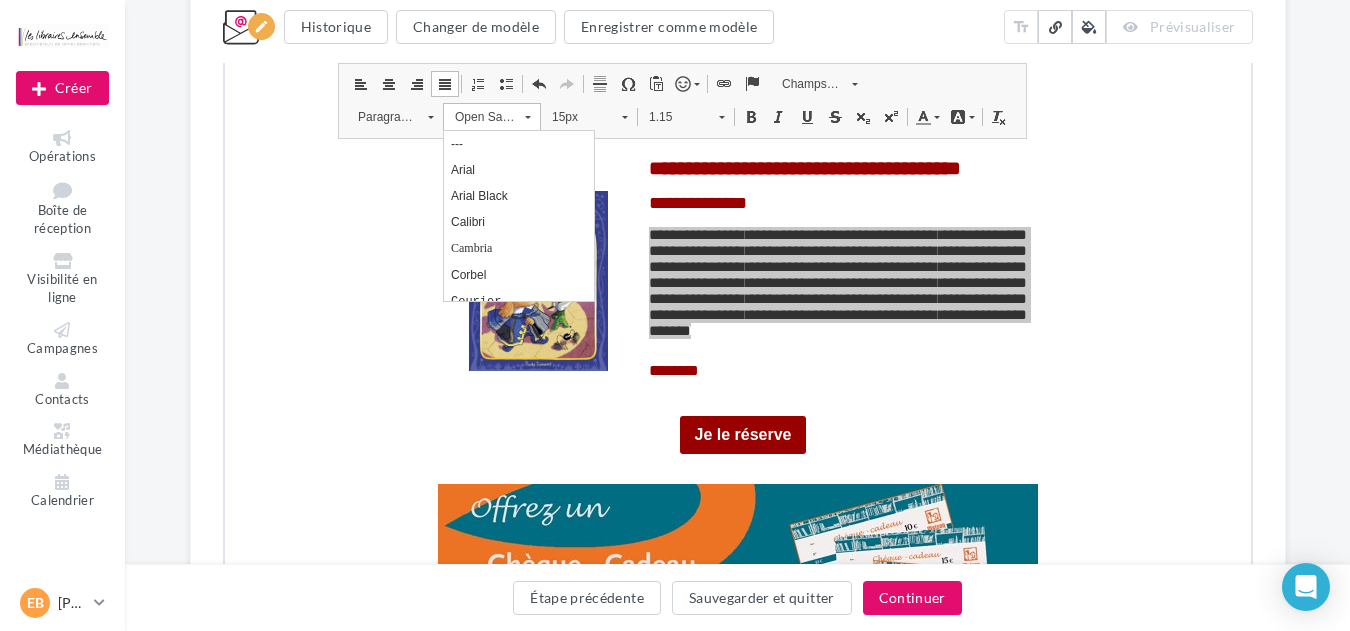 scroll, scrollTop: 0, scrollLeft: 0, axis: both 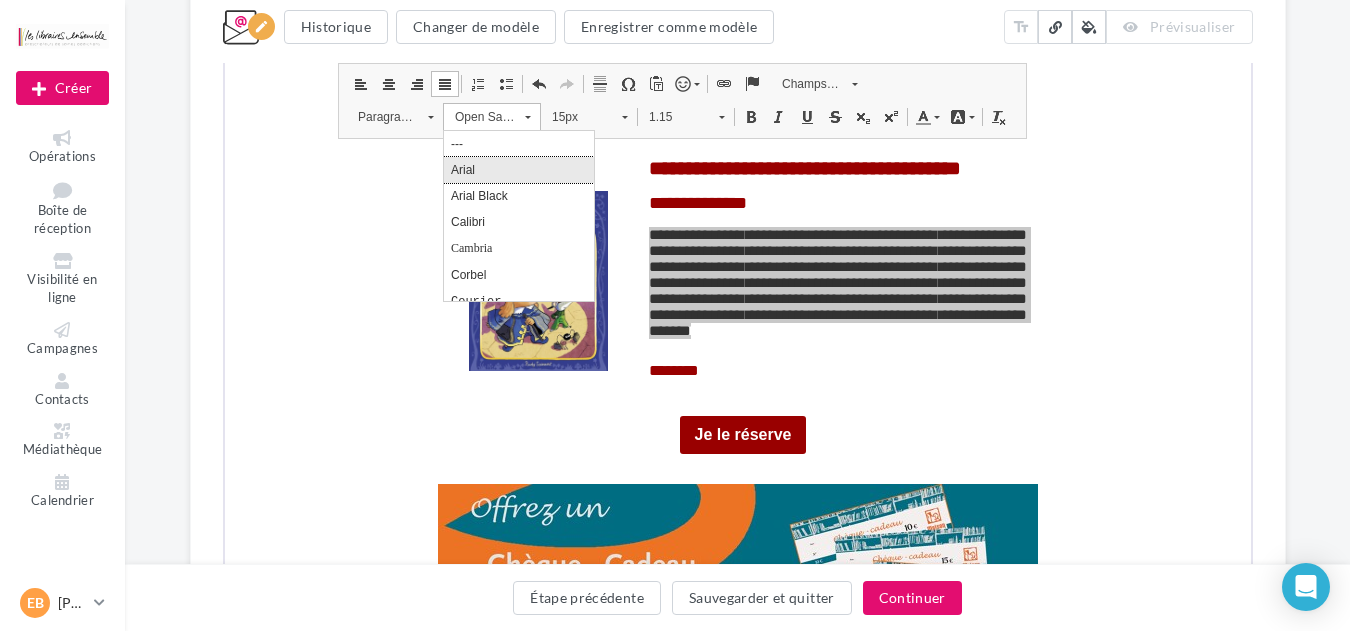 click on "Arial" at bounding box center [518, 170] 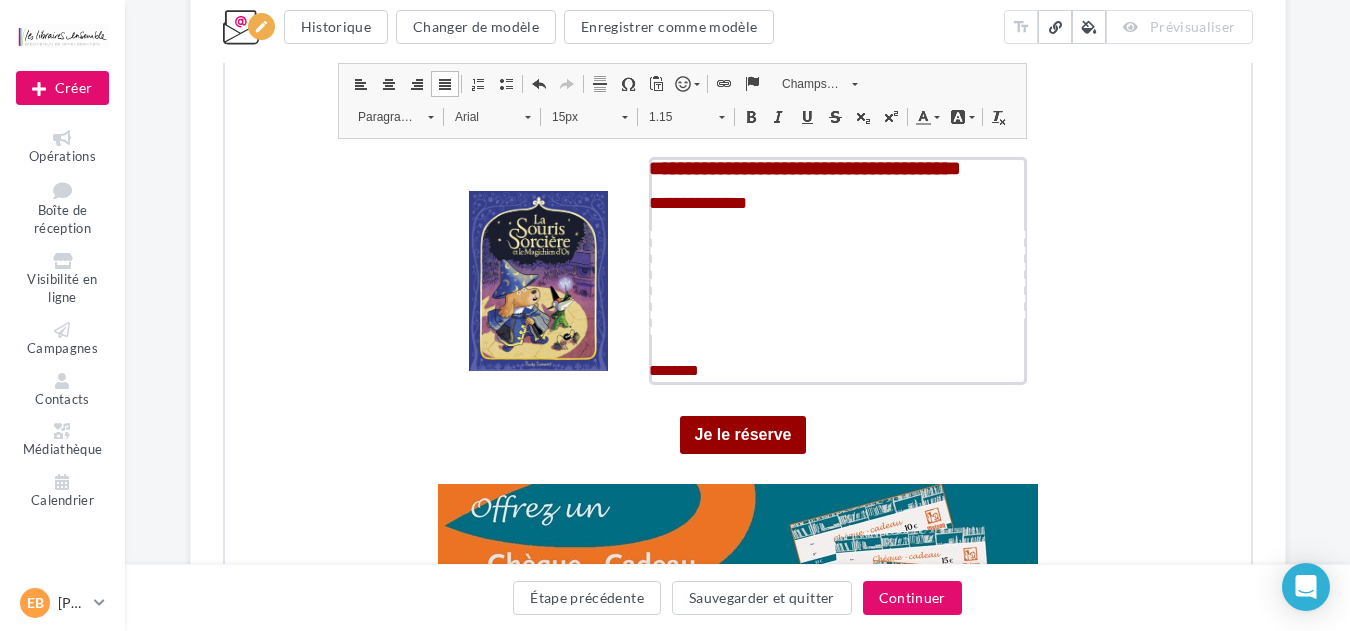 click on "15px" at bounding box center (574, 115) 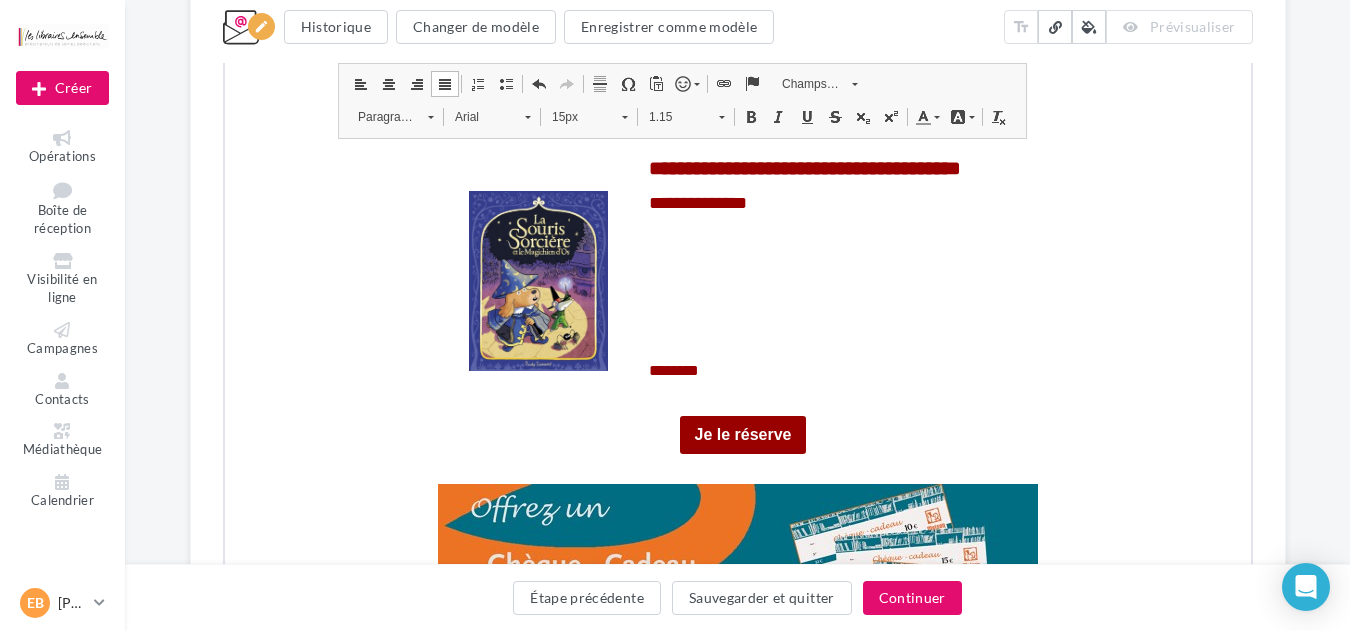 scroll, scrollTop: 136, scrollLeft: 0, axis: vertical 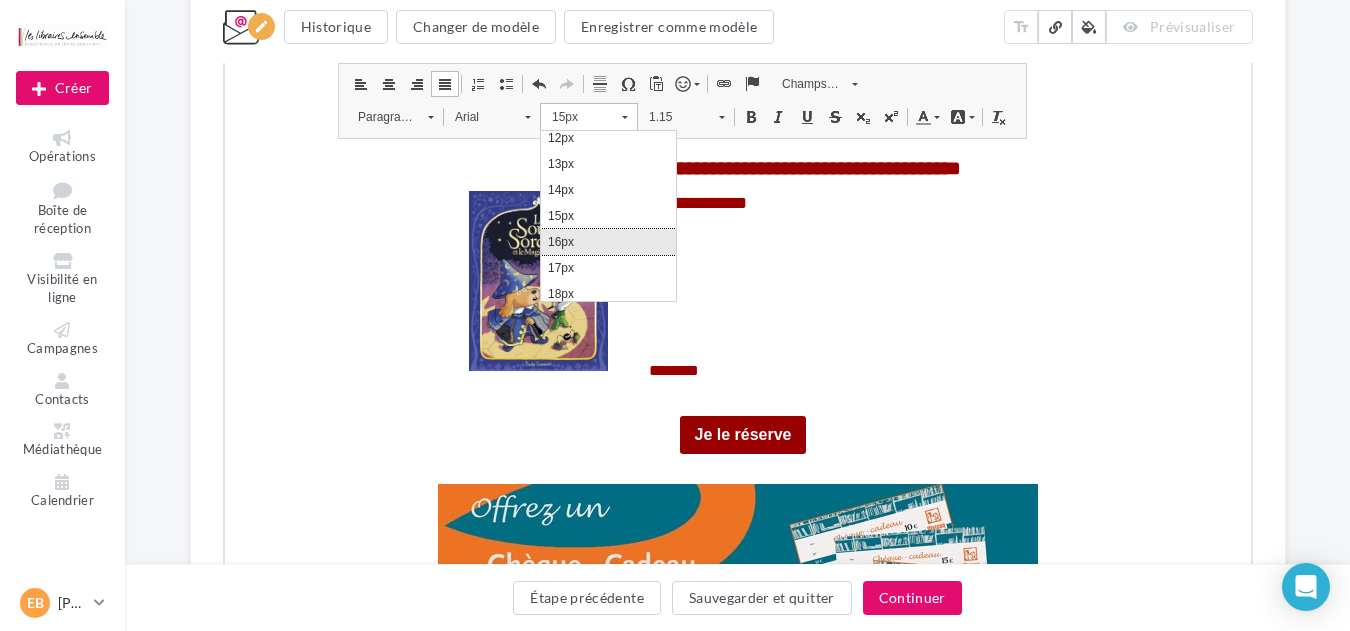 click on "16px" at bounding box center [607, 242] 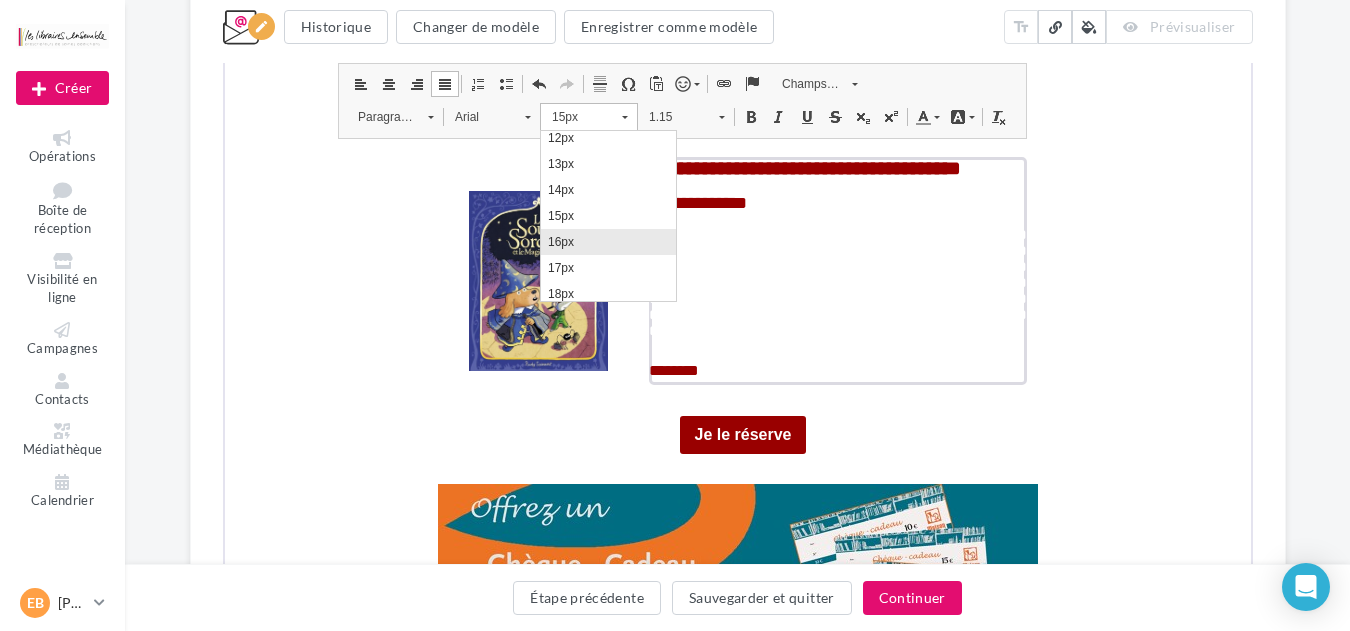 scroll, scrollTop: 0, scrollLeft: 0, axis: both 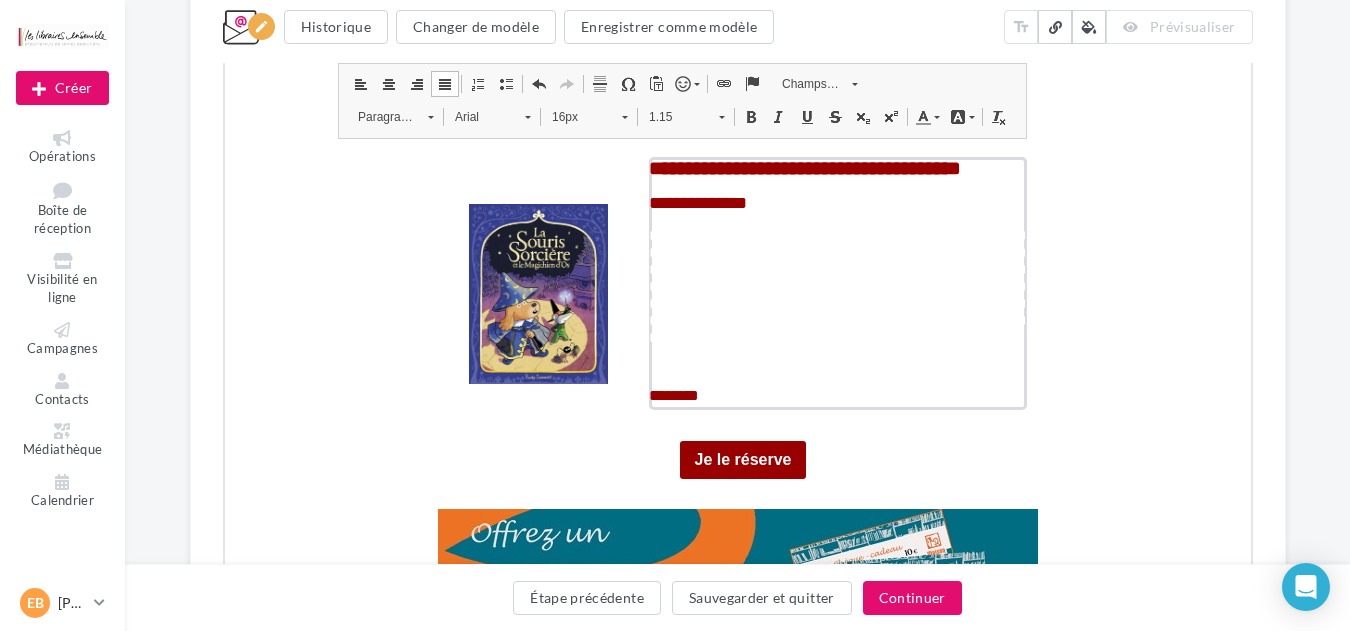 click at bounding box center [920, 115] 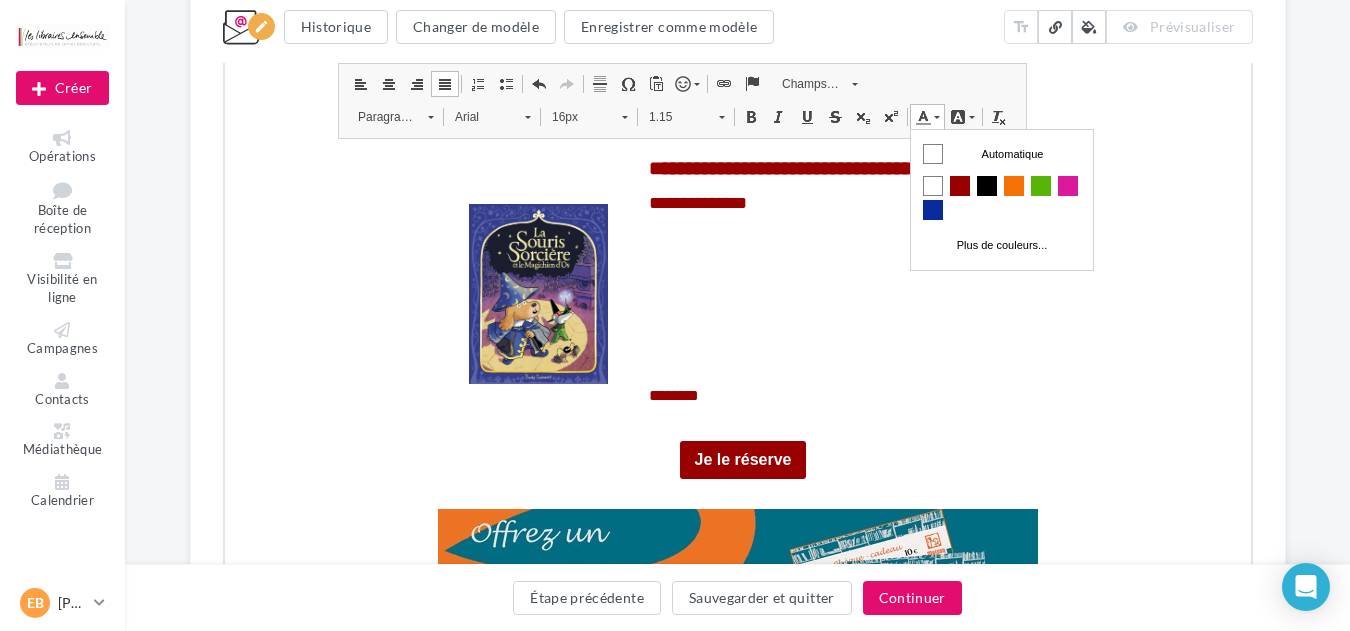 scroll, scrollTop: 0, scrollLeft: 0, axis: both 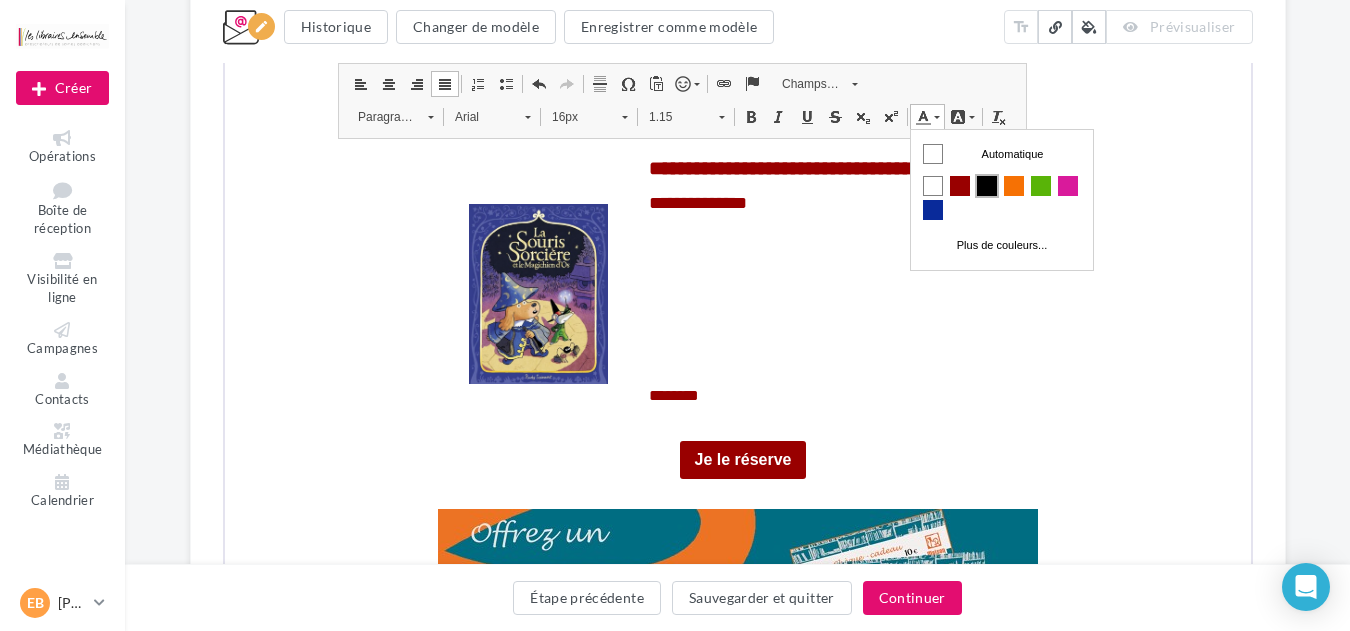 click at bounding box center (986, 186) 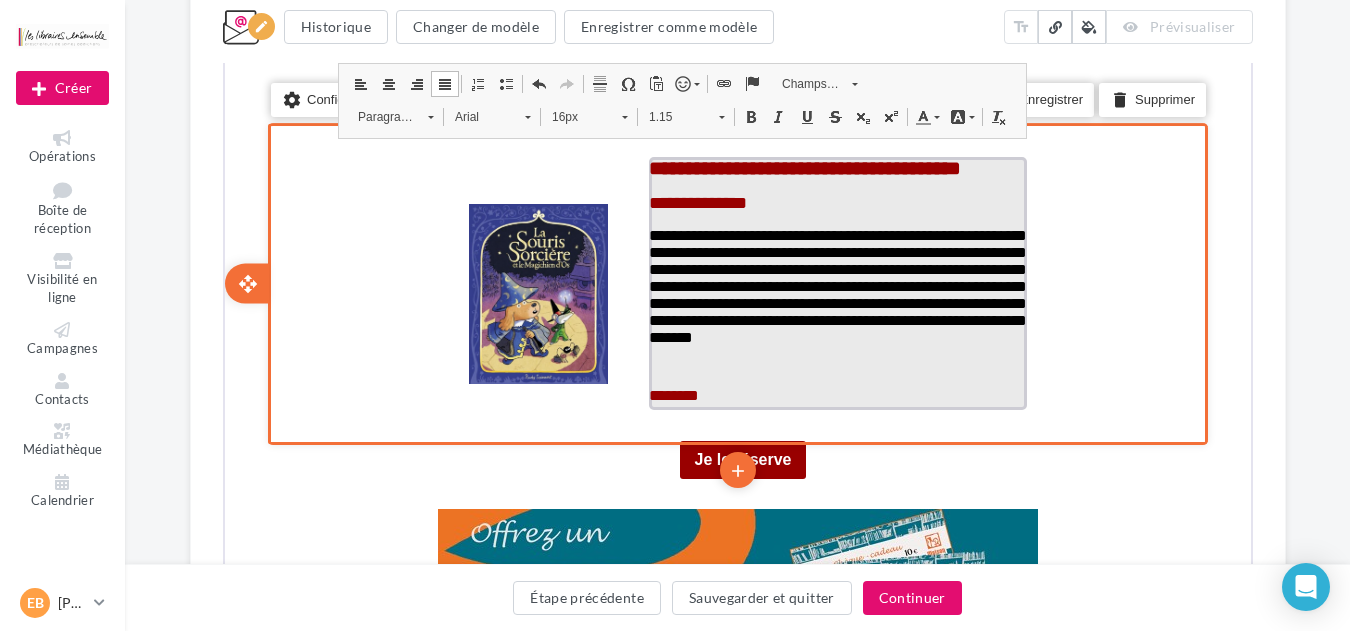 click on "********" at bounding box center (835, 393) 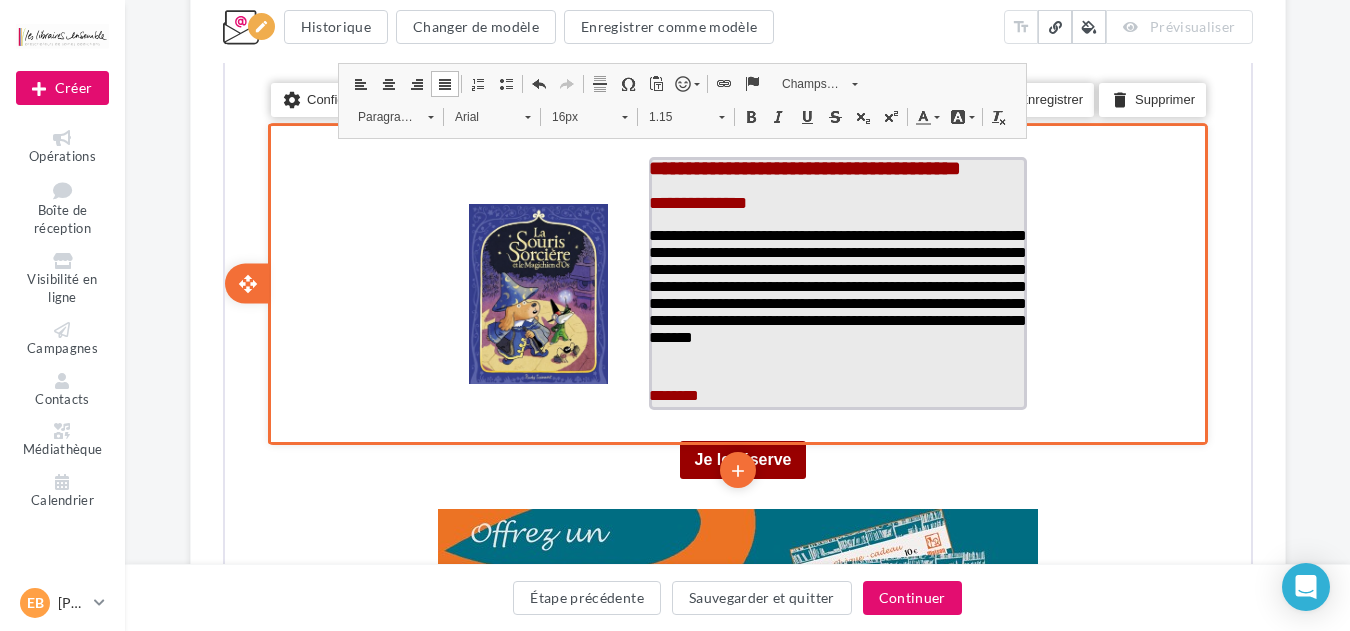 click on "********" at bounding box center (671, 393) 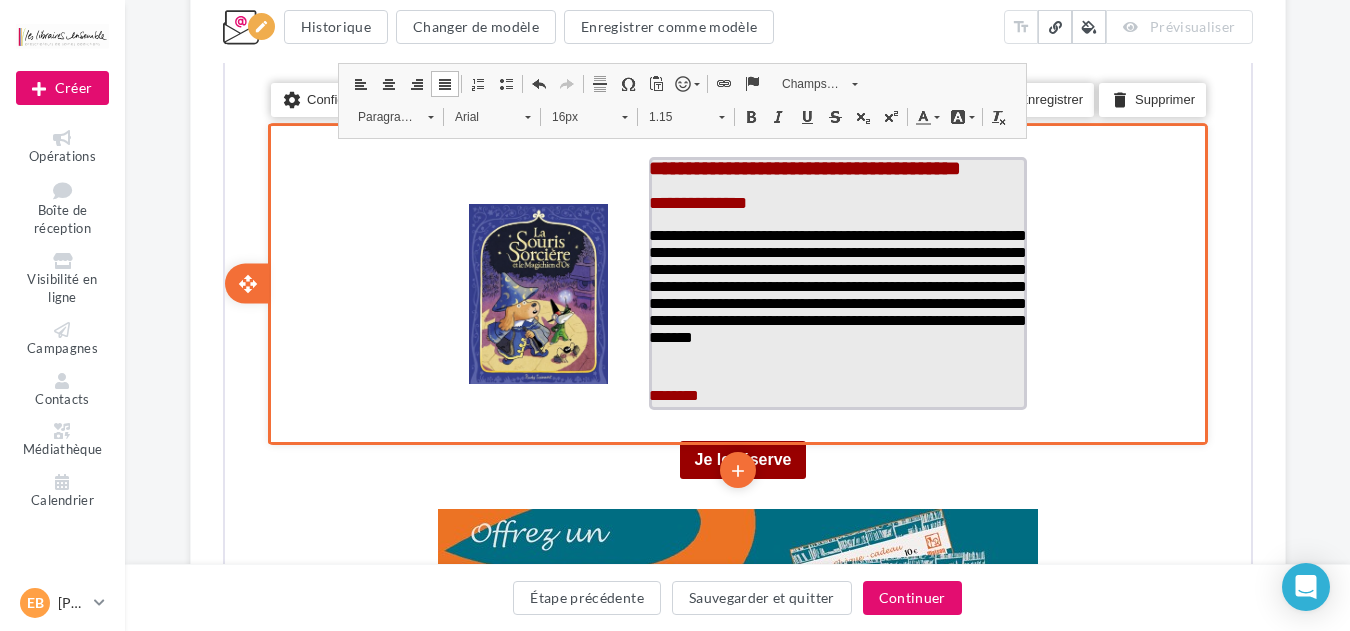 click on "********" at bounding box center [835, 393] 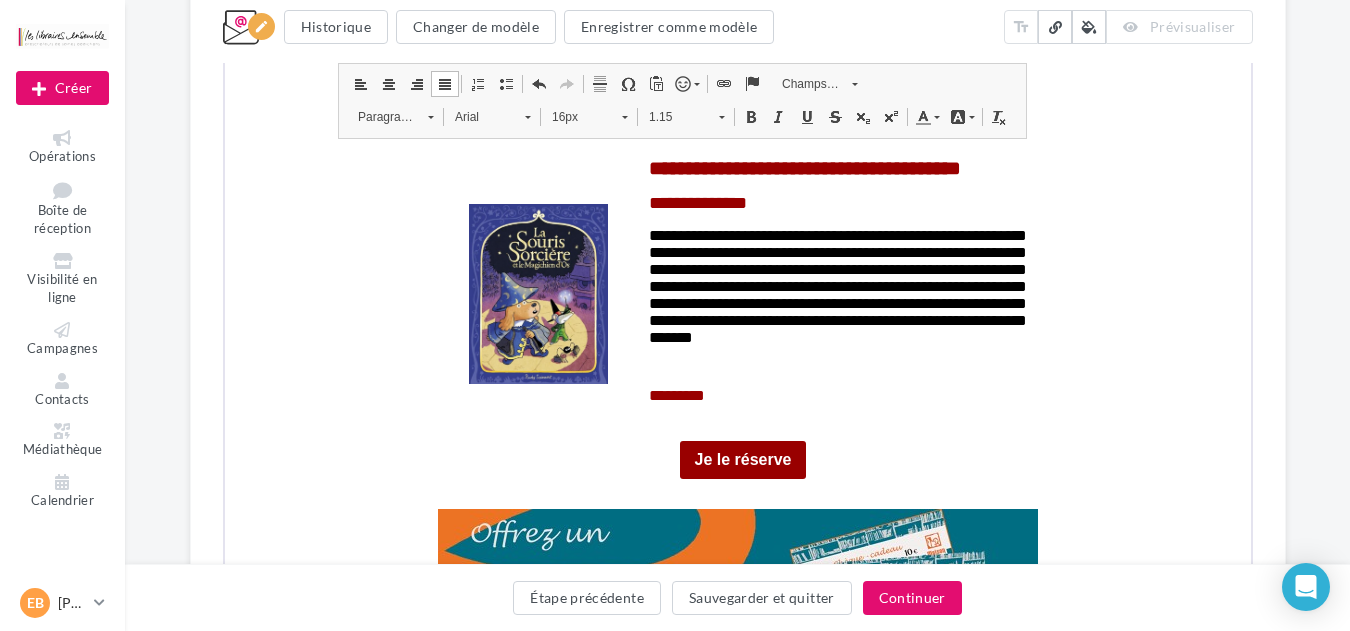 click on "**********" at bounding box center [737, -533] 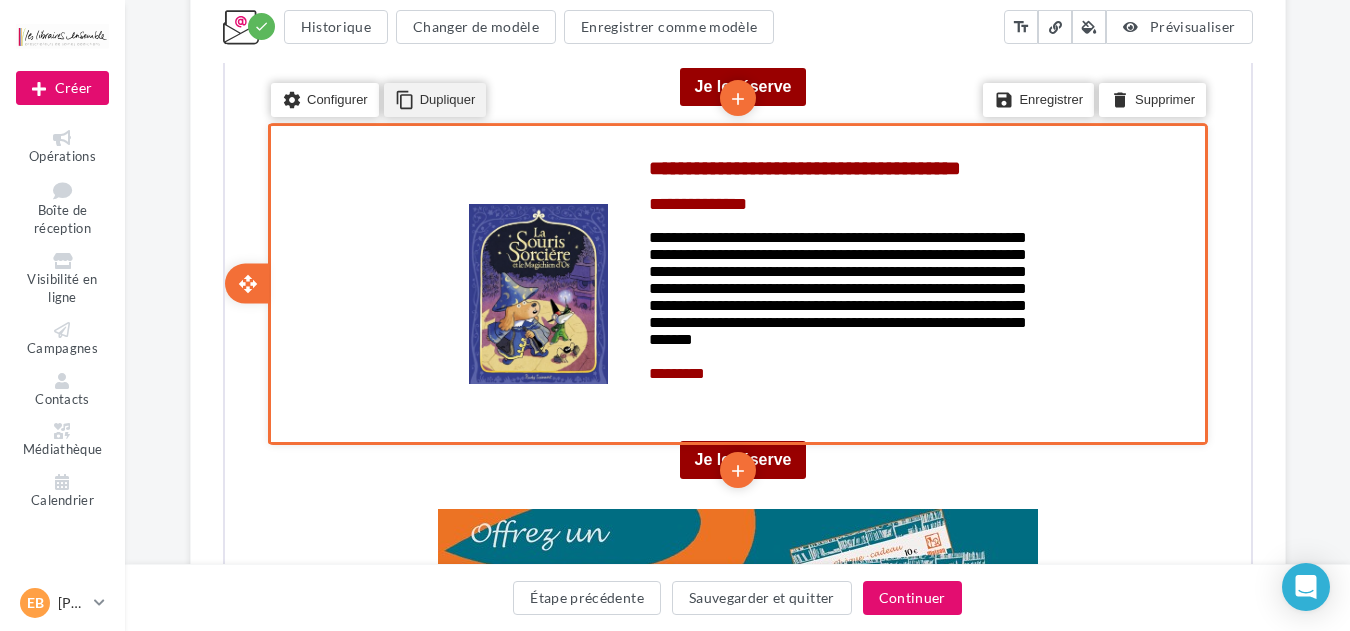 click on "content_copy Dupliquer" at bounding box center (432, 98) 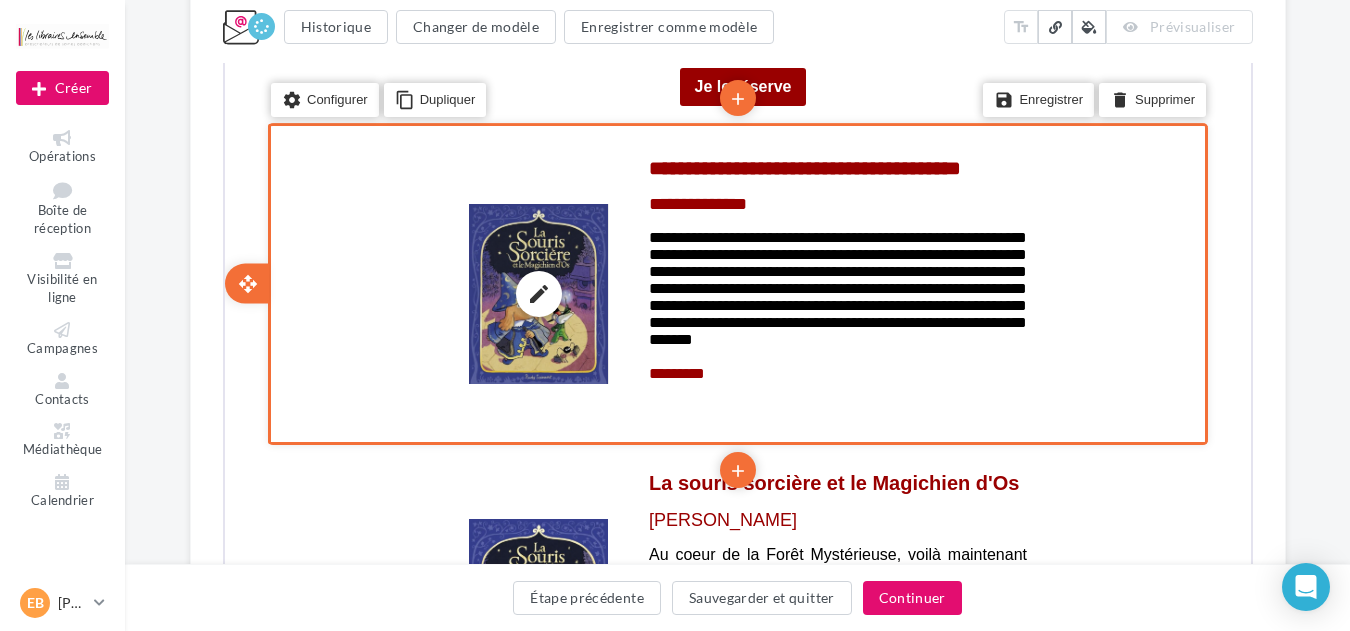 scroll, scrollTop: 2541, scrollLeft: 0, axis: vertical 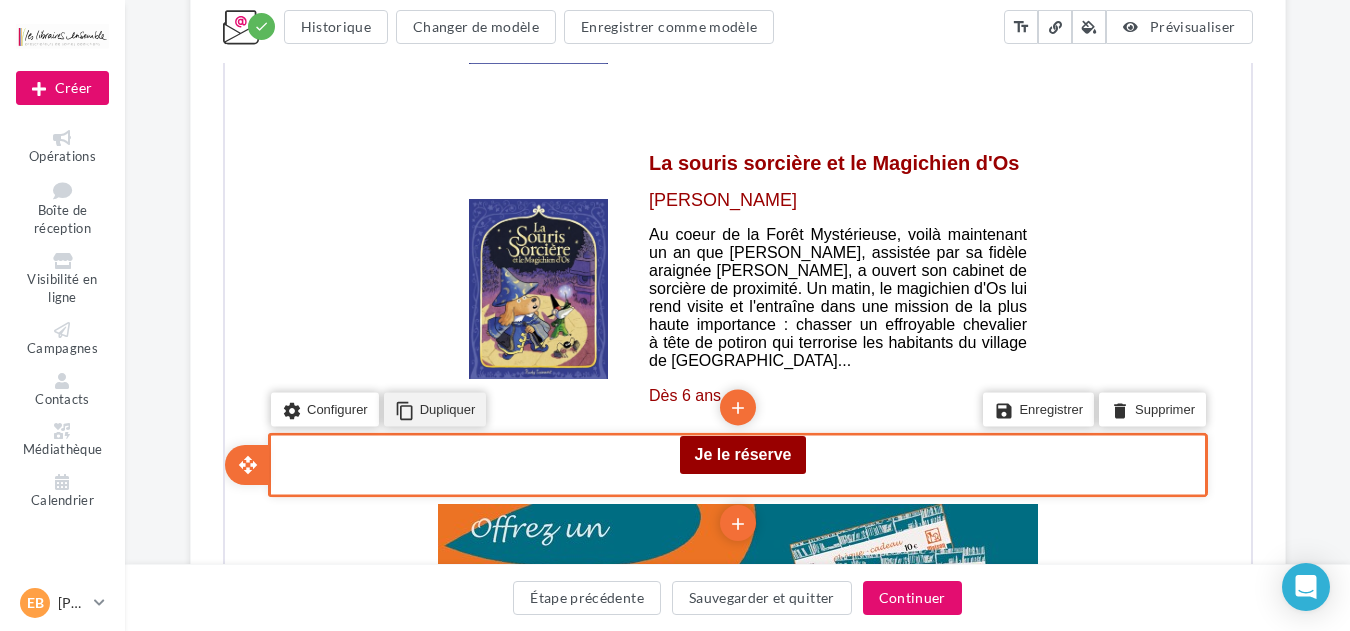 click on "content_copy Dupliquer" at bounding box center [432, 408] 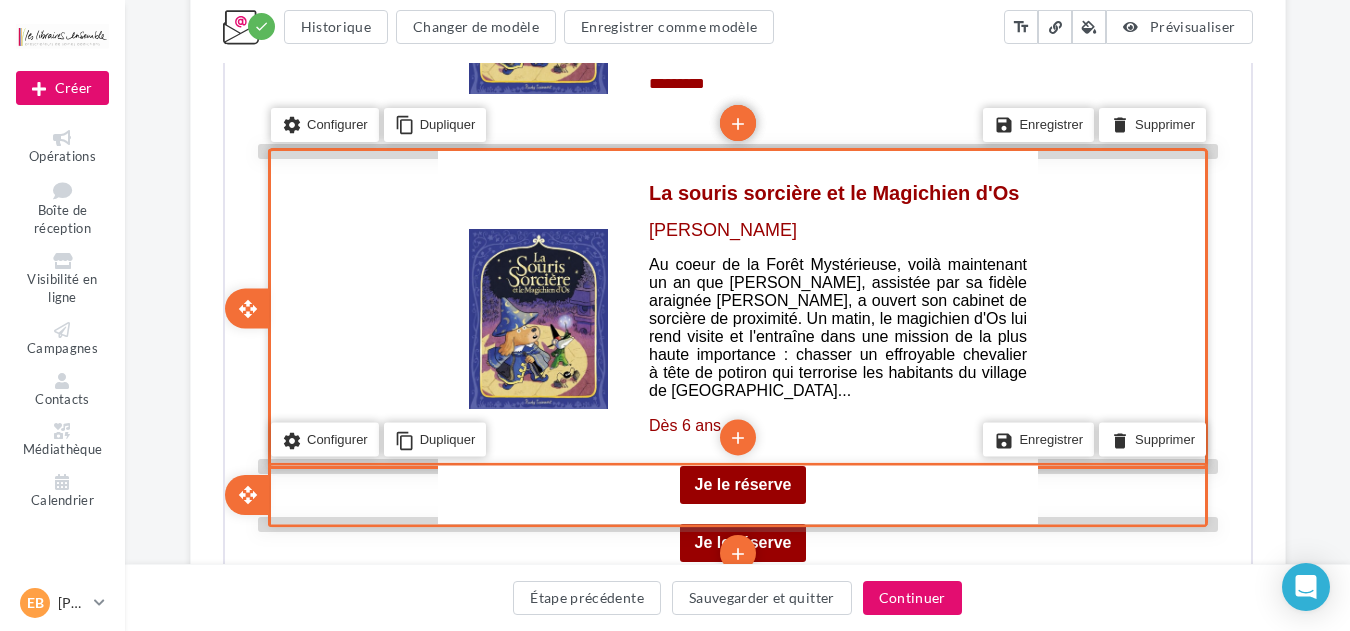 scroll, scrollTop: 2491, scrollLeft: 0, axis: vertical 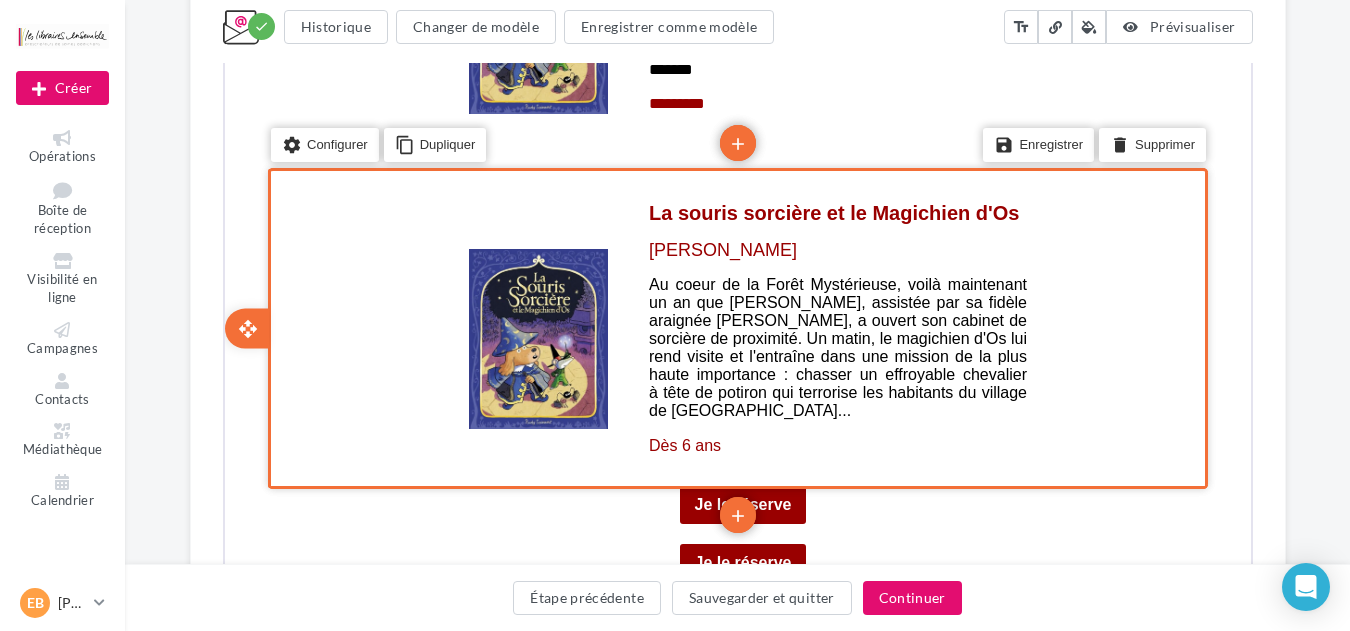 click on "settings Configurer content_copy Dupliquer" at bounding box center (413, 145) 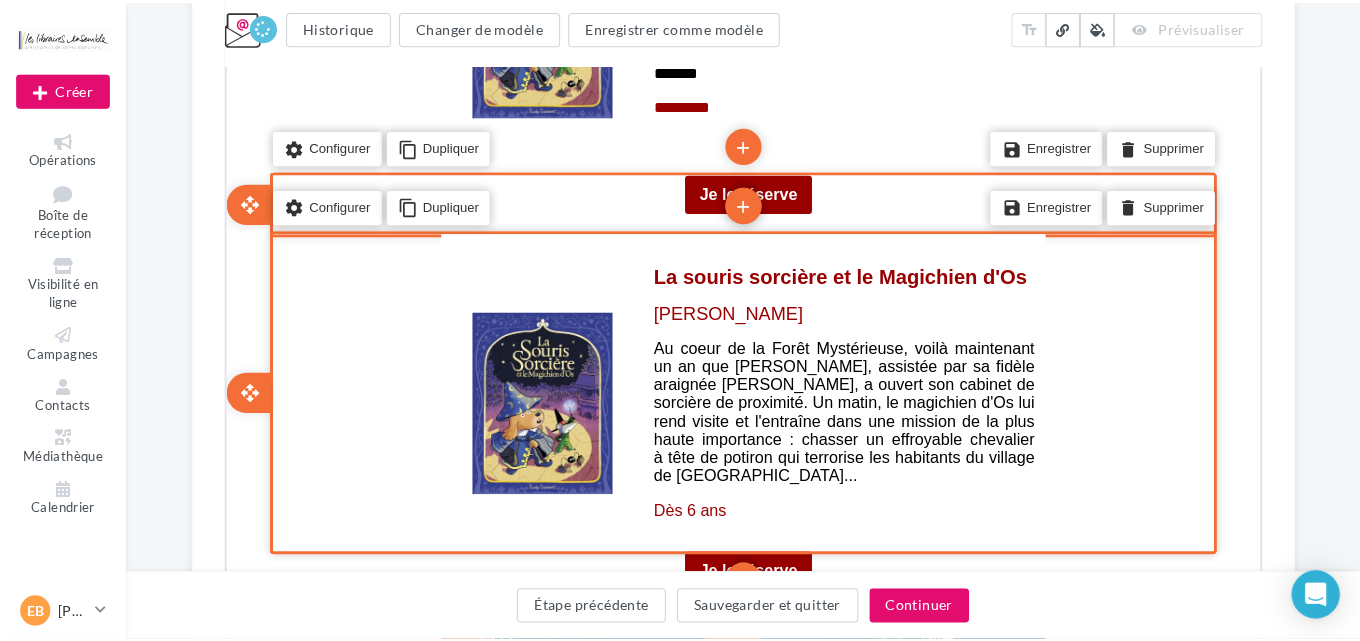 scroll, scrollTop: 2277, scrollLeft: 0, axis: vertical 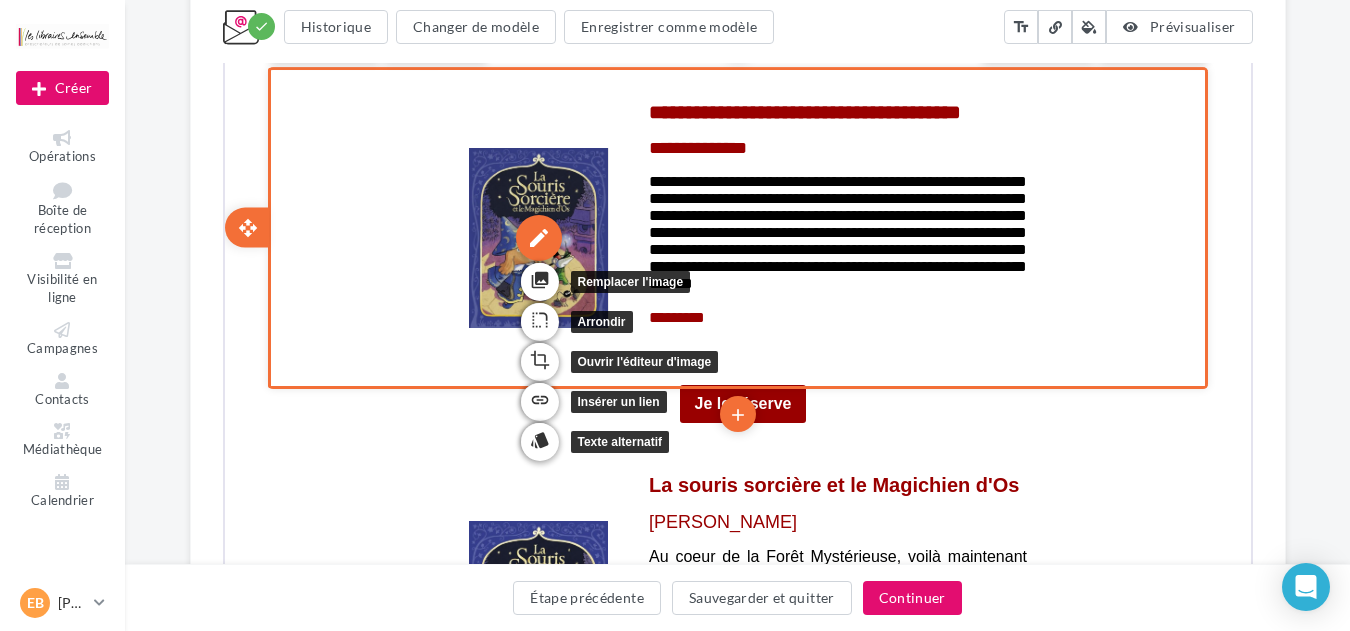 click on "edit" at bounding box center (536, 236) 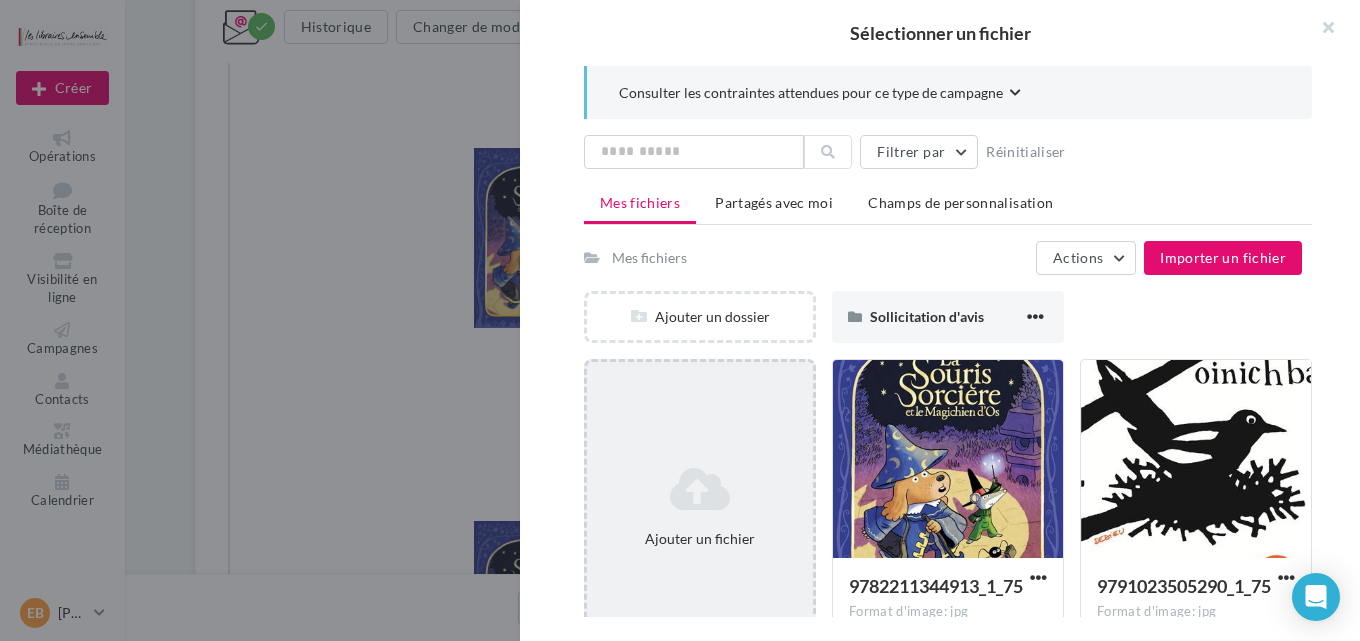 click at bounding box center (700, 489) 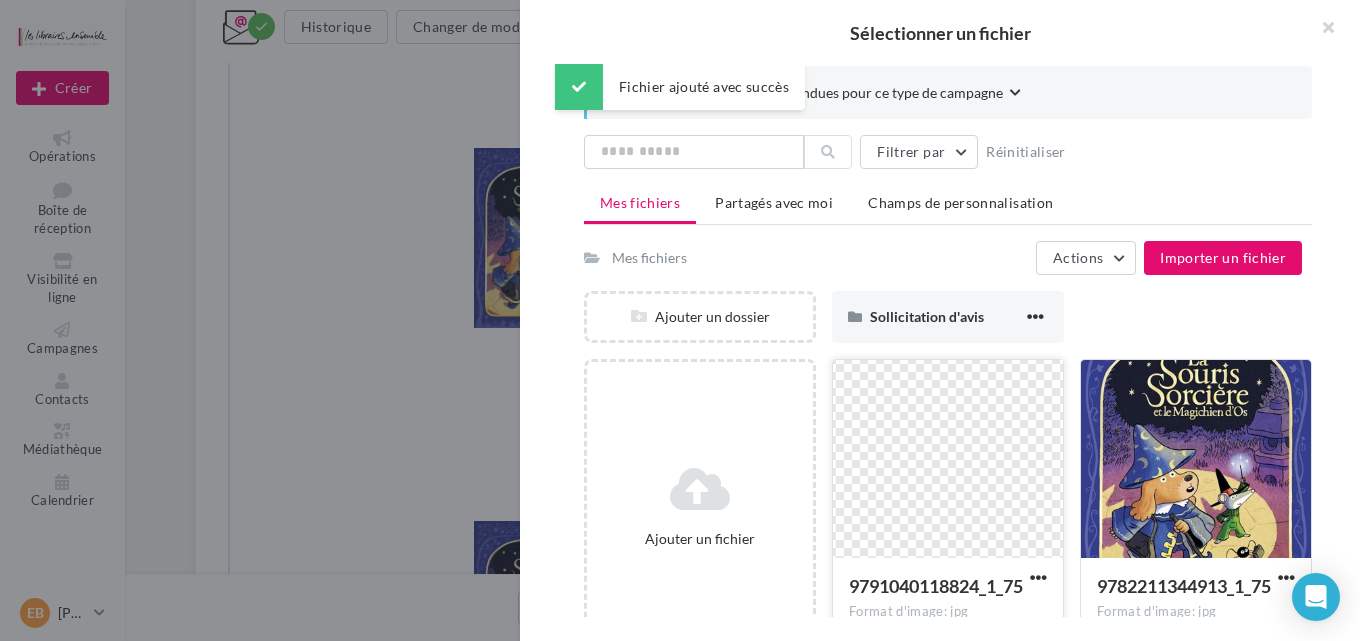 click at bounding box center [948, 460] 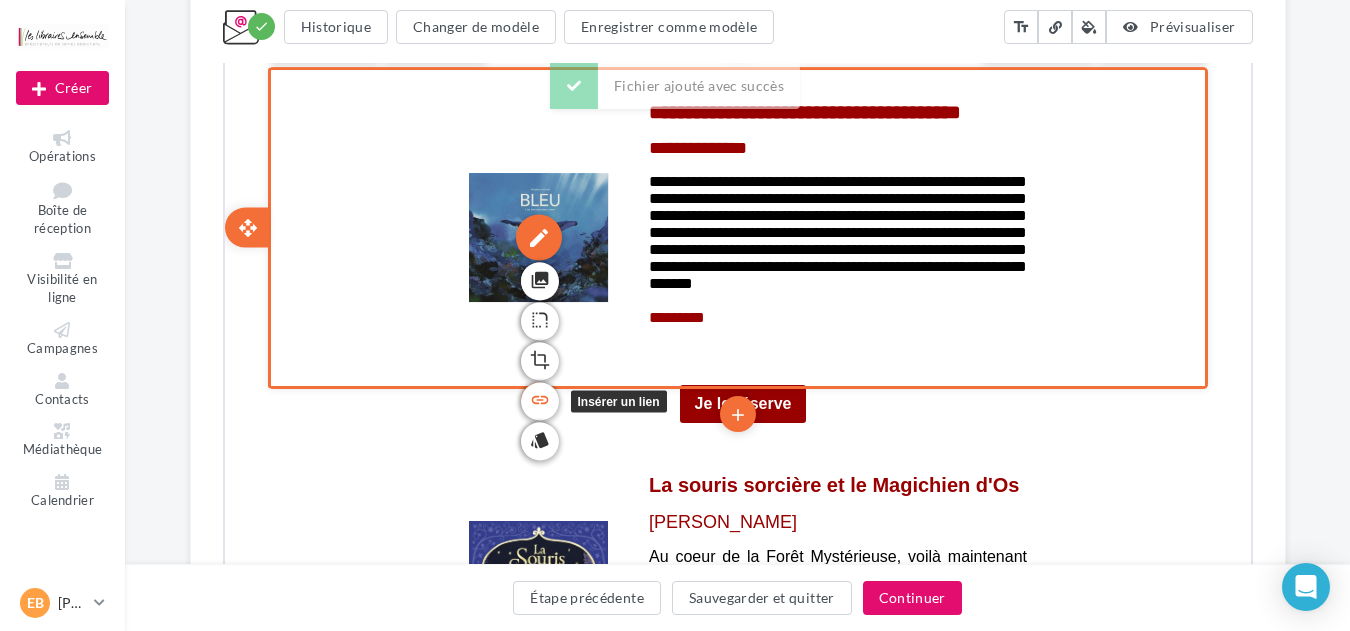 click on "link" at bounding box center [537, 398] 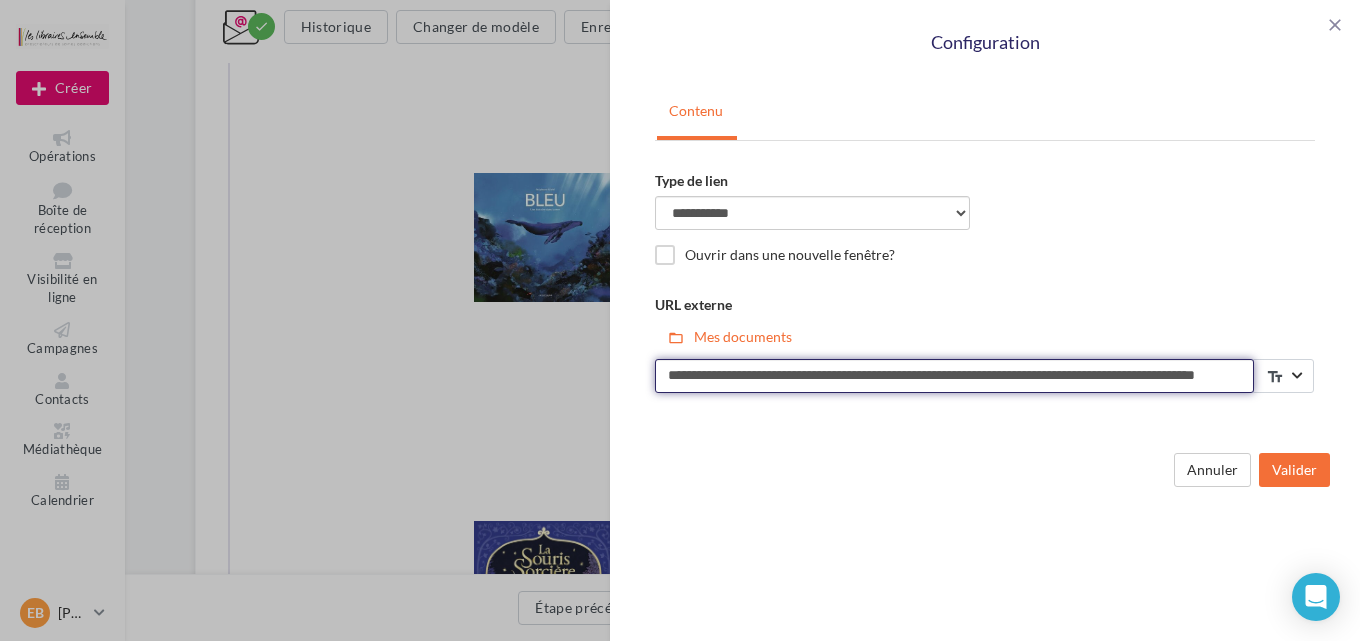 click on "**********" at bounding box center [954, 376] 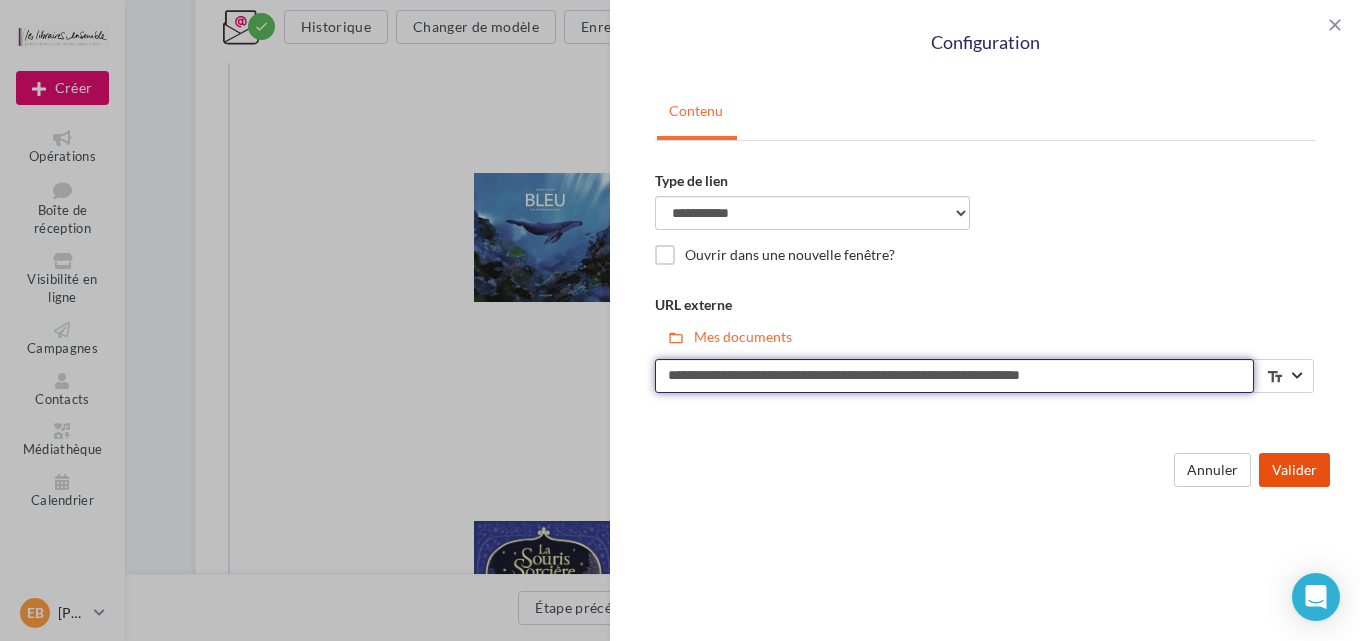 type on "**********" 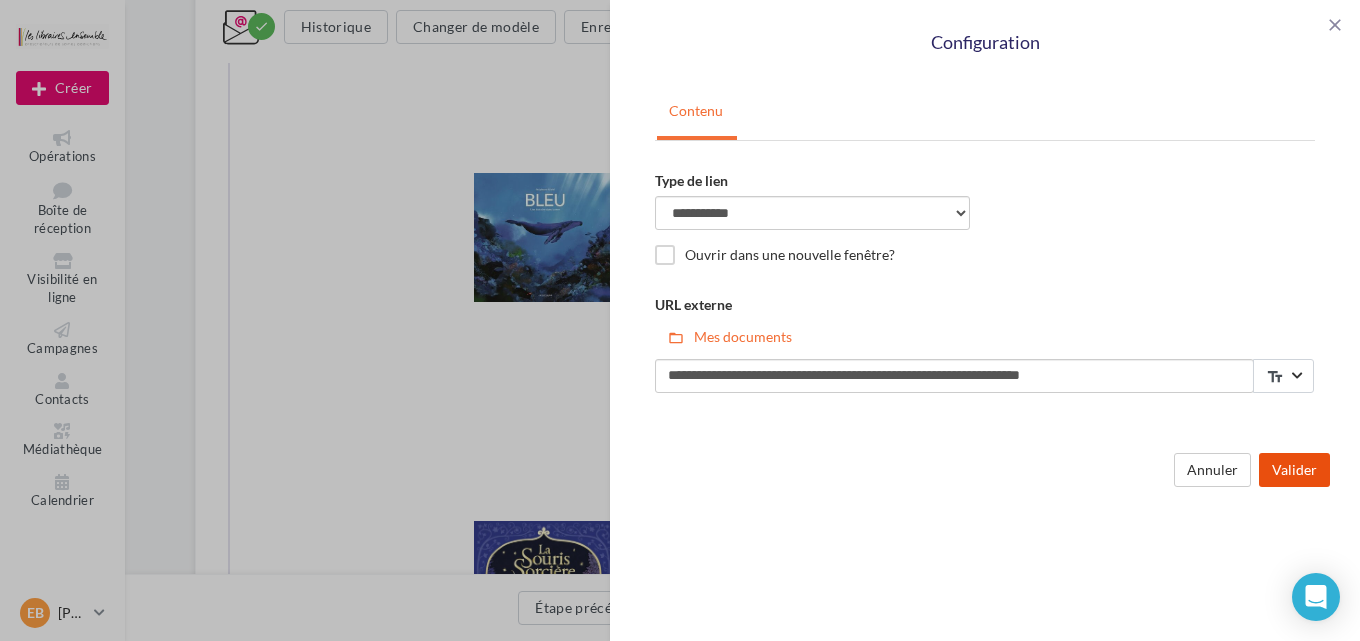 click on "Valider" at bounding box center (1294, 470) 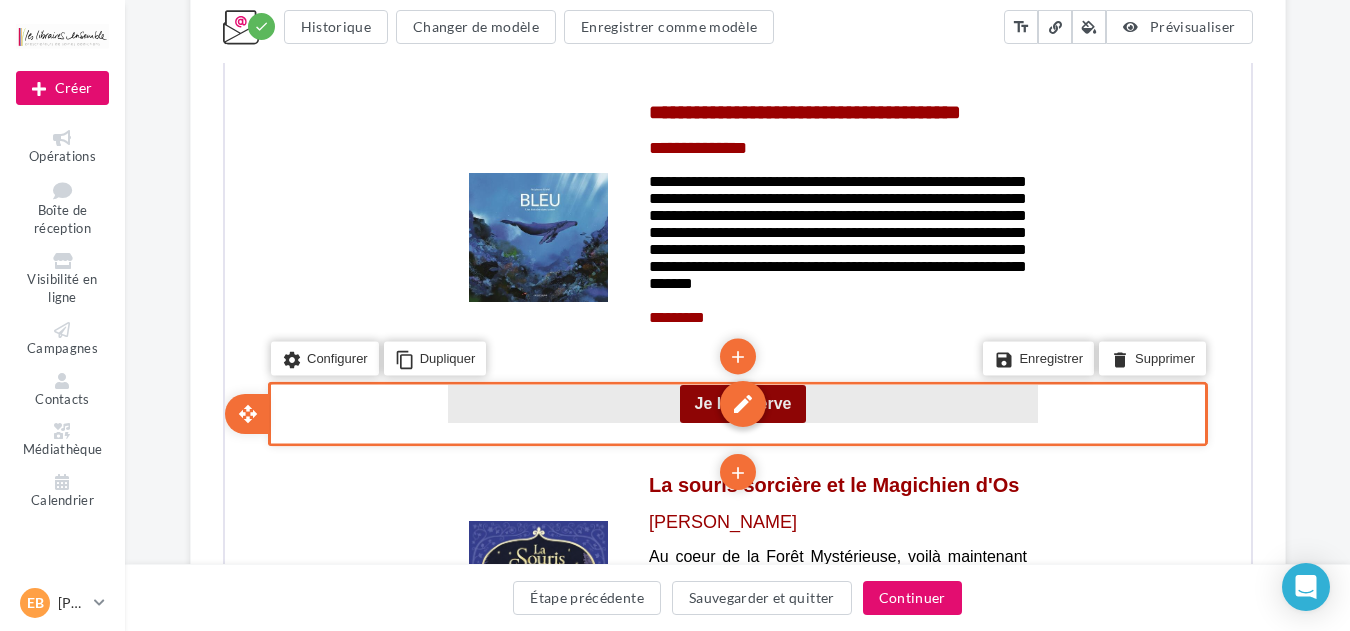 click on "edit" at bounding box center (740, 402) 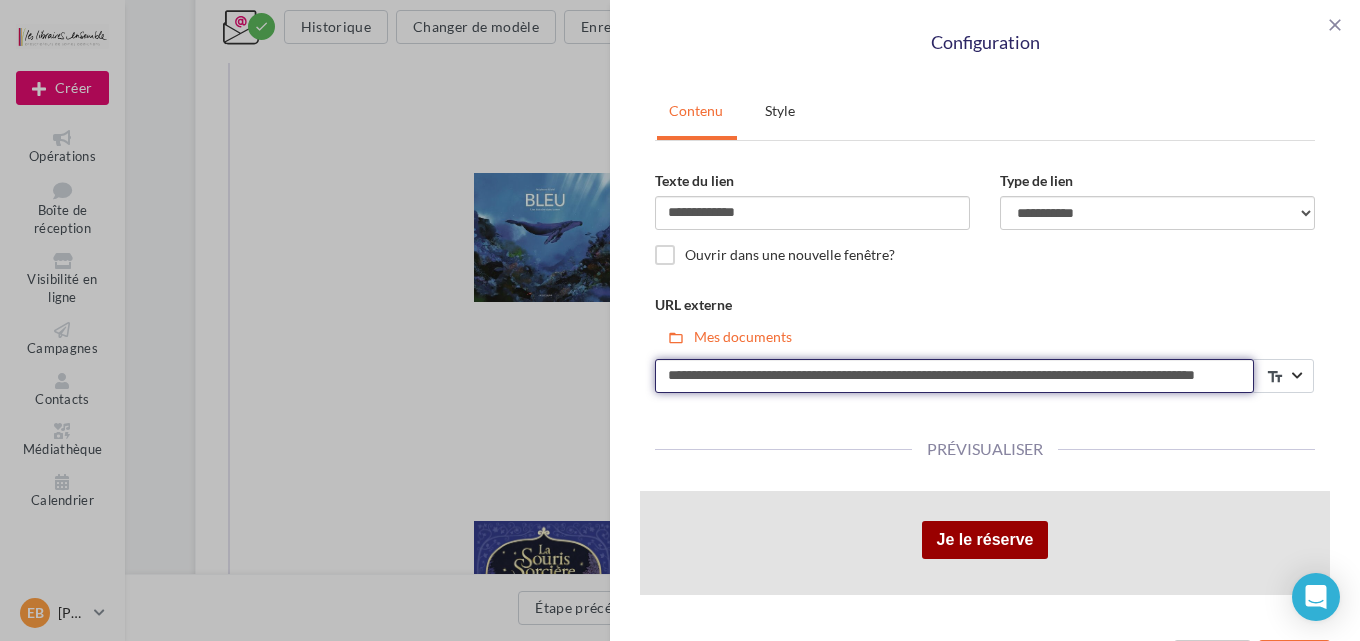 click on "**********" at bounding box center (954, 376) 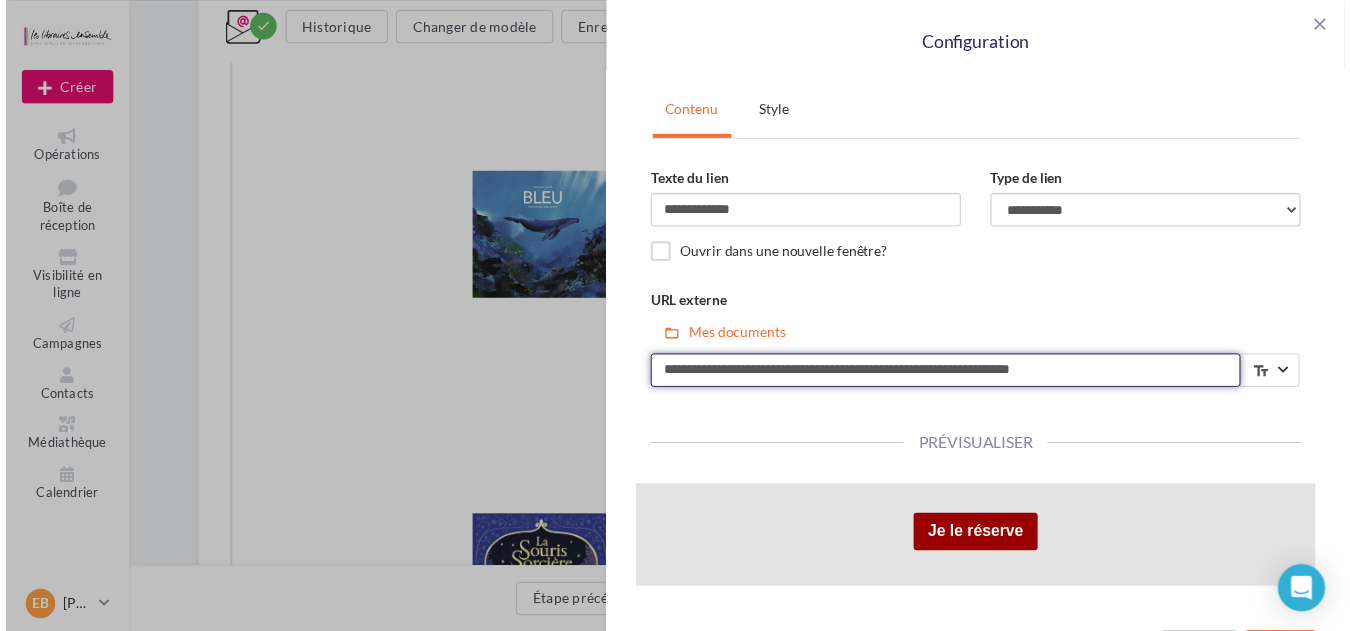 scroll, scrollTop: 59, scrollLeft: 0, axis: vertical 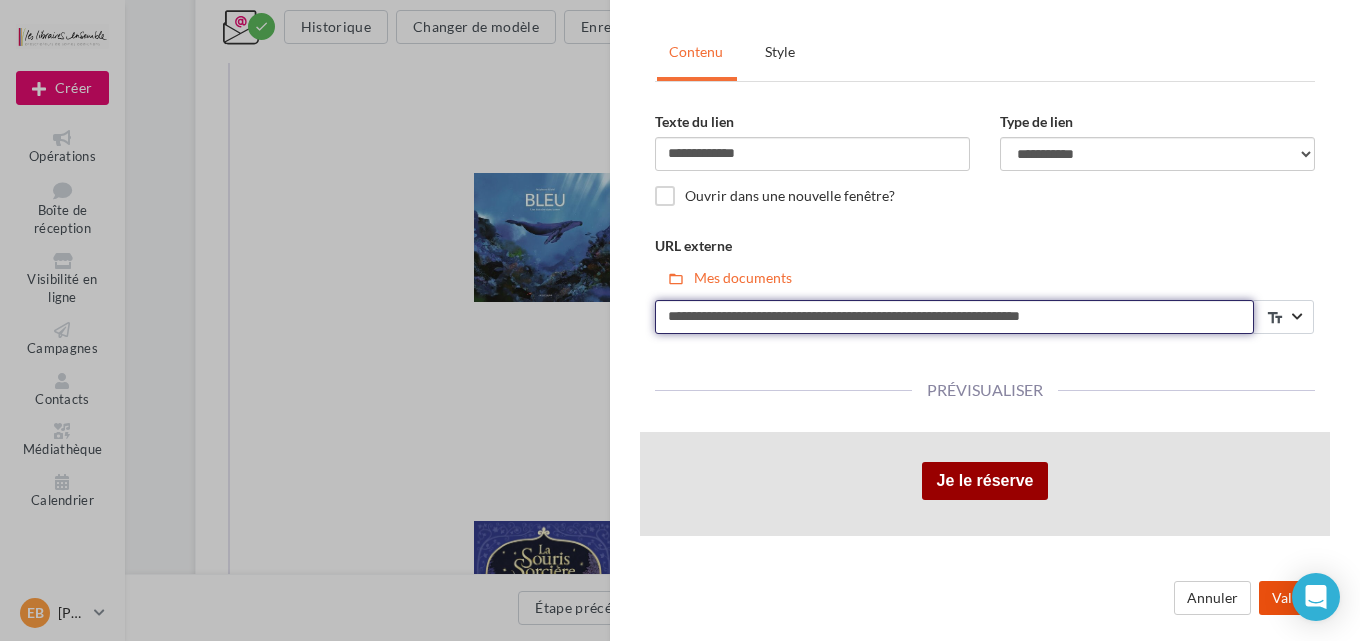 type on "**********" 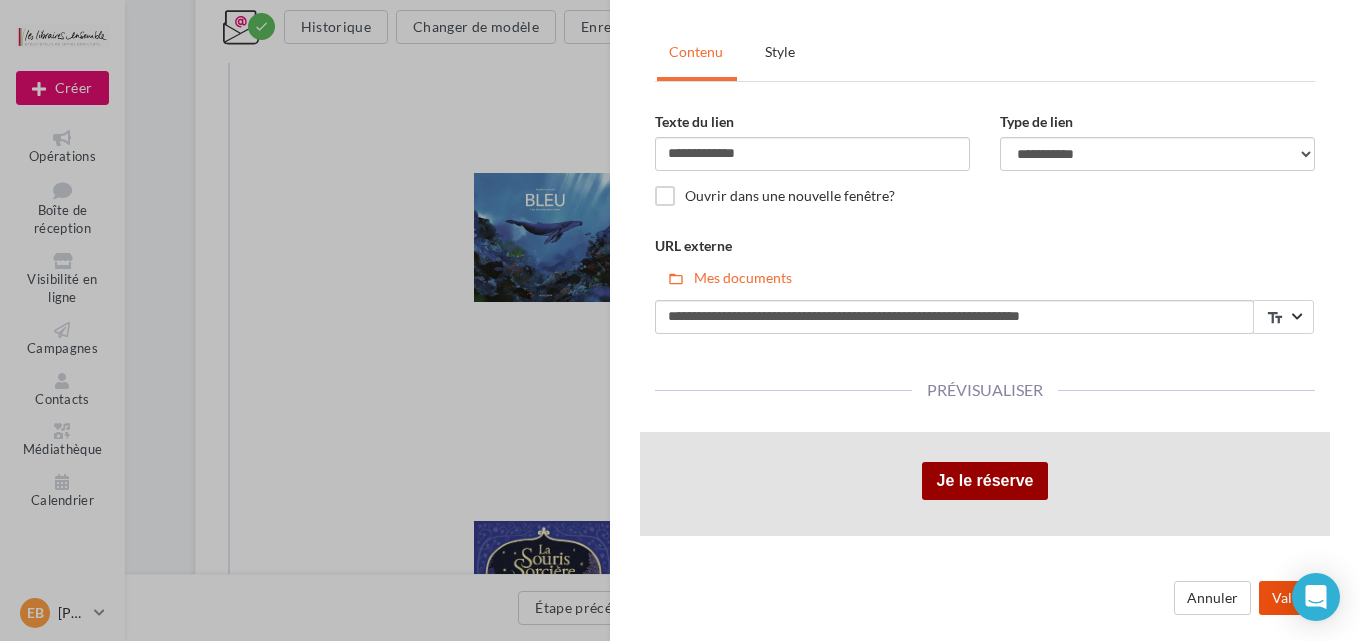 click on "Valider" at bounding box center [1294, 598] 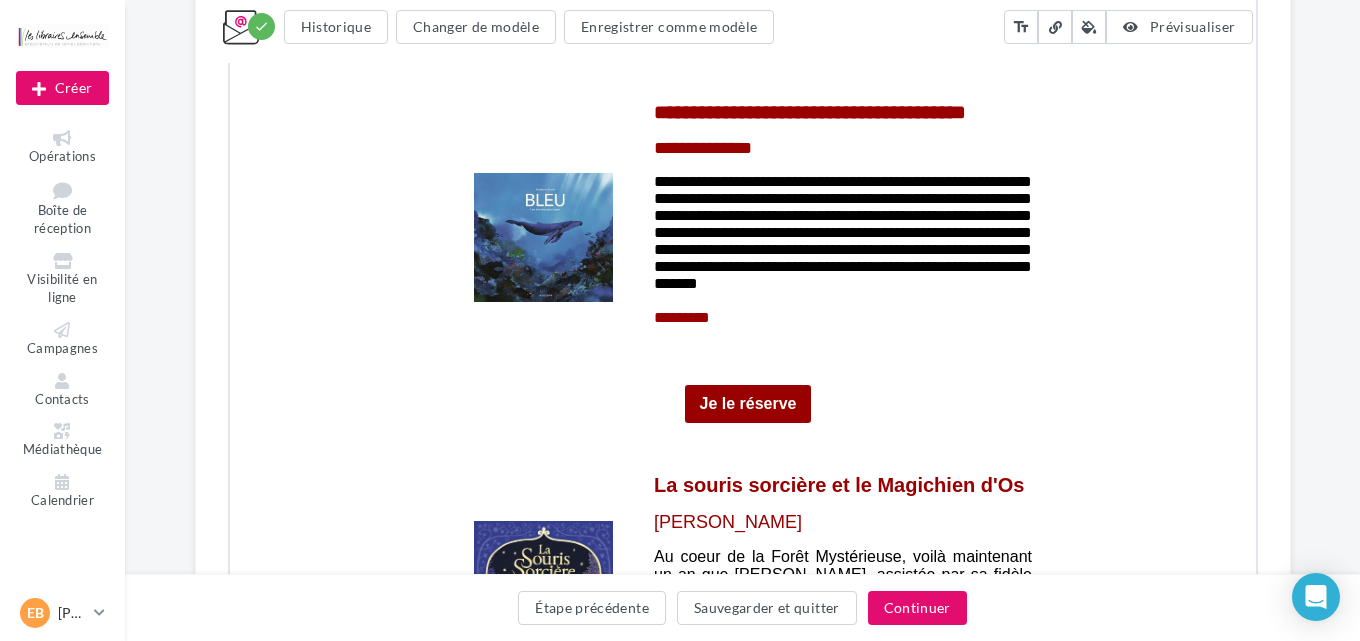 click on "**********" at bounding box center (680, 320) 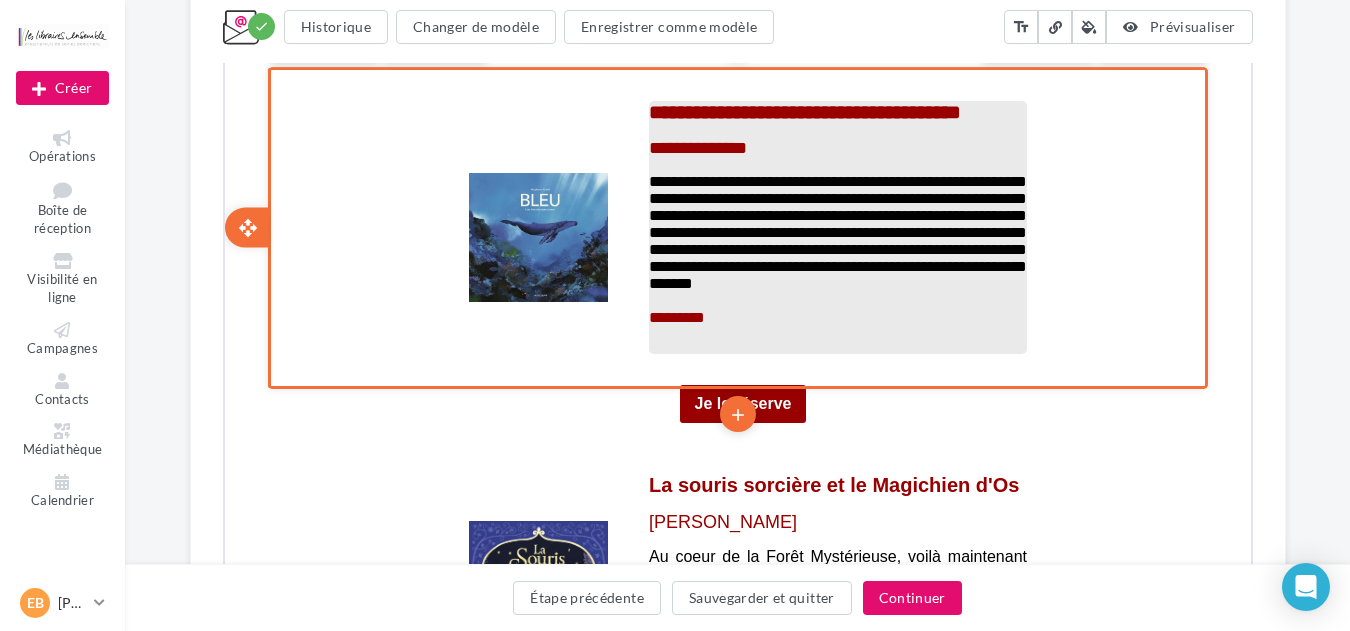 click on "**********" at bounding box center [802, 110] 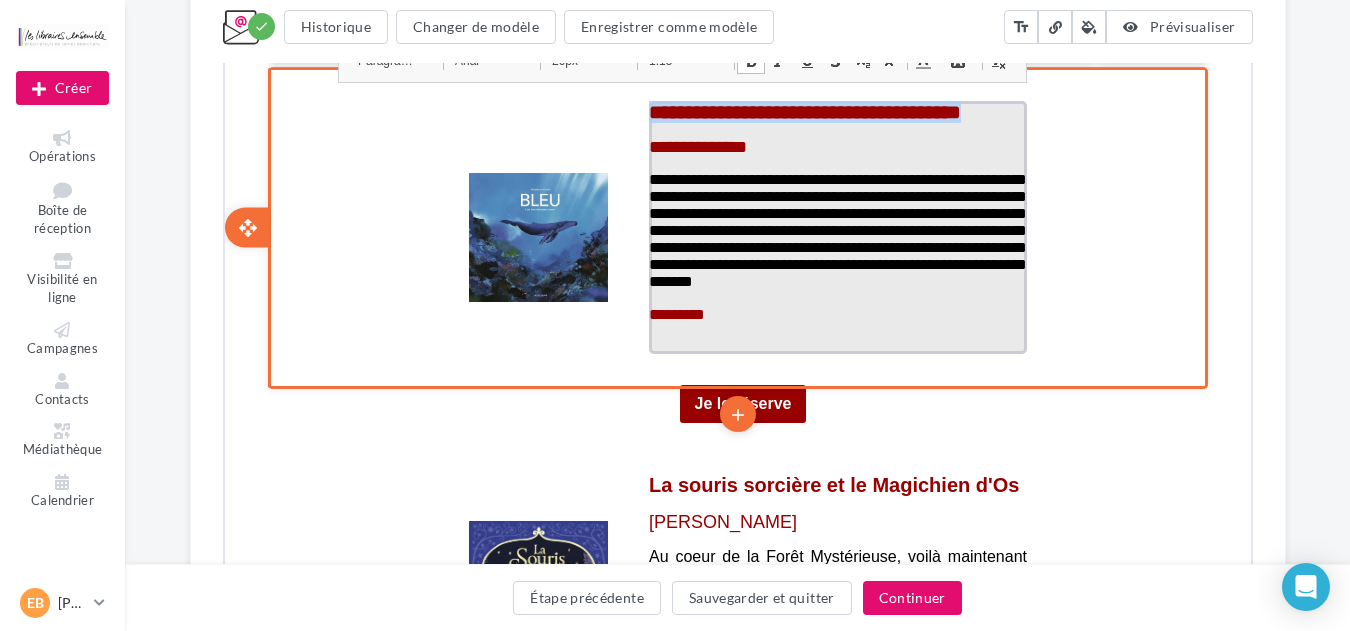 drag, startPoint x: 1015, startPoint y: 90, endPoint x: 565, endPoint y: 95, distance: 450.02777 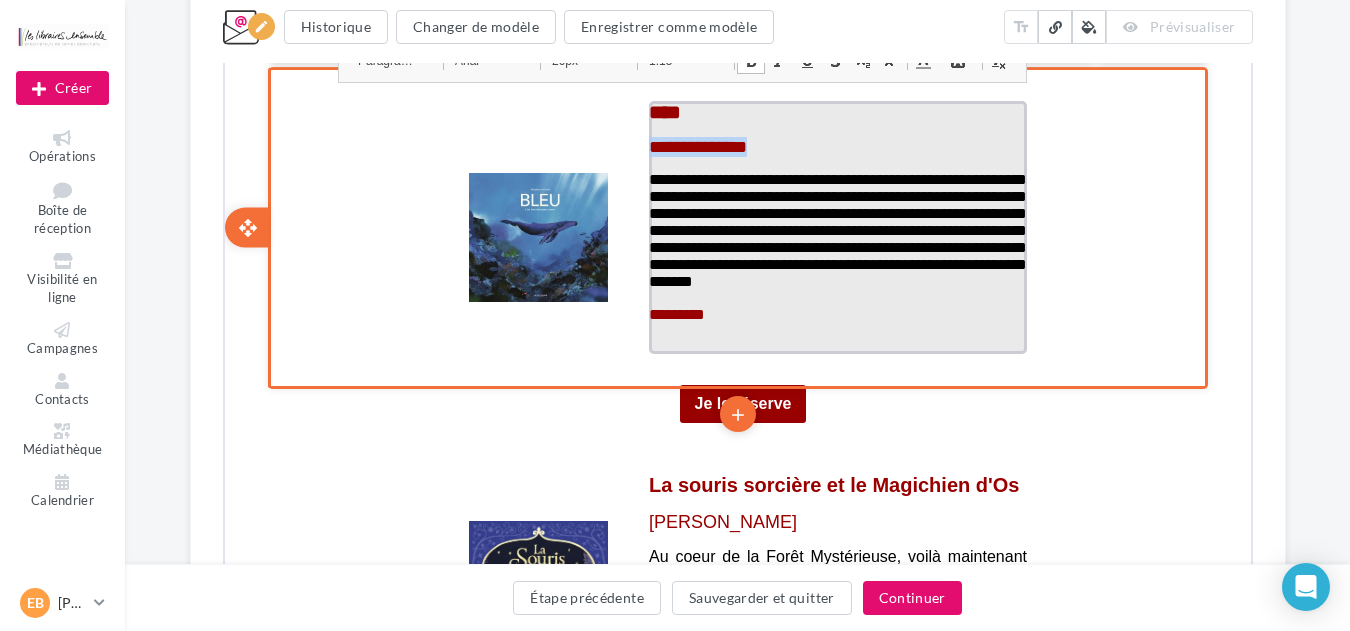 drag, startPoint x: 779, startPoint y: 124, endPoint x: 645, endPoint y: 124, distance: 134 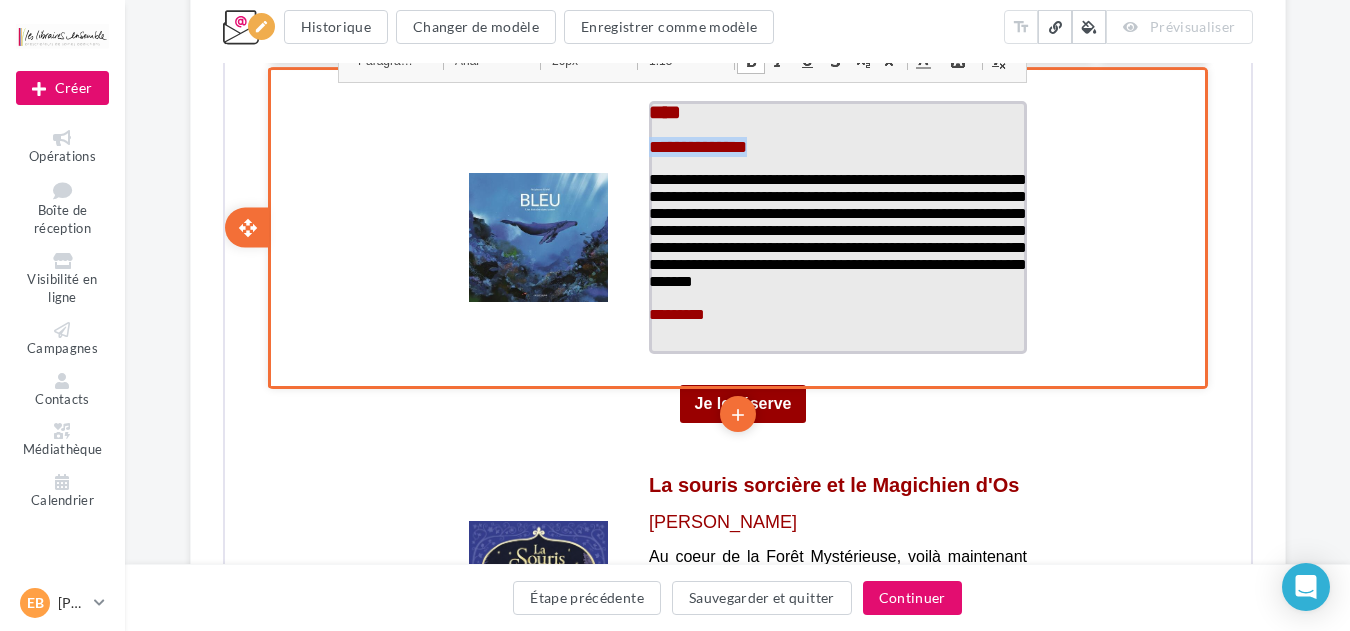 click on "**********" at bounding box center [835, 145] 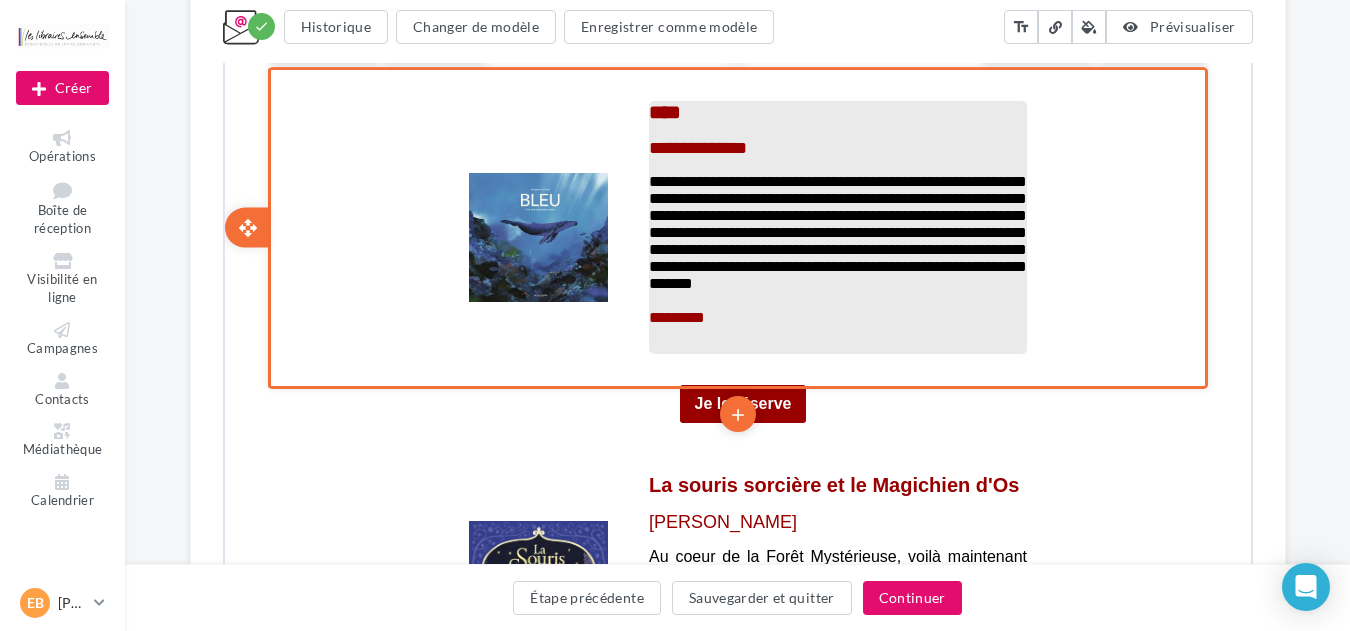 click on "**********" at bounding box center [835, 230] 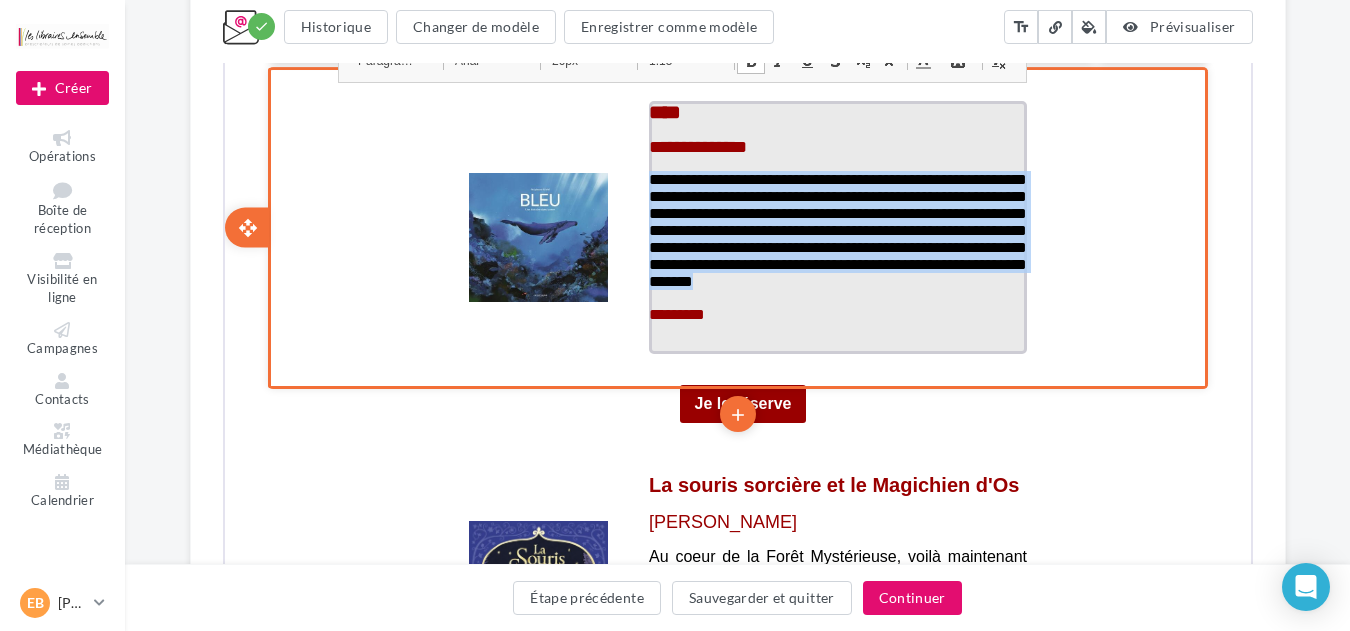 drag, startPoint x: 718, startPoint y: 285, endPoint x: 639, endPoint y: 165, distance: 143.66975 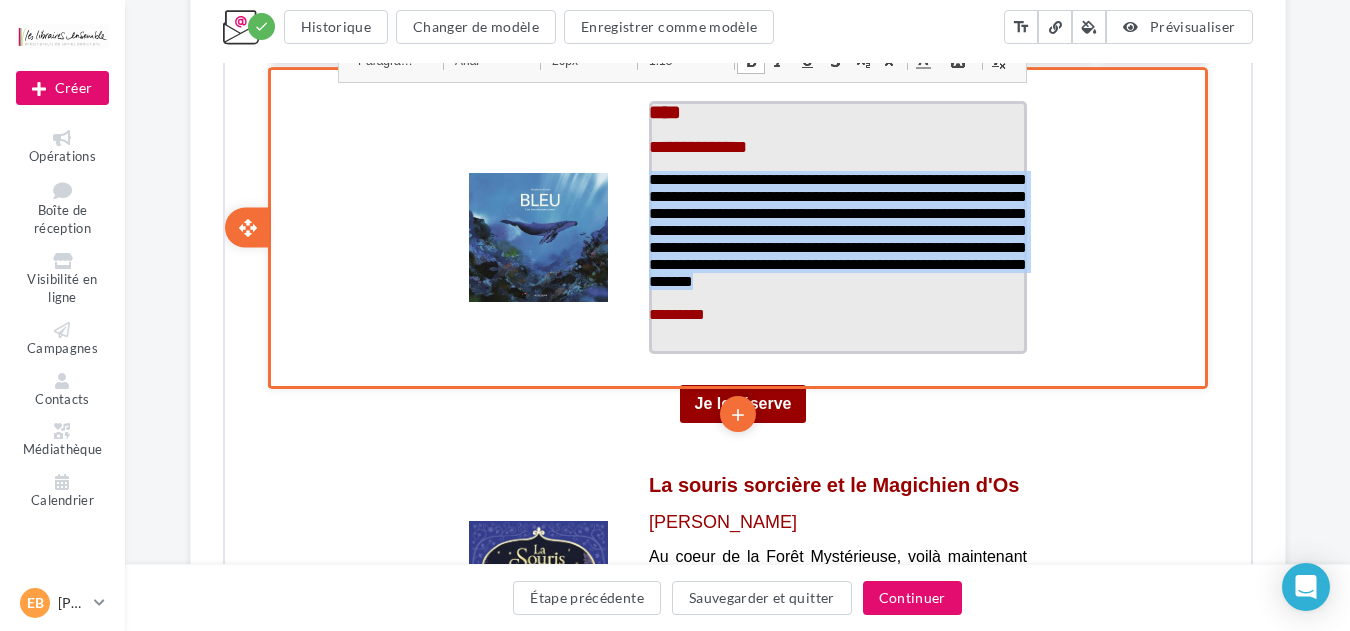 click on "**********" at bounding box center (835, 235) 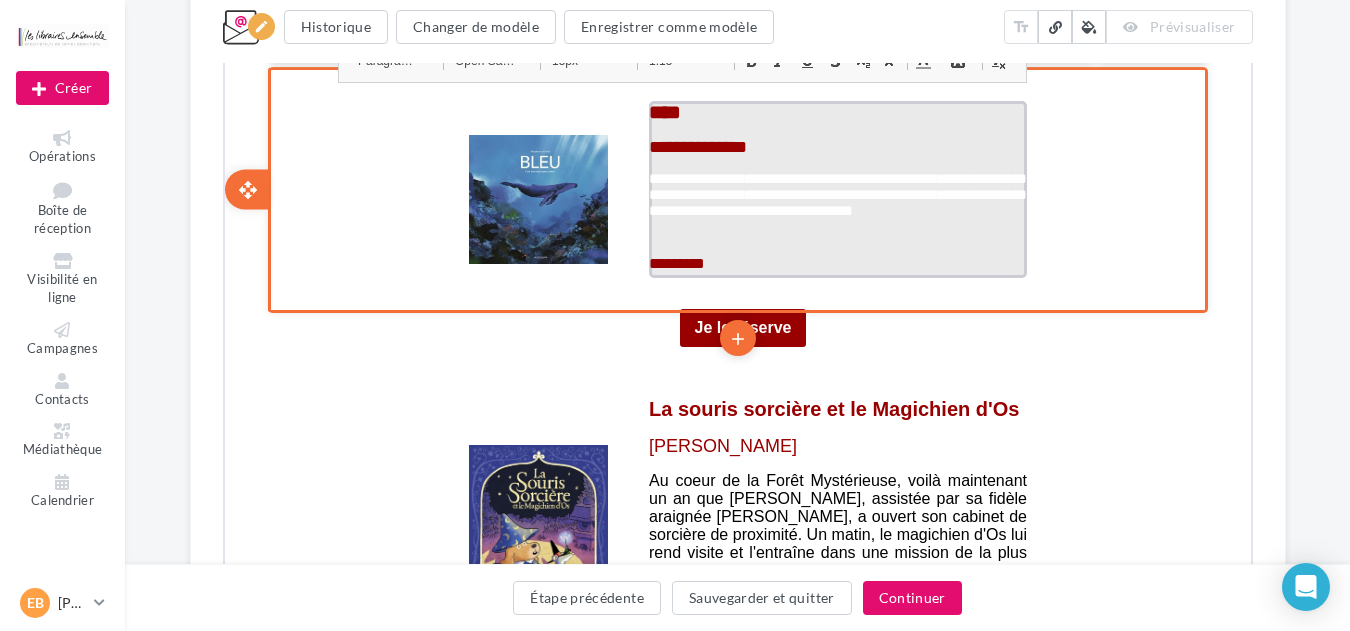 click on "**********" at bounding box center [835, 203] 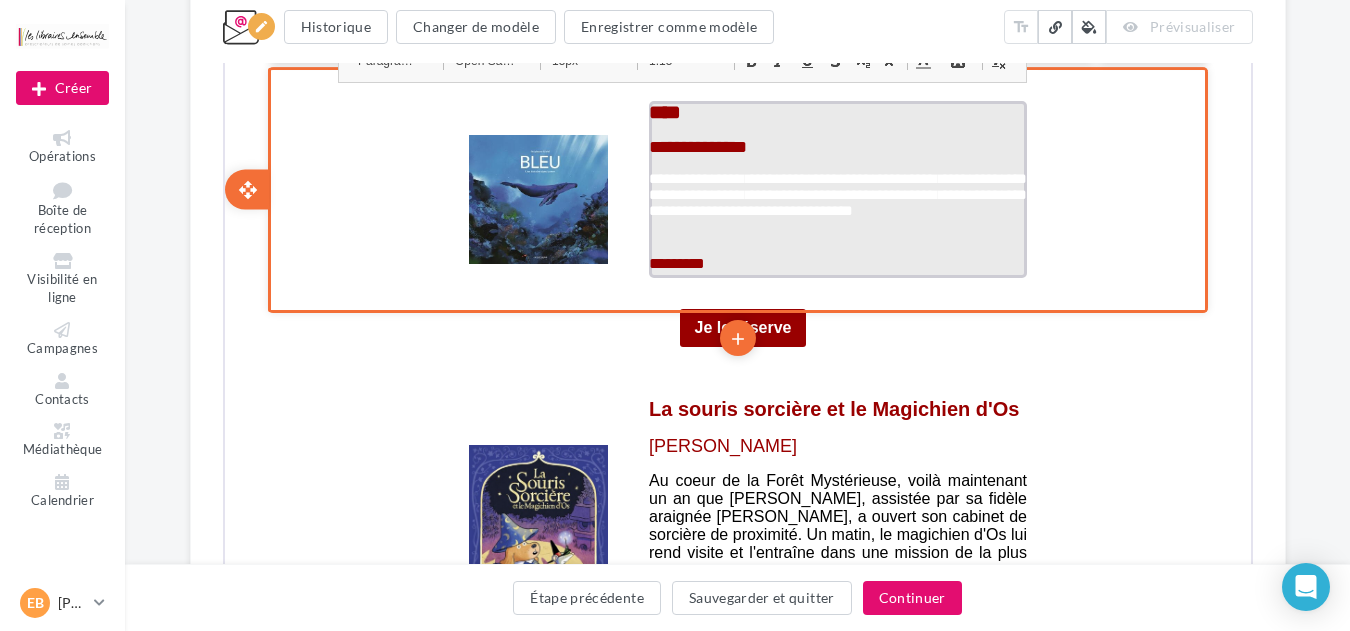 click on "**********" at bounding box center [835, 203] 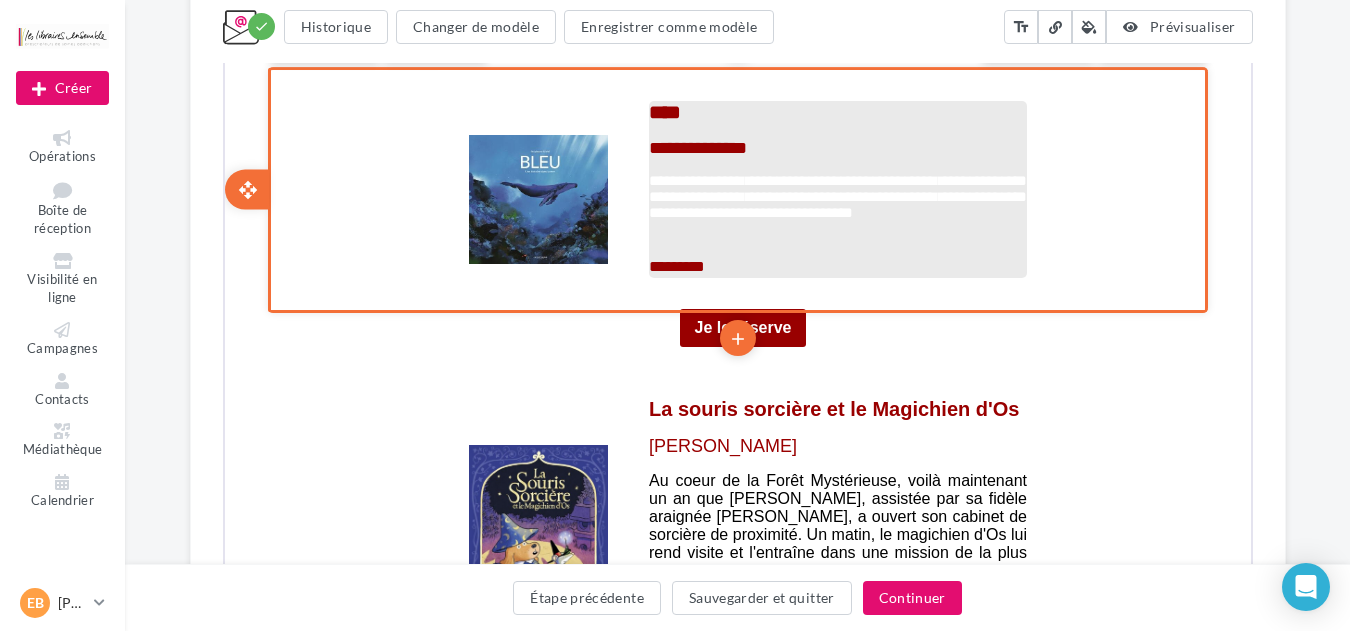 click on "**********" at bounding box center (835, 205) 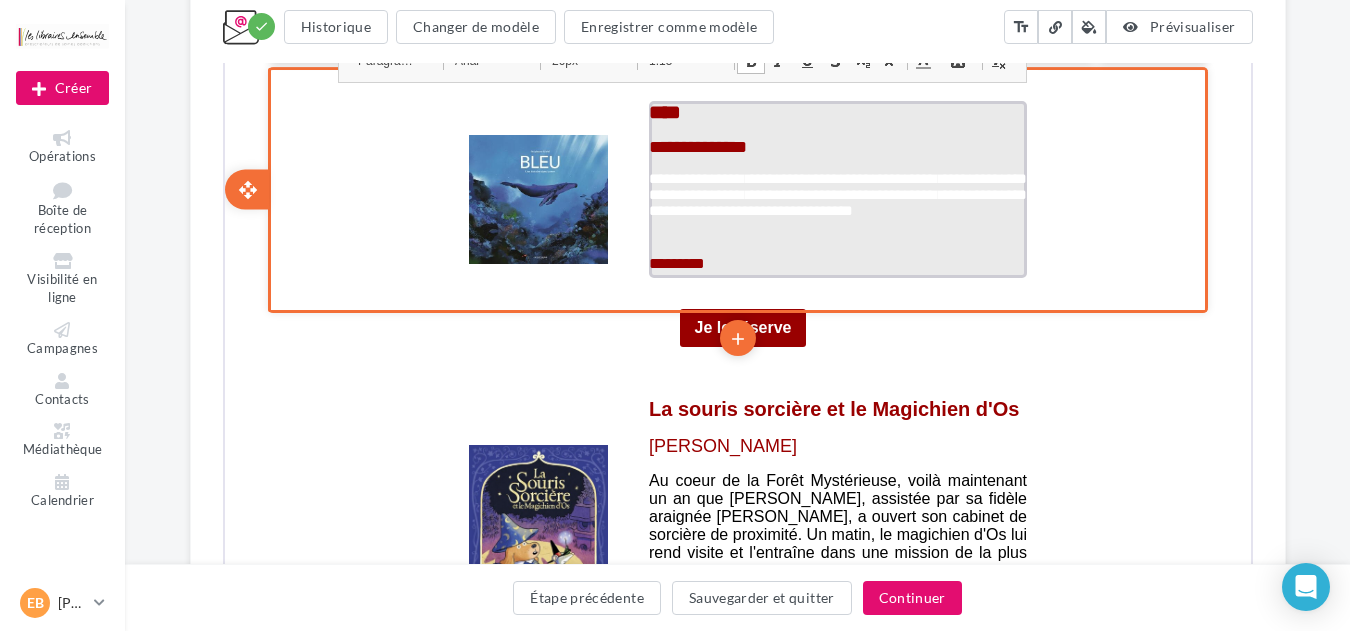 click on "**********" at bounding box center [835, 203] 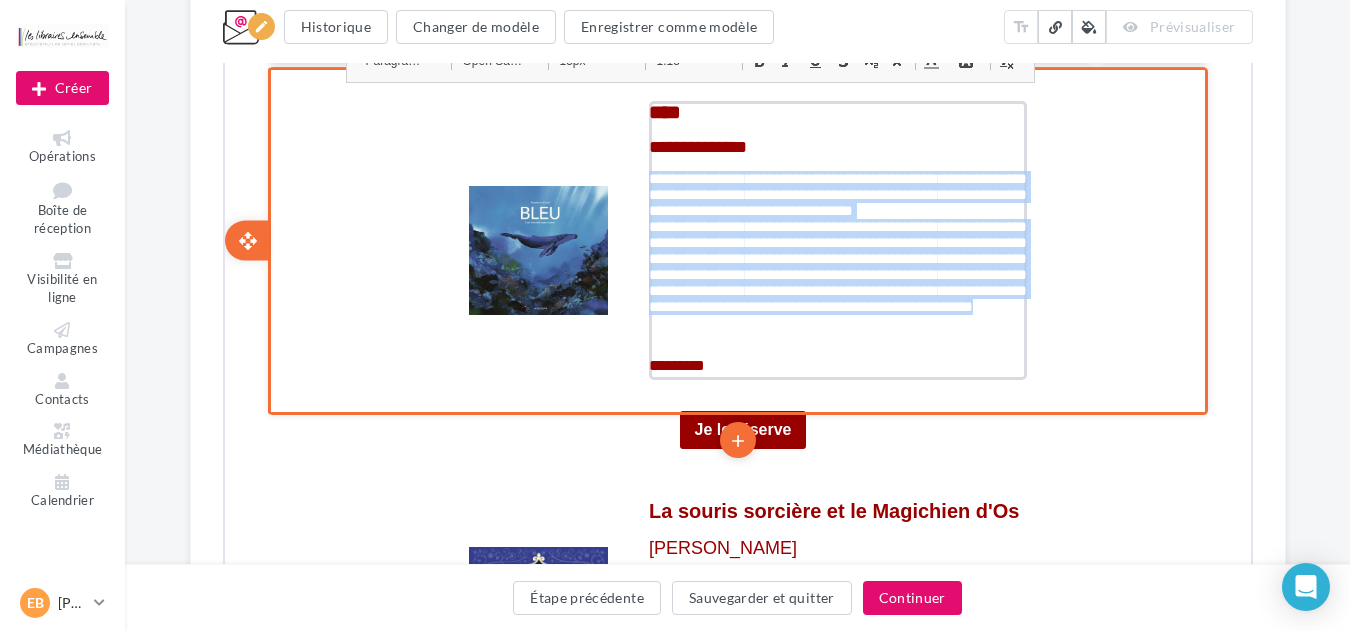 drag, startPoint x: 829, startPoint y: 317, endPoint x: 637, endPoint y: 160, distance: 248.01814 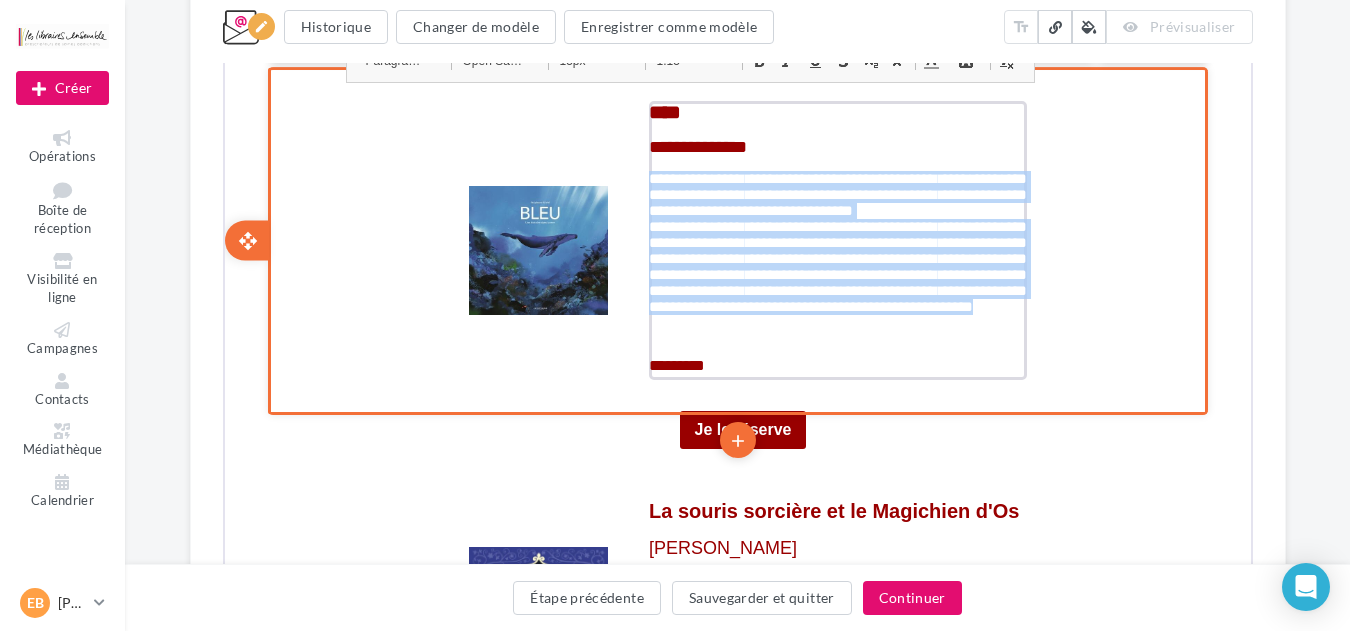 click on "**********" at bounding box center (835, 248) 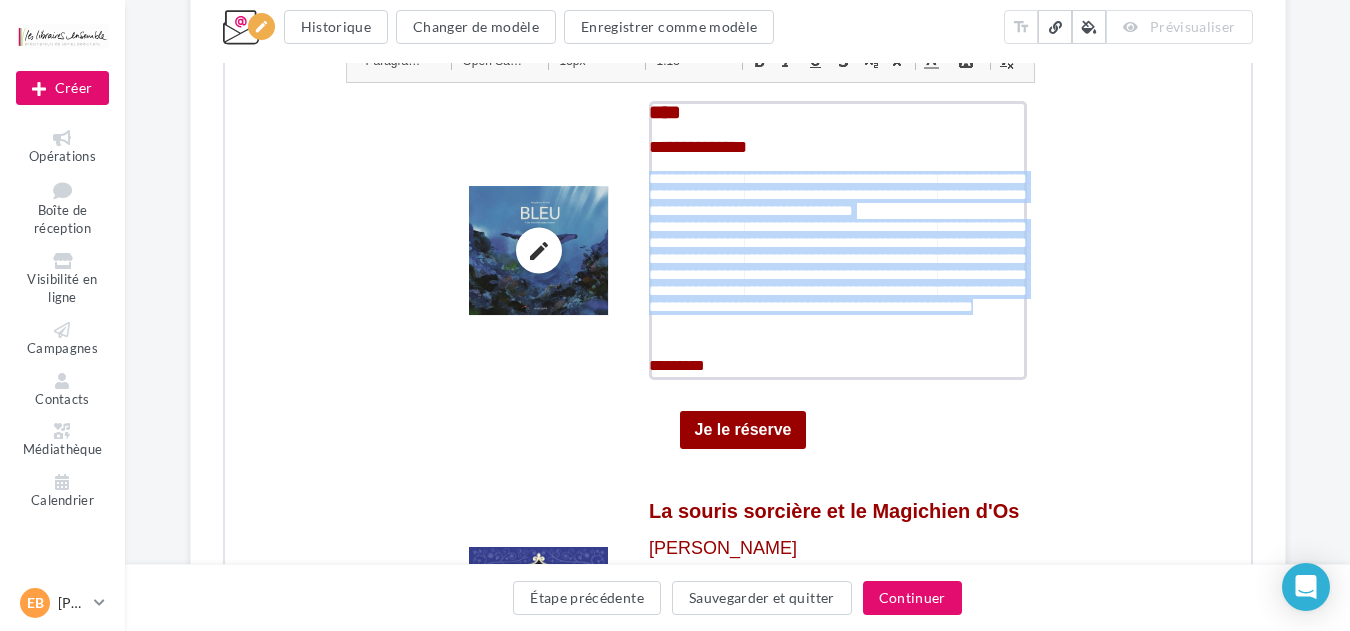 scroll, scrollTop: 2171, scrollLeft: 0, axis: vertical 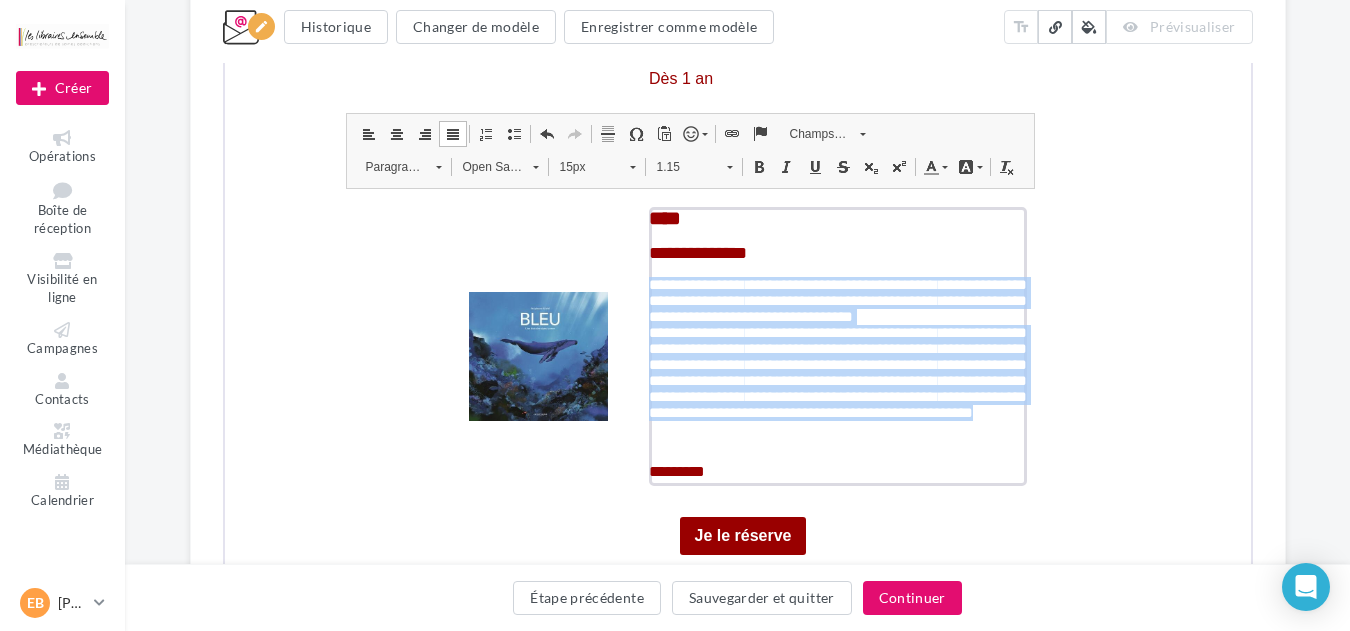 click on "Open Sans" at bounding box center [485, 165] 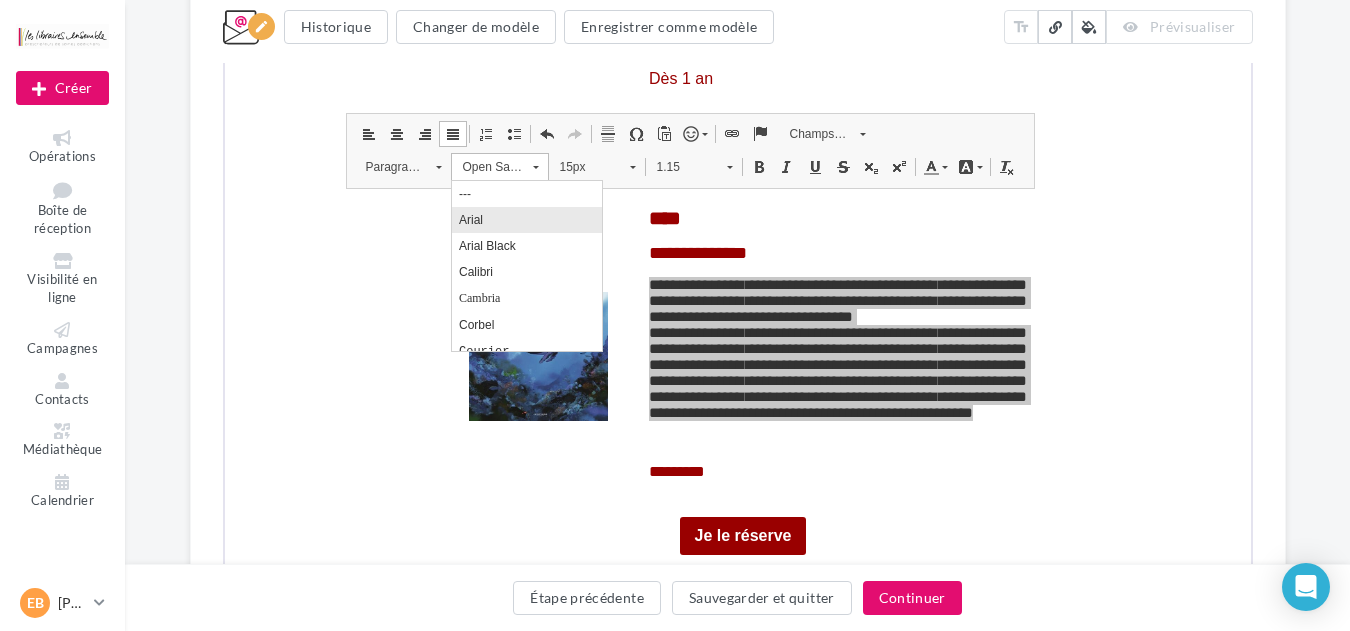 scroll, scrollTop: 0, scrollLeft: 0, axis: both 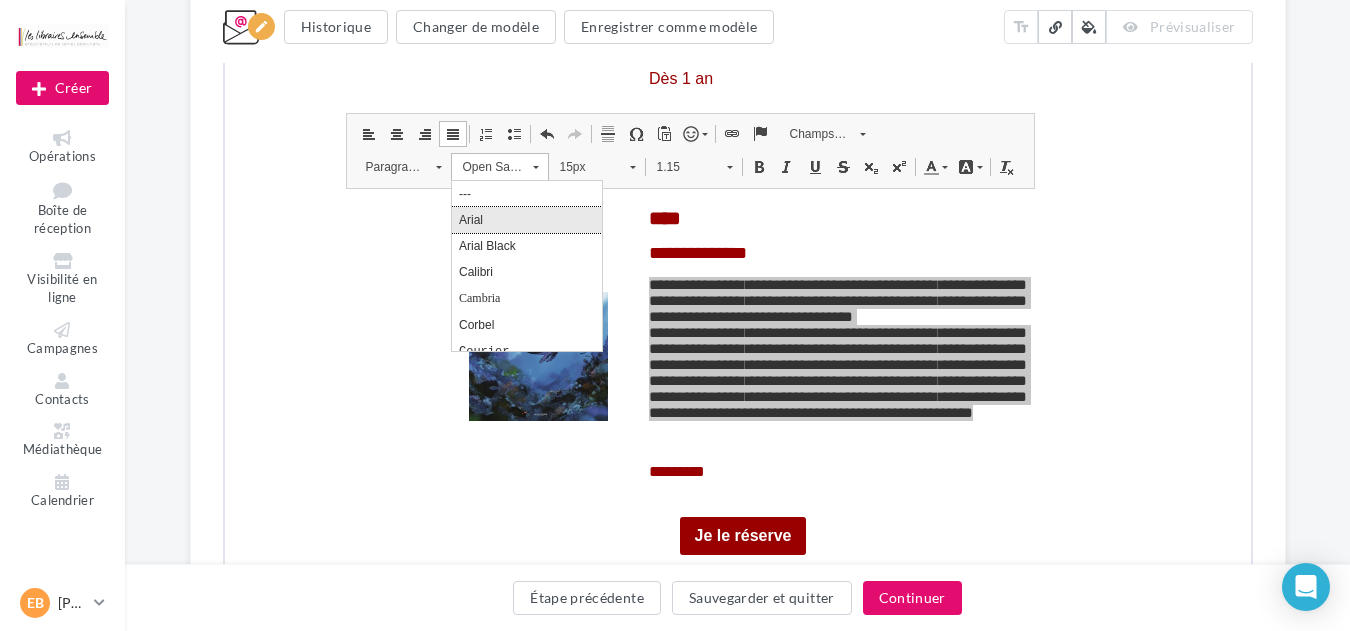 click on "Arial" at bounding box center [526, 220] 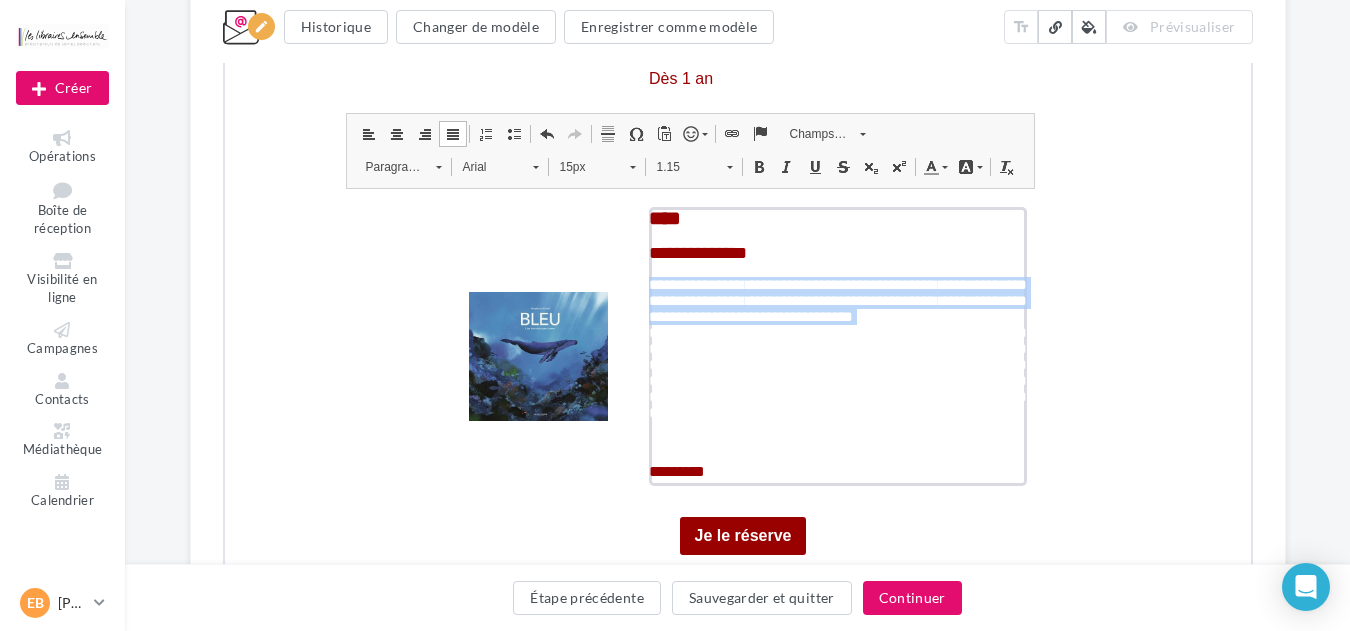 click on "15px" at bounding box center [582, 165] 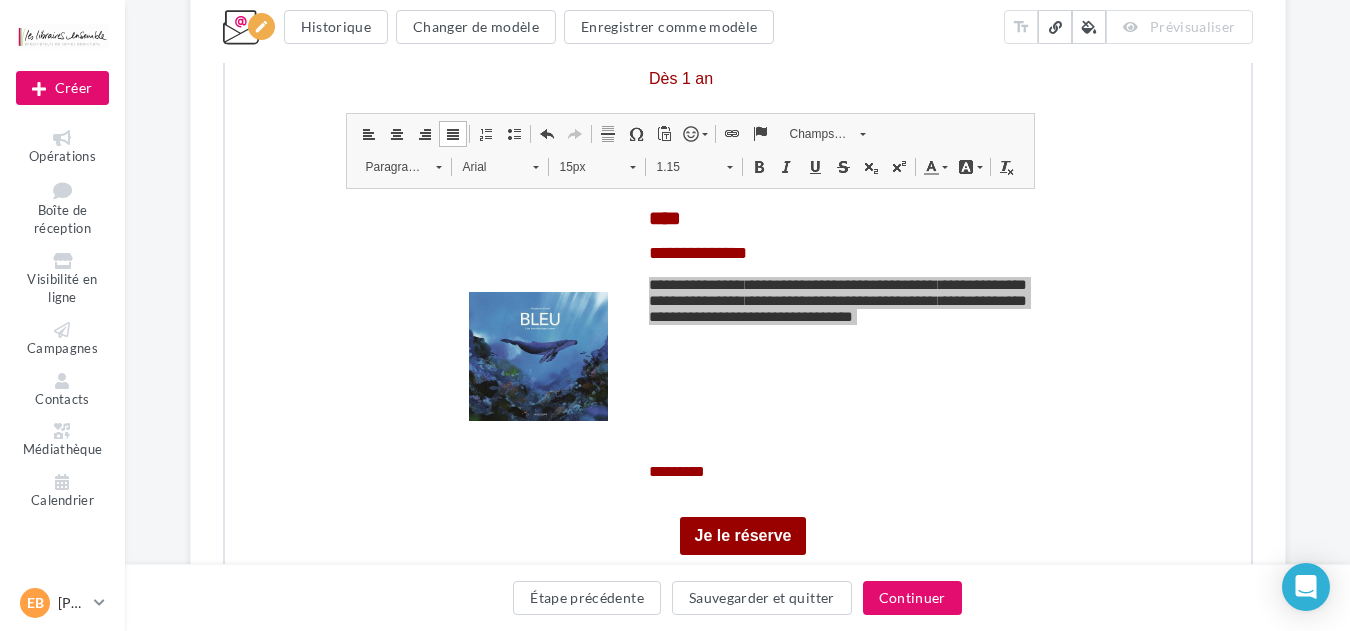 scroll, scrollTop: 136, scrollLeft: 0, axis: vertical 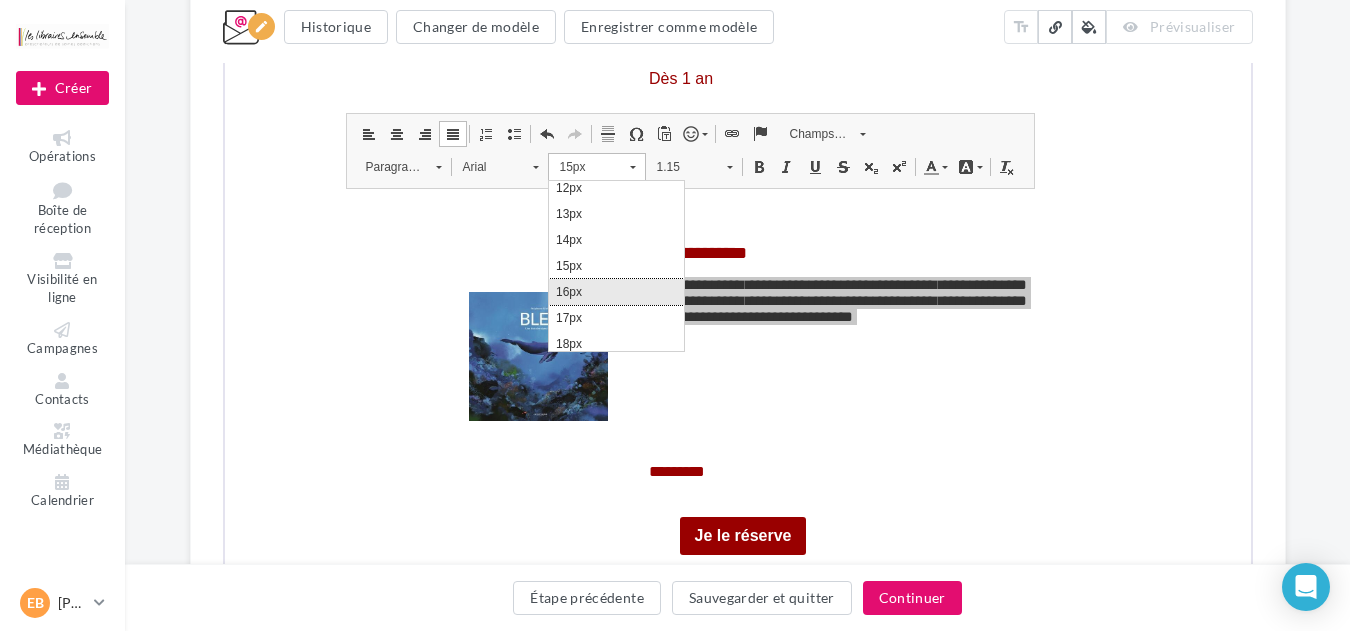 click on "16px" at bounding box center [615, 292] 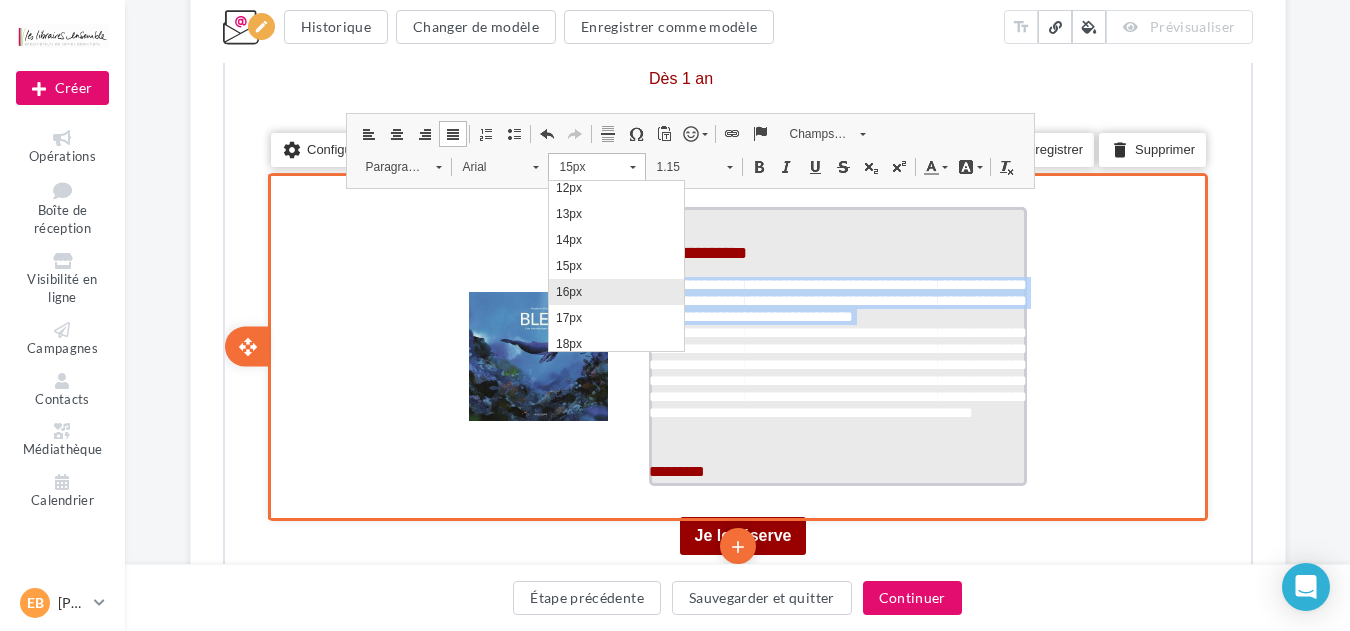 scroll, scrollTop: 0, scrollLeft: 0, axis: both 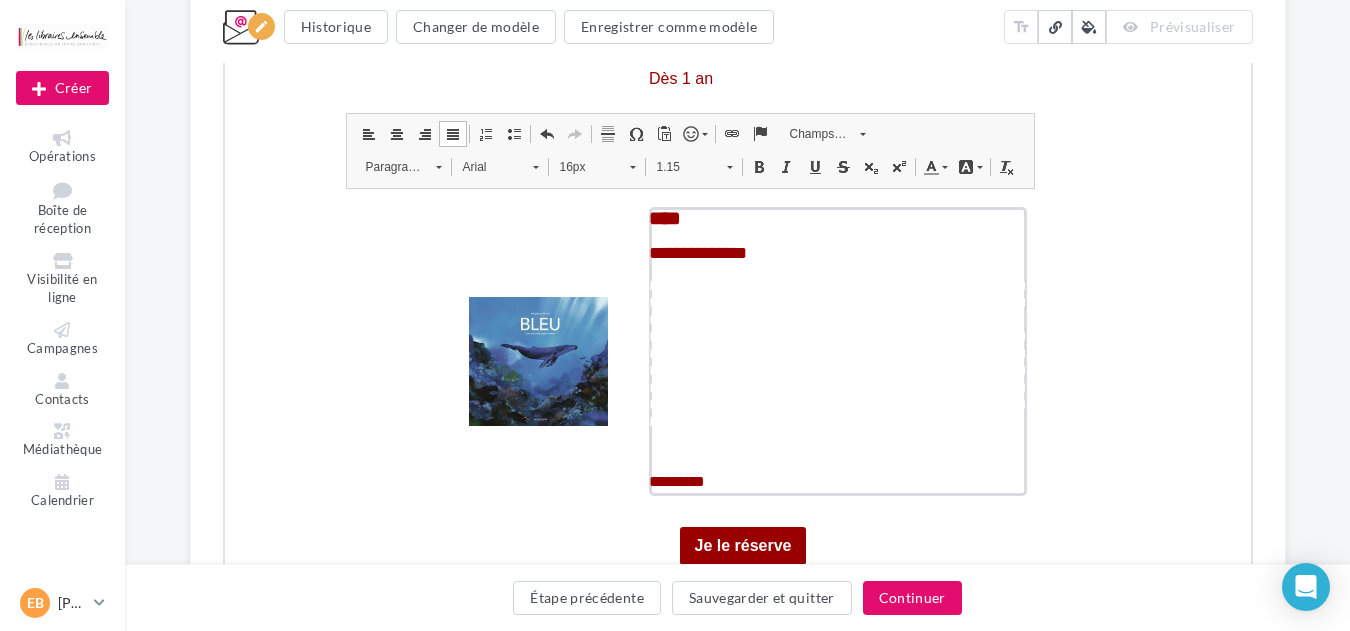 click at bounding box center [928, 165] 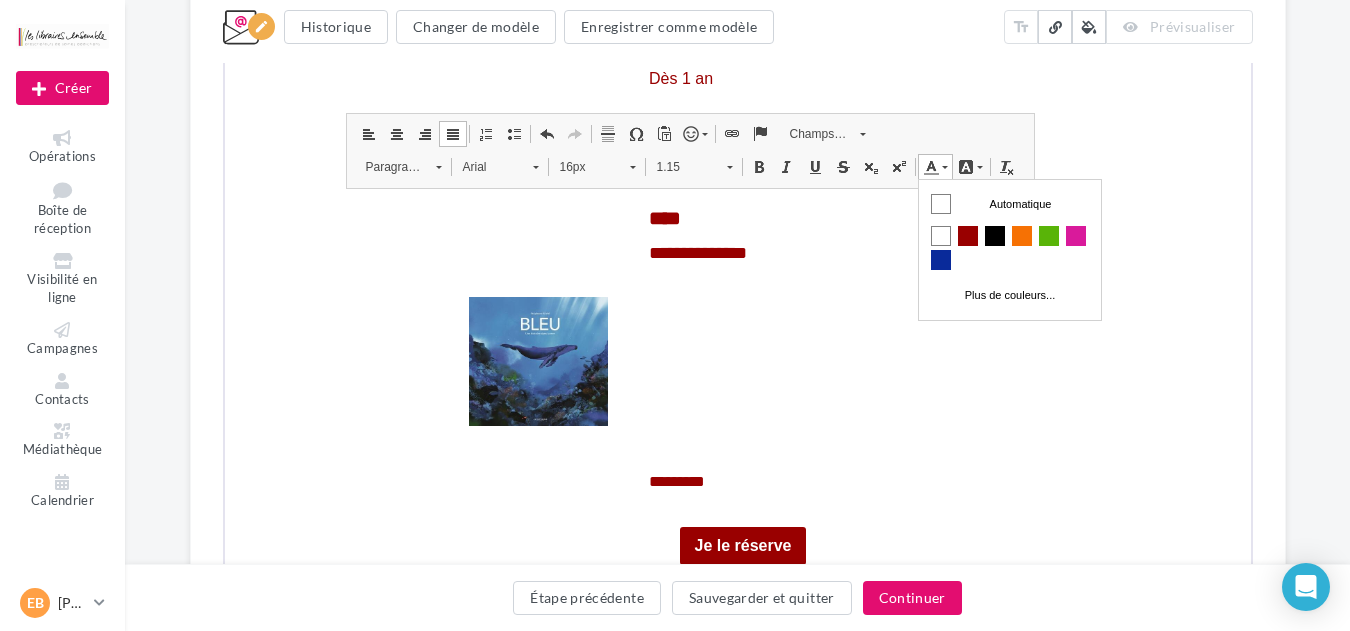 scroll, scrollTop: 0, scrollLeft: 0, axis: both 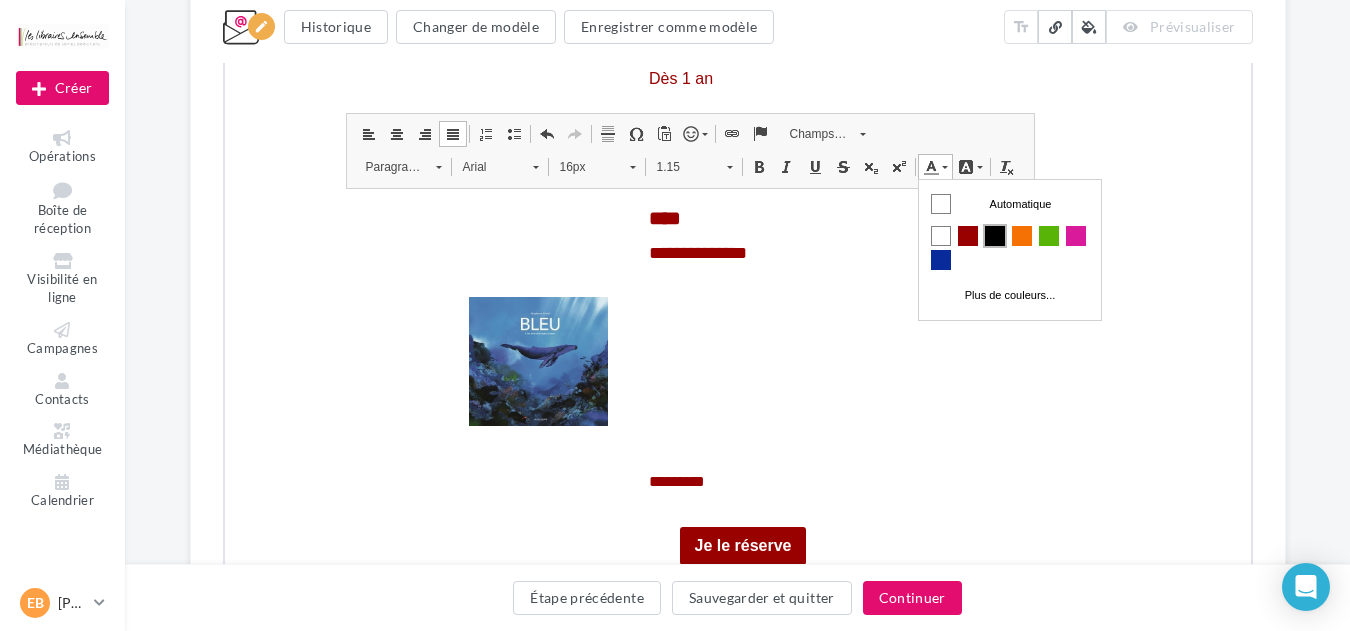 click at bounding box center [994, 236] 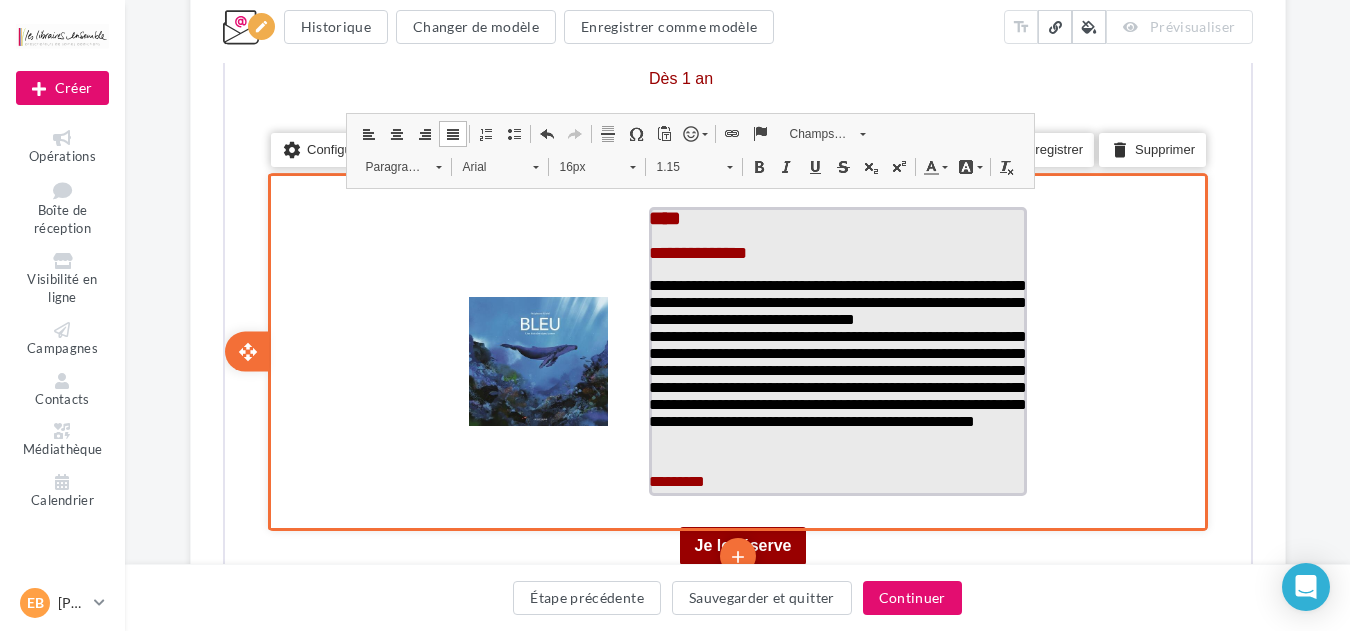 click at bounding box center [835, 463] 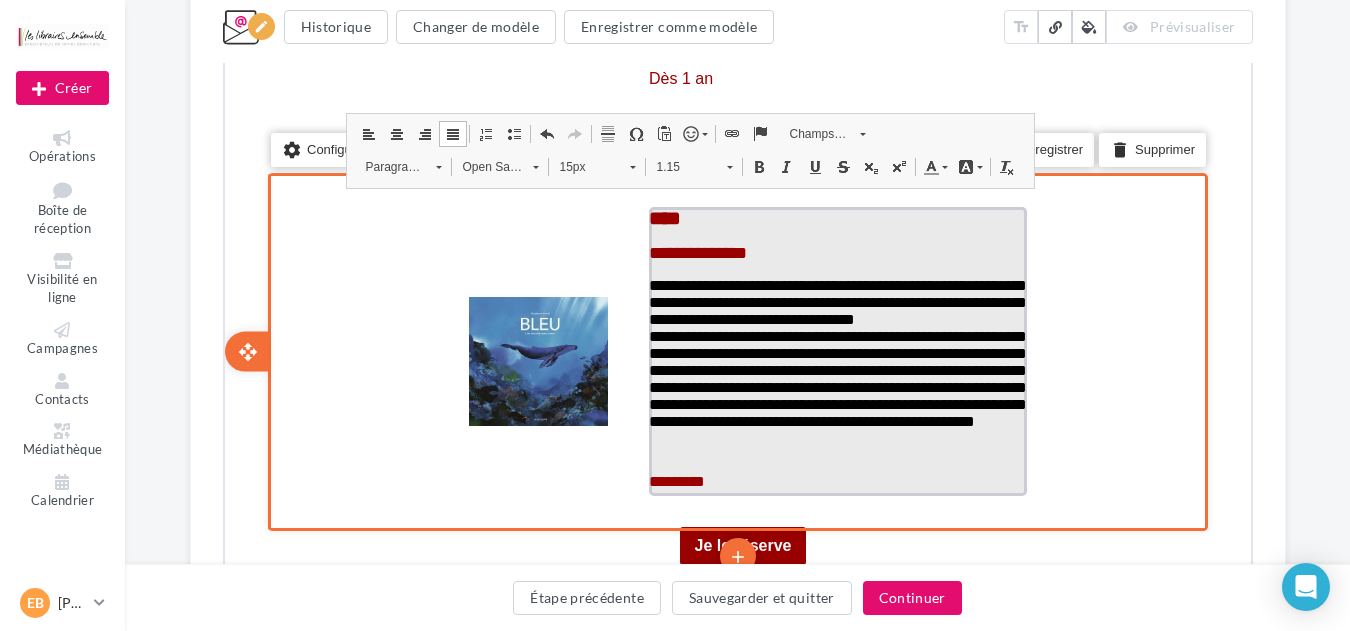 click on "*********" at bounding box center [835, 479] 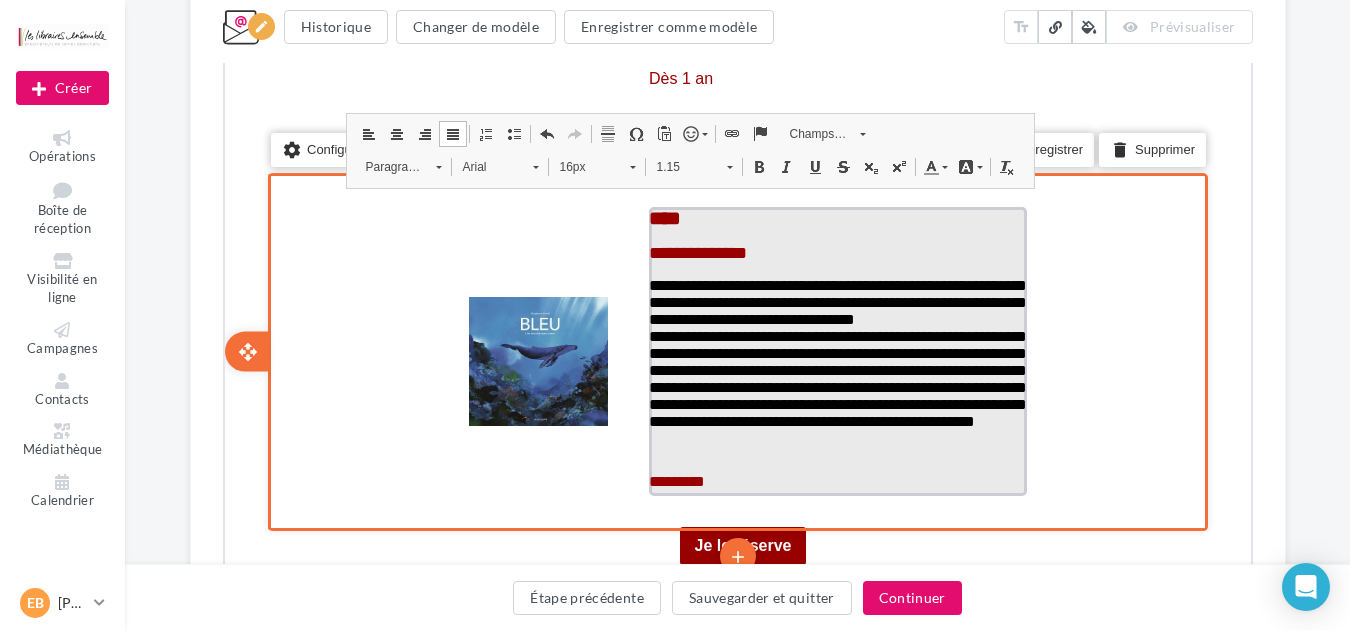 click on "*********" at bounding box center (674, 479) 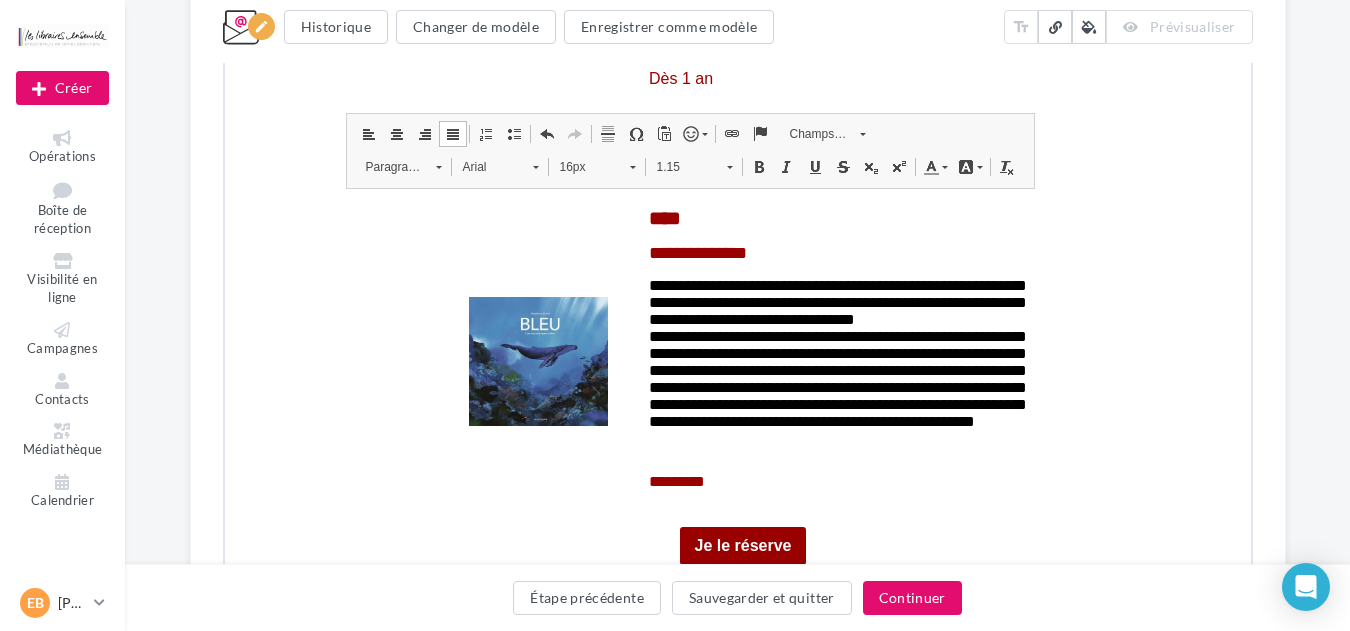click on "**********" at bounding box center (737, -343) 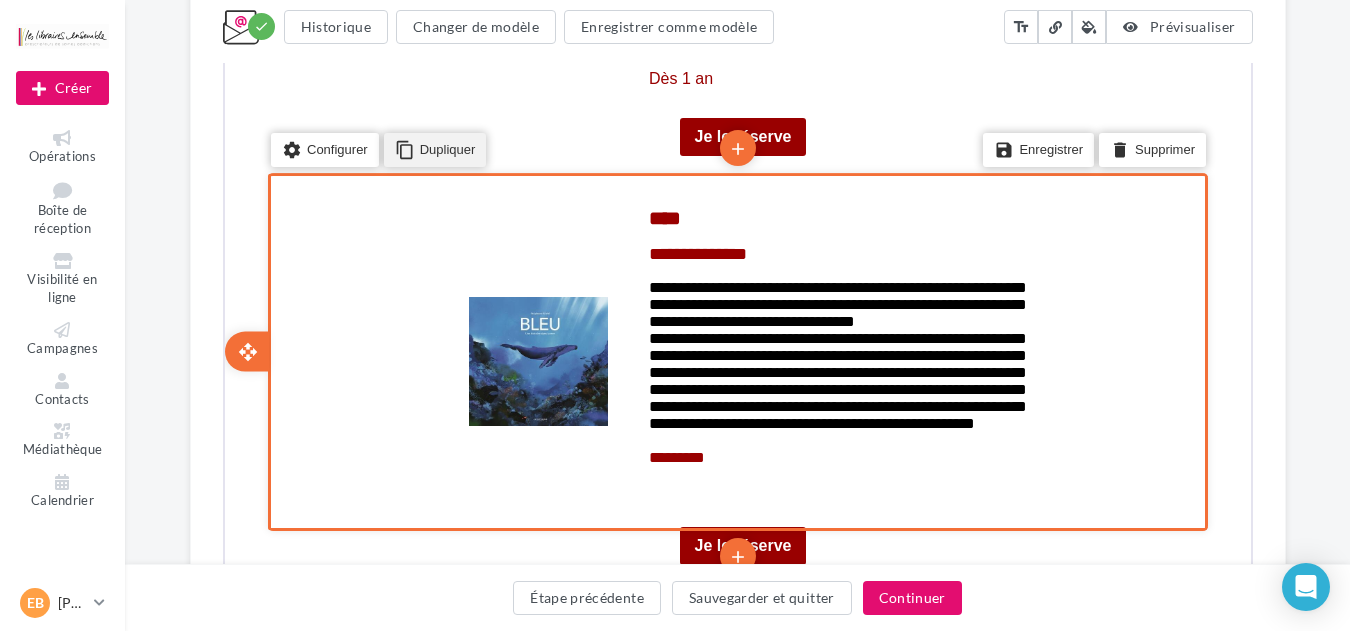 click on "content_copy Dupliquer" at bounding box center (432, 148) 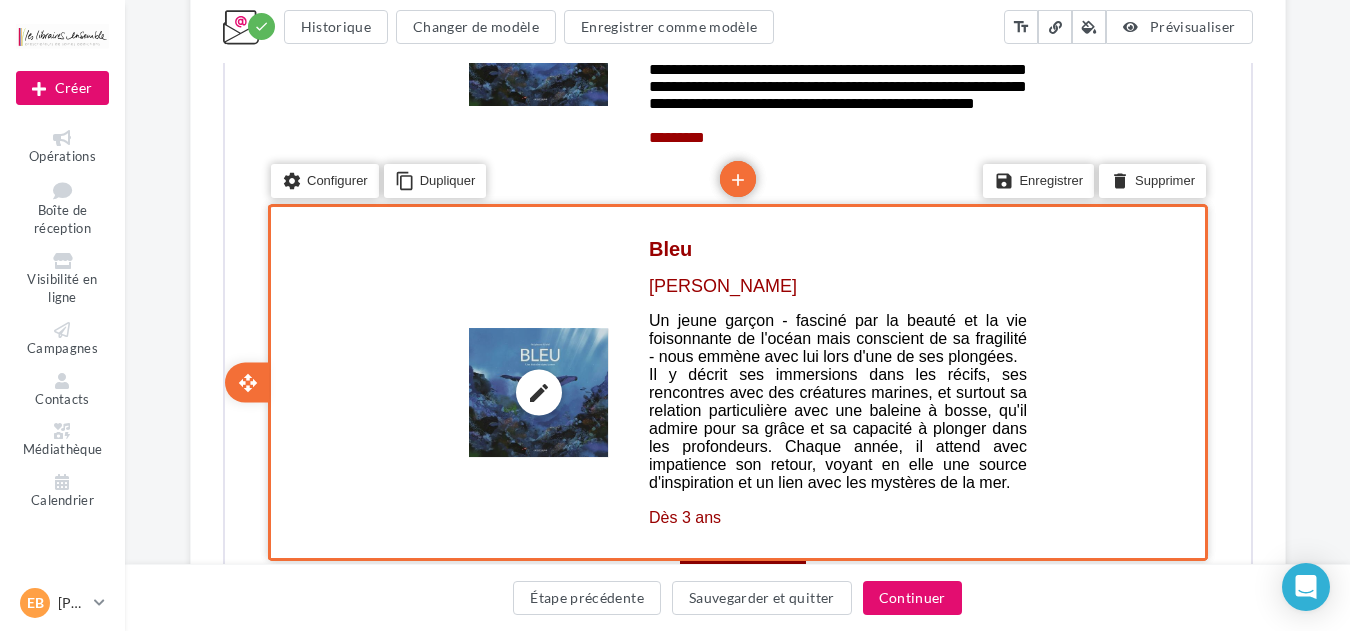 scroll, scrollTop: 2597, scrollLeft: 0, axis: vertical 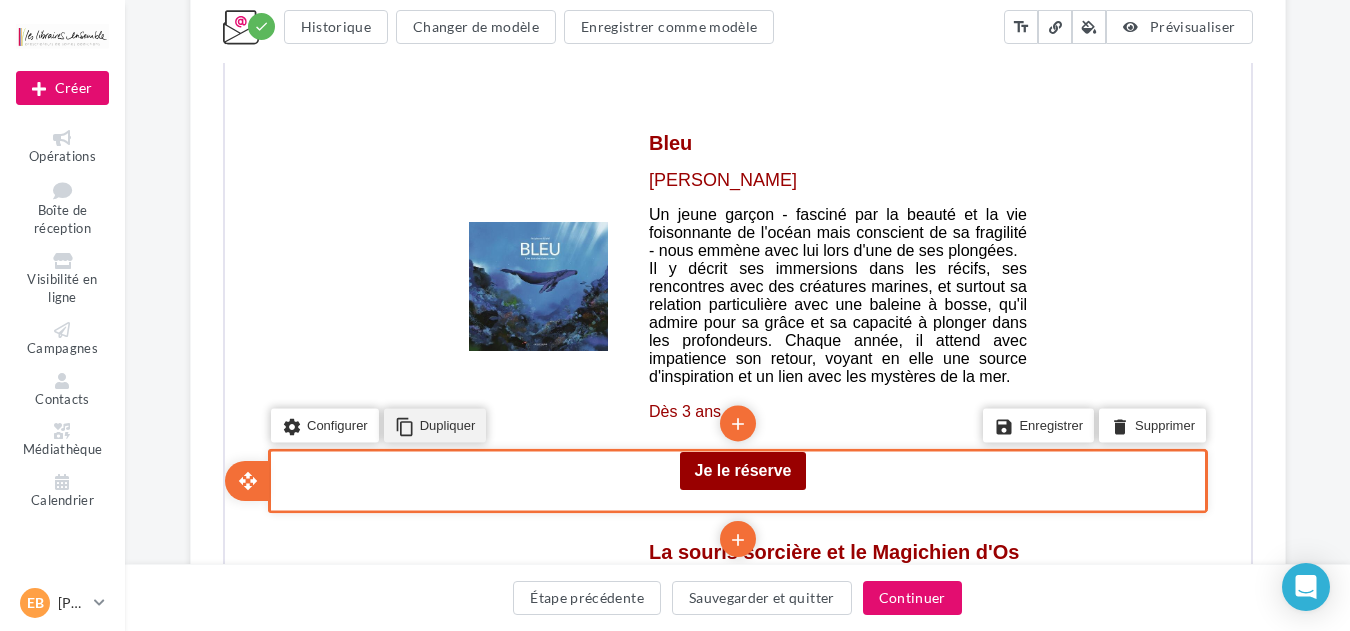 click on "content_copy" at bounding box center [402, 424] 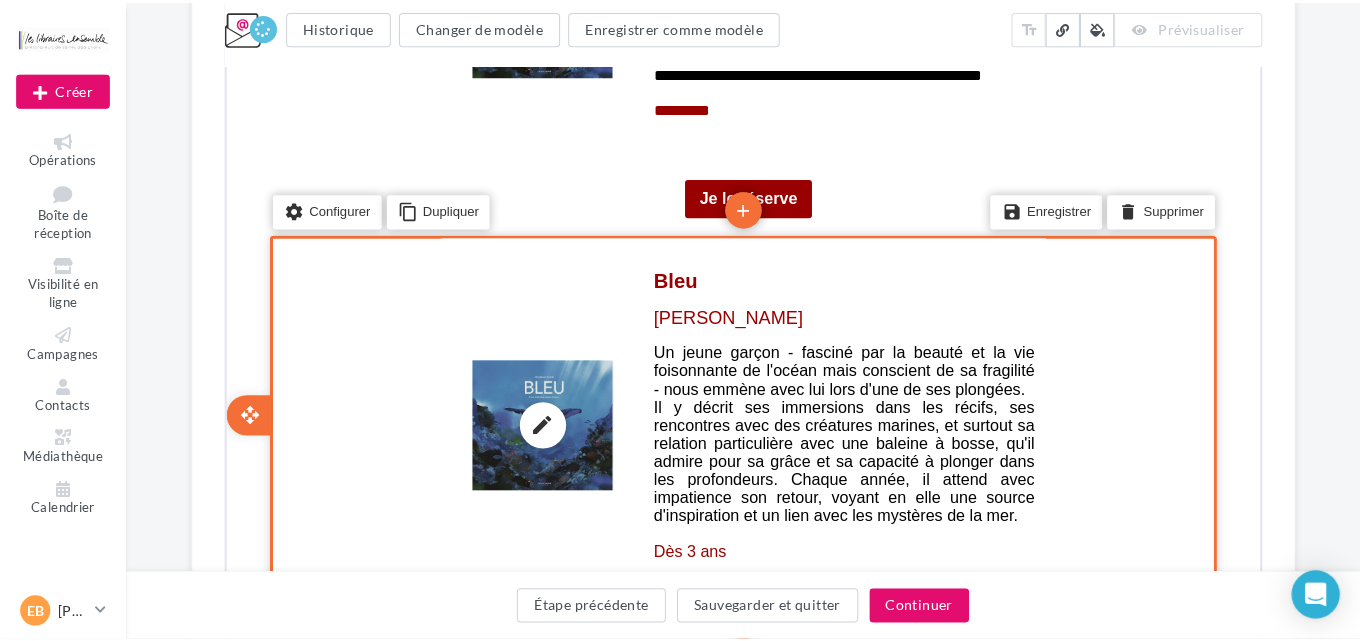 scroll, scrollTop: 2309, scrollLeft: 0, axis: vertical 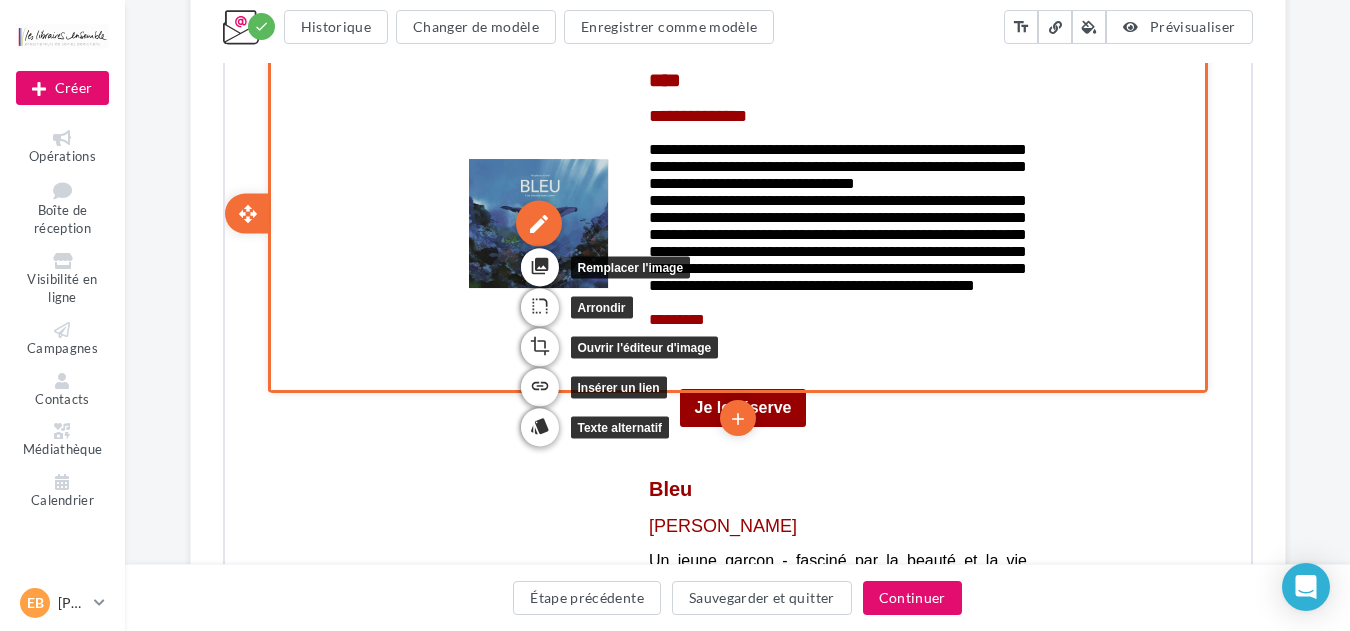 click on "edit" at bounding box center [536, 222] 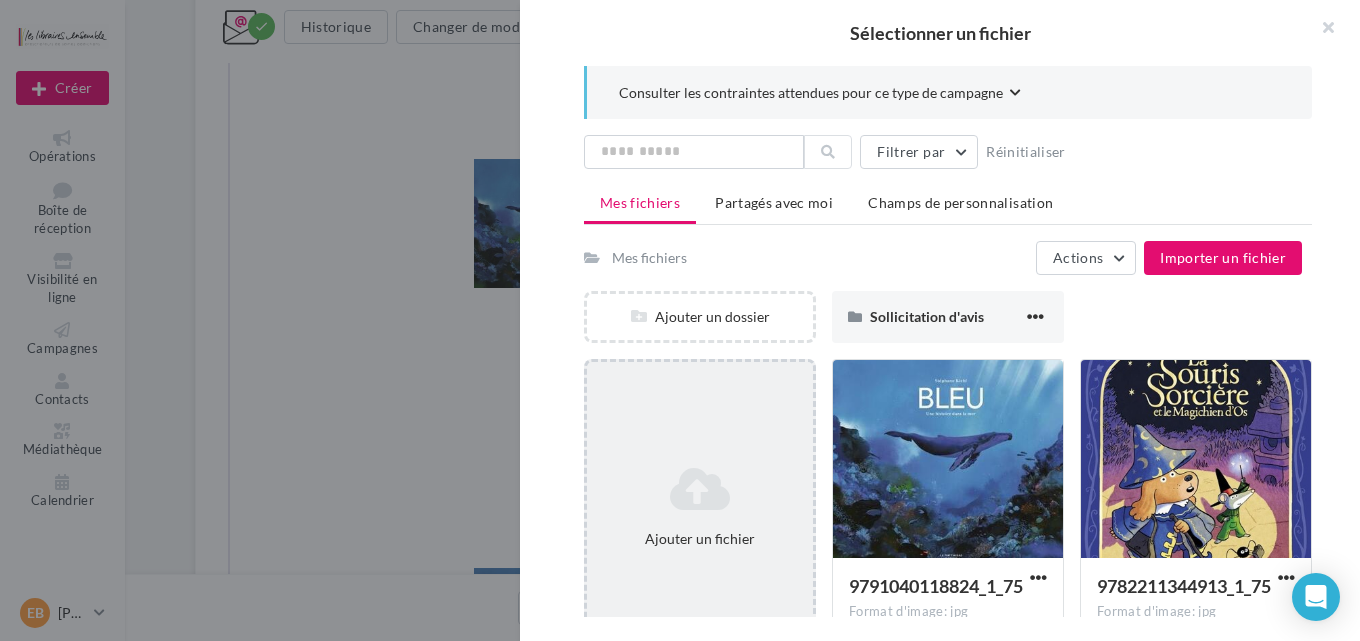 click at bounding box center (700, 489) 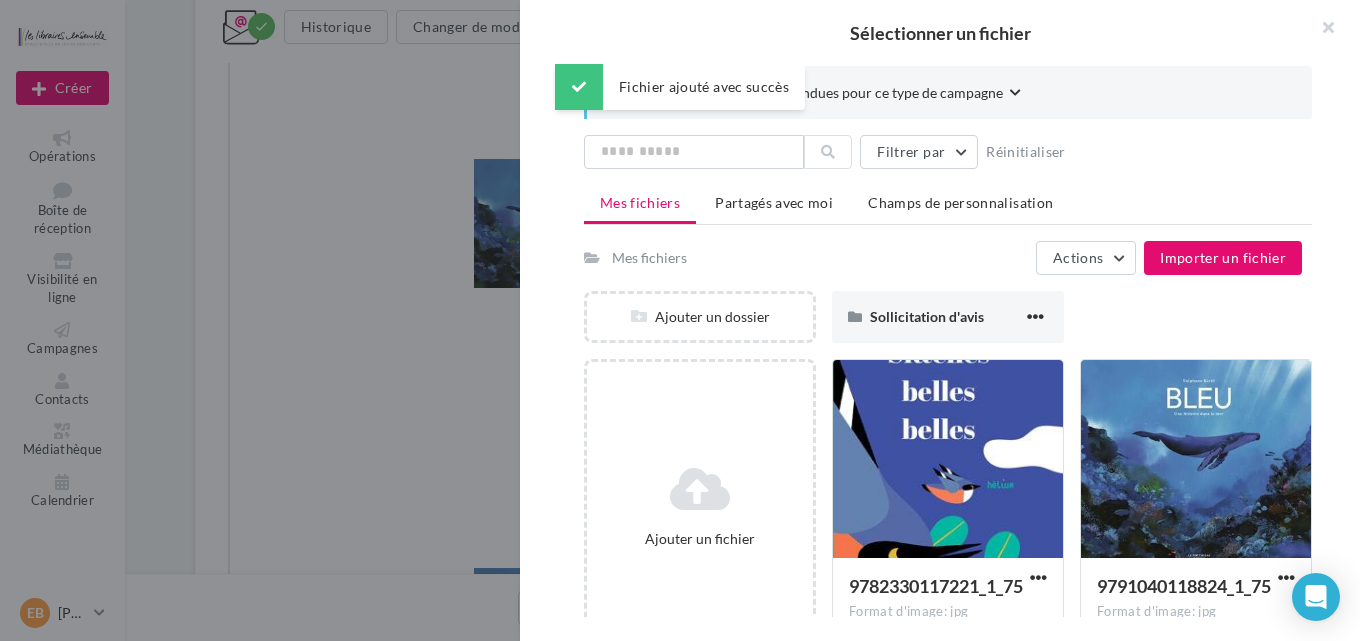 click on "Consulter les contraintes attendues pour ce type de campagne                   Filtrer par        Réinitialiser
Mes fichiers
Partagés avec moi
Champs de personnalisation
Mes fichiers                 Actions                Importer un fichier     Ajouter un dossier    Sollicitation d'avis                Sollicitation d'avis       Ajouter un fichier                  9782330117221_1_75  Format d'image: jpg                   9782330117221_1_75                      9791040118824_1_75  Format d'image: jpg                   9791040118824_1_75                      9782211344913_1_75  Format d'image: jpg                   9782211344913_1_75                      9791023505290_1_75  Format d'image: jpg                   9791023505290_1_75                      affiche-PEL2025 monastère 2  Format d'image: png                   affiche-PEL2025 monastère 2" at bounding box center [948, 341] 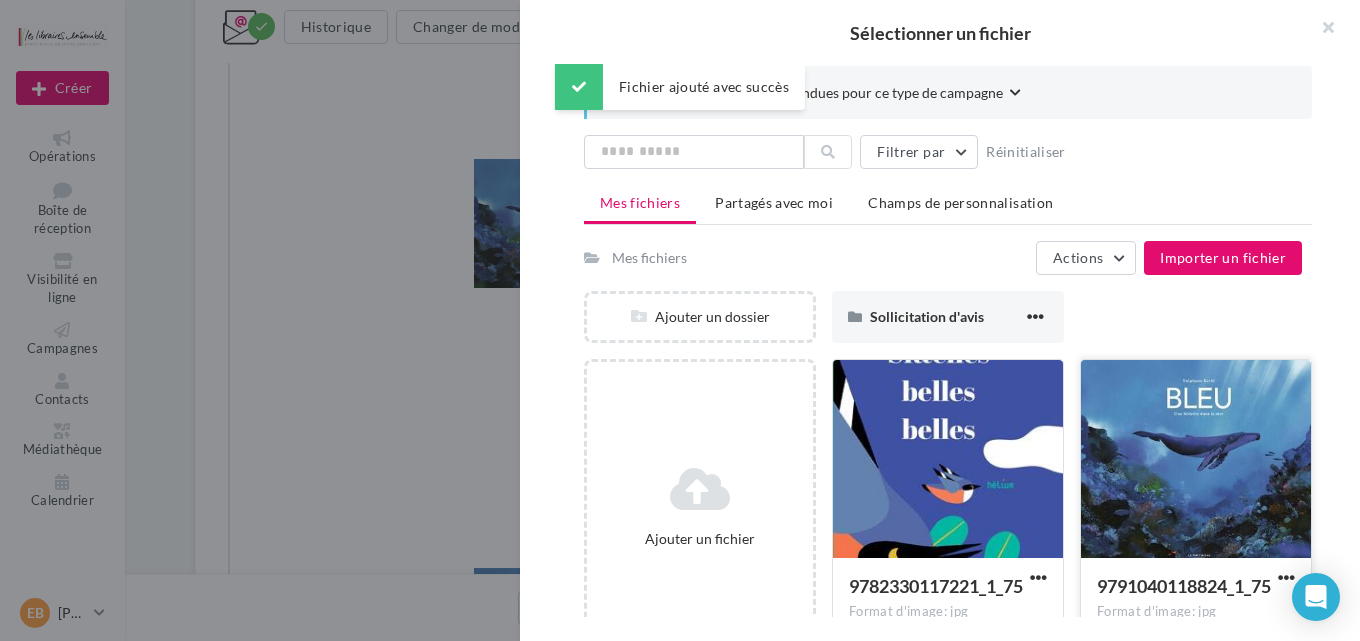 click at bounding box center (1196, 460) 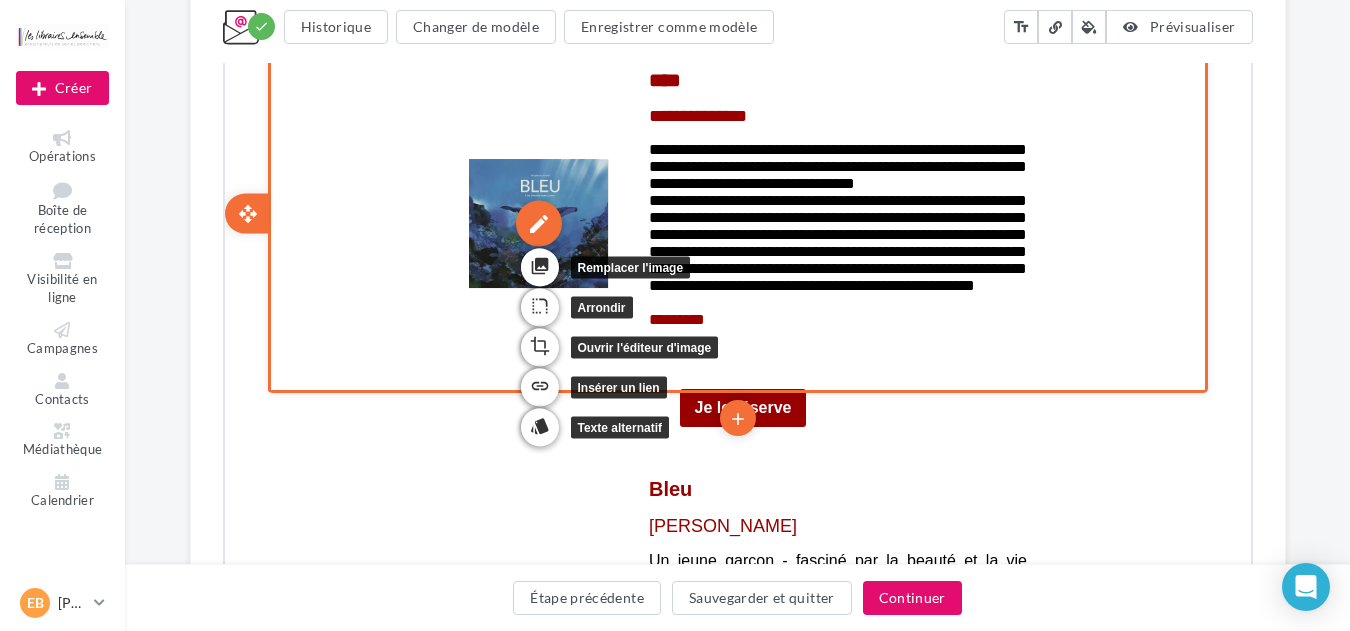 click on "edit" at bounding box center (536, 222) 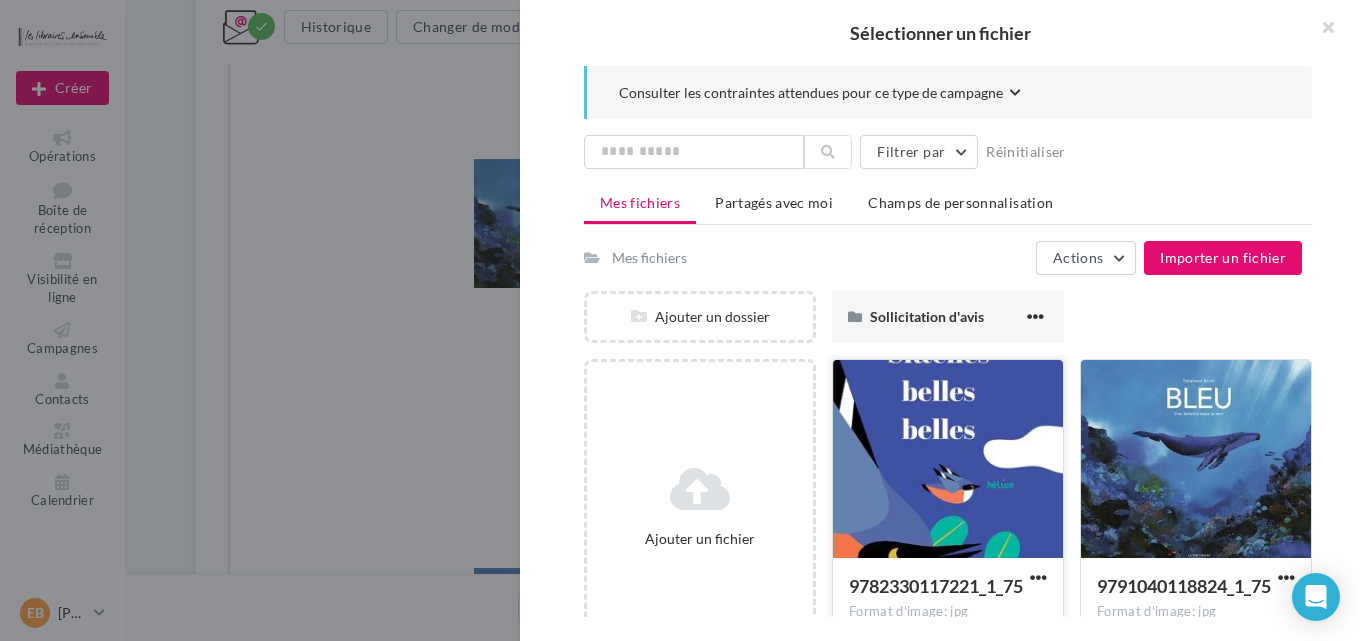 click at bounding box center [948, 460] 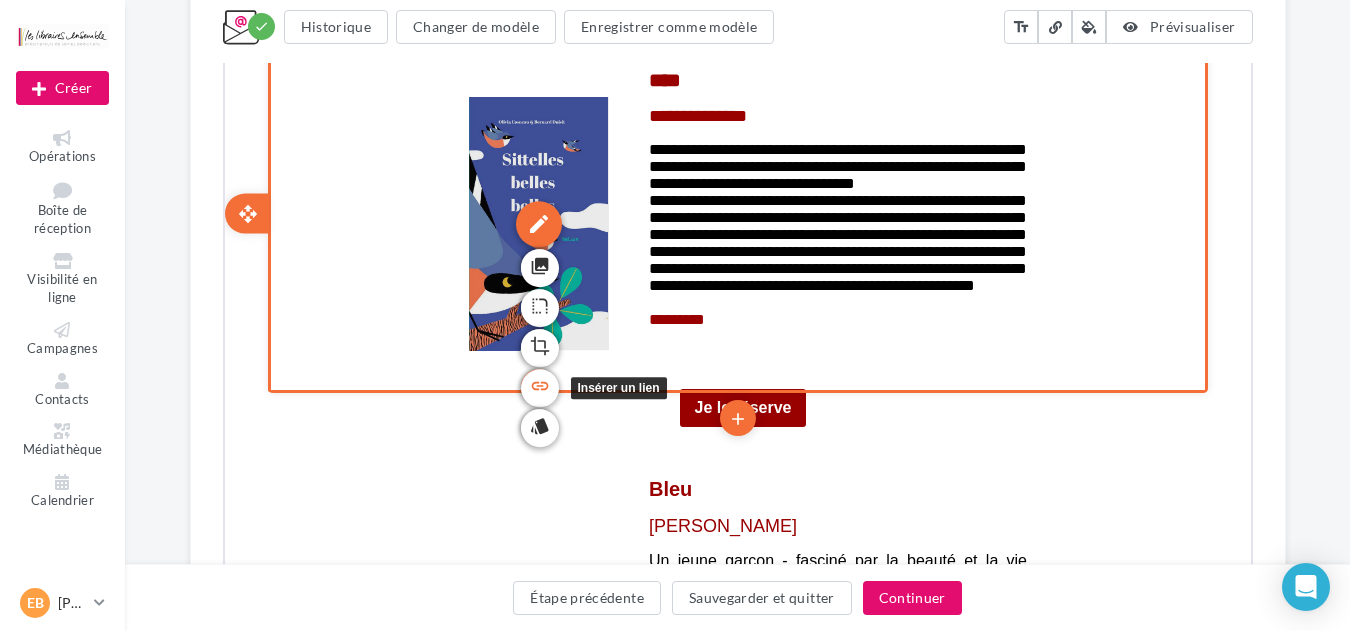 click on "link" at bounding box center [537, 384] 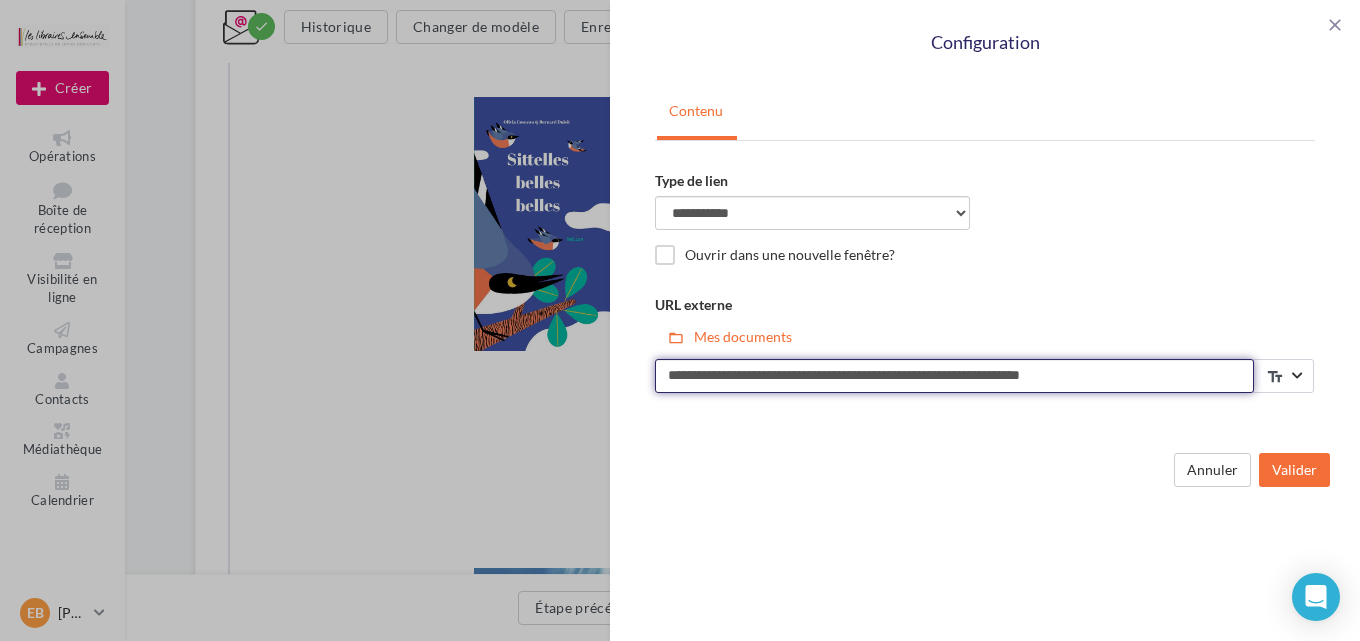 click on "**********" at bounding box center [954, 376] 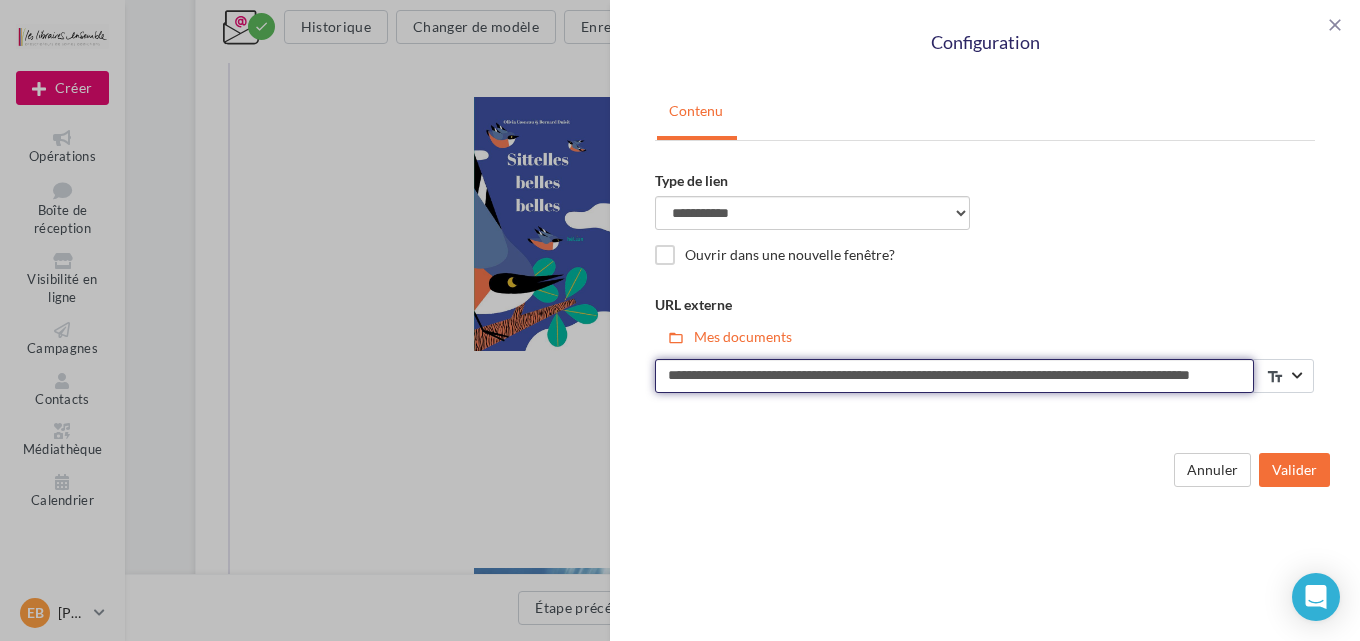 scroll, scrollTop: 0, scrollLeft: 90, axis: horizontal 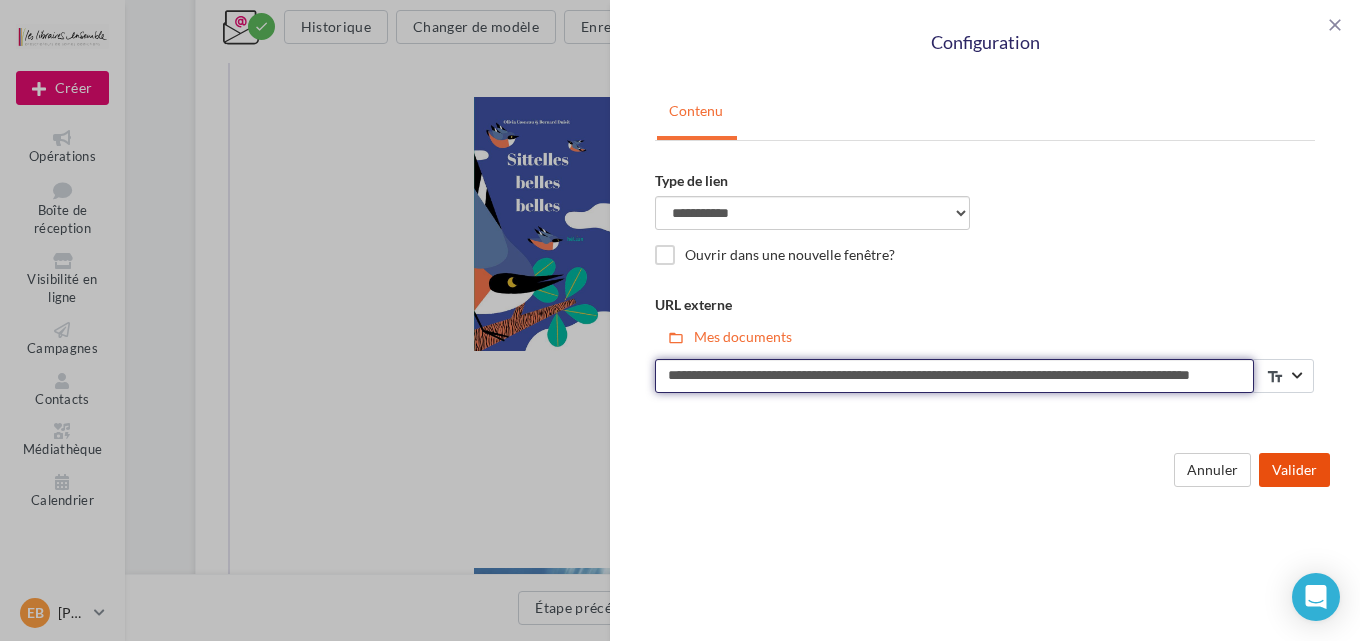 type on "**********" 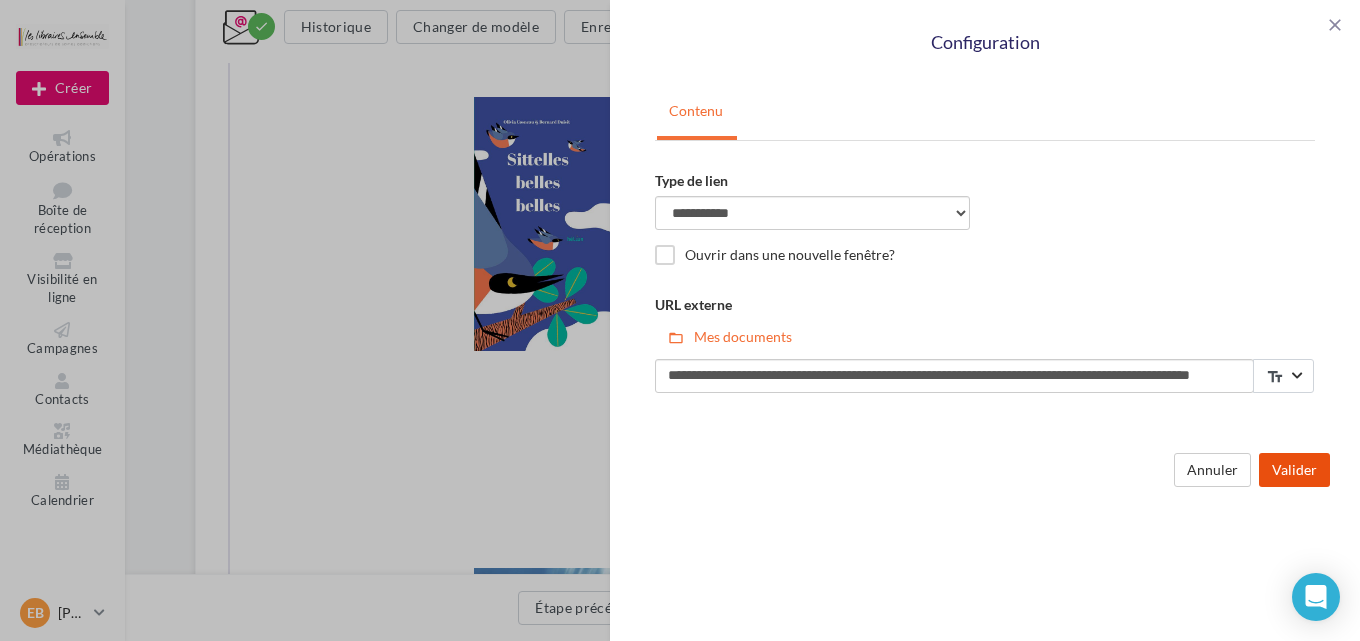 click on "Valider" at bounding box center [1294, 470] 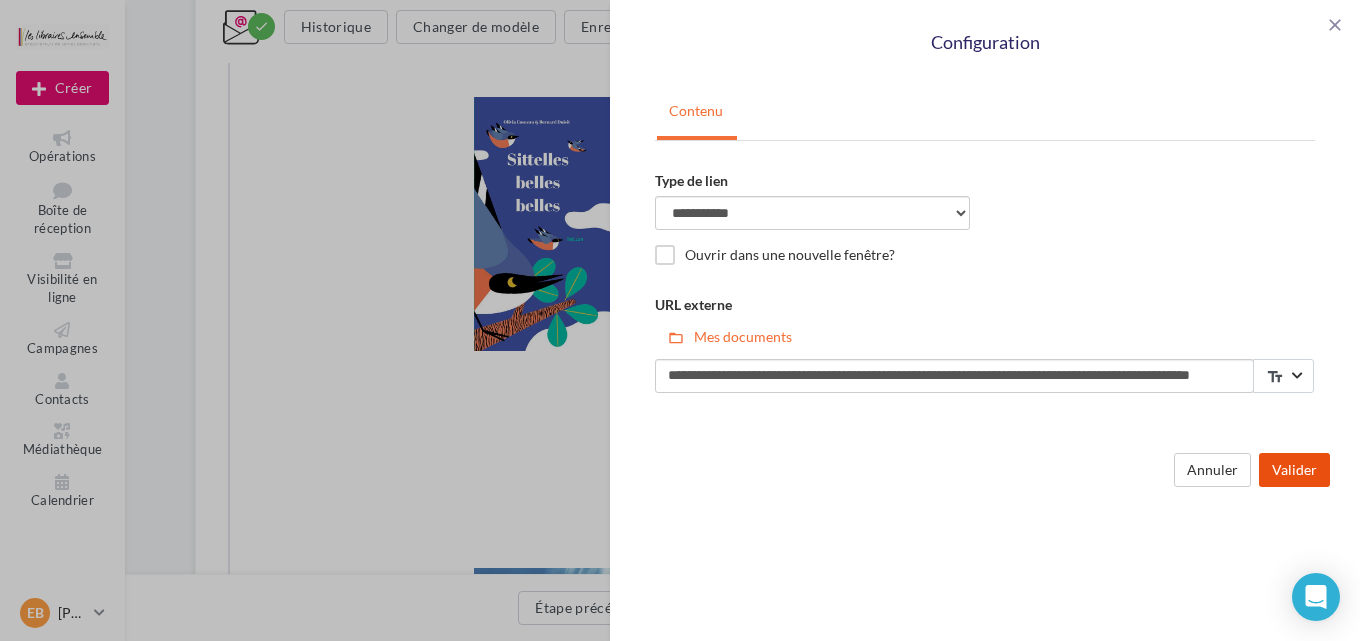 scroll, scrollTop: 0, scrollLeft: 0, axis: both 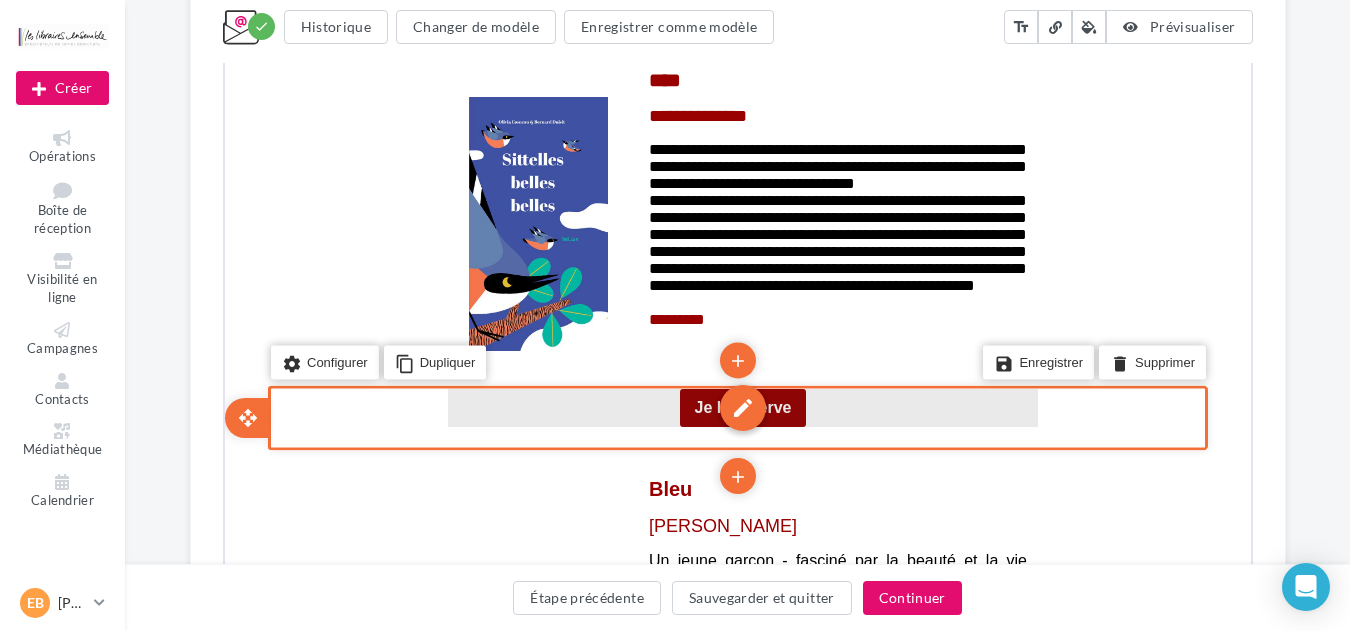 click on "edit" at bounding box center (740, 406) 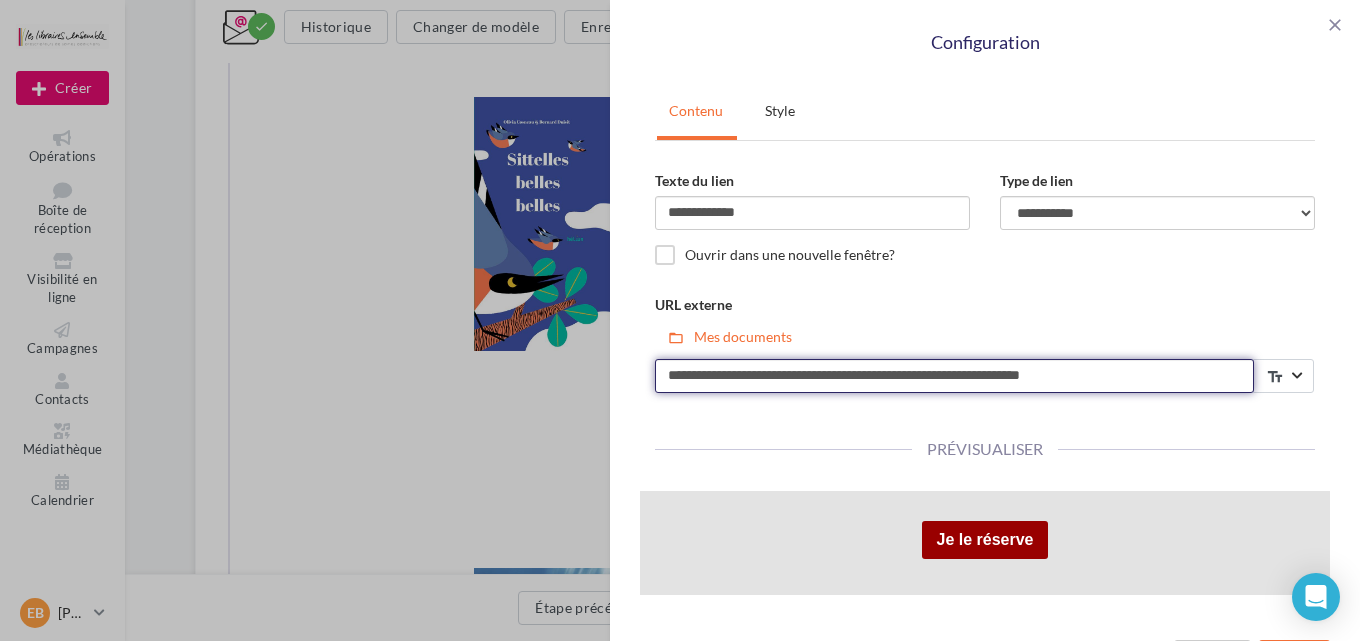 click on "**********" at bounding box center (954, 376) 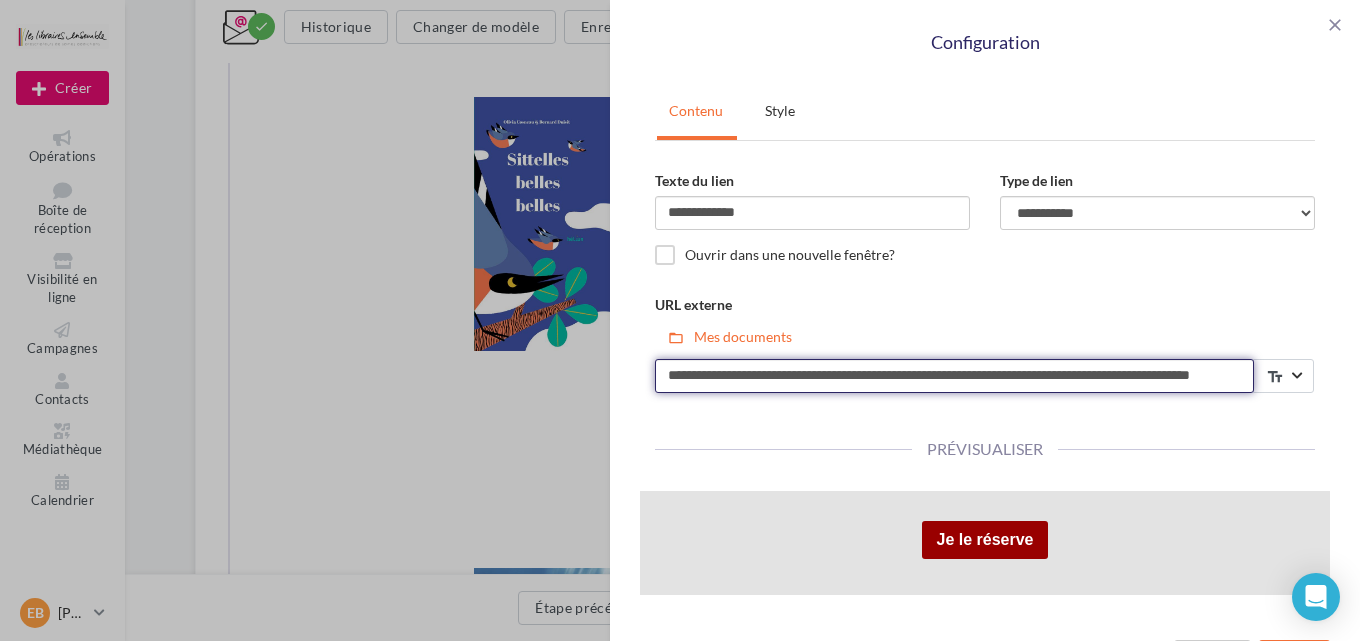 scroll, scrollTop: 0, scrollLeft: 90, axis: horizontal 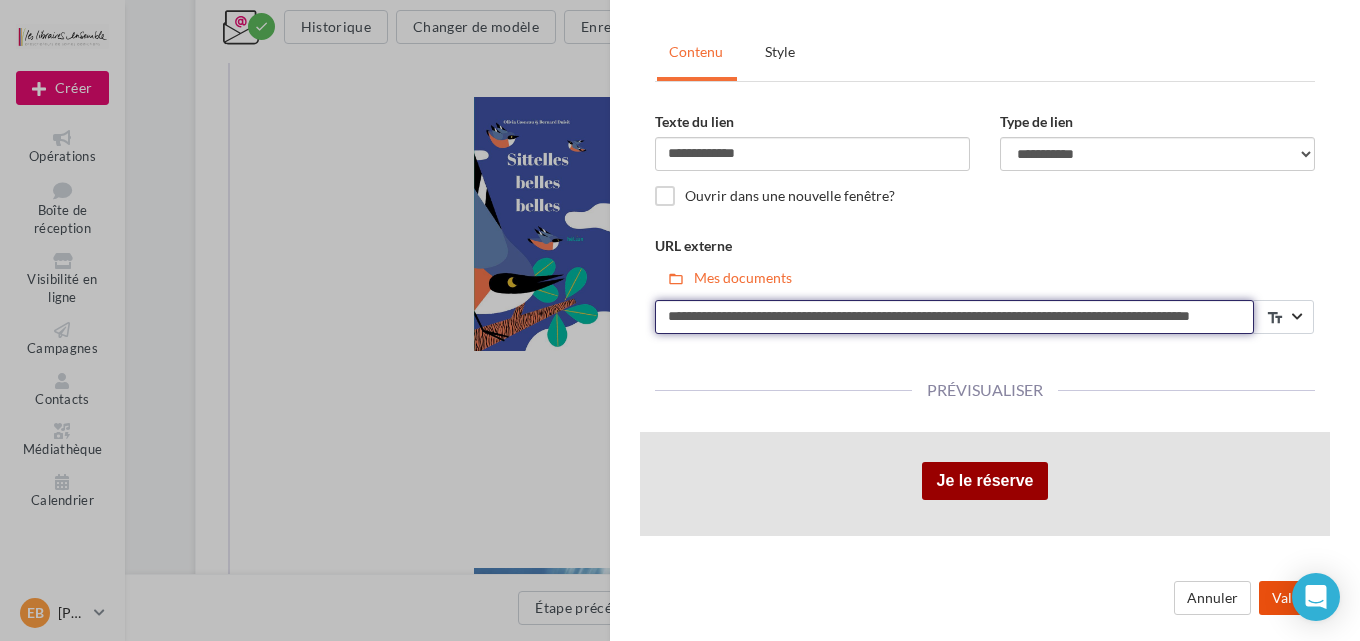 type on "**********" 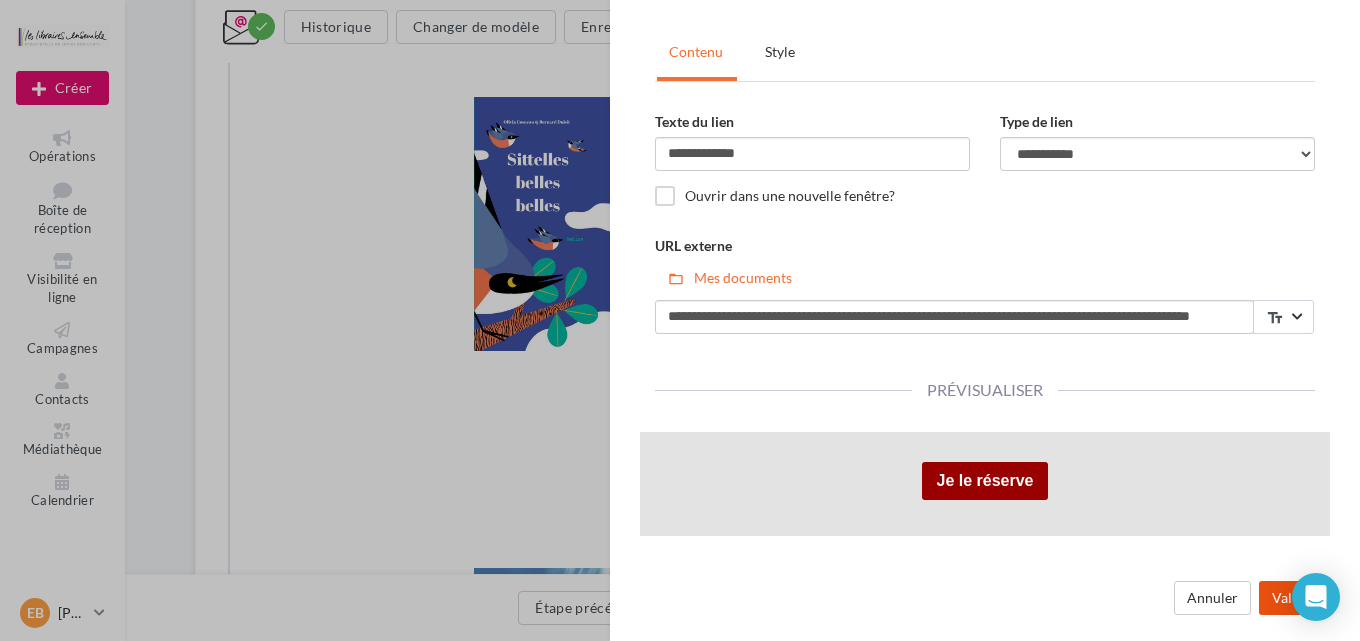 scroll, scrollTop: 0, scrollLeft: 0, axis: both 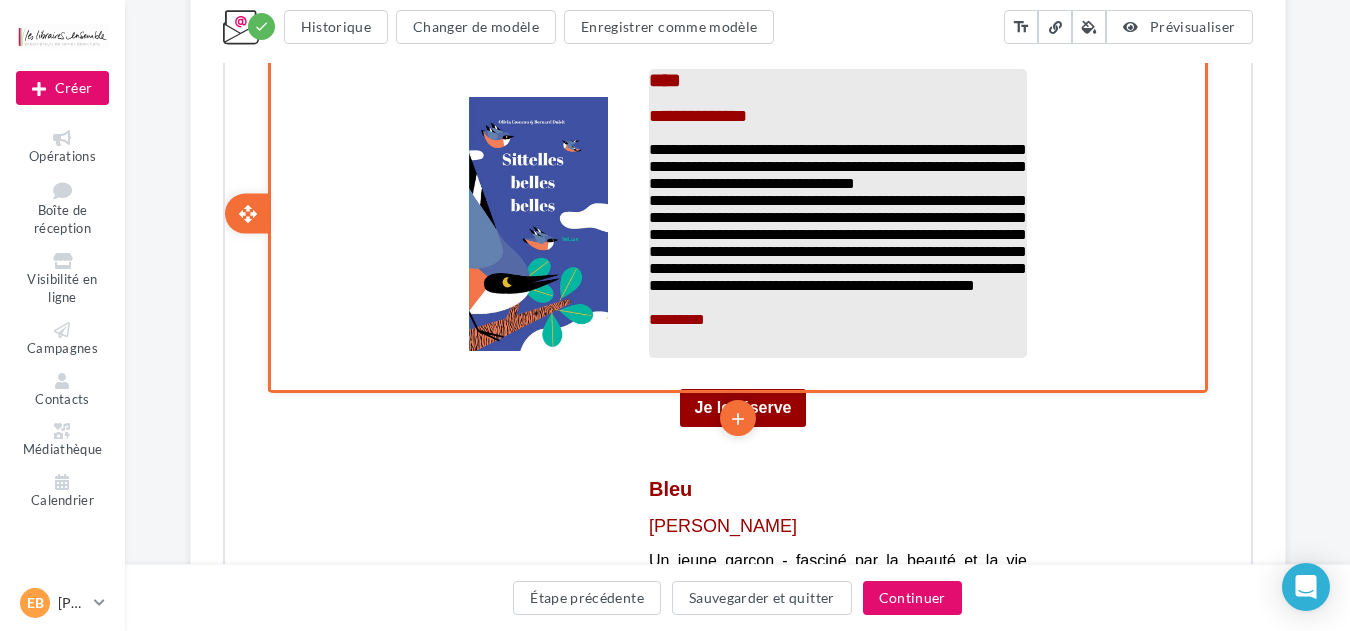 click on "**********" at bounding box center (695, 114) 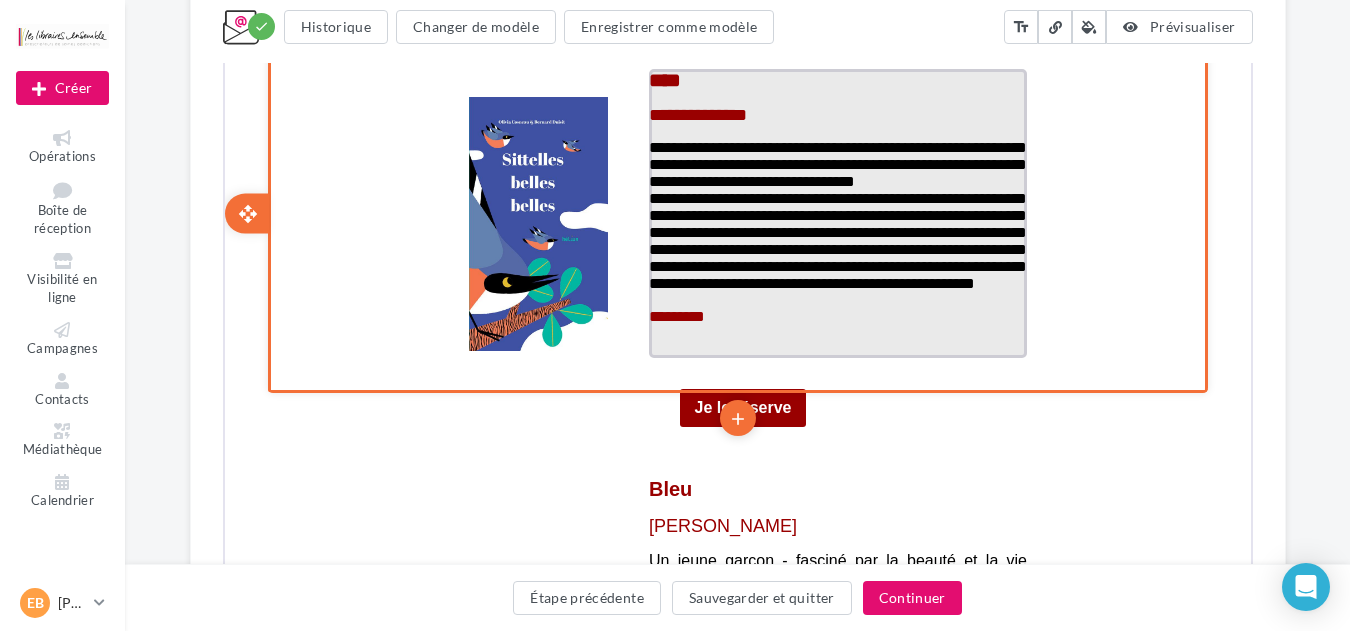 scroll, scrollTop: 2202, scrollLeft: 0, axis: vertical 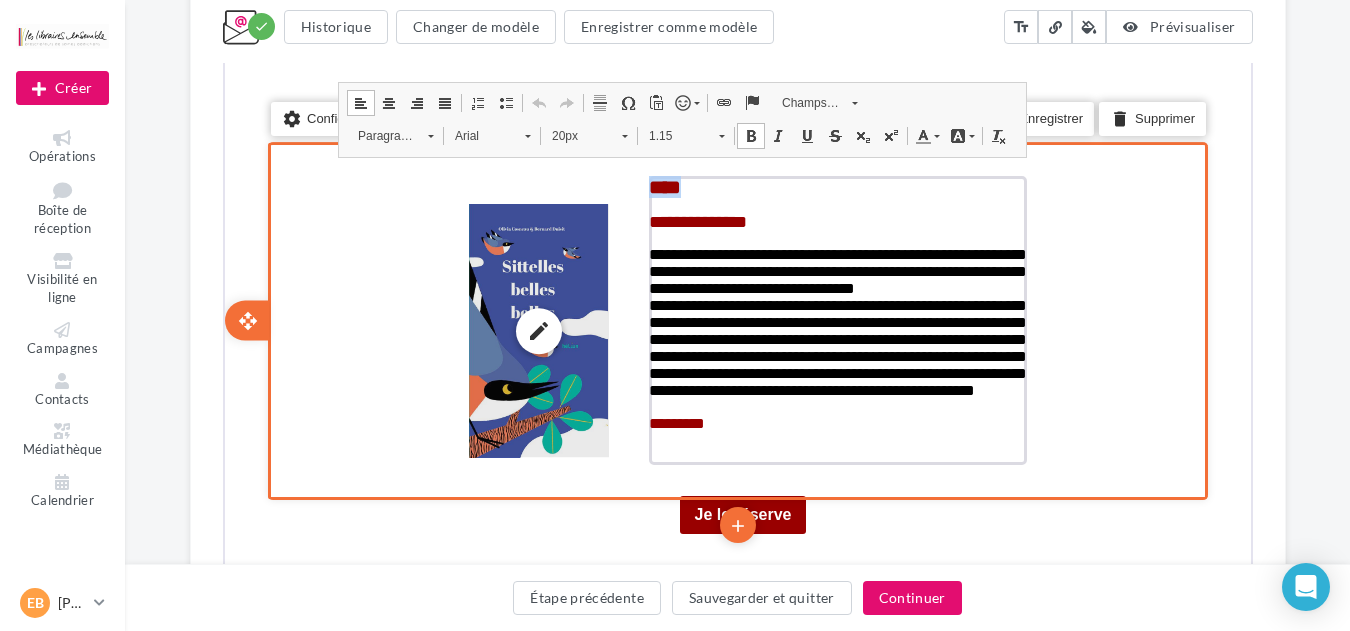 drag, startPoint x: 713, startPoint y: 168, endPoint x: 603, endPoint y: 157, distance: 110.54863 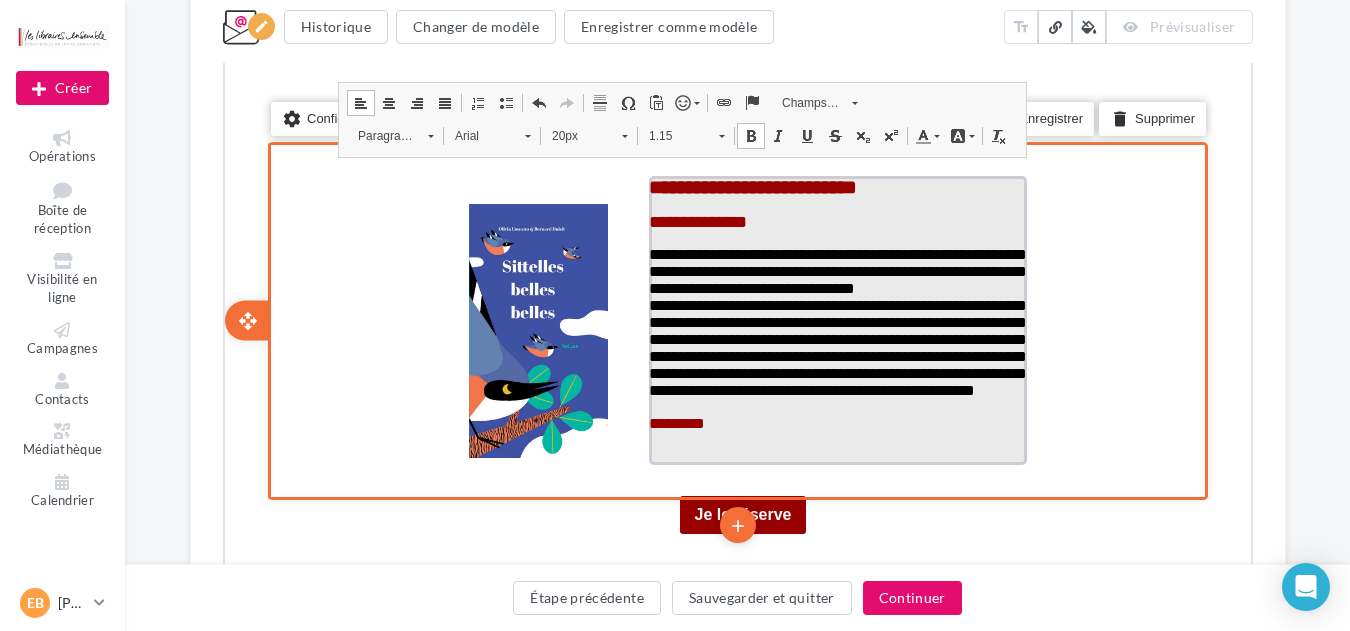 click on "**********" at bounding box center [750, 185] 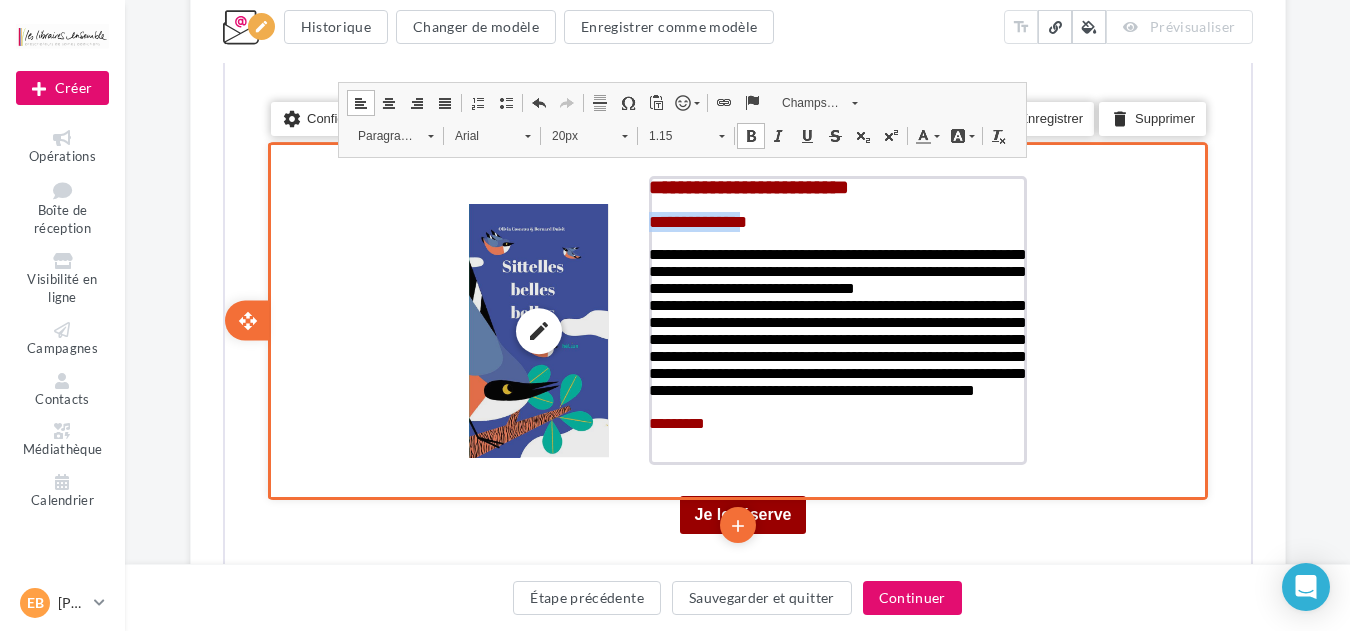 drag, startPoint x: 762, startPoint y: 204, endPoint x: 630, endPoint y: 206, distance: 132.01515 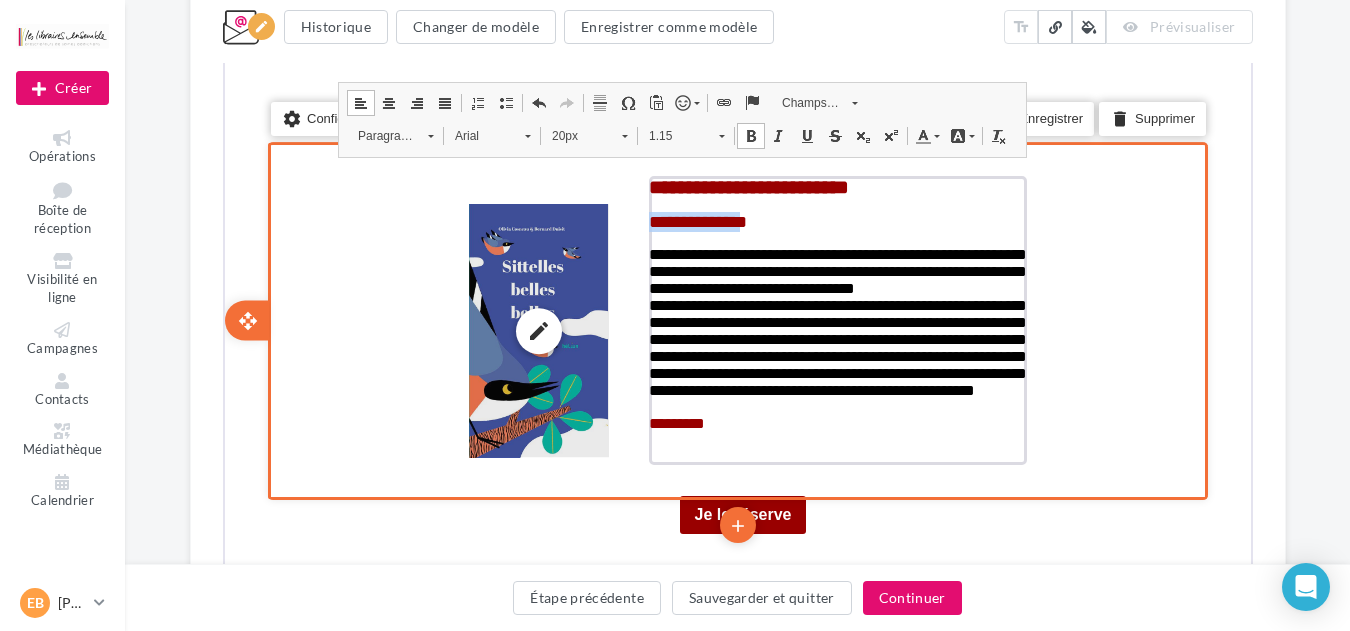 click on "**********" at bounding box center (735, 328) 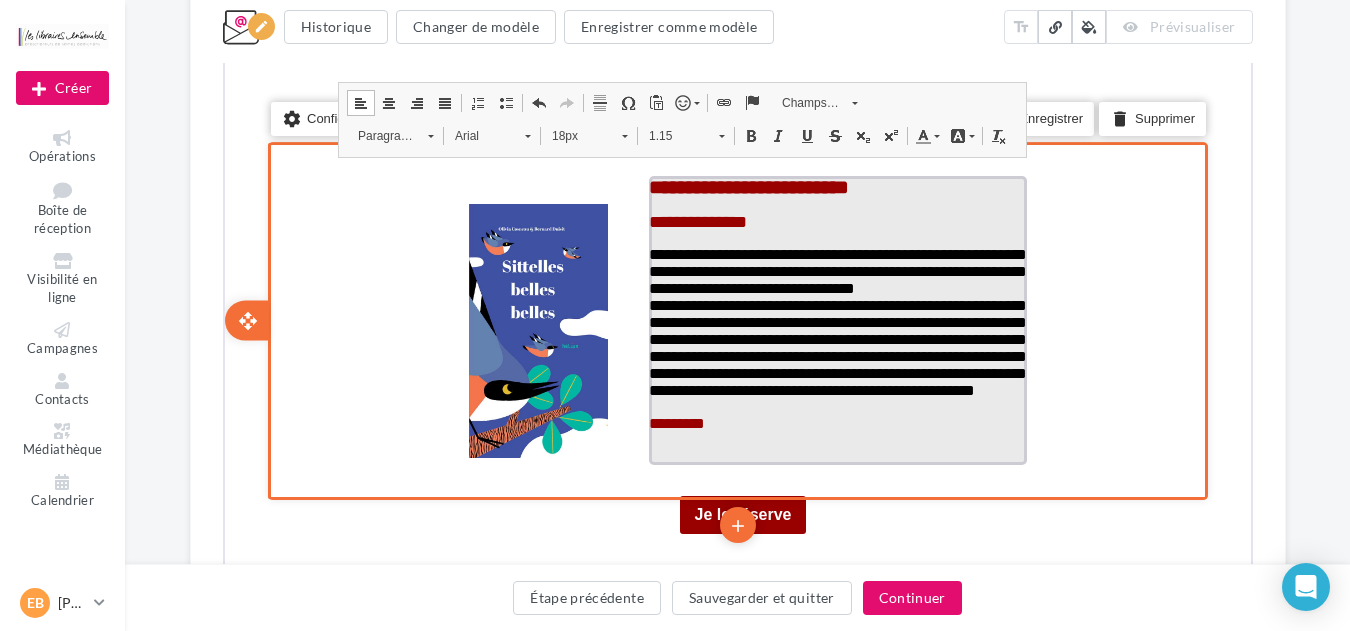 click at bounding box center (835, 237) 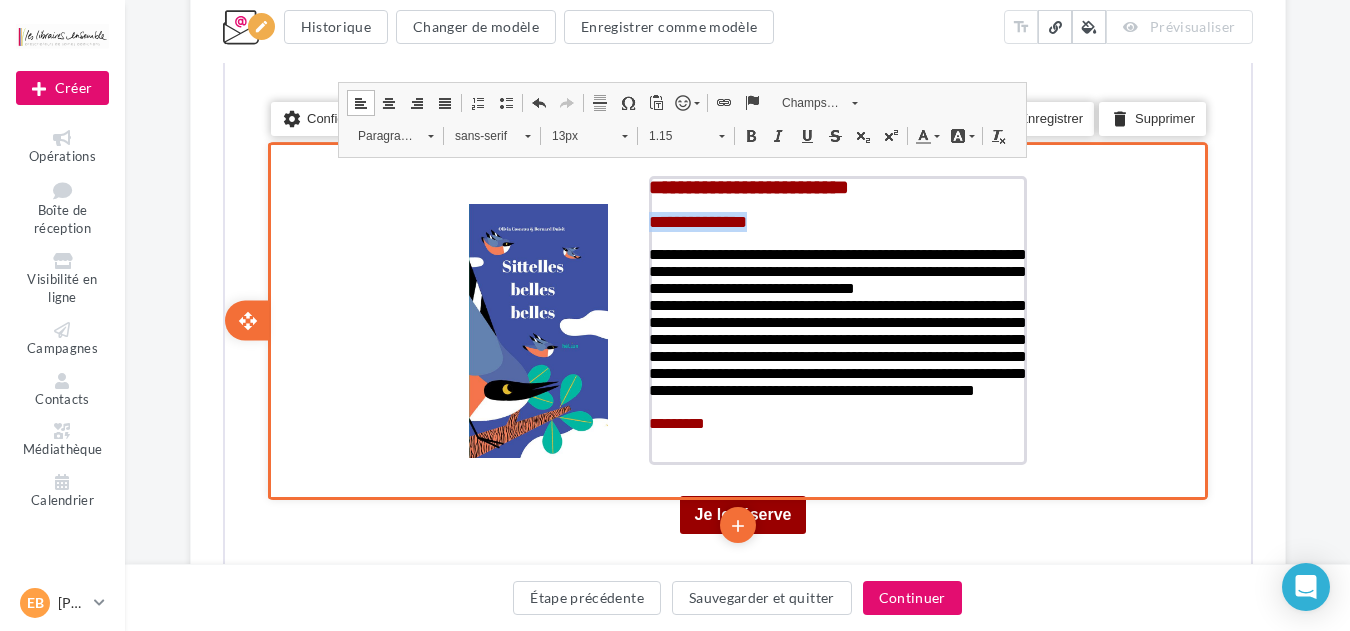 drag, startPoint x: 768, startPoint y: 198, endPoint x: 644, endPoint y: 195, distance: 124.036285 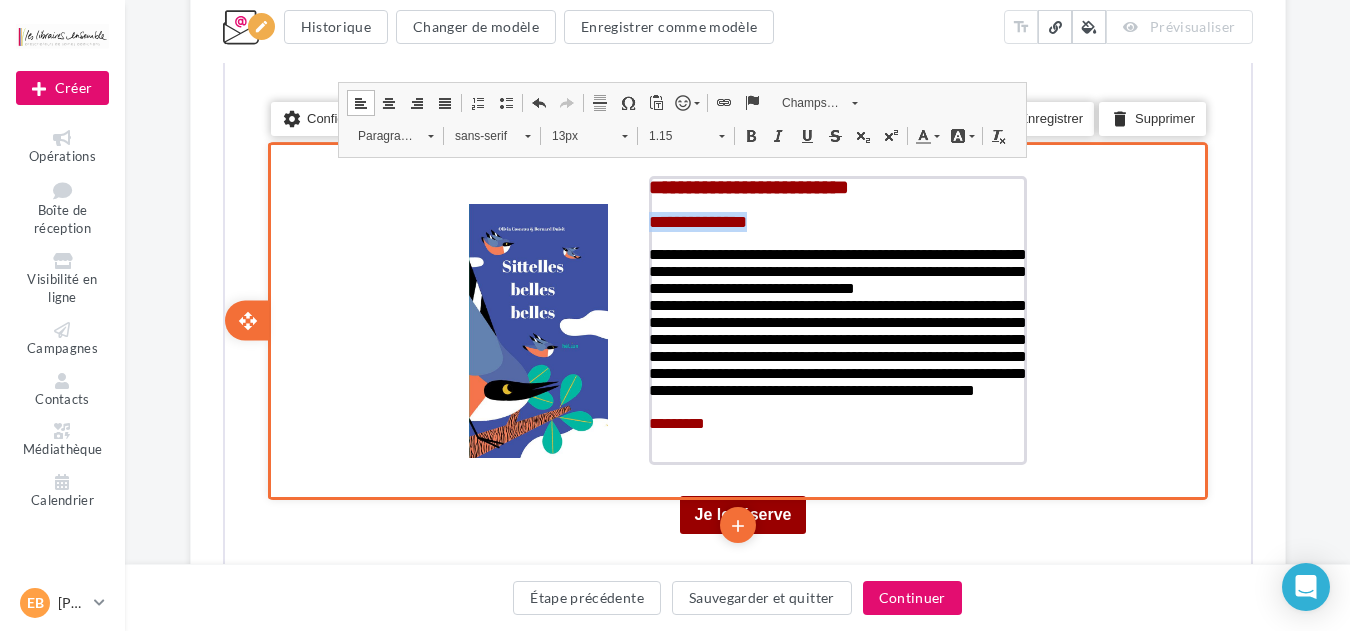 click on "**********" at bounding box center (835, 328) 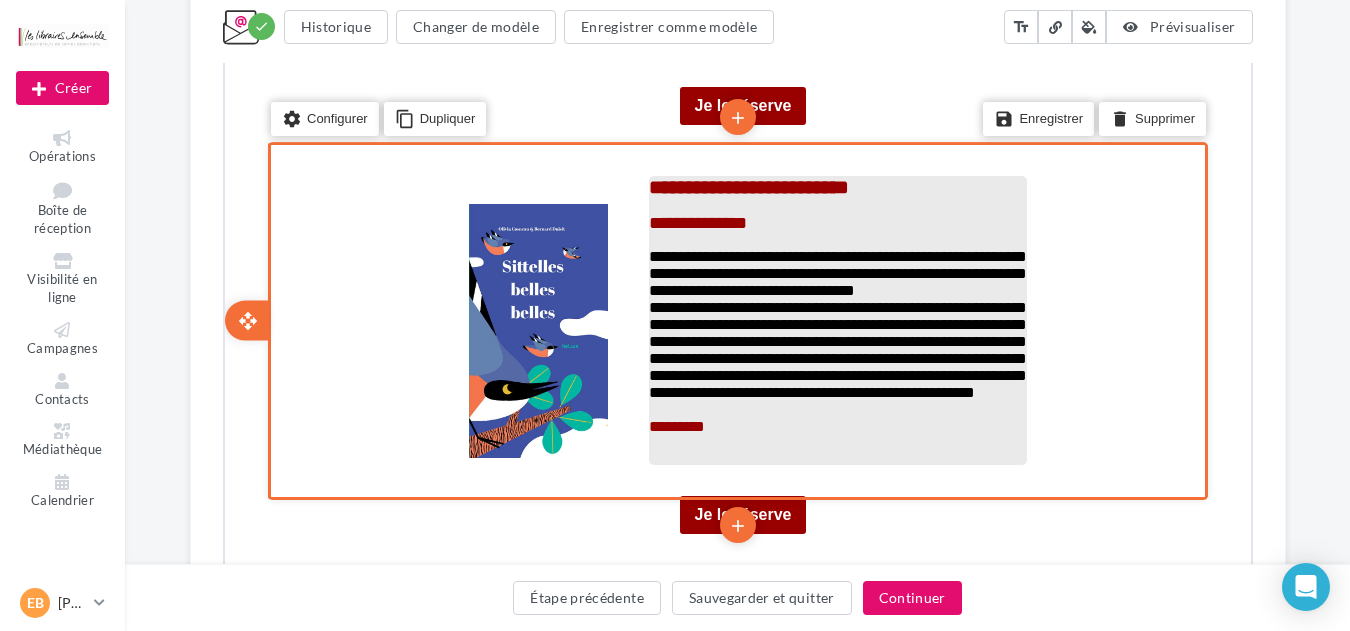 click on "**********" at bounding box center [835, 221] 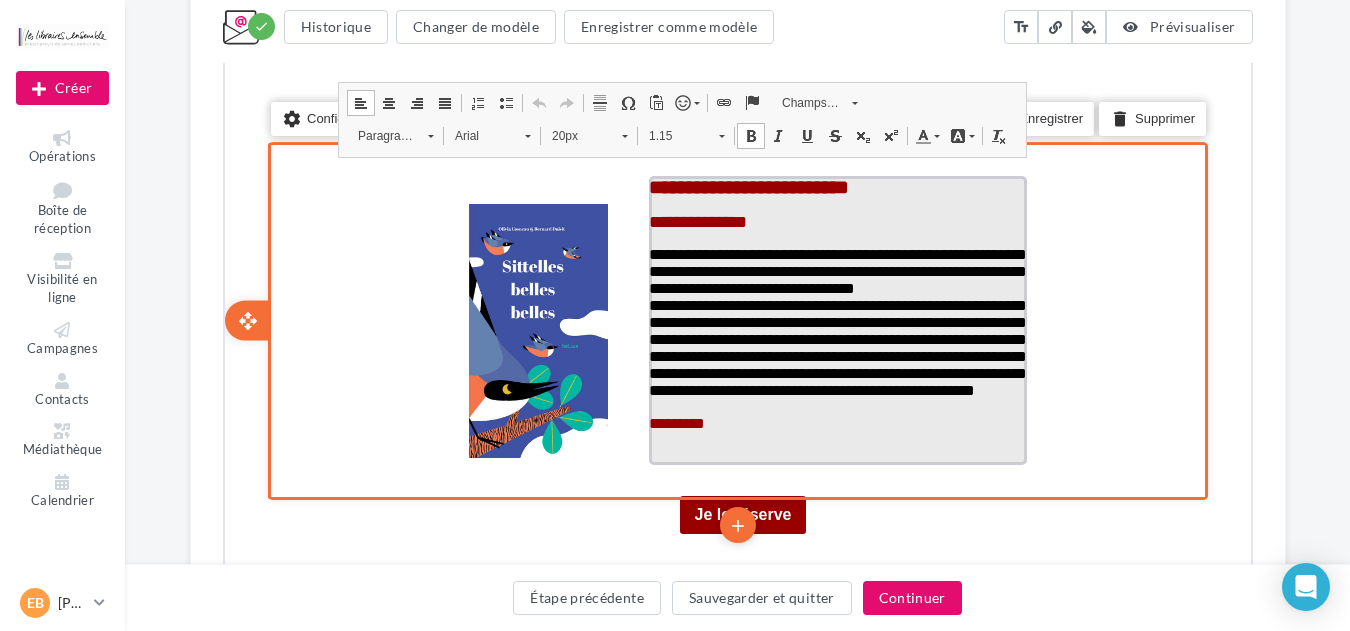 click on "**********" at bounding box center (835, 220) 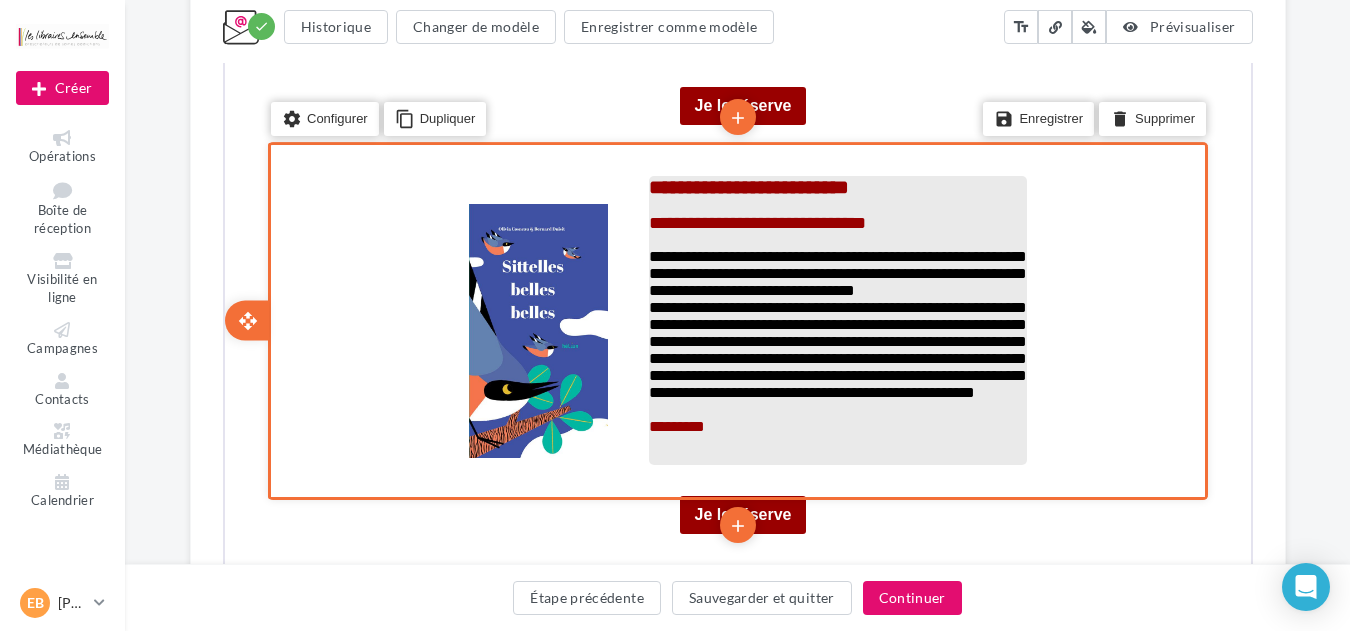 click on "**********" at bounding box center (835, 322) 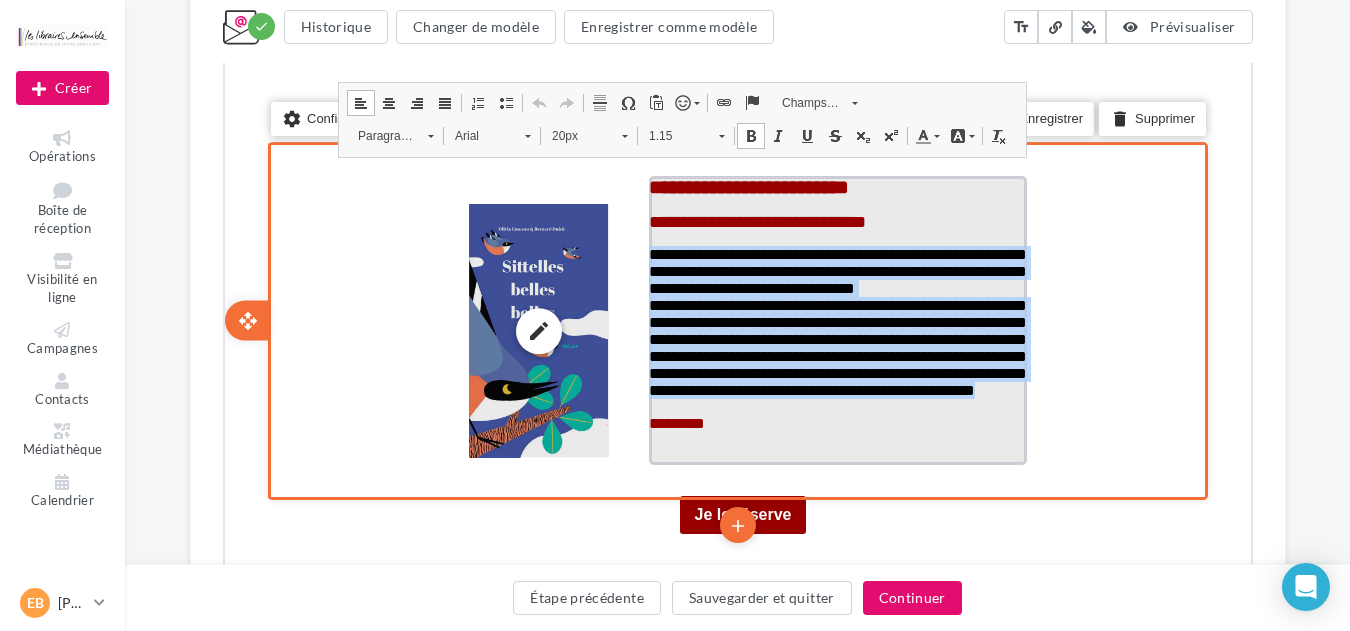 drag, startPoint x: 919, startPoint y: 386, endPoint x: 623, endPoint y: 233, distance: 333.20413 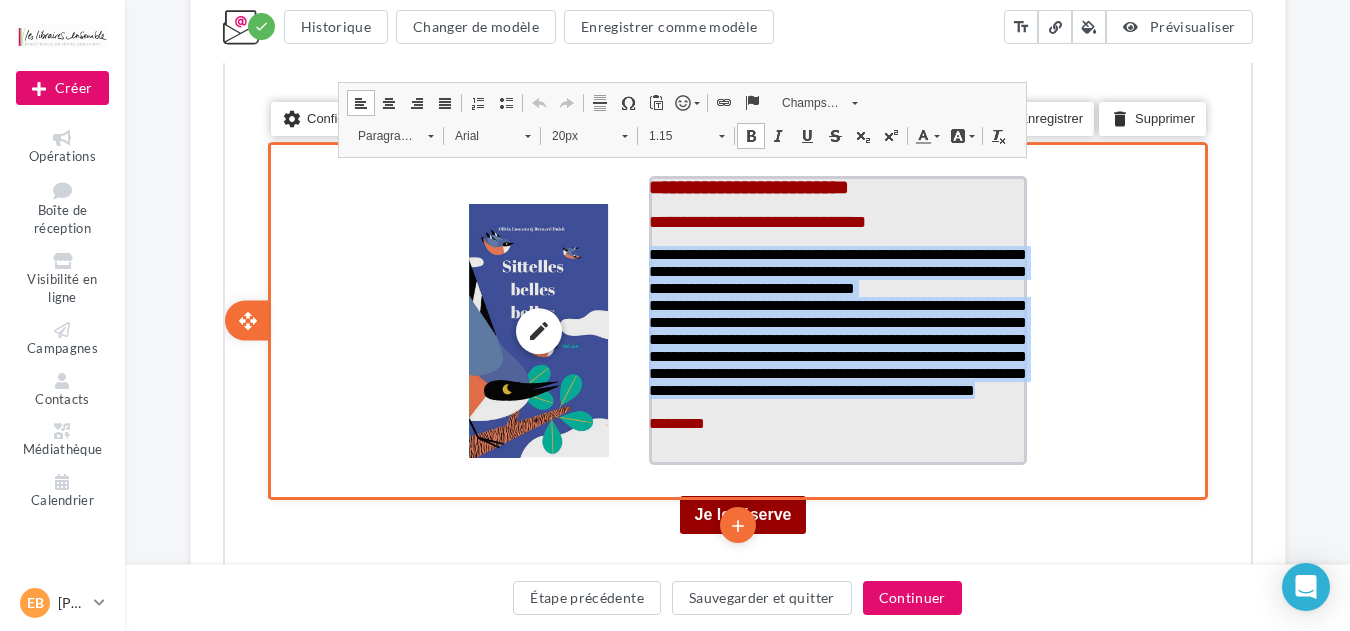 click on "**********" at bounding box center (735, 328) 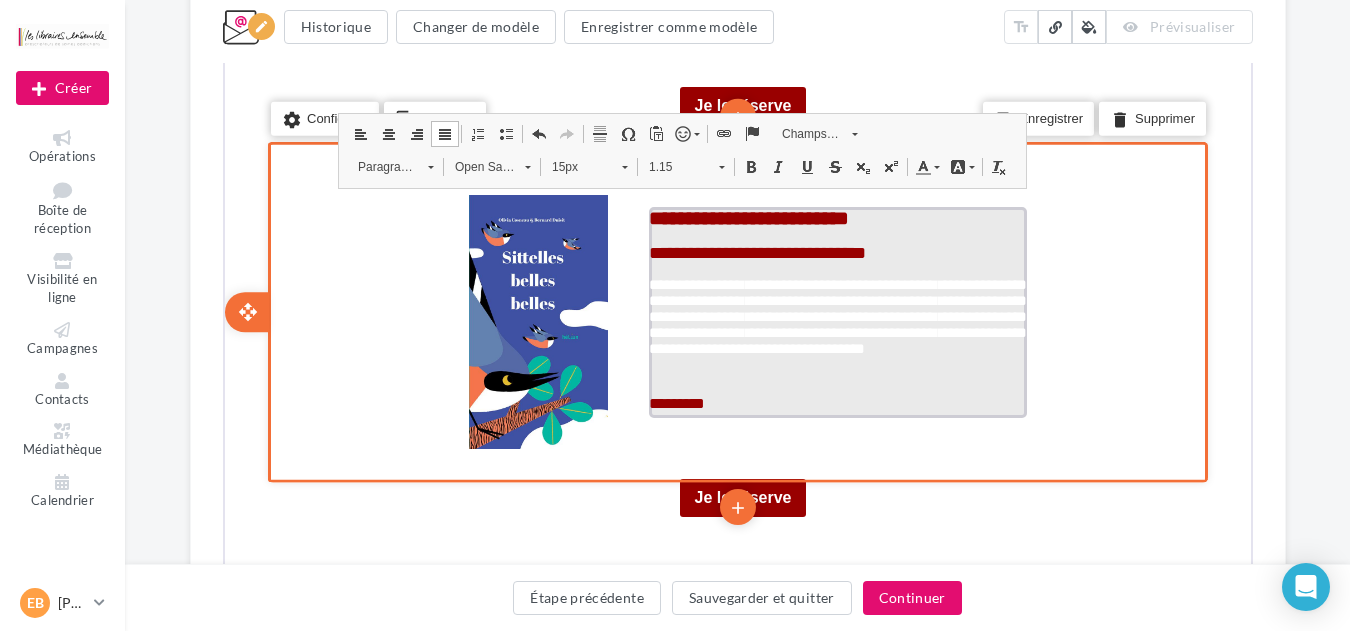 click on "**********" at bounding box center (835, 326) 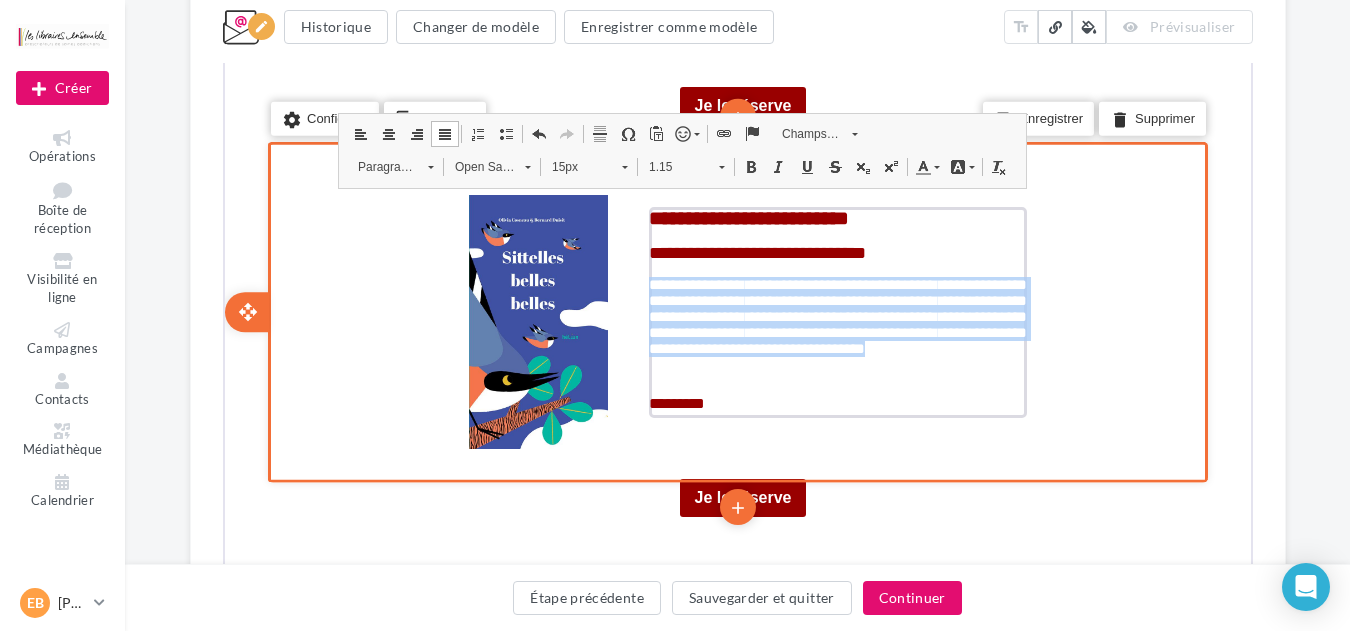 drag, startPoint x: 904, startPoint y: 356, endPoint x: 642, endPoint y: 272, distance: 275.13632 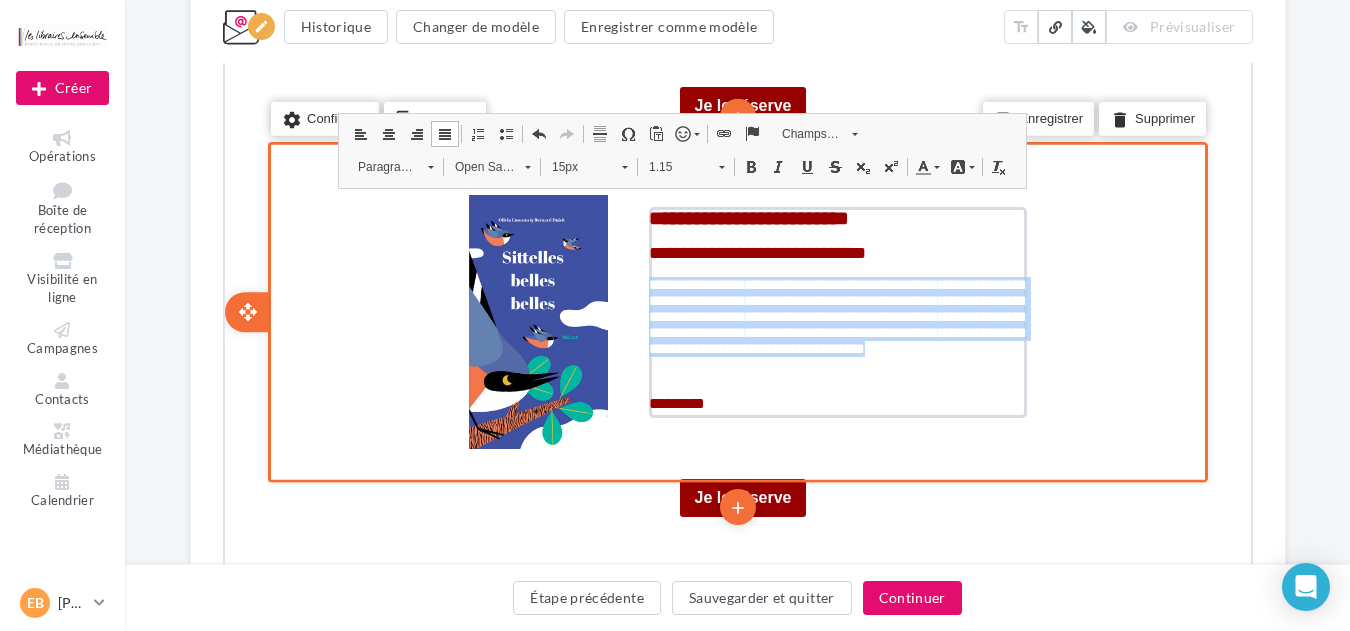 click on "**********" at bounding box center (835, 320) 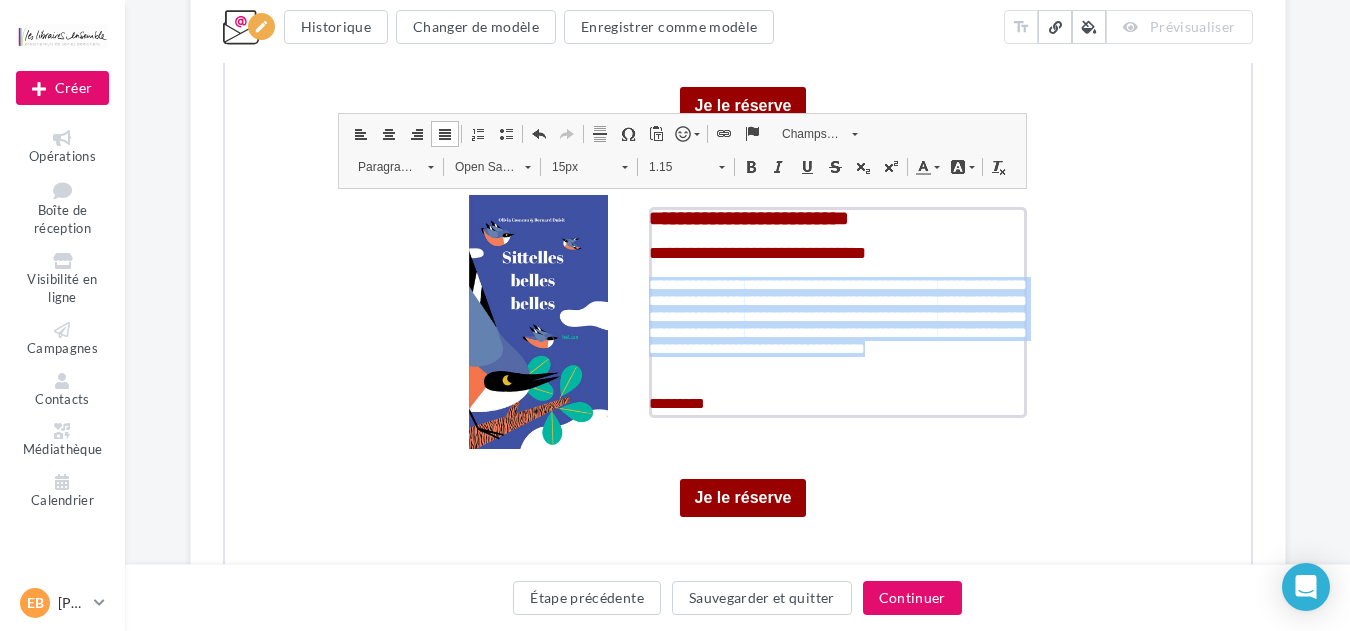 click on "Open Sans" at bounding box center (477, 165) 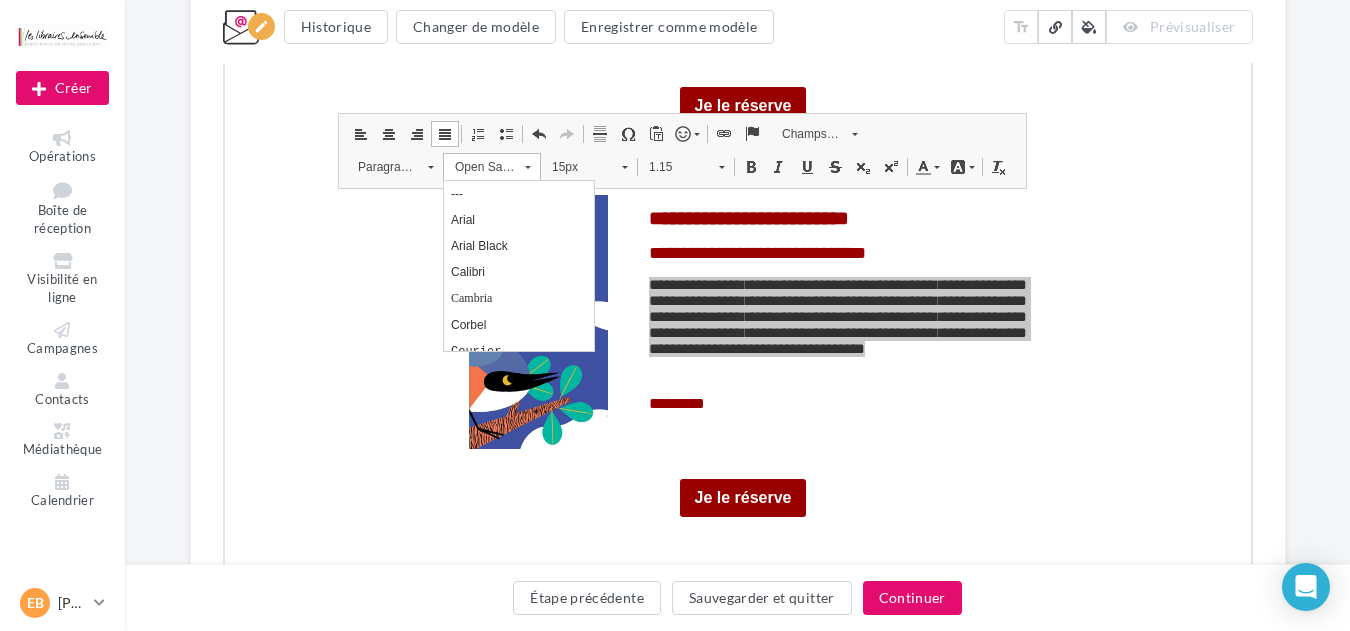 scroll, scrollTop: 0, scrollLeft: 0, axis: both 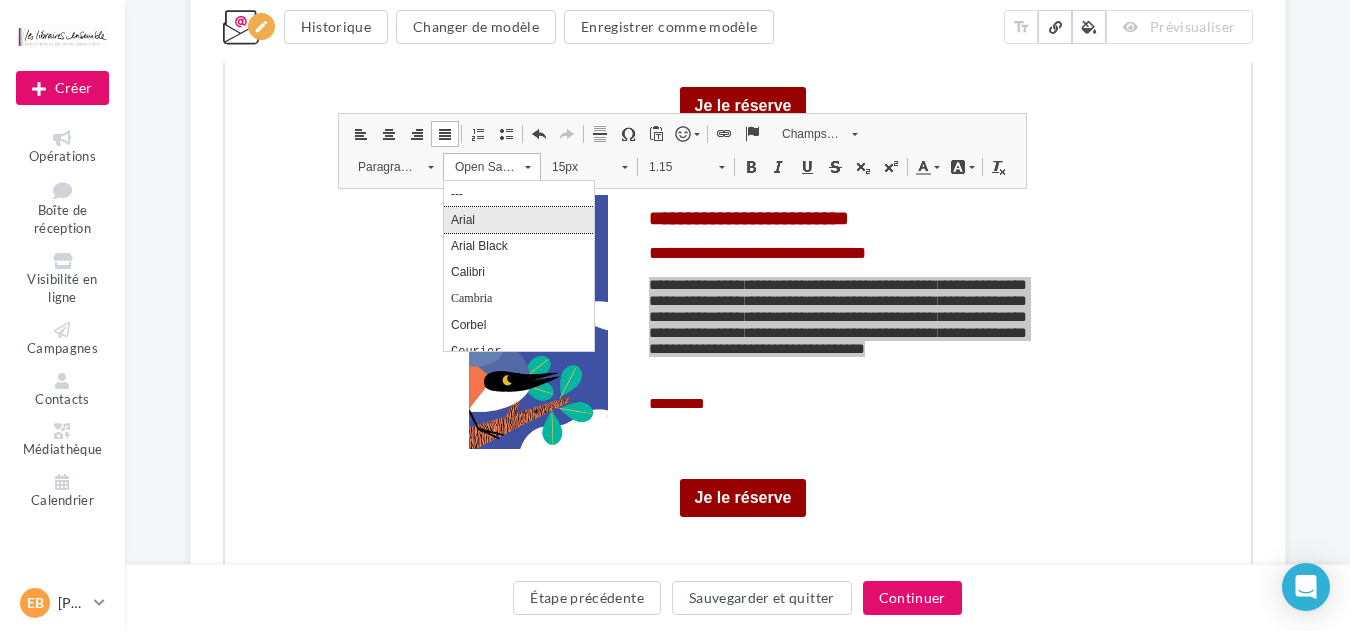 click on "Arial" at bounding box center (518, 219) 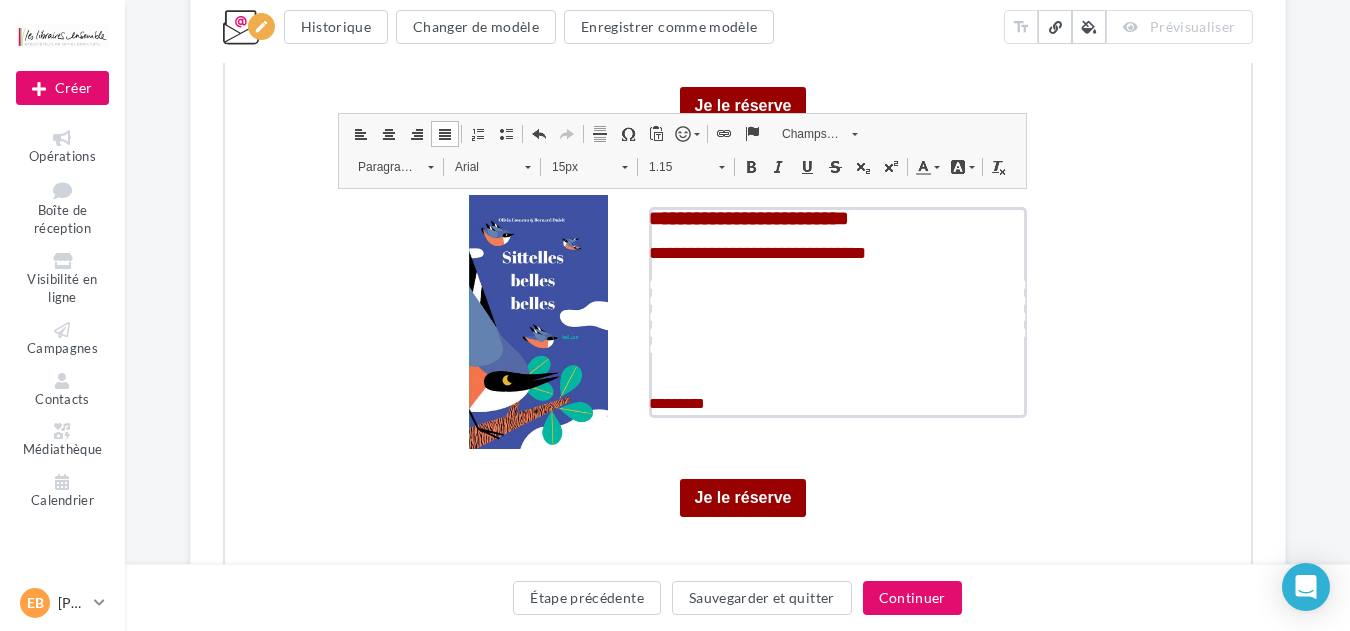 click on "15px" at bounding box center (574, 165) 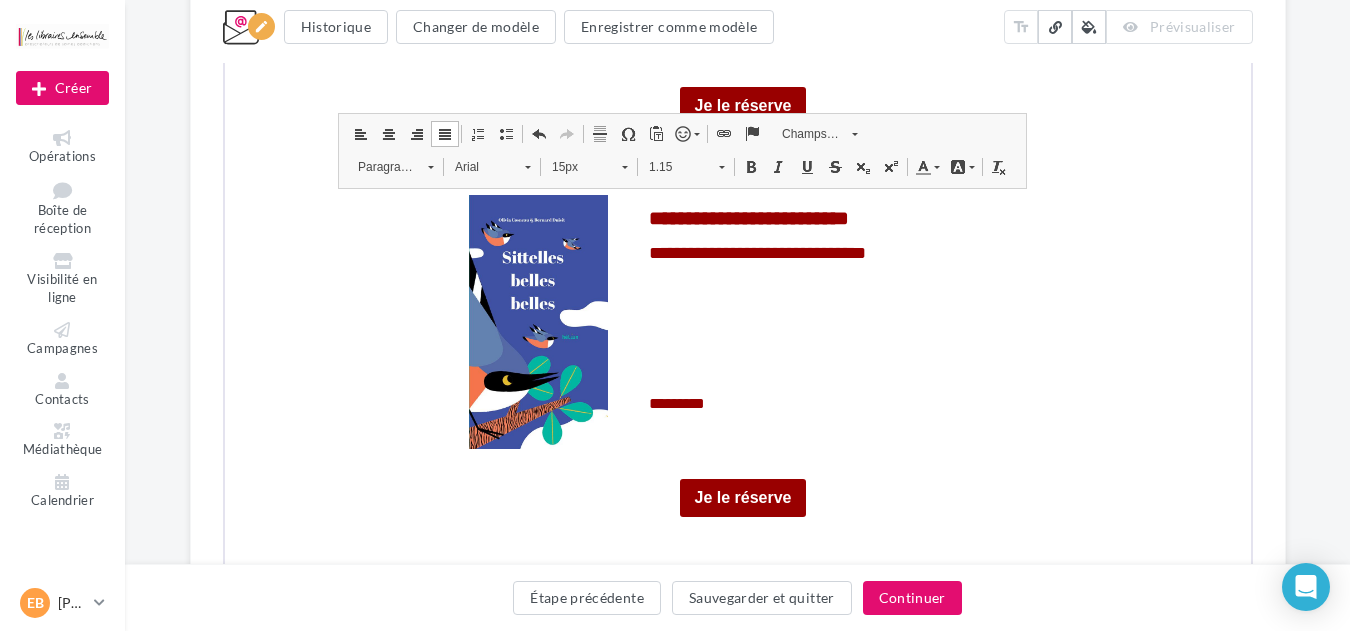 scroll, scrollTop: 136, scrollLeft: 0, axis: vertical 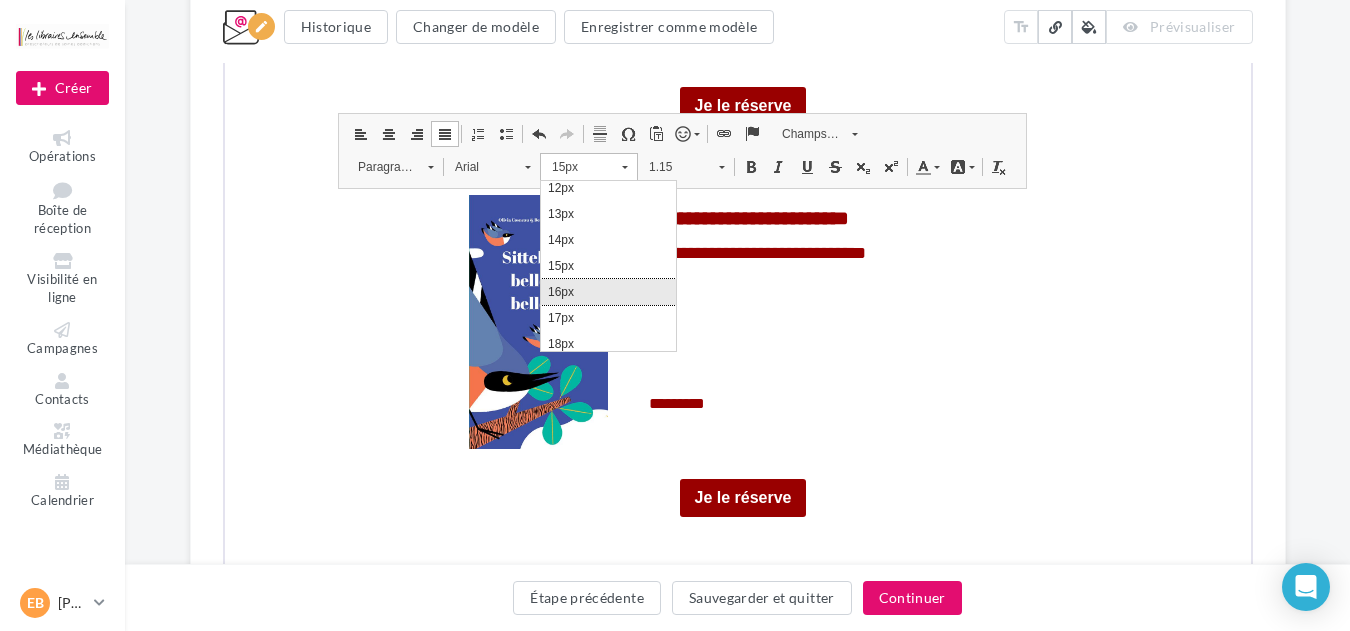 click on "16px" at bounding box center (607, 291) 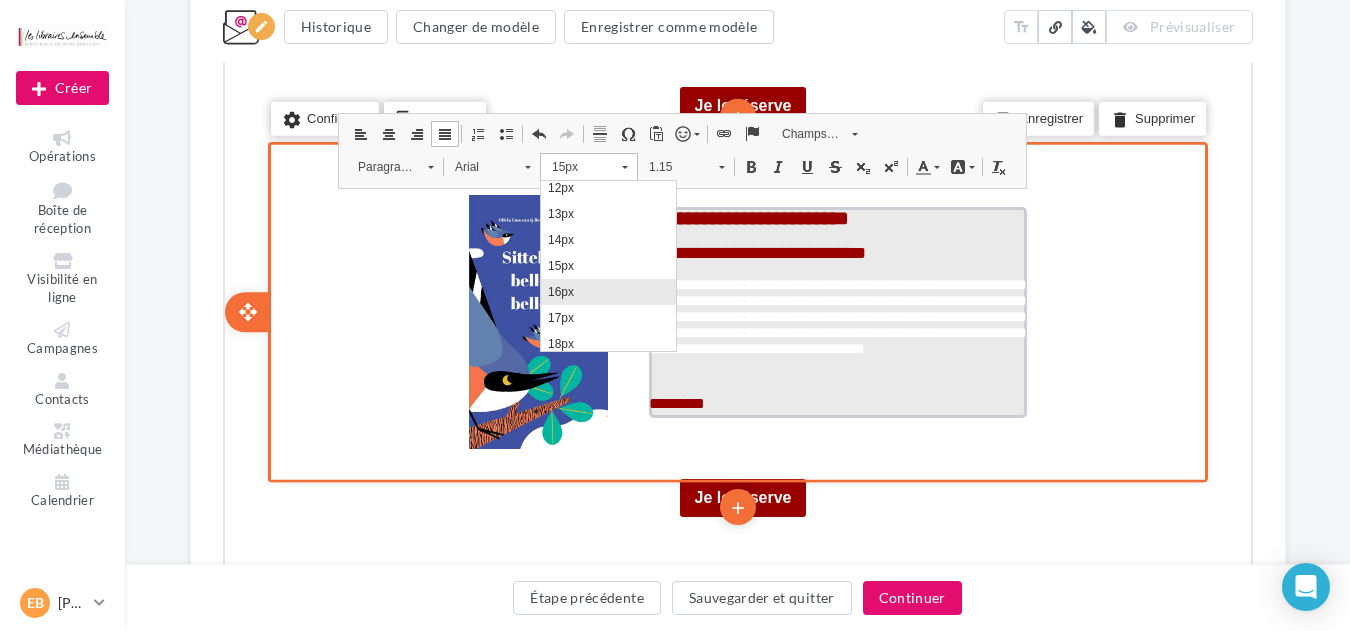 scroll, scrollTop: 0, scrollLeft: 0, axis: both 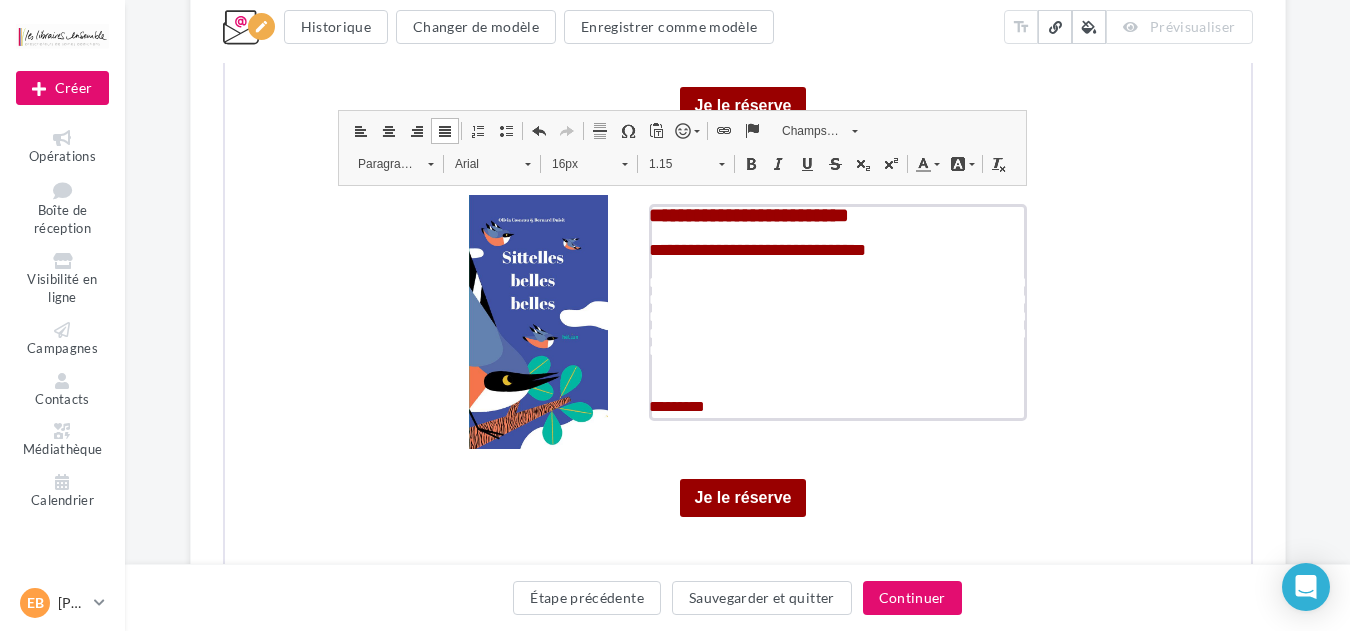 click at bounding box center (920, 162) 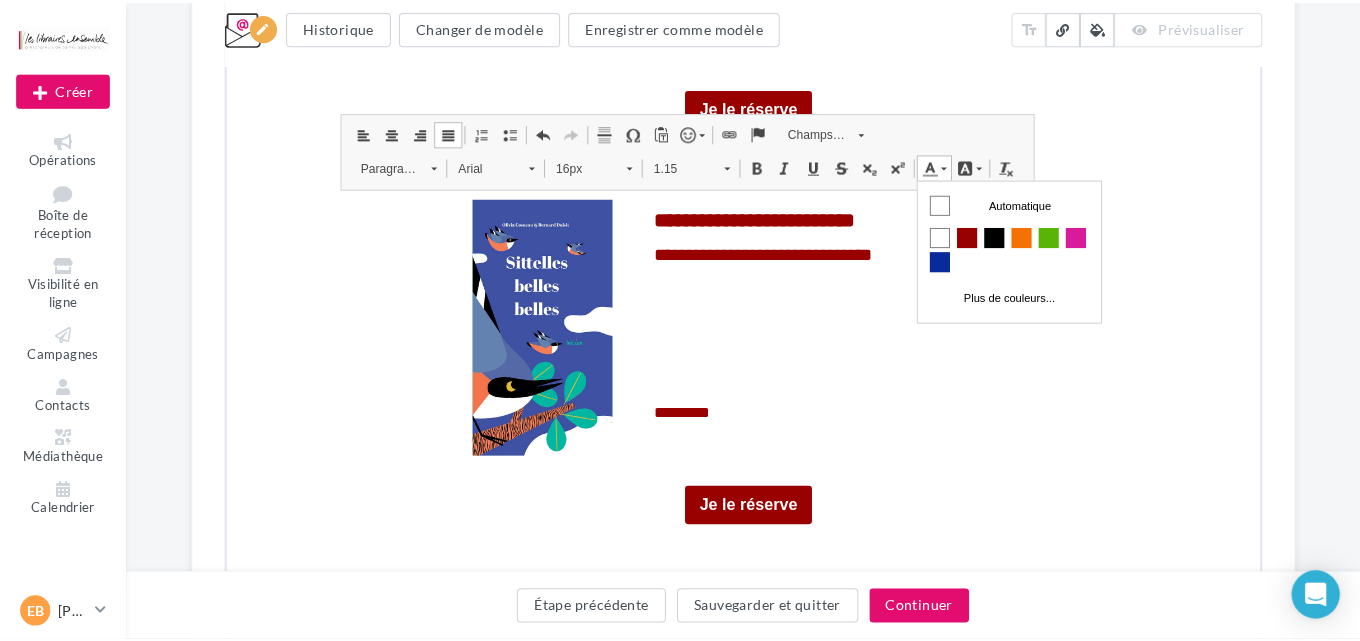 scroll, scrollTop: 0, scrollLeft: 0, axis: both 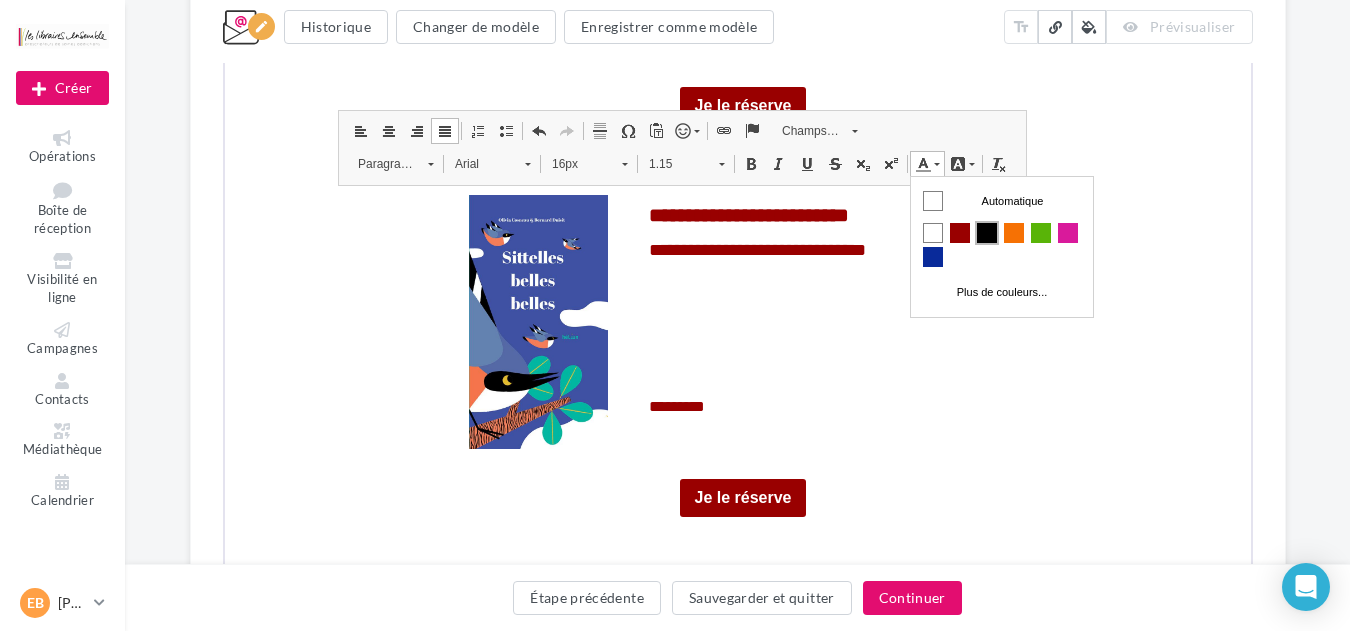 drag, startPoint x: 975, startPoint y: 235, endPoint x: 1643, endPoint y: 2116, distance: 1996.0924 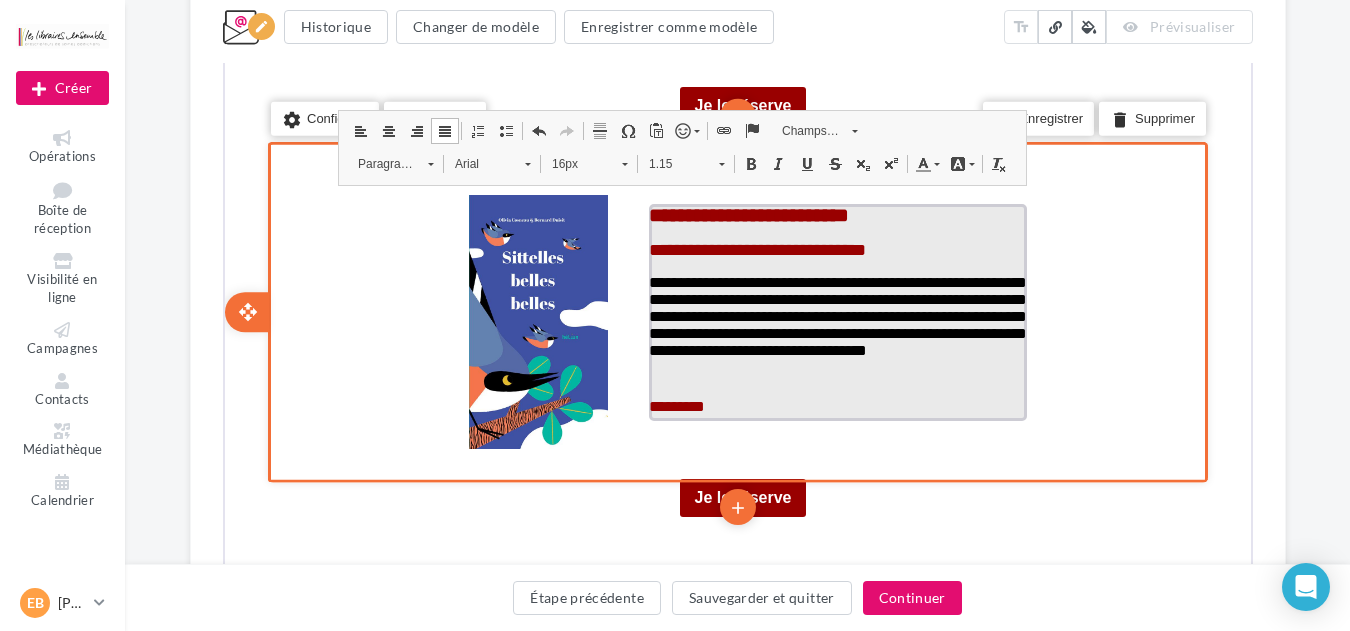 click on "*********" at bounding box center [674, 404] 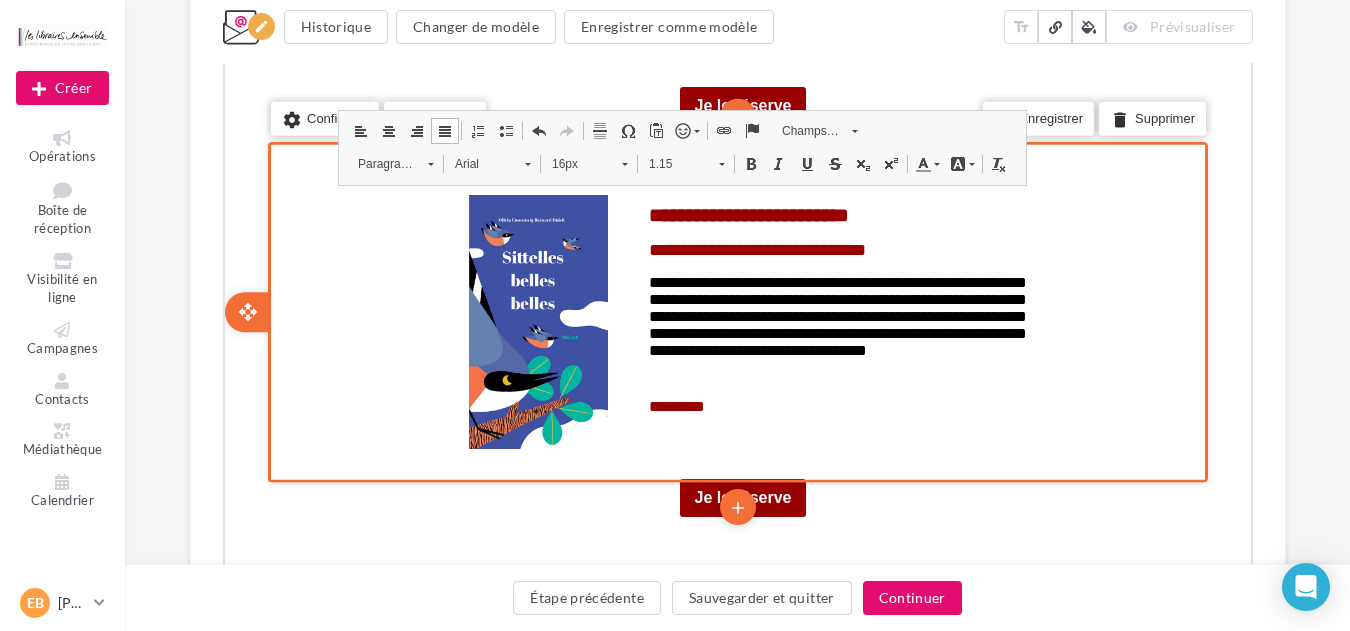 click on "Something wrong..." at bounding box center [738, -1] 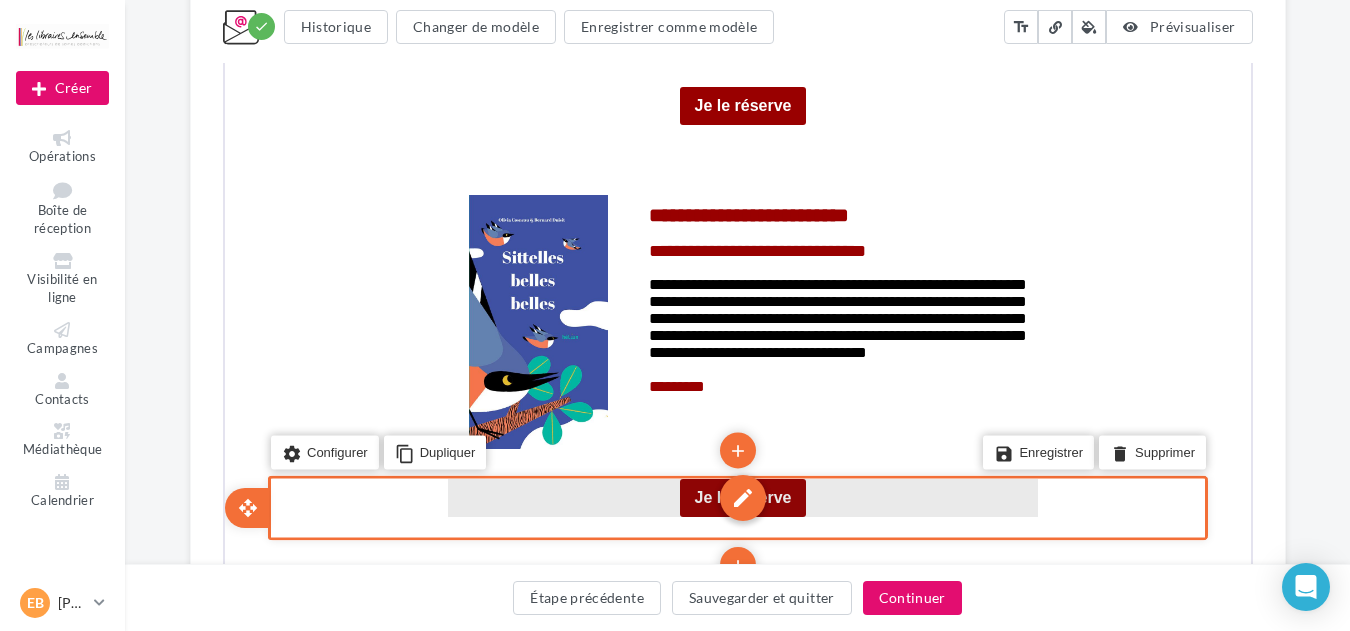 click on "edit" at bounding box center [740, 496] 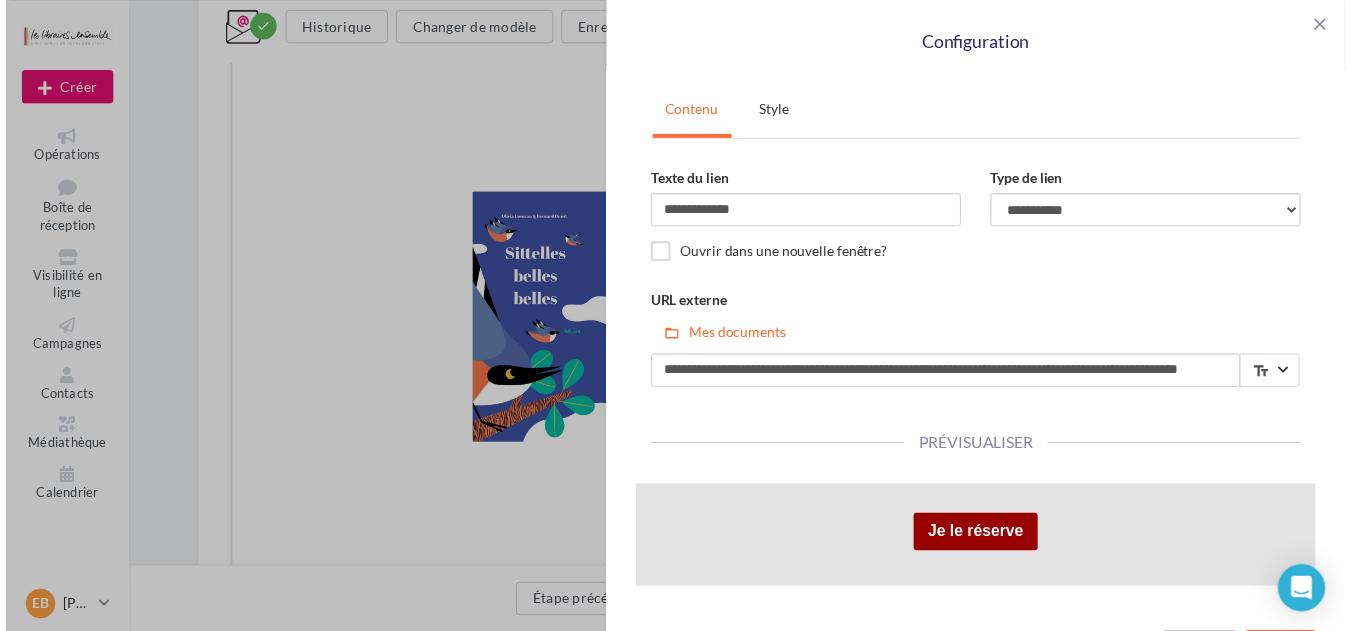 scroll, scrollTop: 59, scrollLeft: 0, axis: vertical 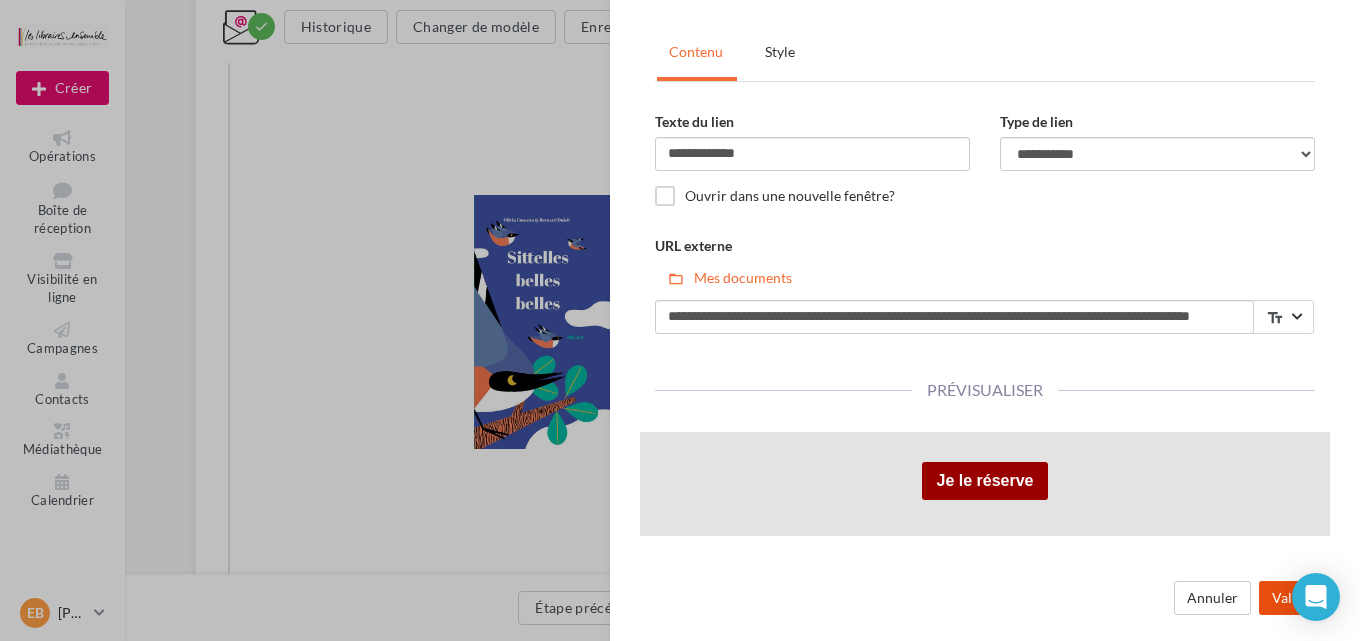 click on "Valider" at bounding box center (1294, 598) 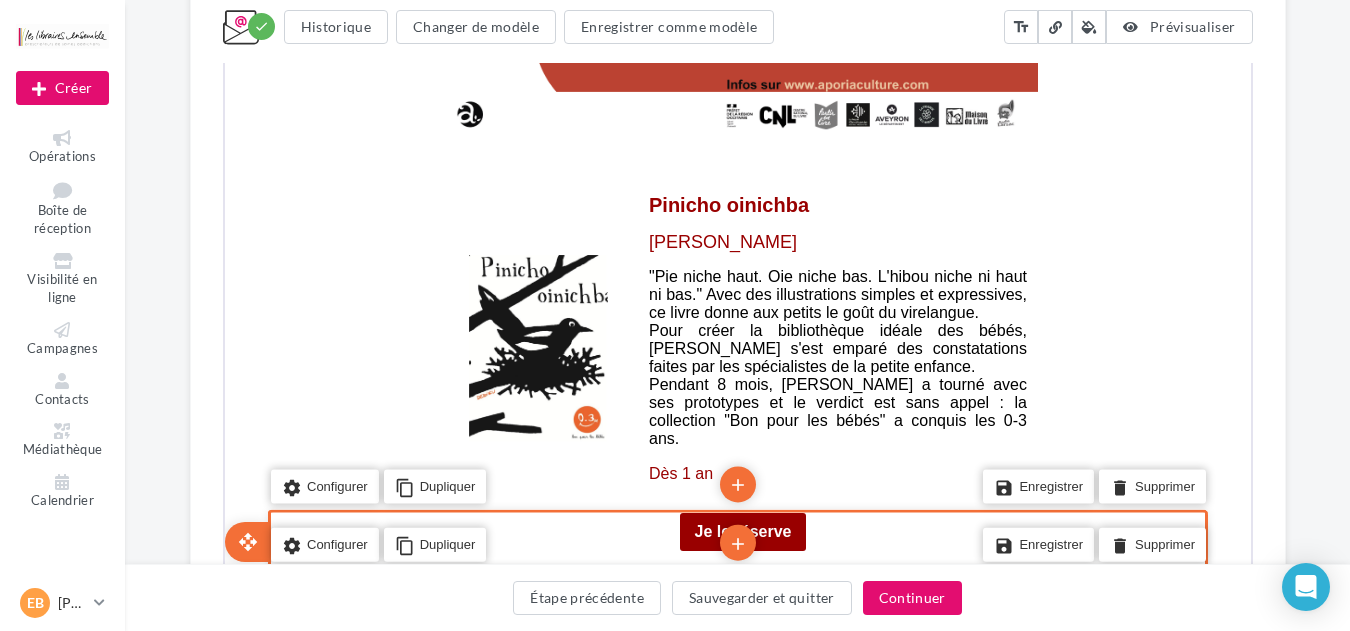 scroll, scrollTop: 1989, scrollLeft: 0, axis: vertical 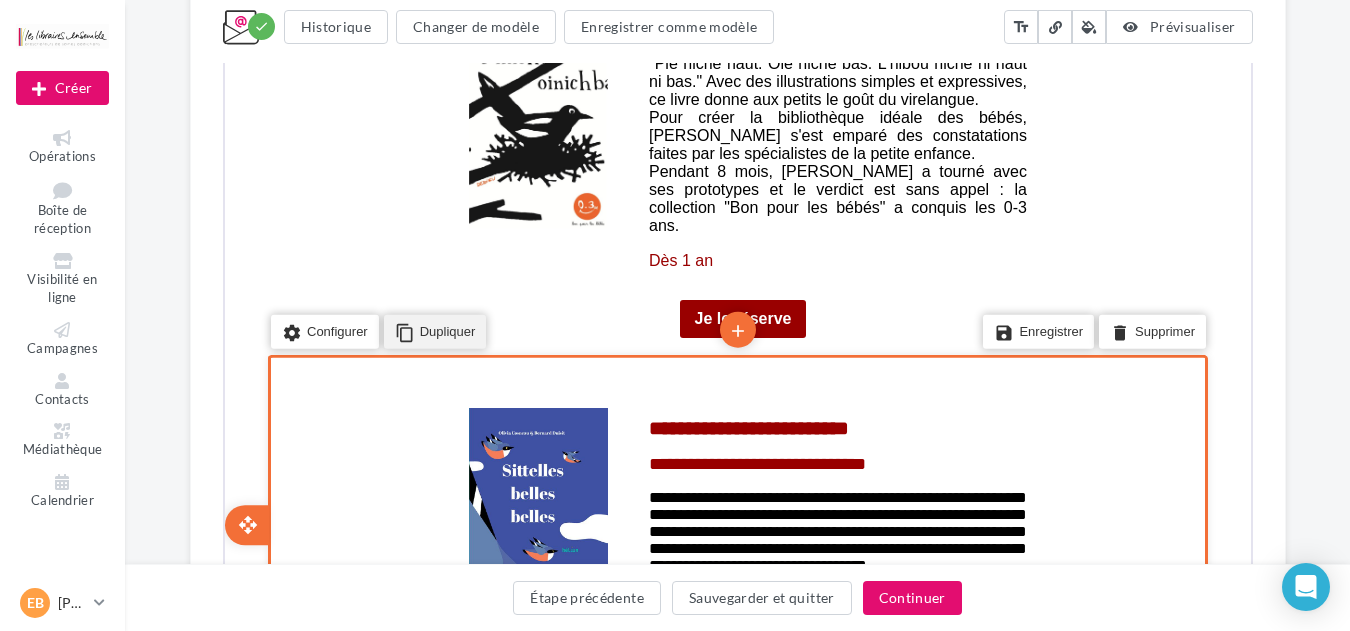 click on "content_copy Dupliquer" at bounding box center (432, 330) 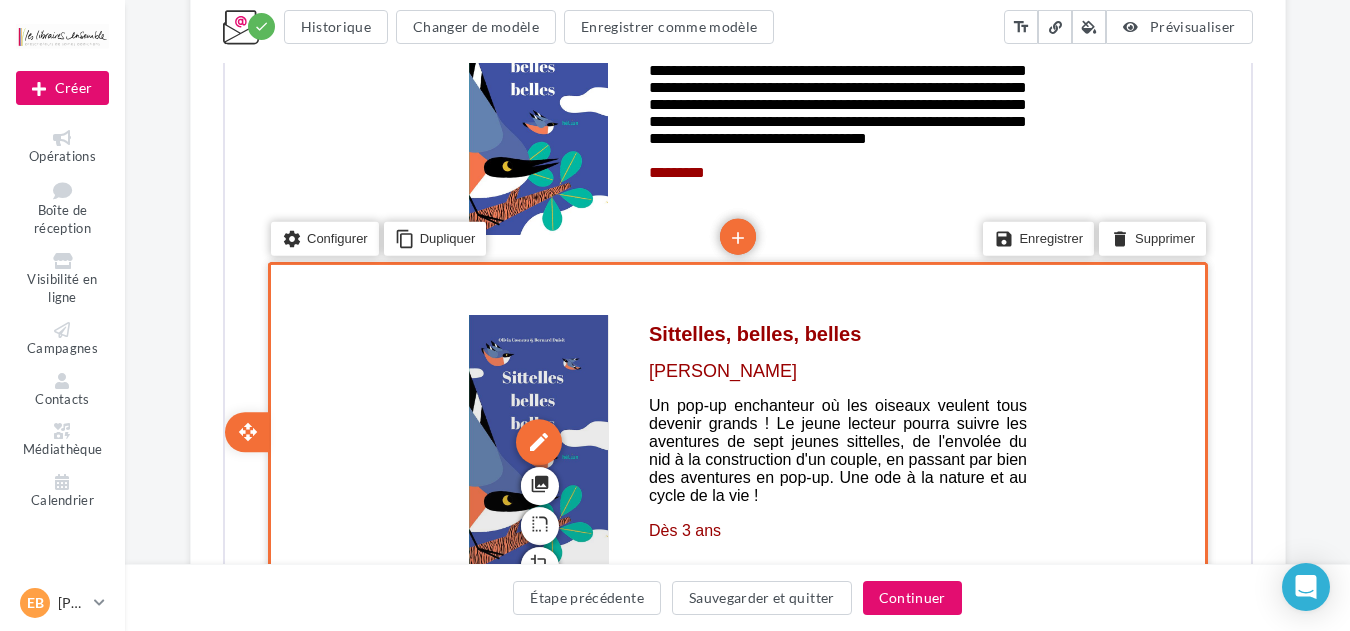 scroll, scrollTop: 2522, scrollLeft: 0, axis: vertical 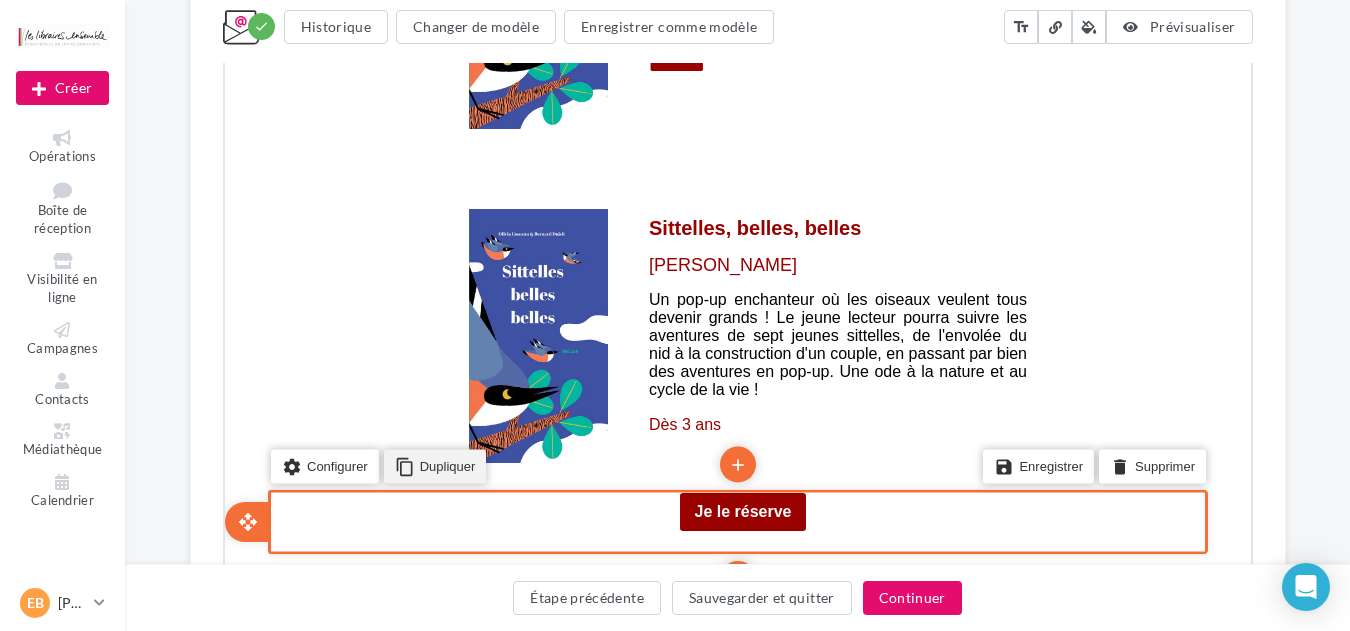 click on "content_copy Dupliquer" at bounding box center [432, 464] 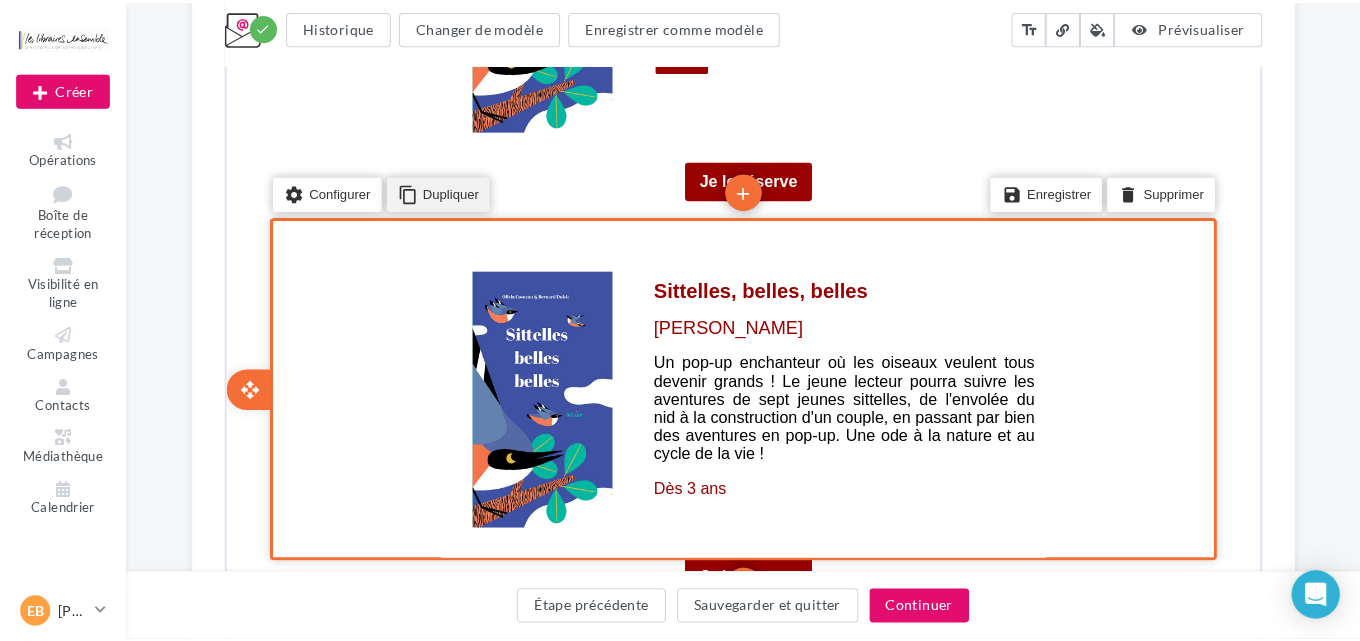 scroll, scrollTop: 2309, scrollLeft: 0, axis: vertical 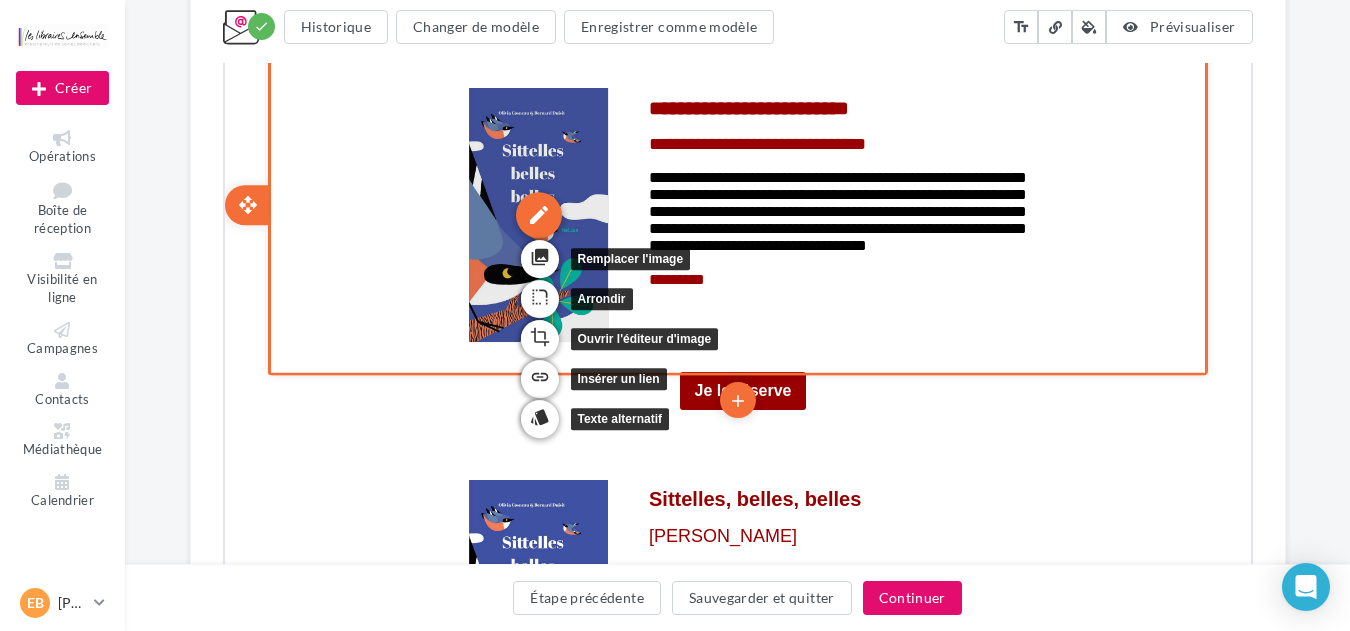 click on "edit" at bounding box center (536, 213) 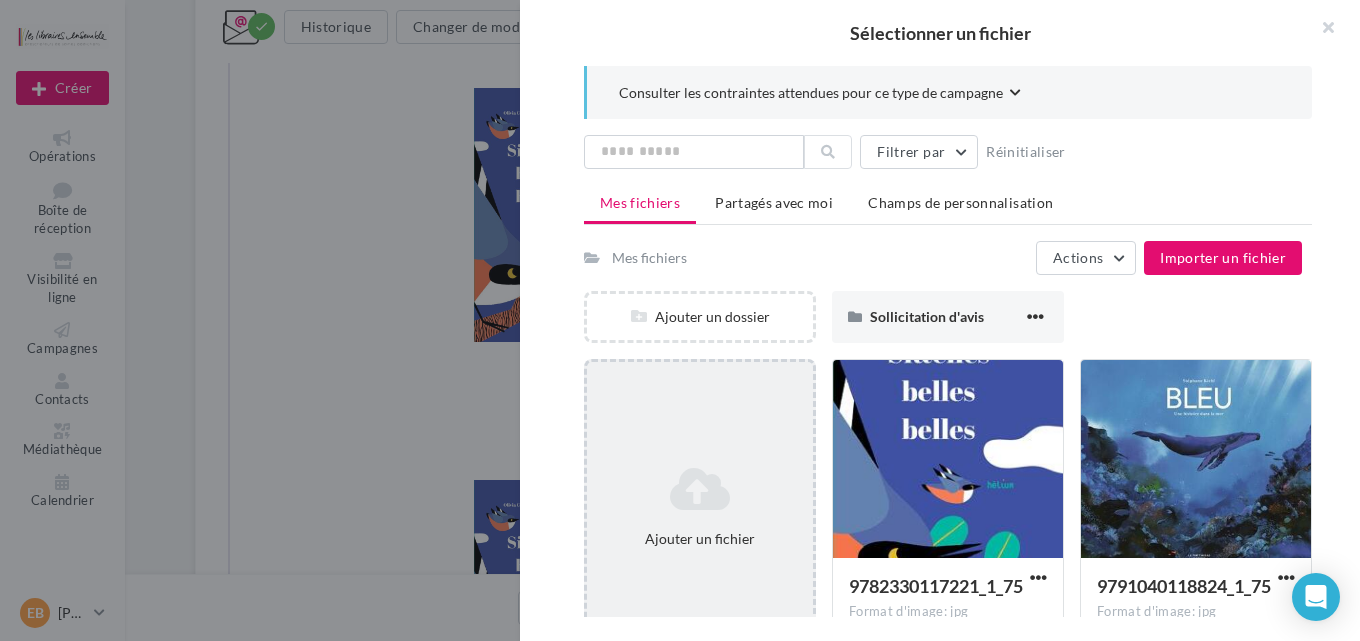 click at bounding box center (700, 489) 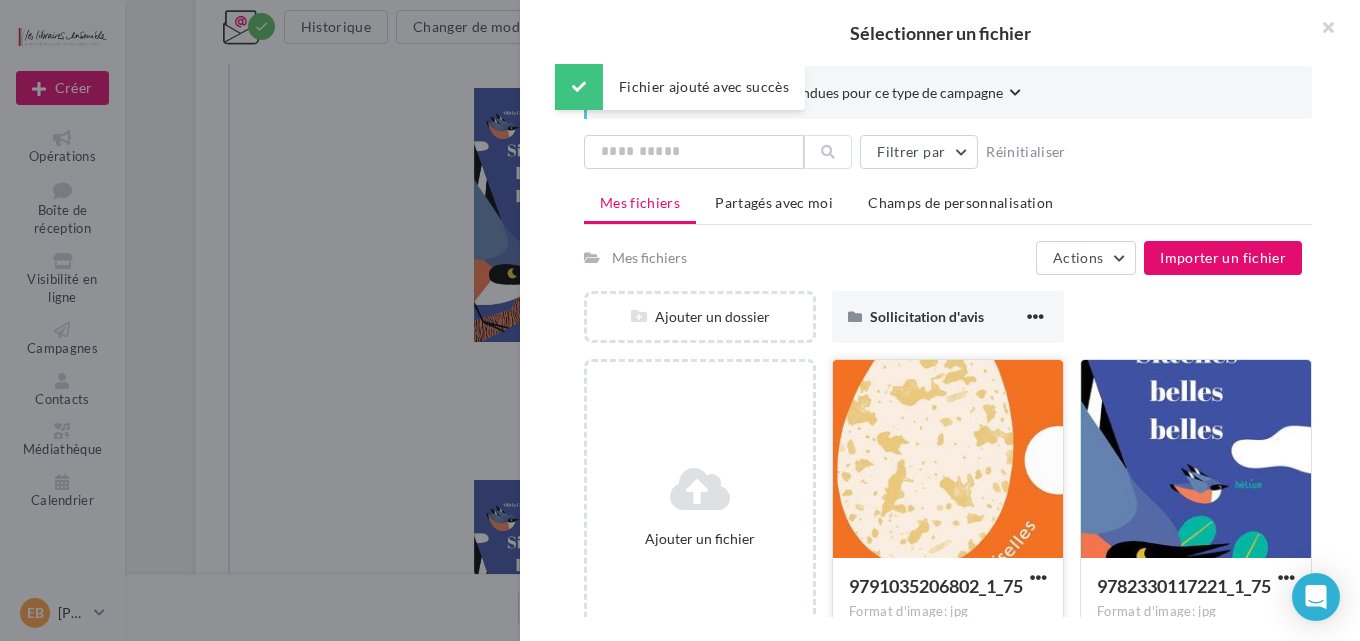 click at bounding box center (948, 460) 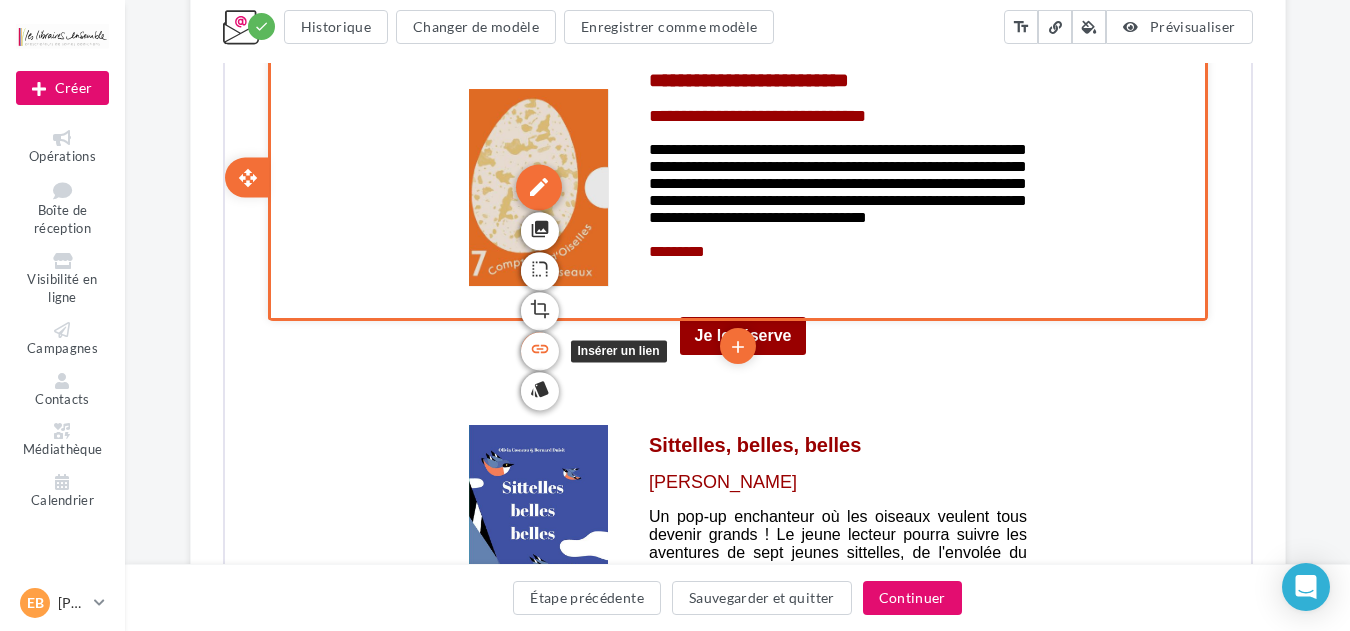 click on "link" at bounding box center (537, 348) 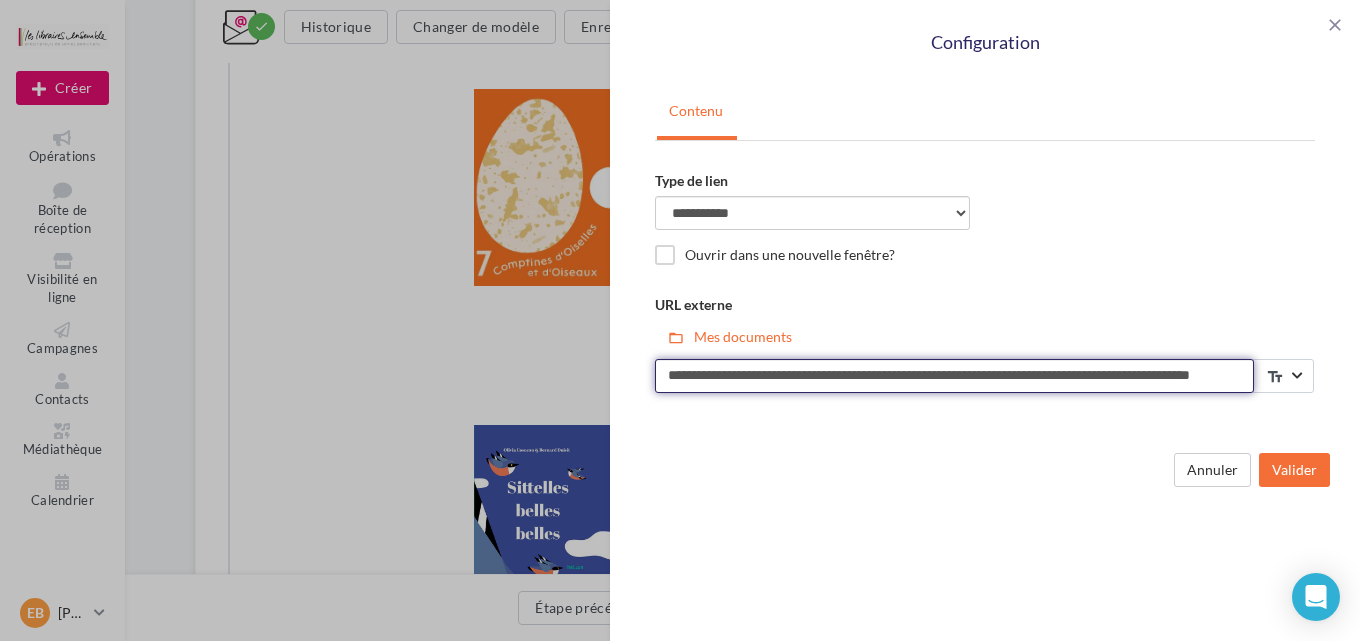 click on "**********" at bounding box center [954, 376] 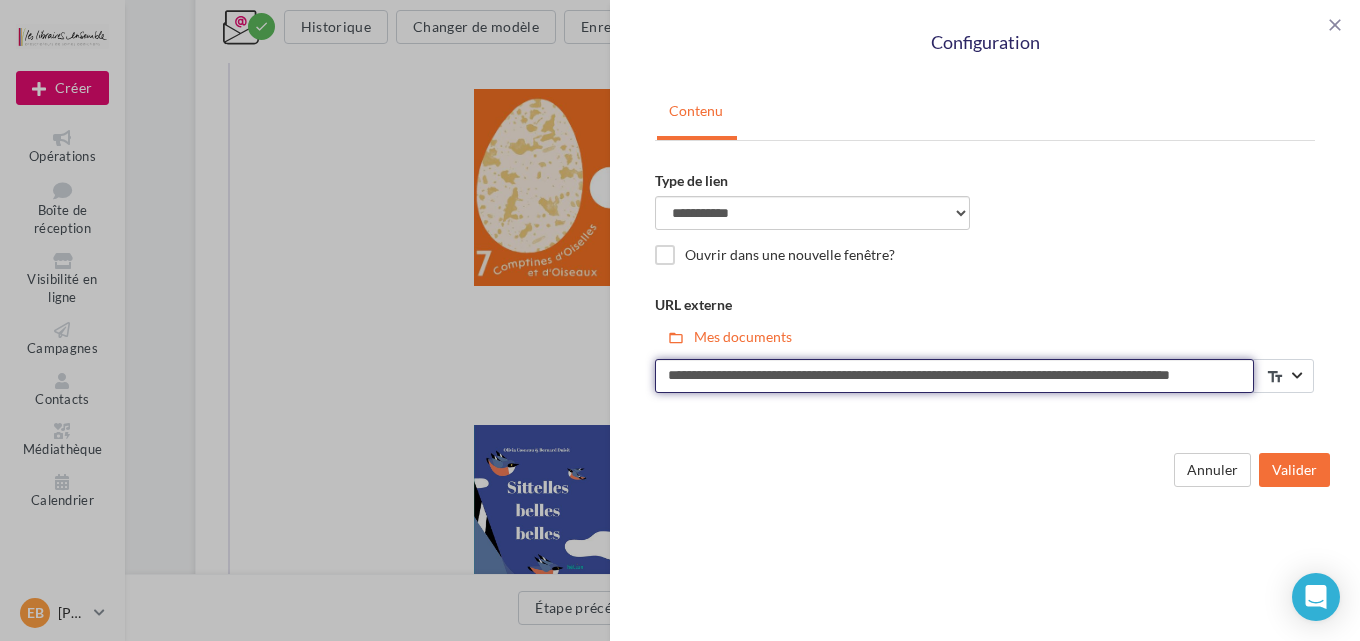 scroll, scrollTop: 0, scrollLeft: 90, axis: horizontal 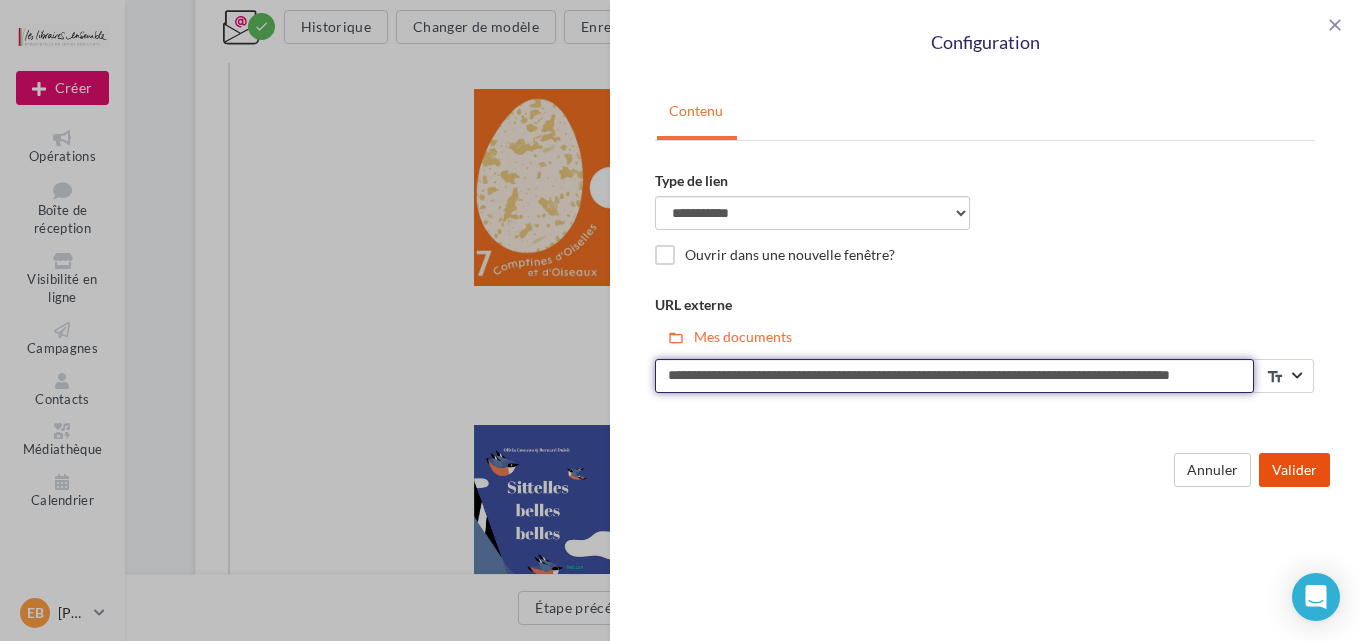 type on "**********" 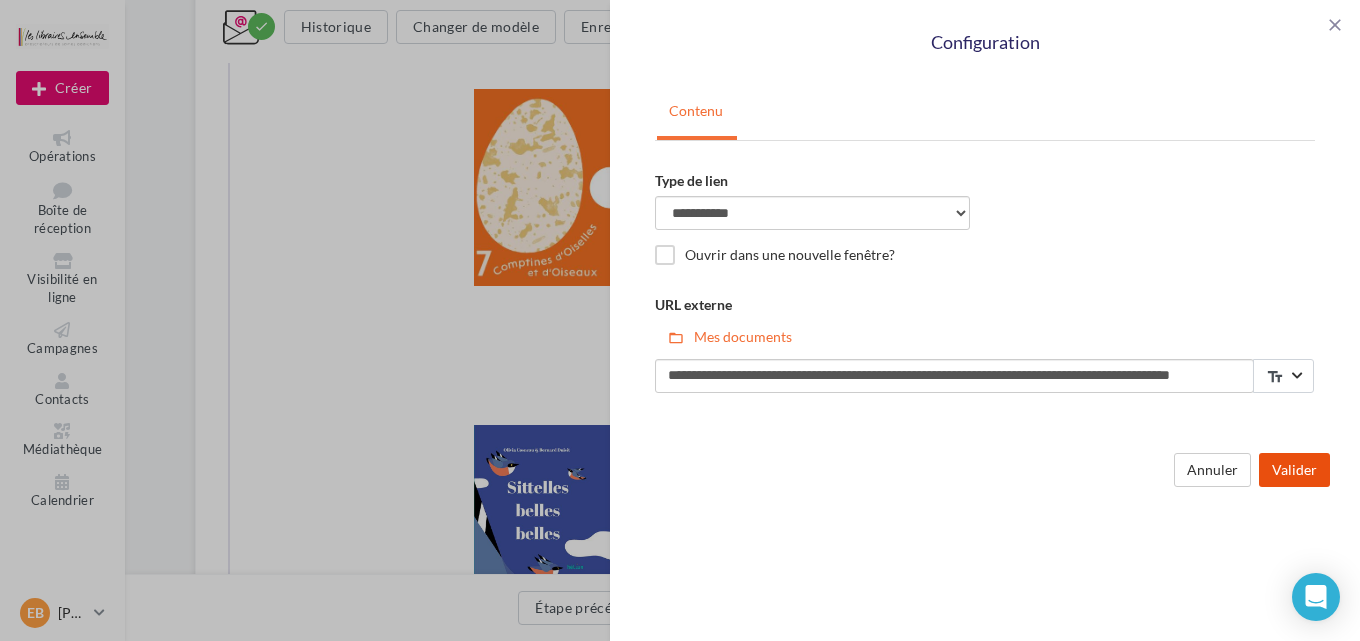 click on "Valider" at bounding box center [1294, 470] 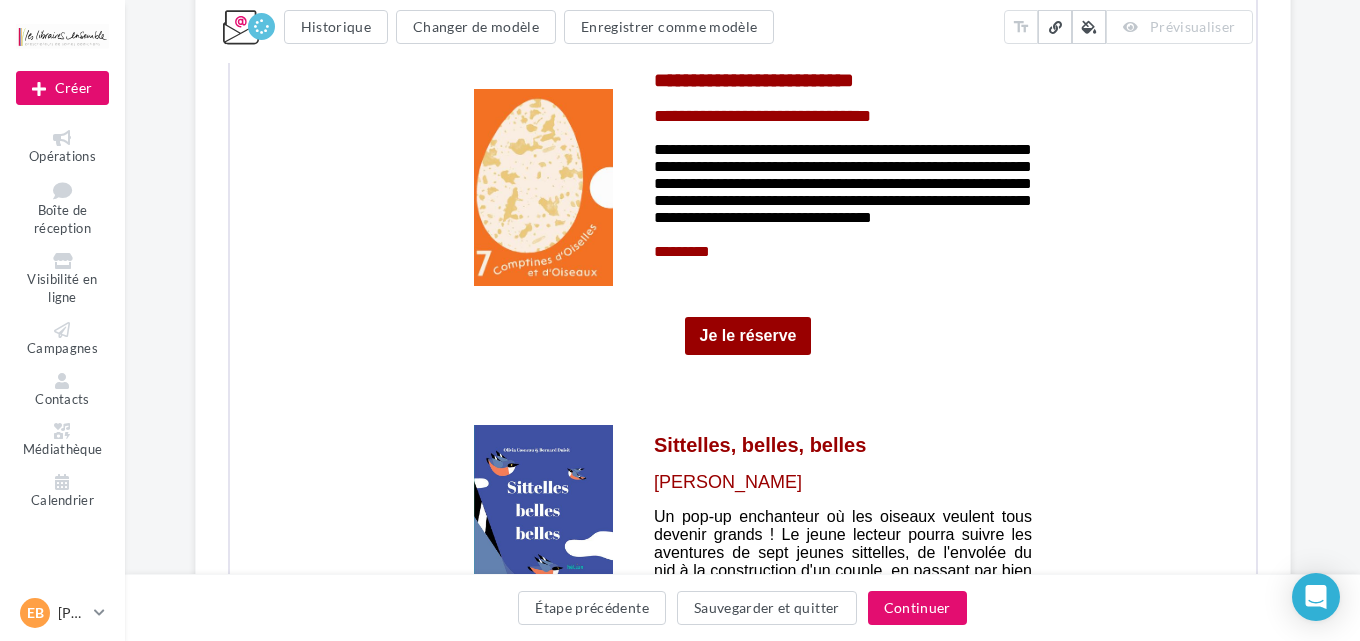 scroll, scrollTop: 0, scrollLeft: 0, axis: both 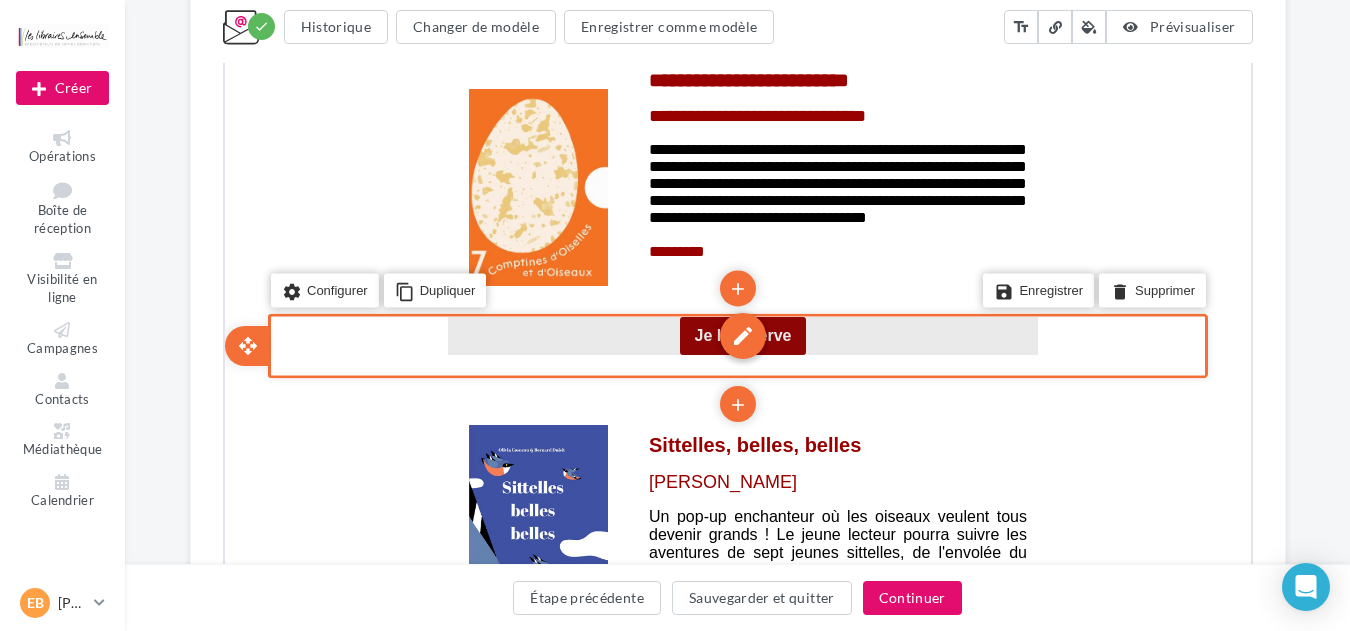 click on "edit" at bounding box center [740, 334] 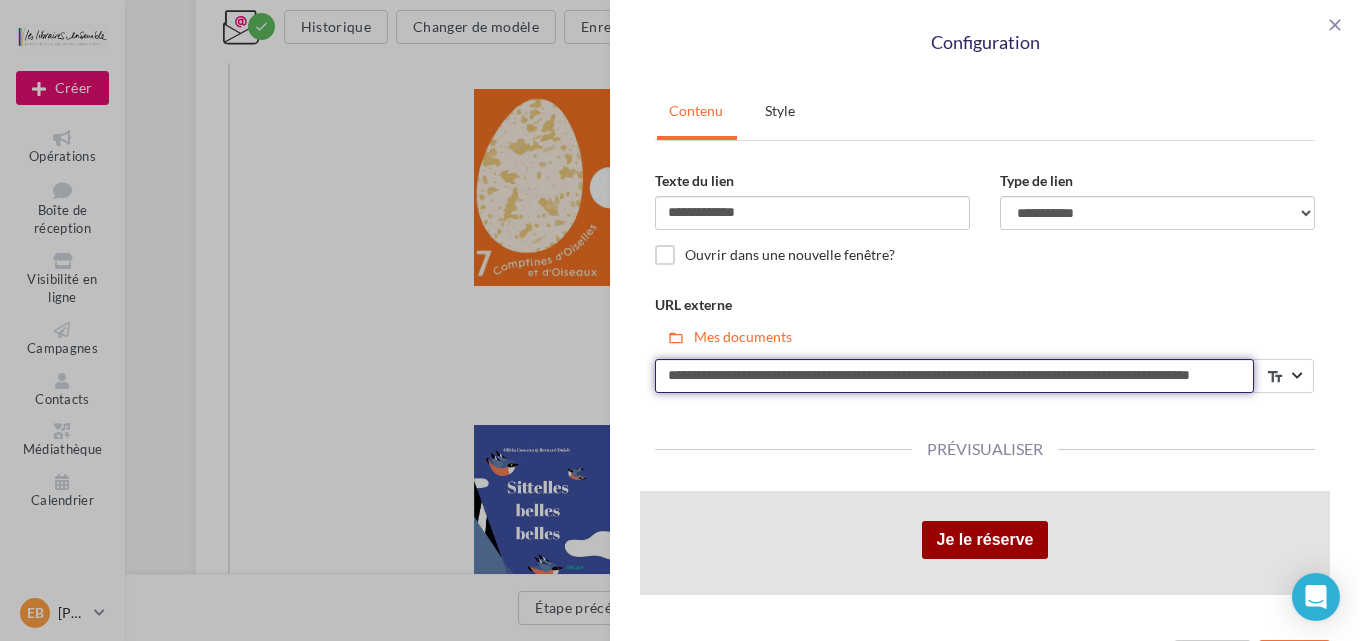 click on "**********" at bounding box center (954, 376) 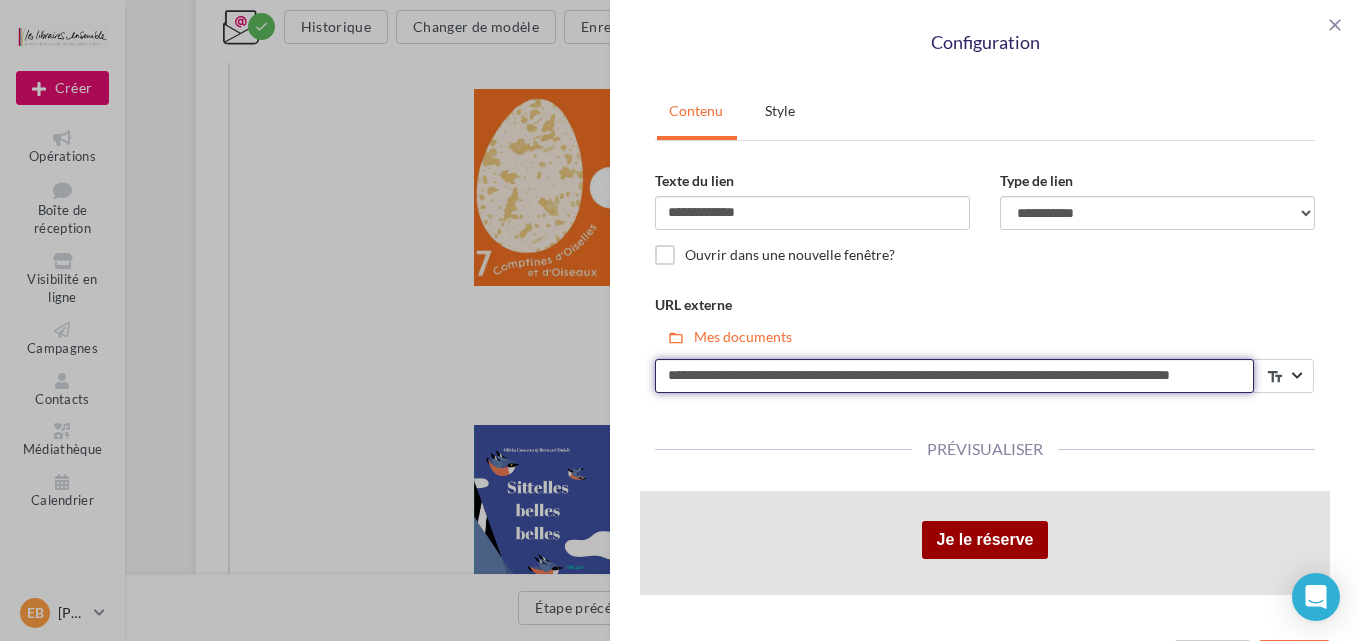 scroll, scrollTop: 0, scrollLeft: 90, axis: horizontal 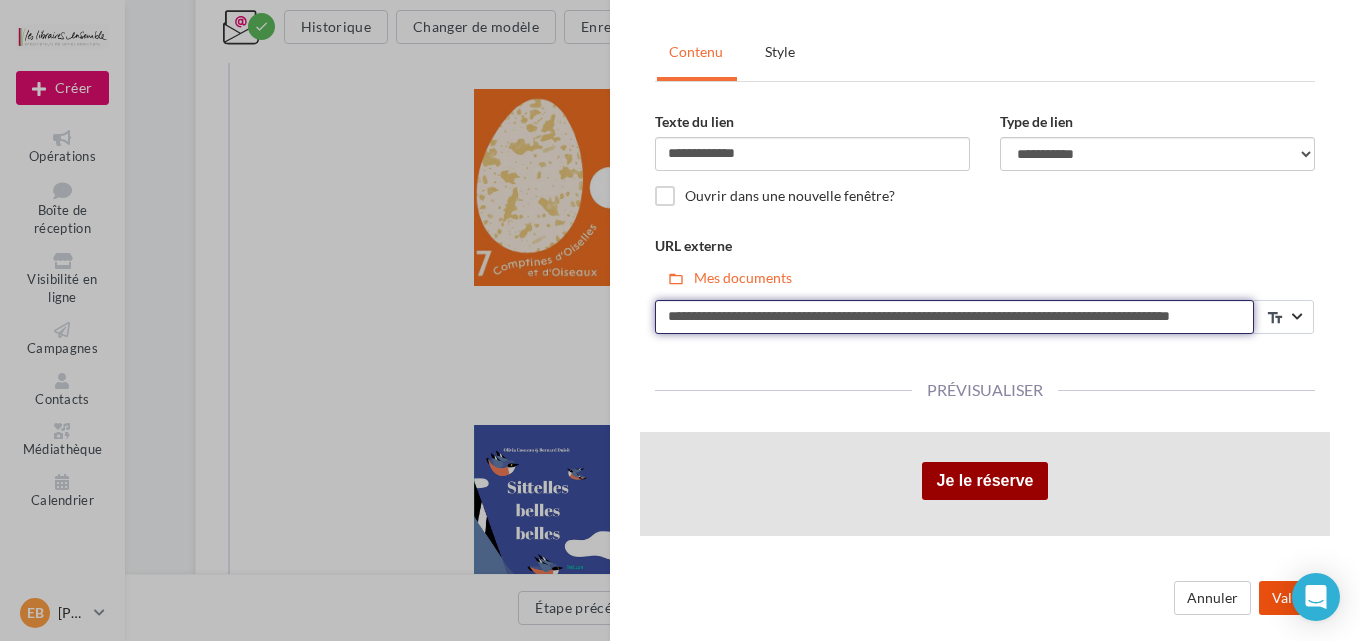 type on "**********" 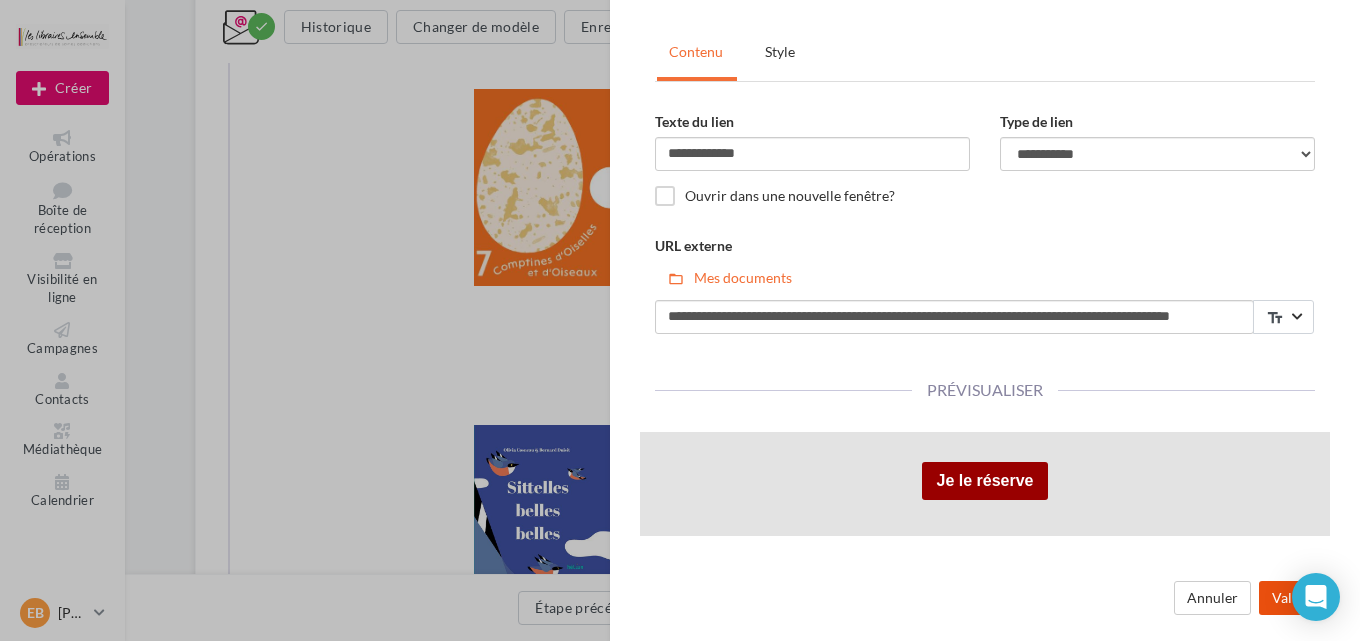 click on "Valider" at bounding box center [1294, 598] 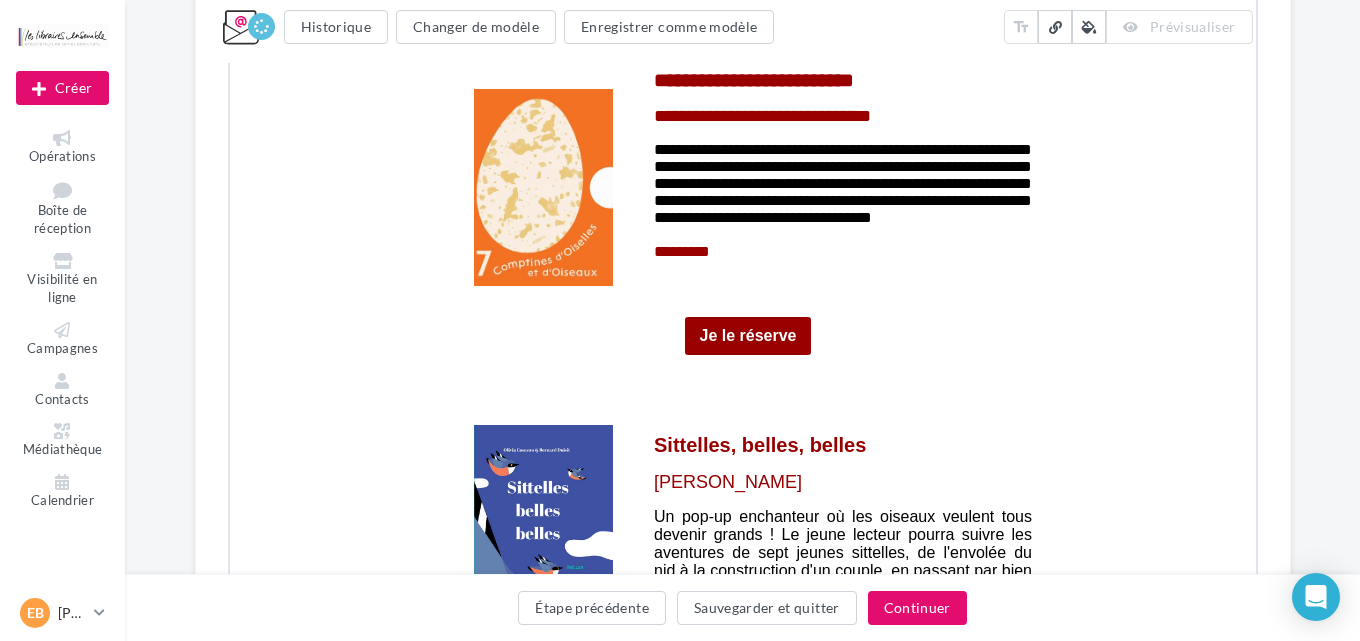 scroll, scrollTop: 0, scrollLeft: 0, axis: both 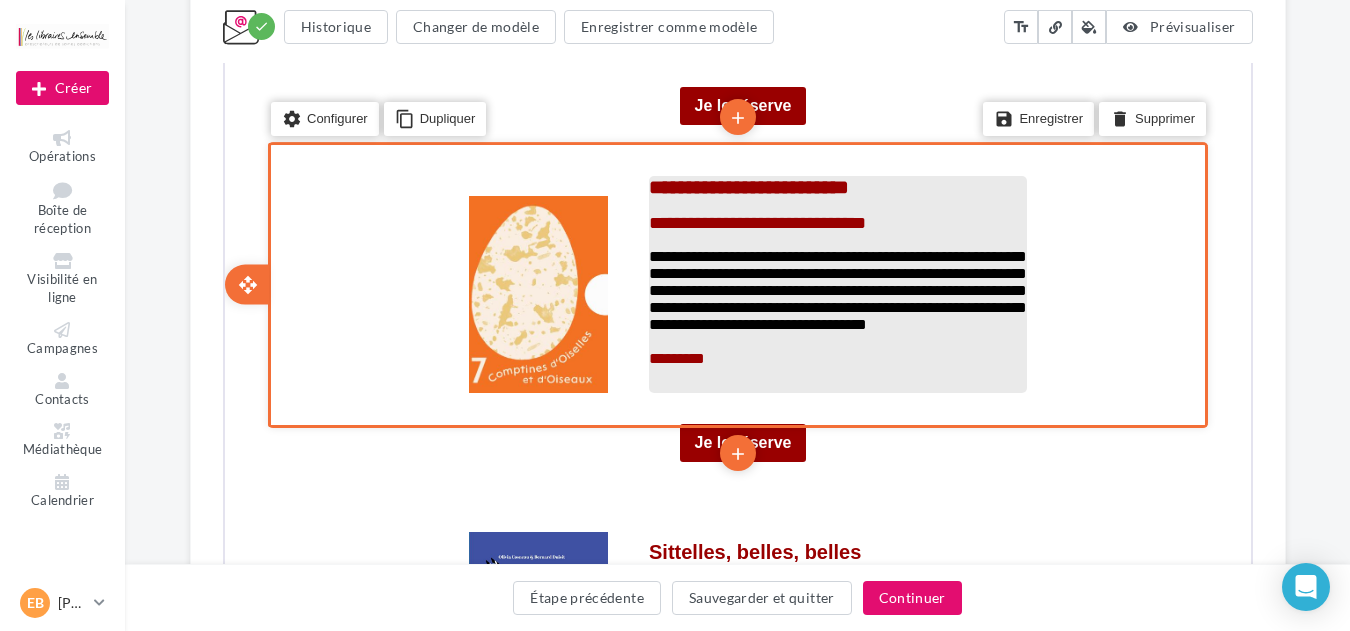click on "**********" at bounding box center [746, 185] 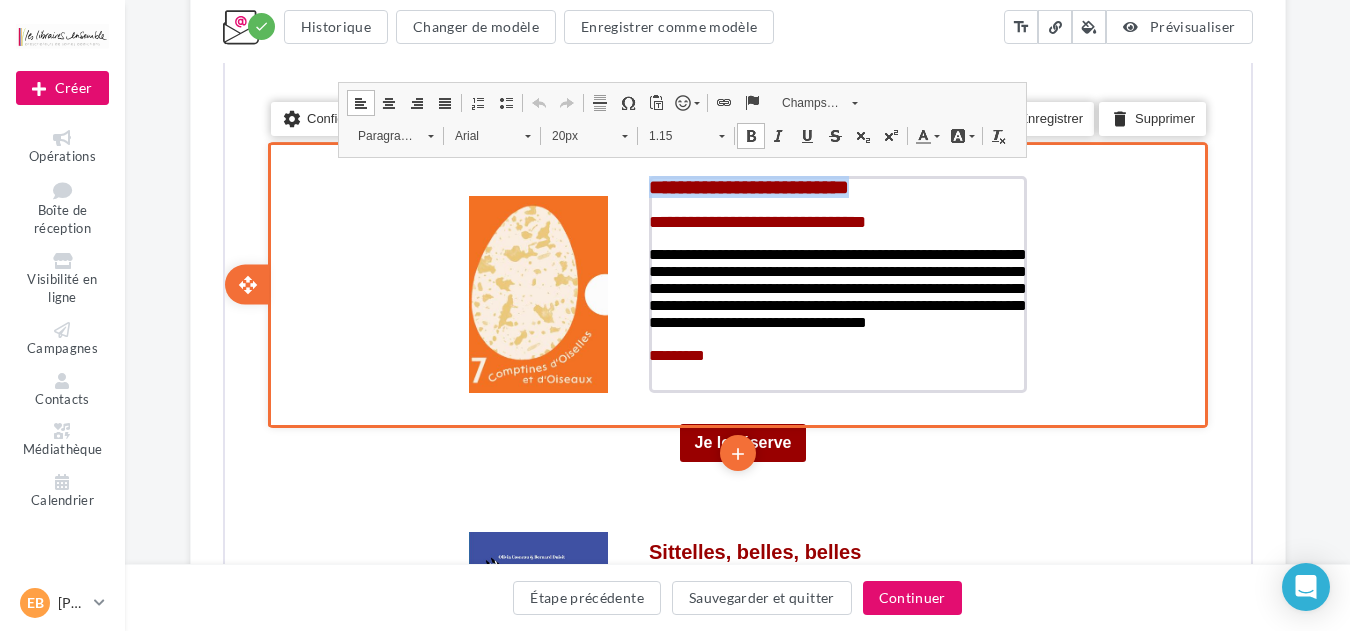 drag, startPoint x: 798, startPoint y: 167, endPoint x: 643, endPoint y: 162, distance: 155.08063 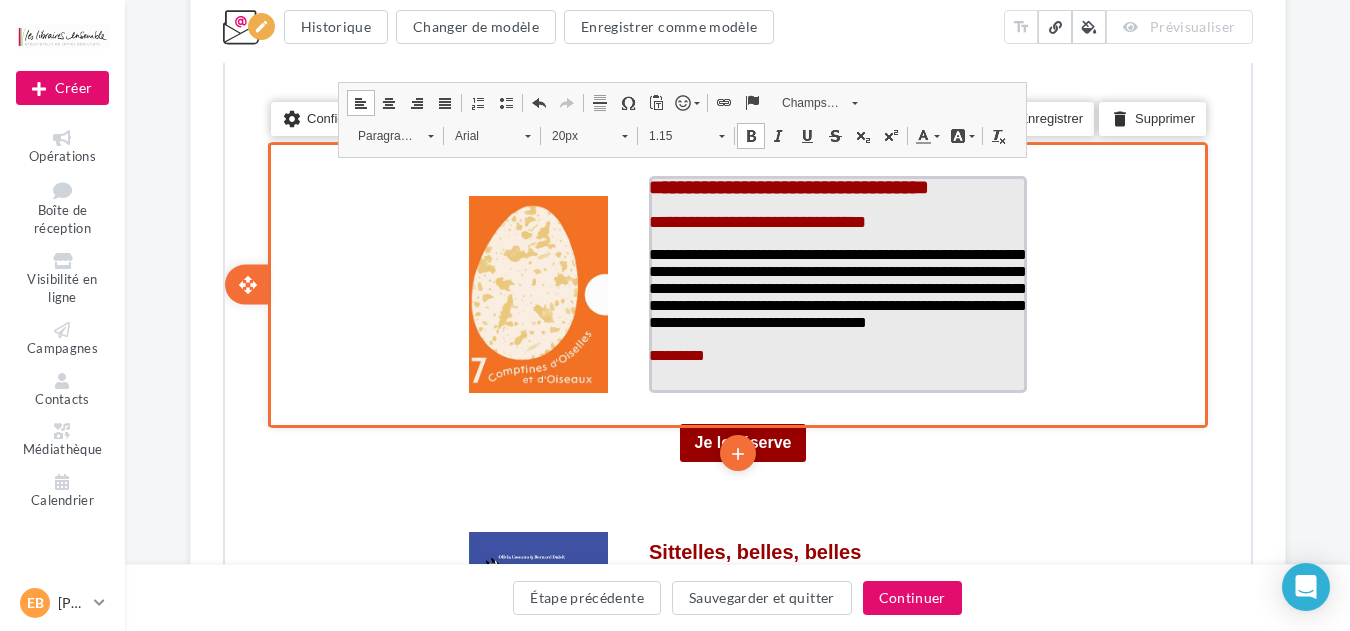 click on "**********" at bounding box center [835, 220] 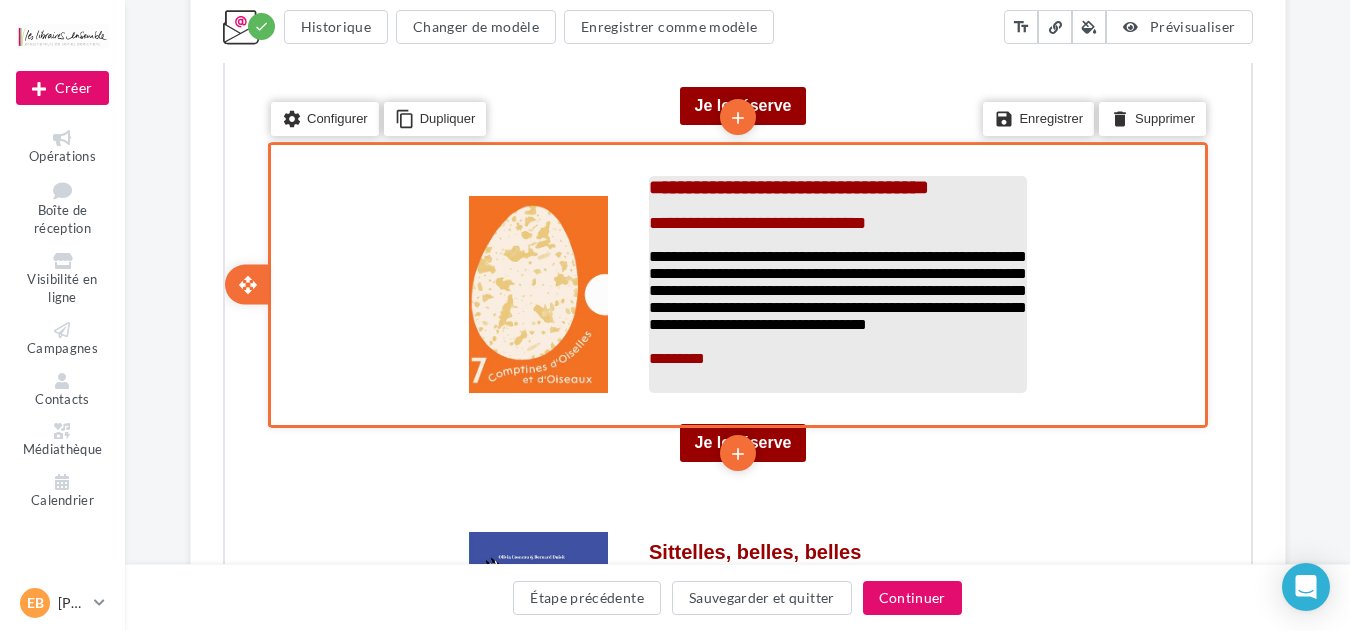 click at bounding box center [835, 203] 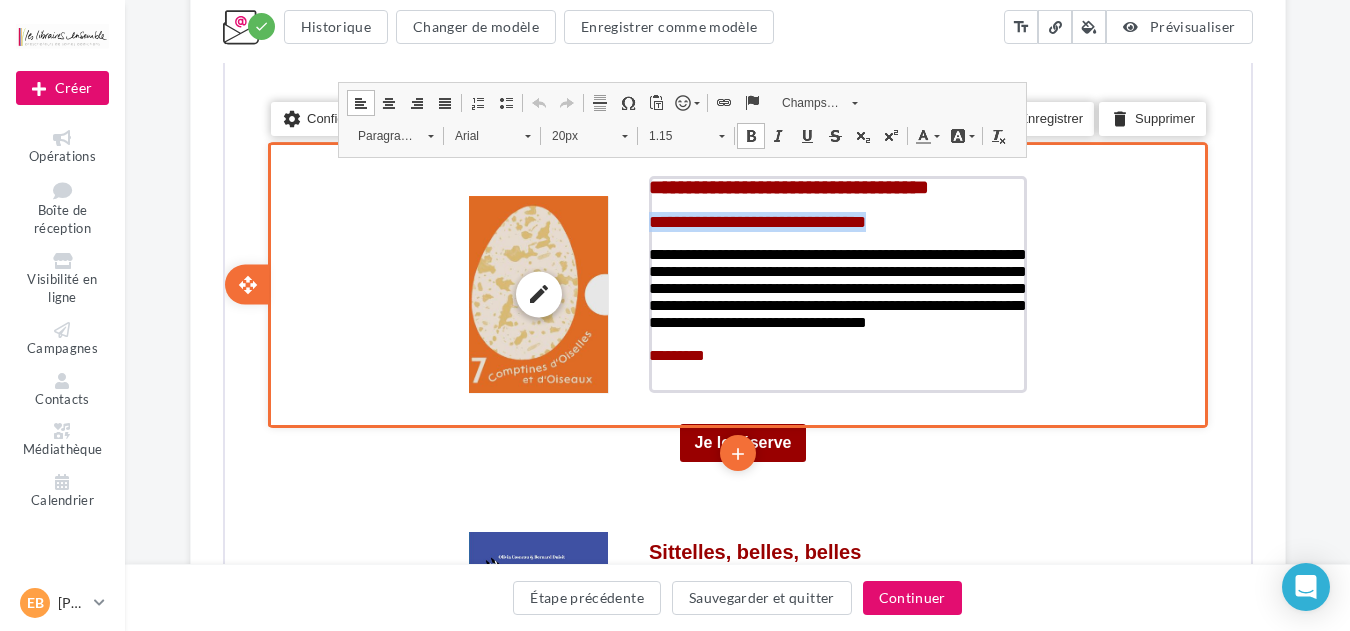 drag, startPoint x: 920, startPoint y: 208, endPoint x: 630, endPoint y: 201, distance: 290.08447 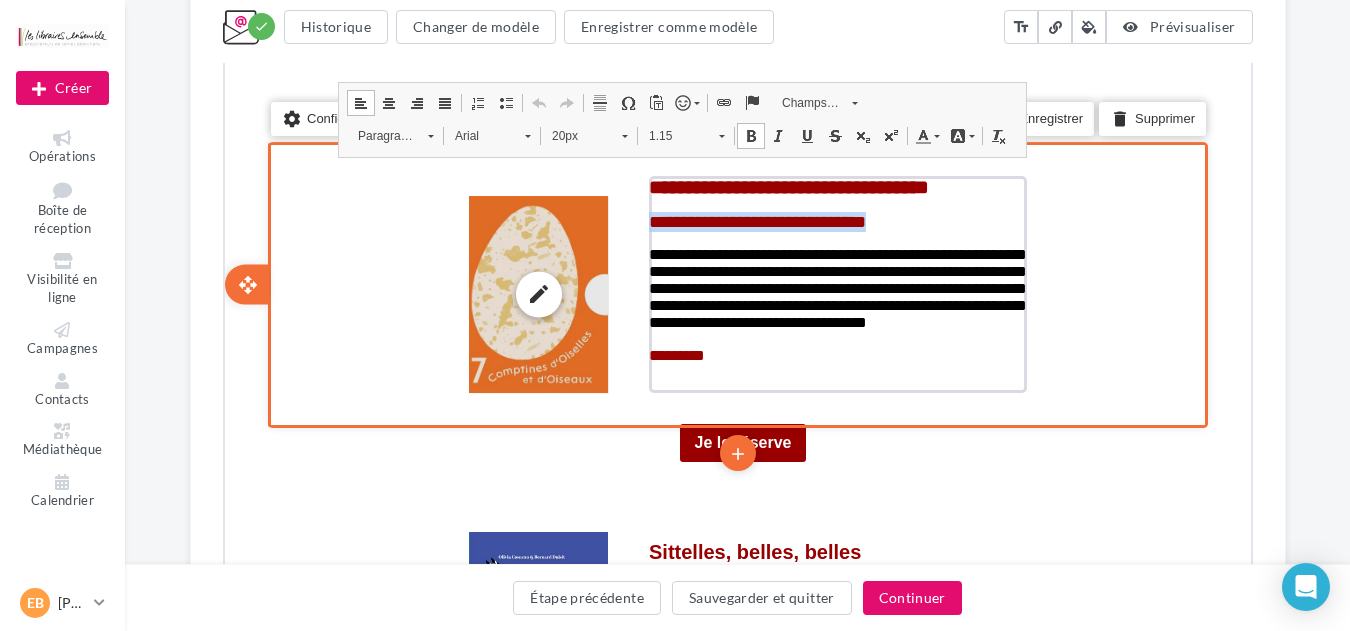 click on "**********" at bounding box center (735, 292) 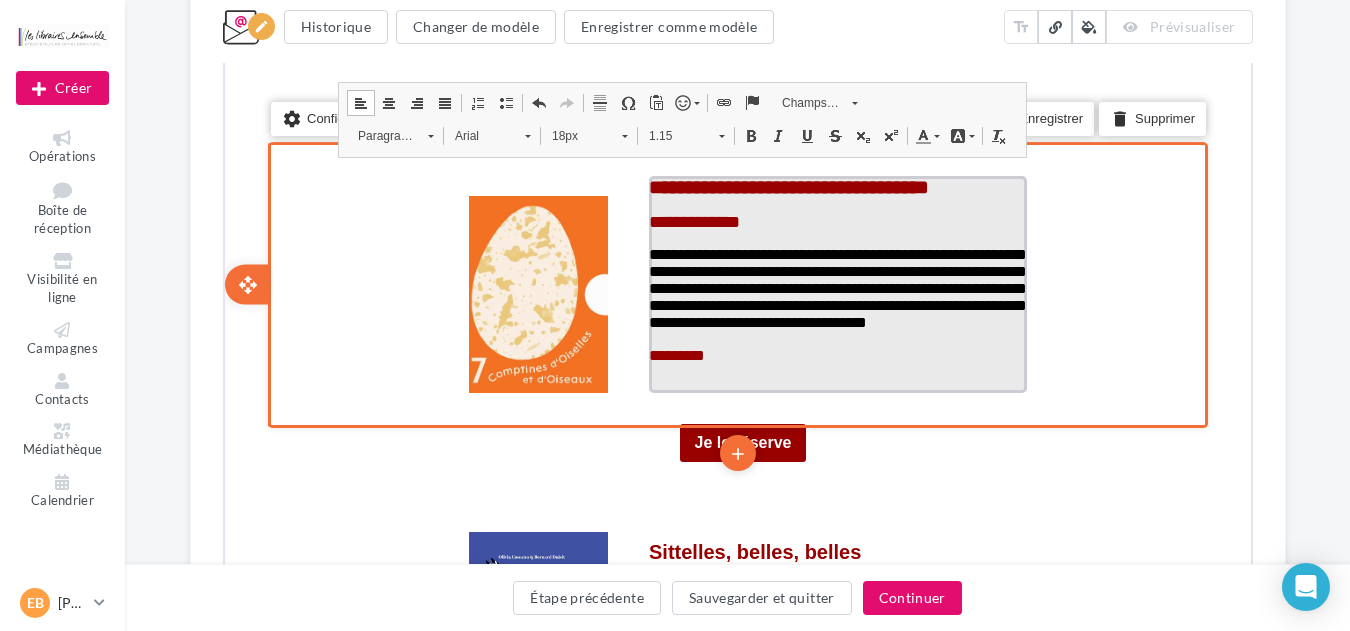 click on "**********" at bounding box center (691, 220) 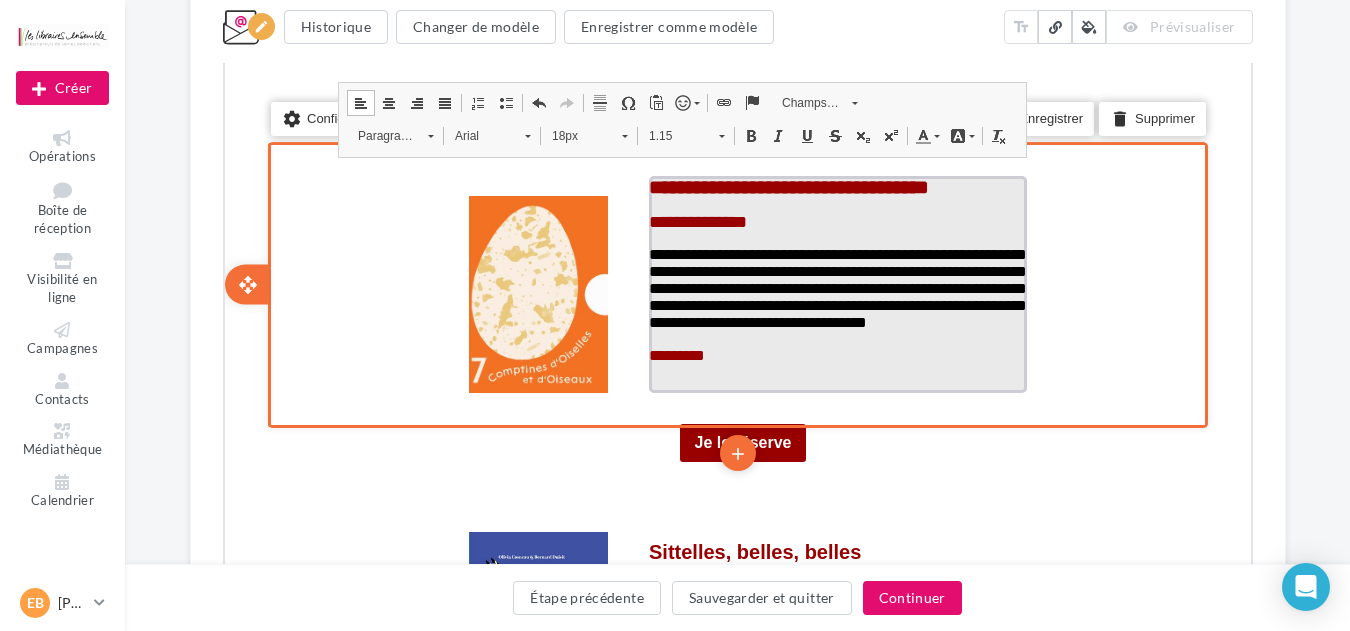 click on "**********" at bounding box center (835, 220) 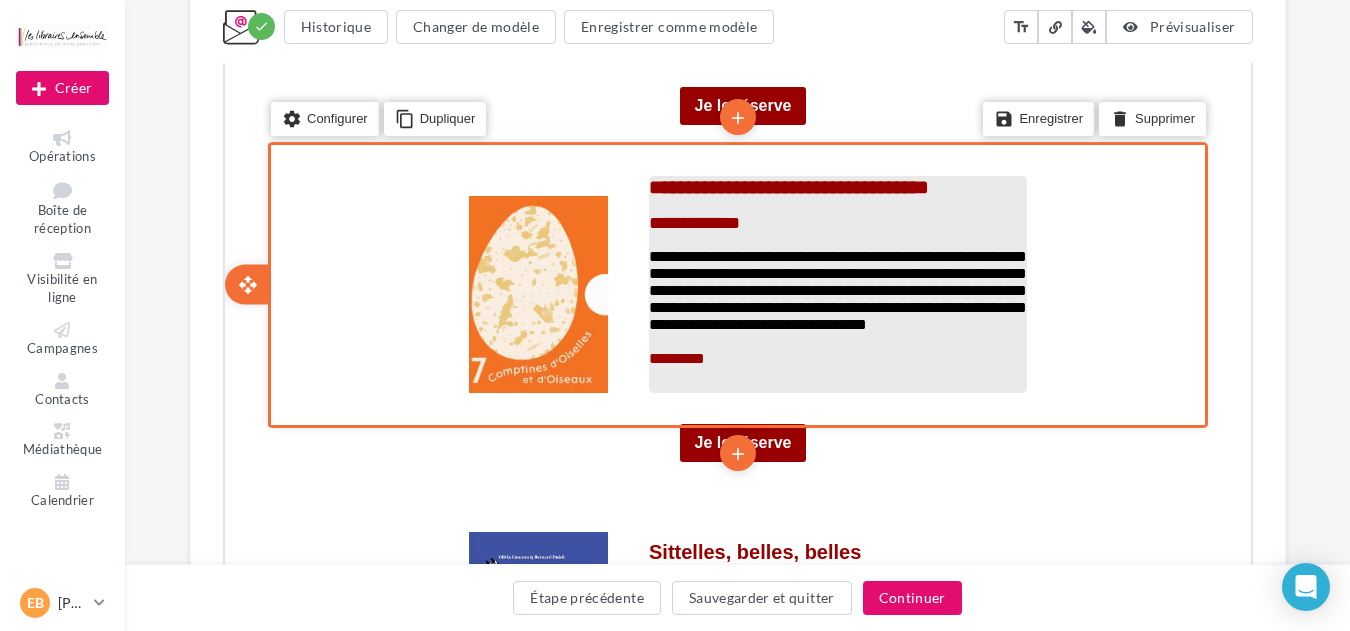 click on "**********" at bounding box center [835, 288] 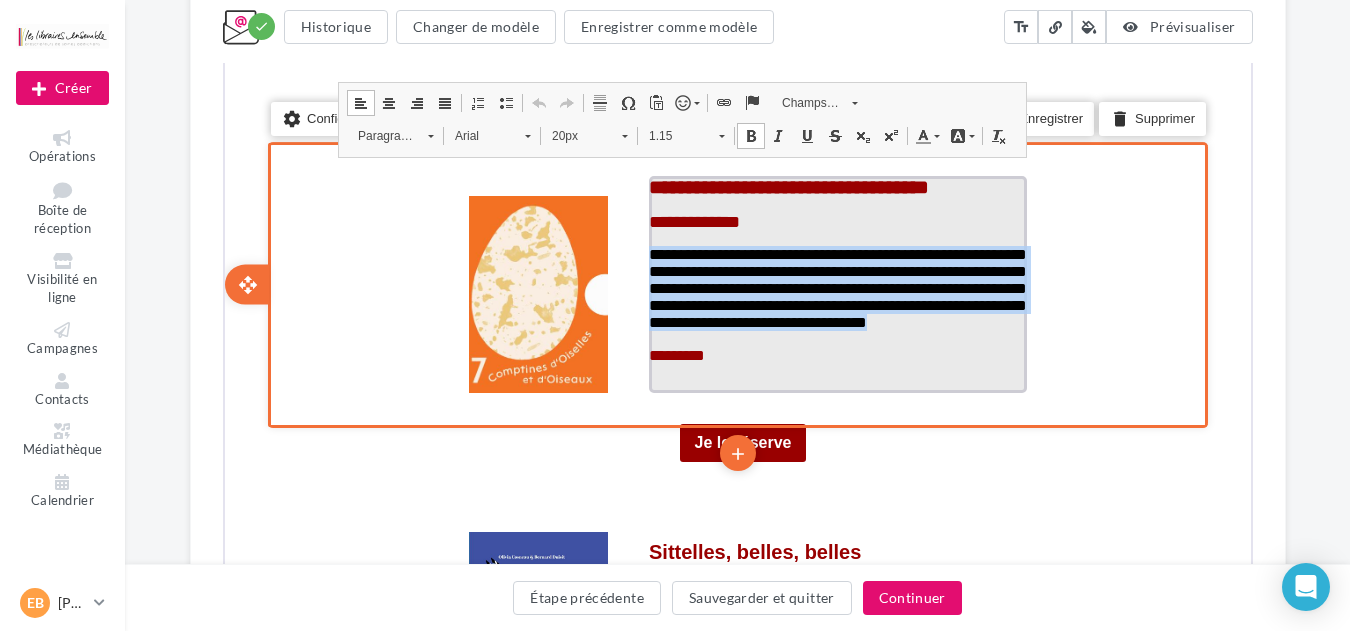 drag, startPoint x: 783, startPoint y: 328, endPoint x: 646, endPoint y: 235, distance: 165.58382 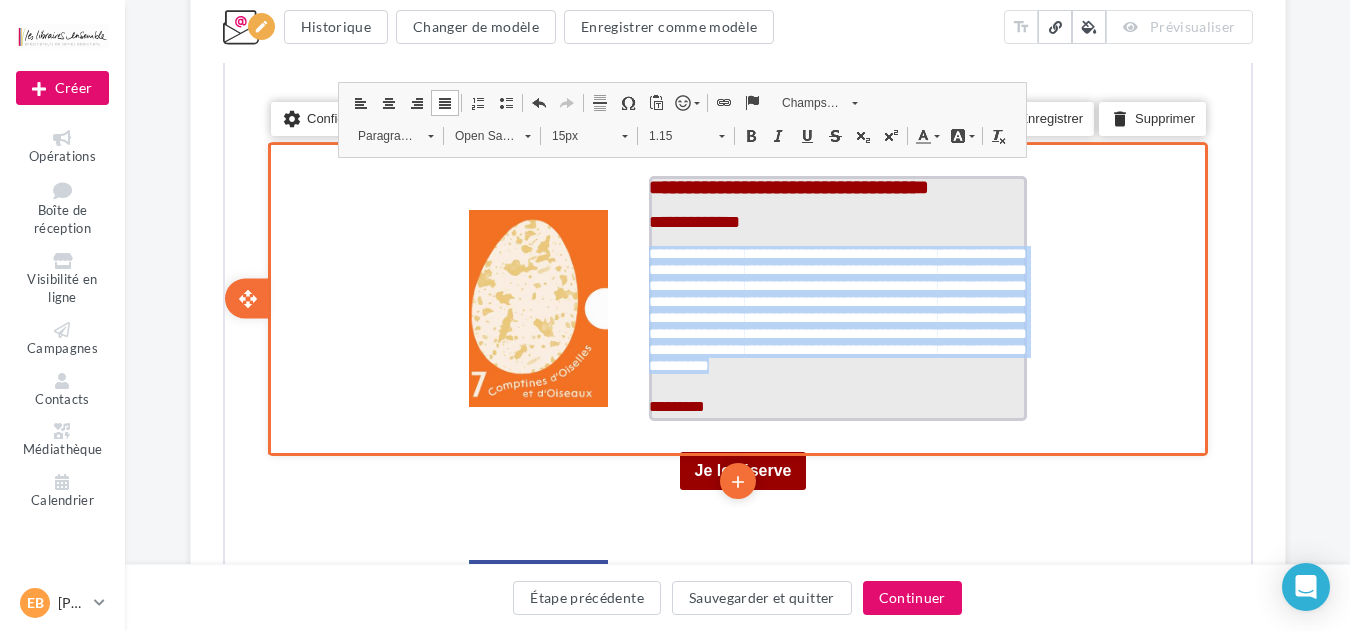 drag, startPoint x: 974, startPoint y: 357, endPoint x: 647, endPoint y: 242, distance: 346.6324 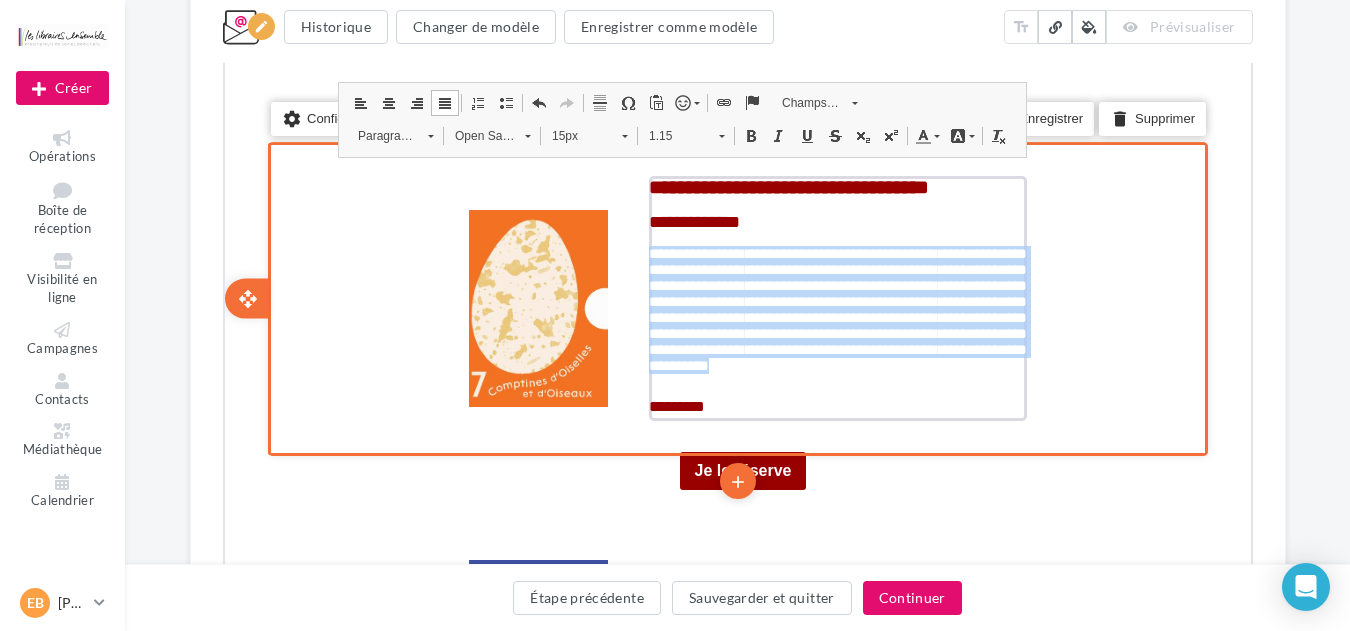 click on "Open Sans" at bounding box center [477, 134] 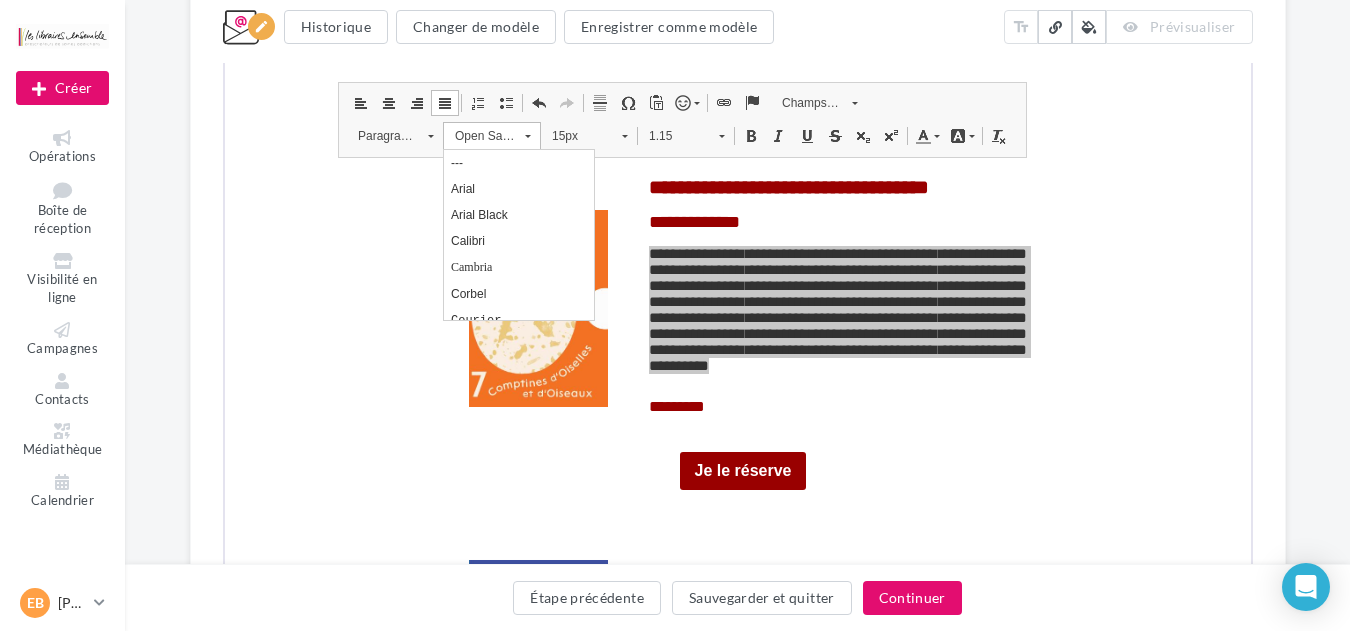 scroll, scrollTop: 0, scrollLeft: 0, axis: both 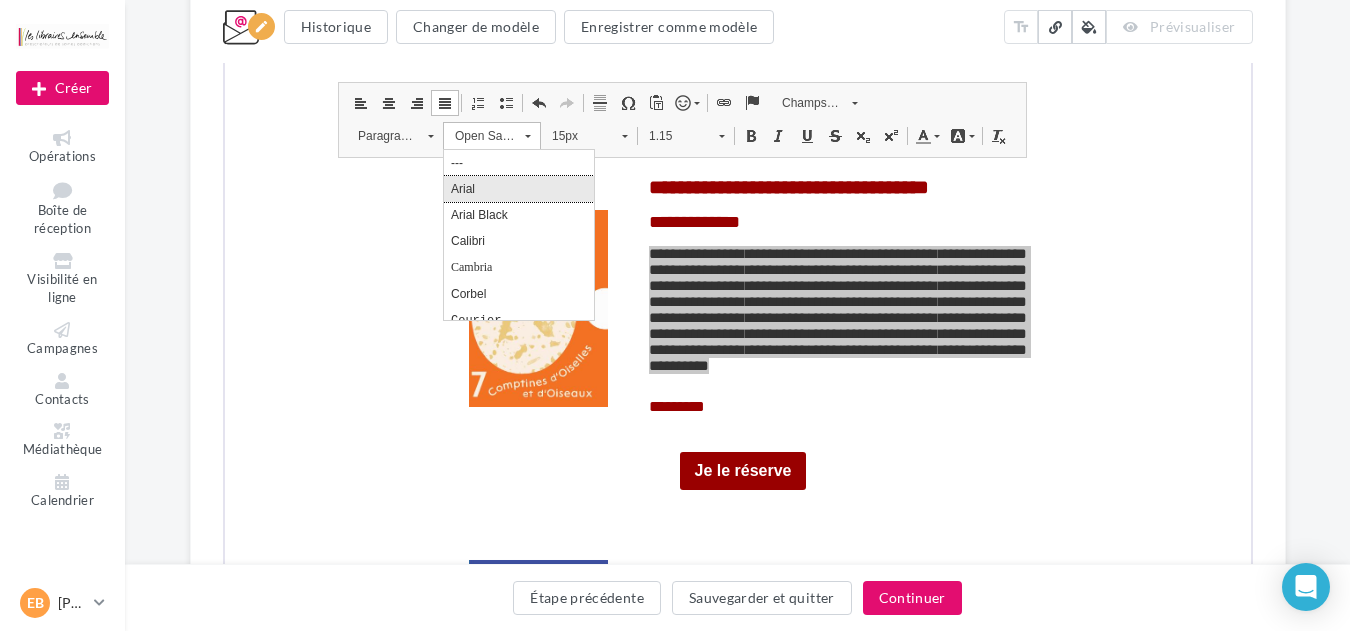click on "Arial" at bounding box center [518, 189] 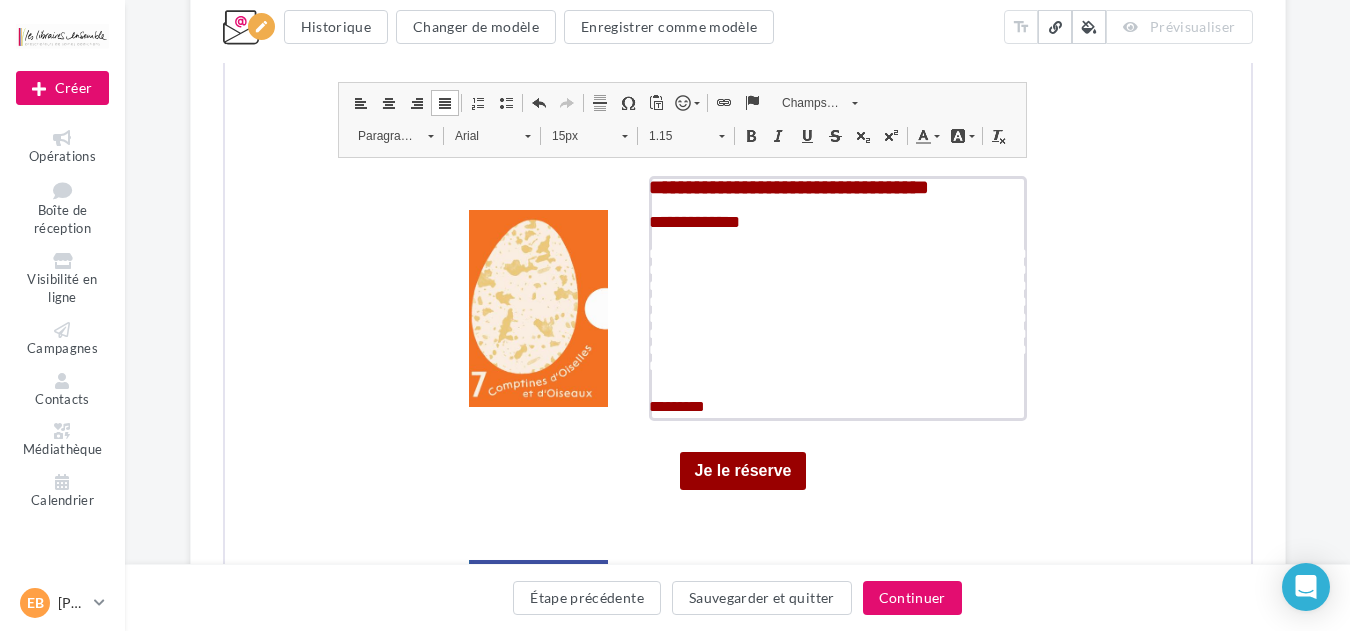click on "15px" at bounding box center (574, 134) 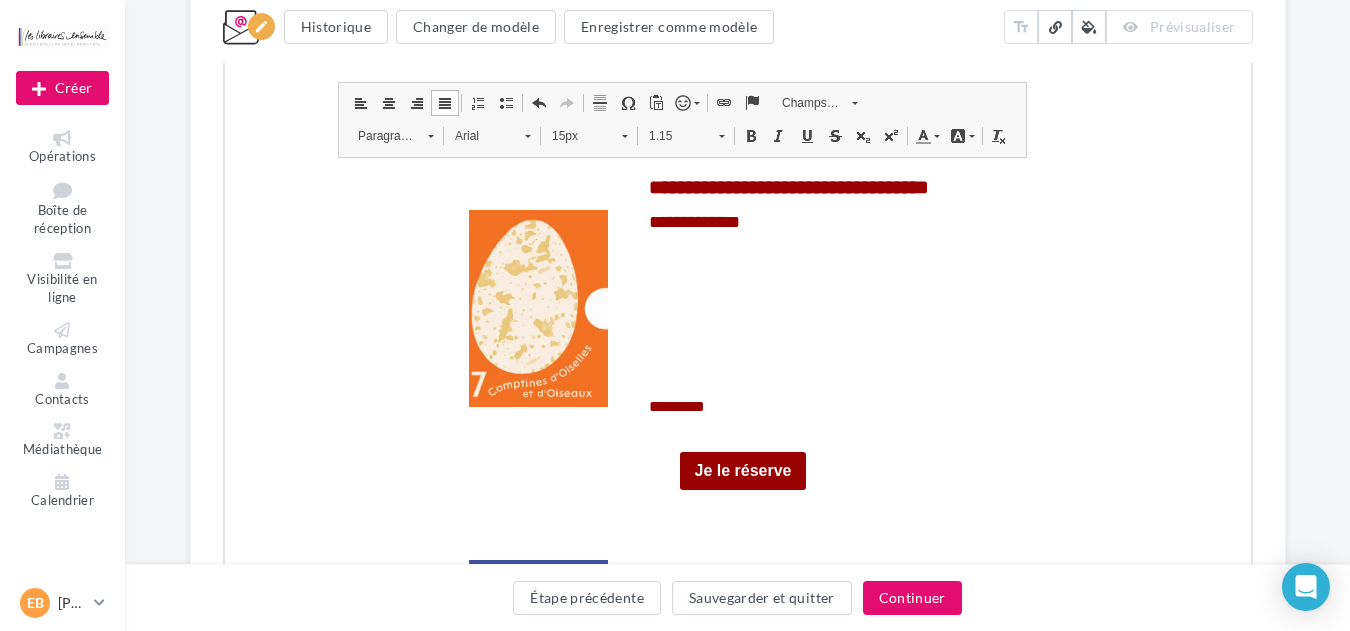 scroll, scrollTop: 136, scrollLeft: 0, axis: vertical 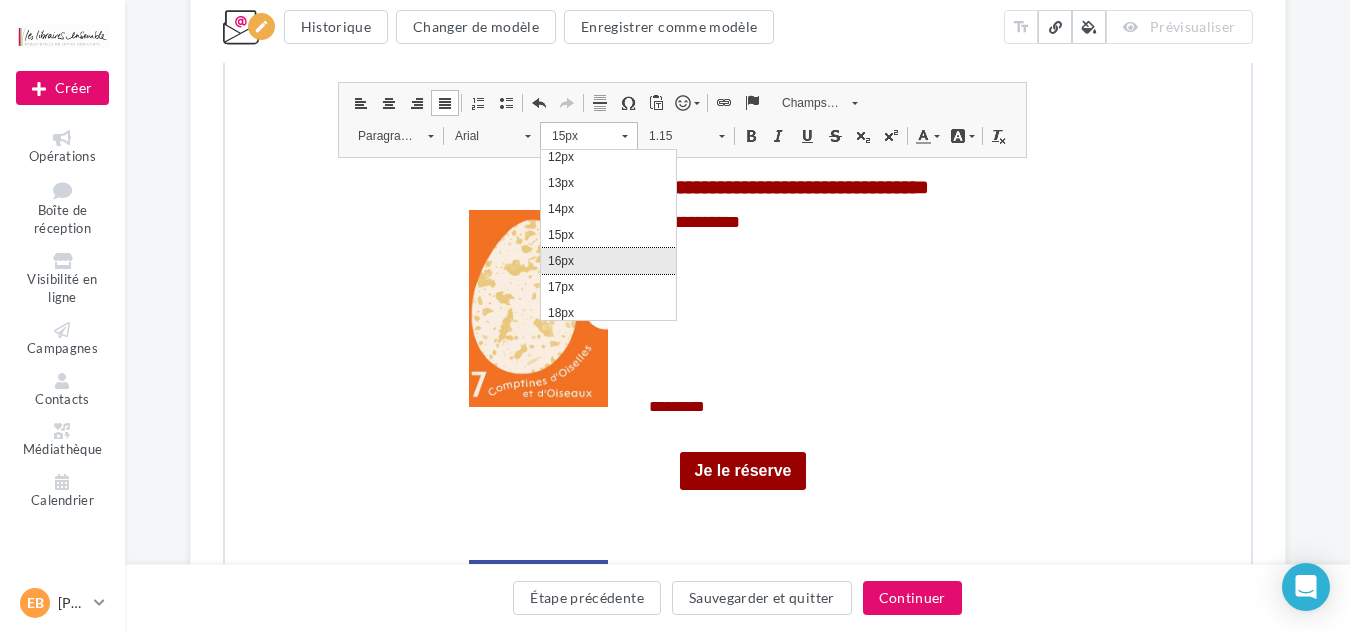 drag, startPoint x: 577, startPoint y: 259, endPoint x: 960, endPoint y: 2102, distance: 1882.3756 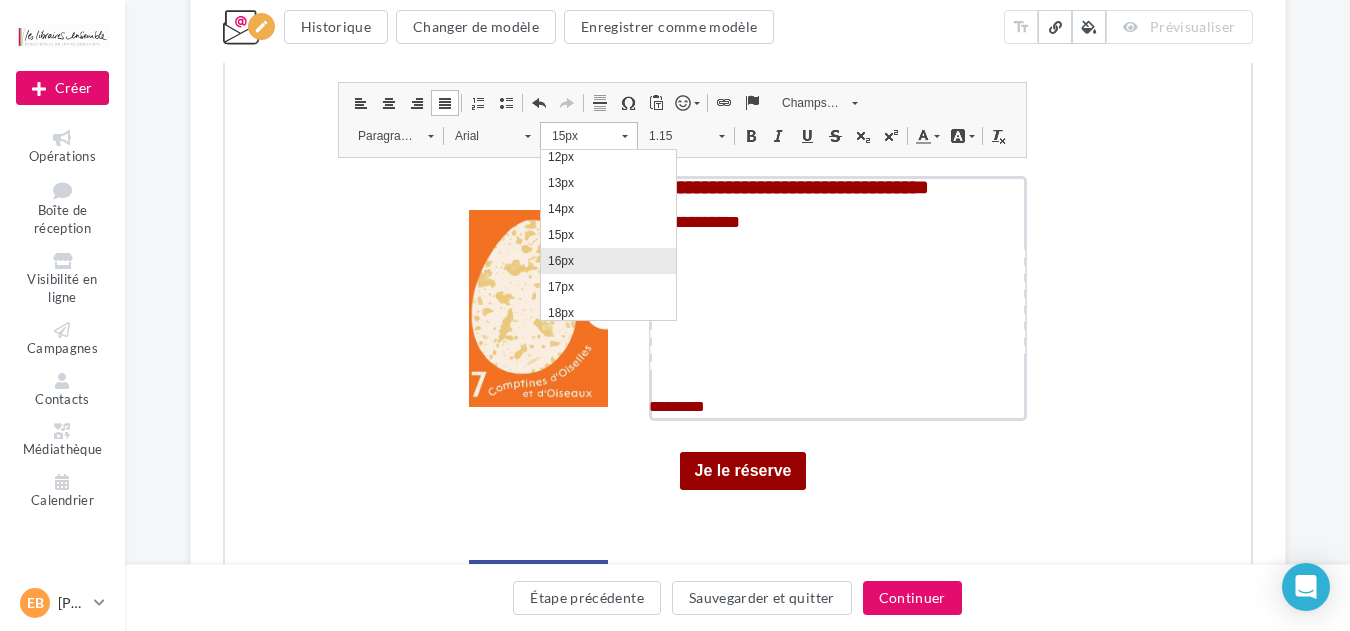 scroll, scrollTop: 0, scrollLeft: 0, axis: both 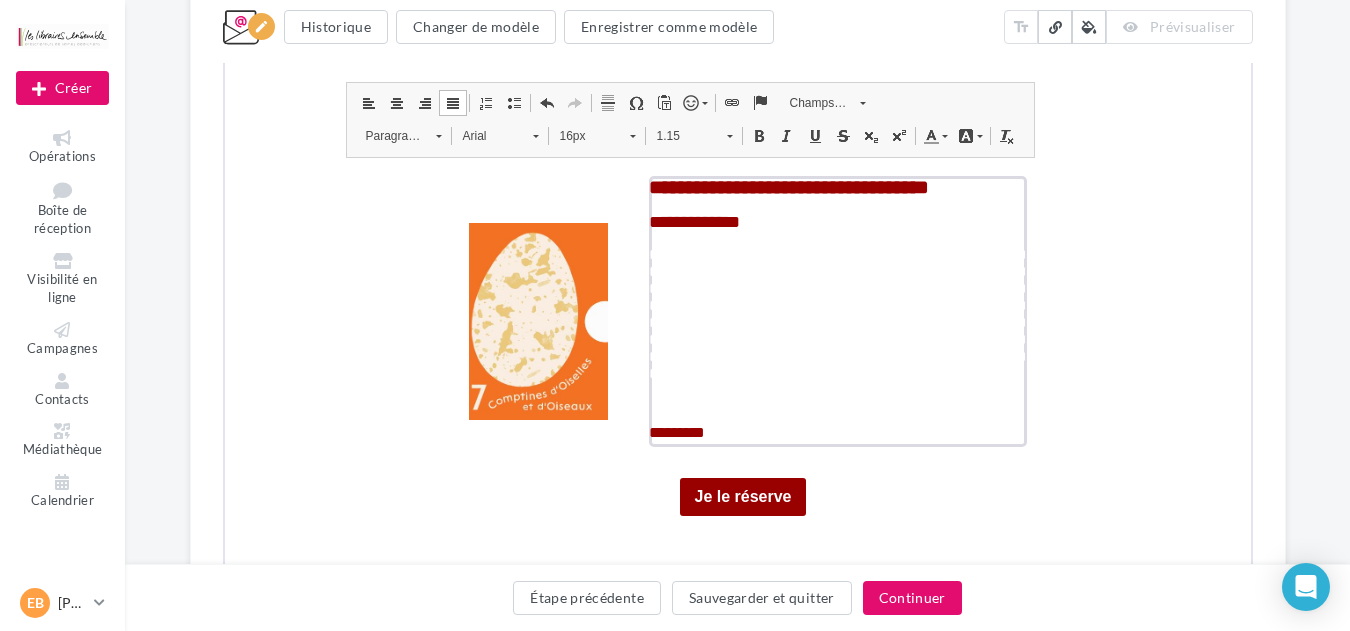 click on "Couleur du texte" at bounding box center (932, 134) 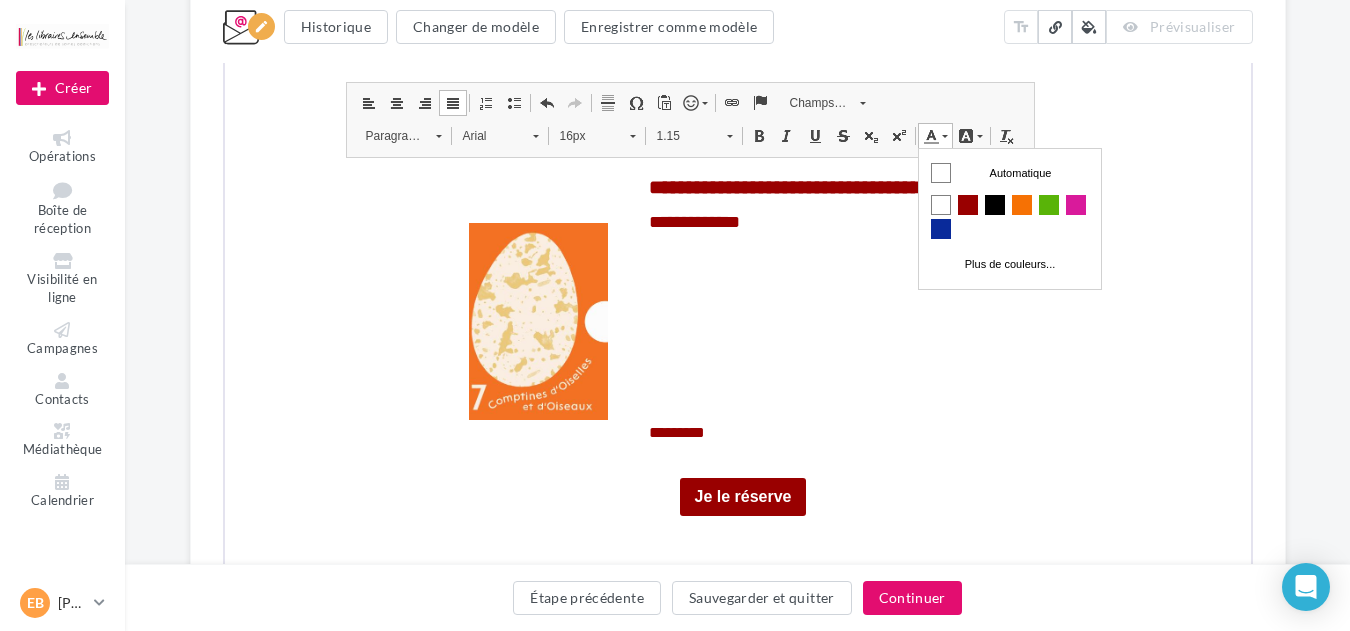 scroll, scrollTop: 0, scrollLeft: 0, axis: both 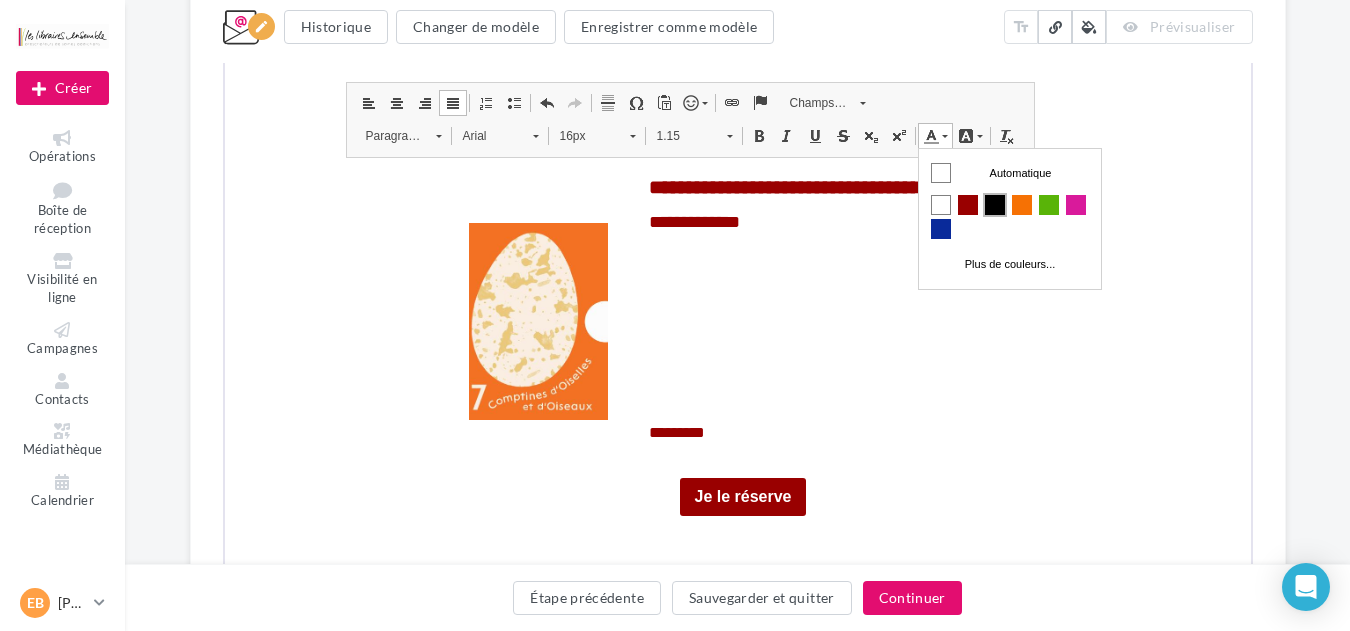 click at bounding box center (994, 205) 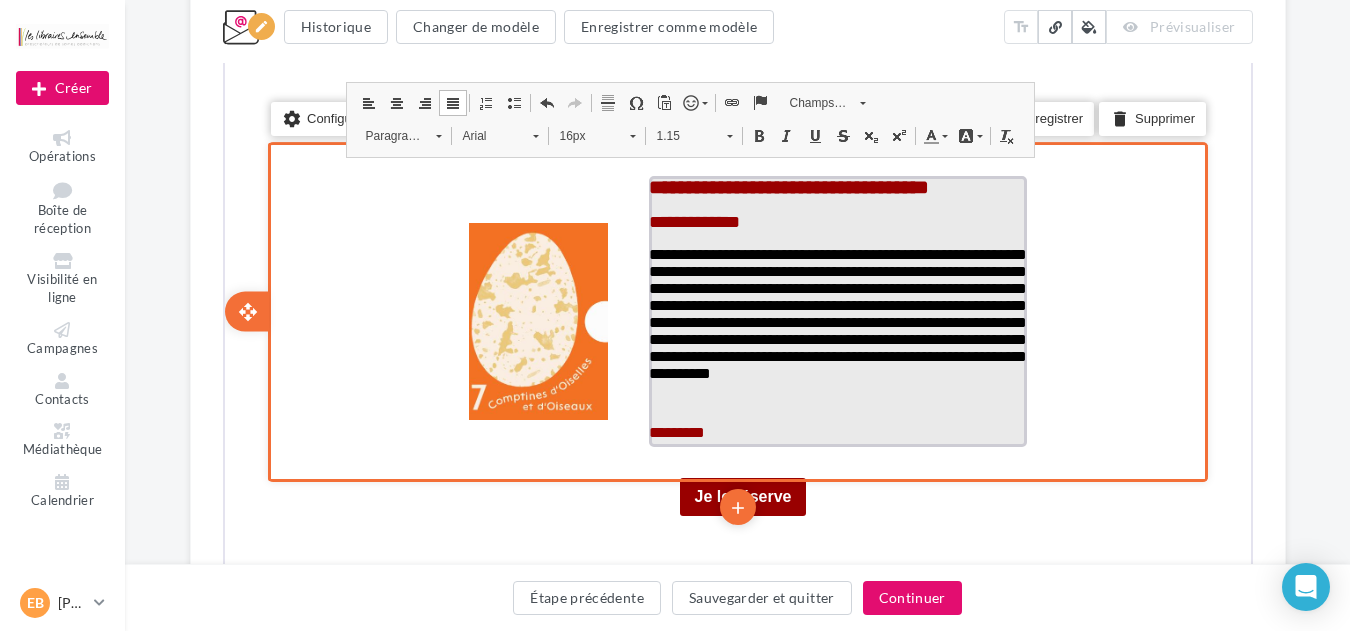 click on "*********" at bounding box center (674, 430) 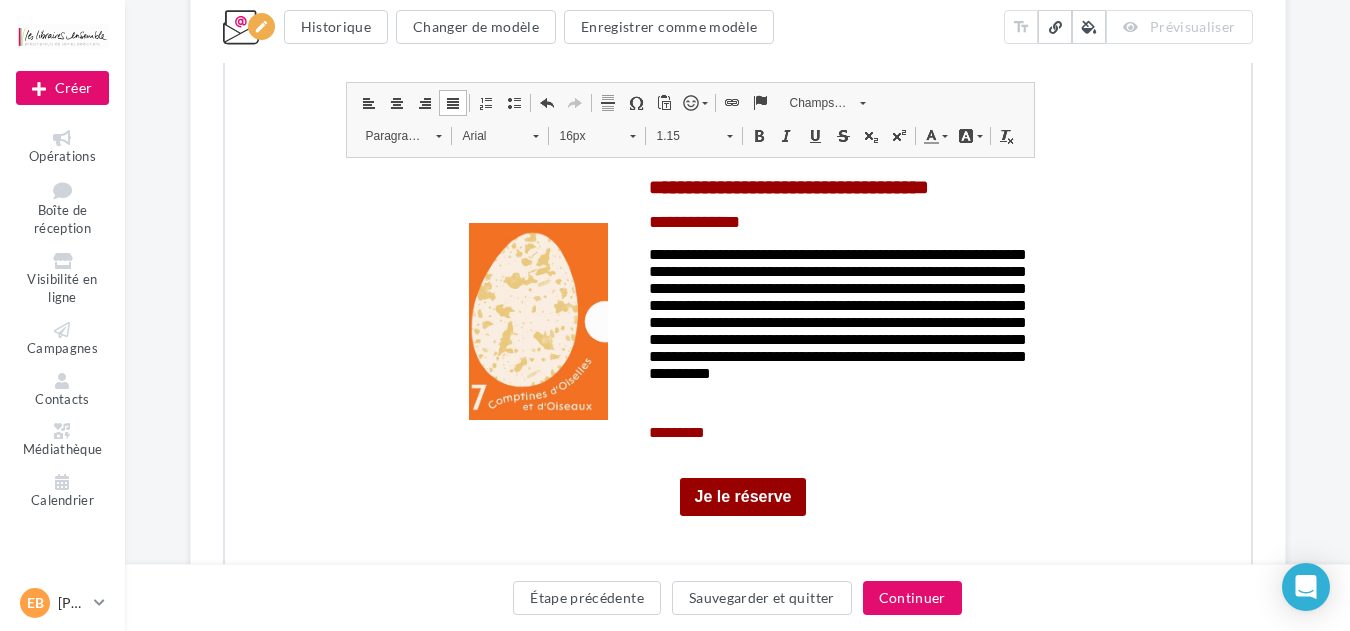 click on "**********" at bounding box center (737, 46) 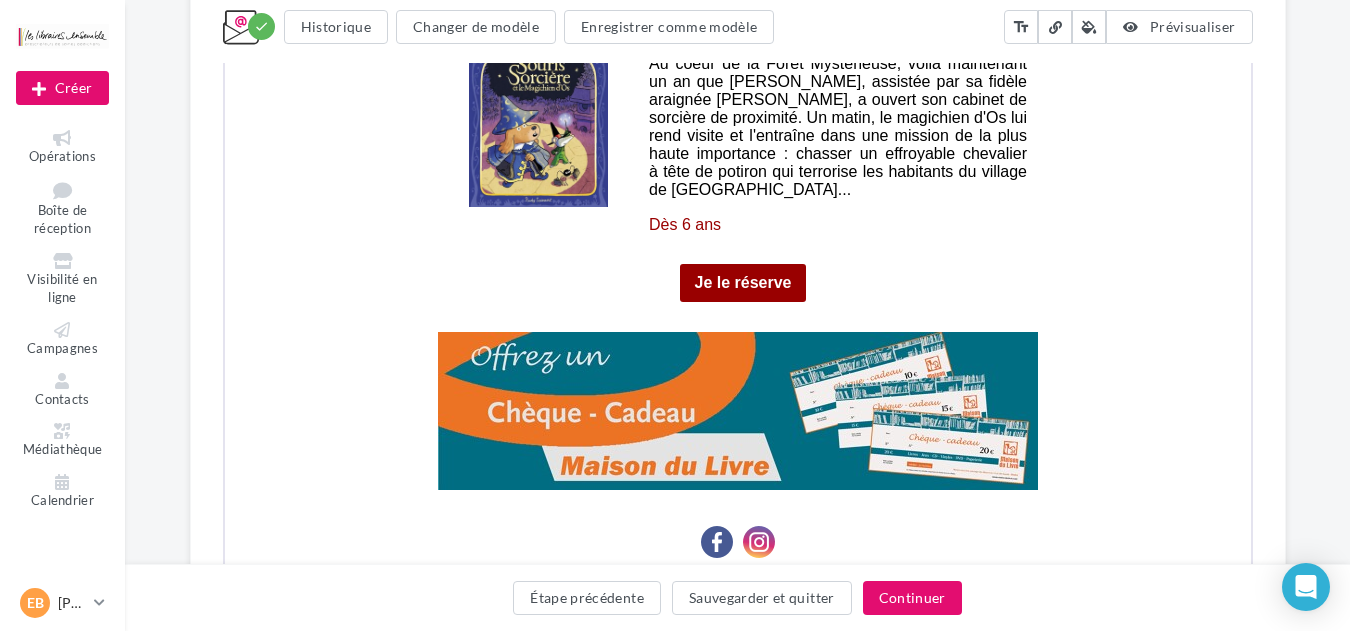 scroll, scrollTop: 3376, scrollLeft: 0, axis: vertical 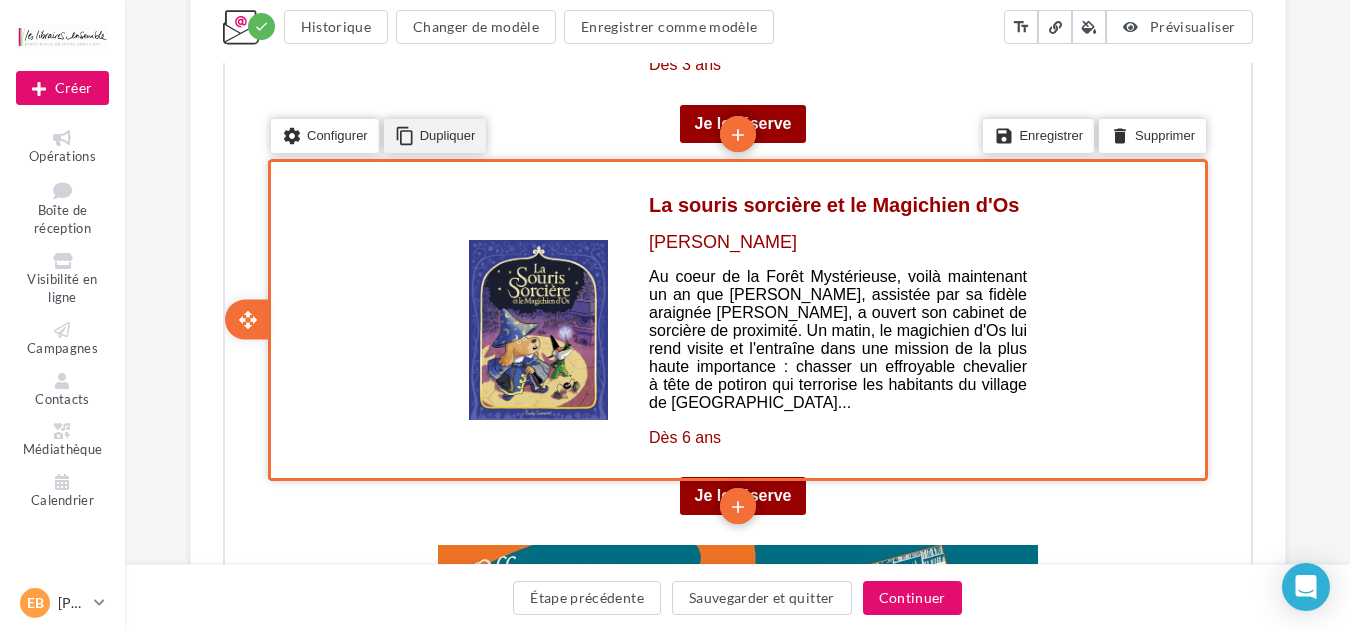 click on "content_copy Dupliquer" at bounding box center (432, 134) 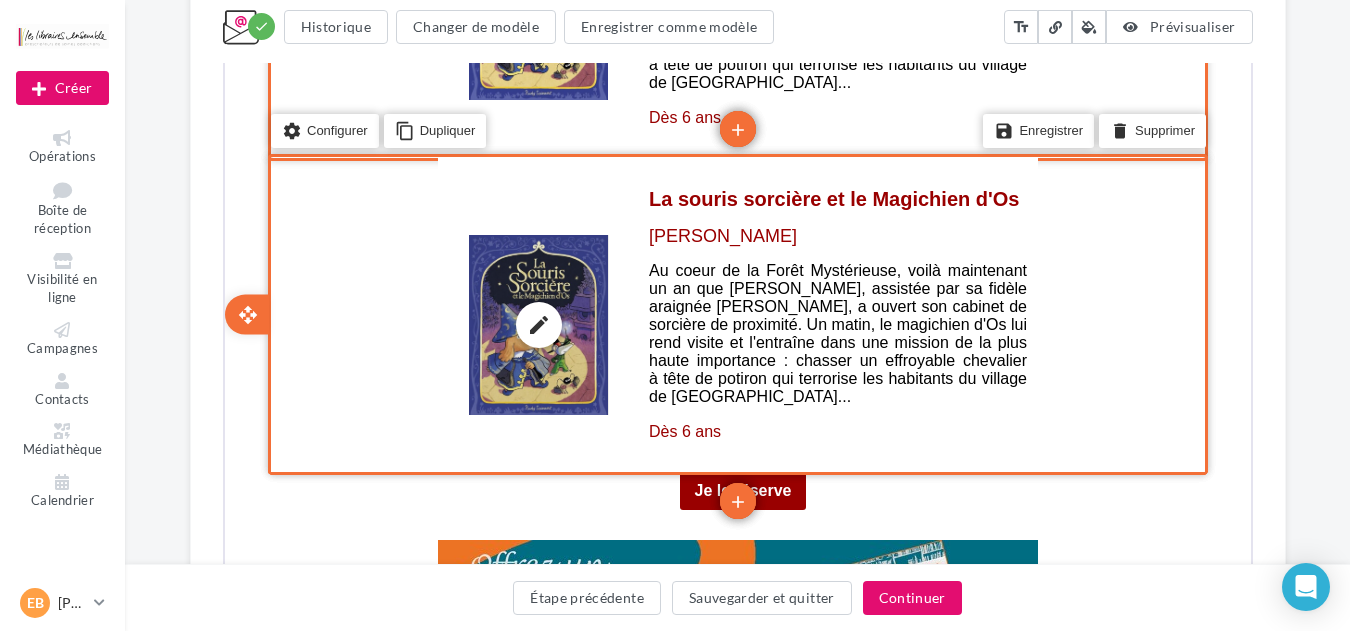 scroll, scrollTop: 3802, scrollLeft: 0, axis: vertical 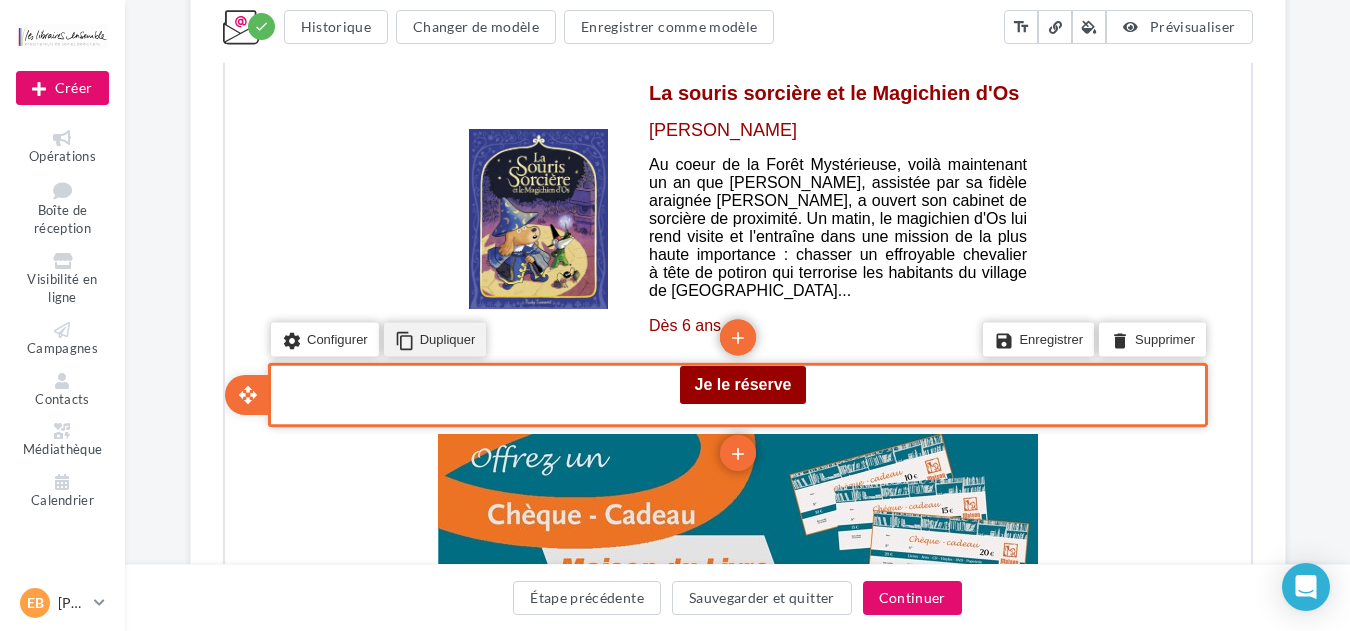 click on "content_copy Dupliquer" at bounding box center [432, 338] 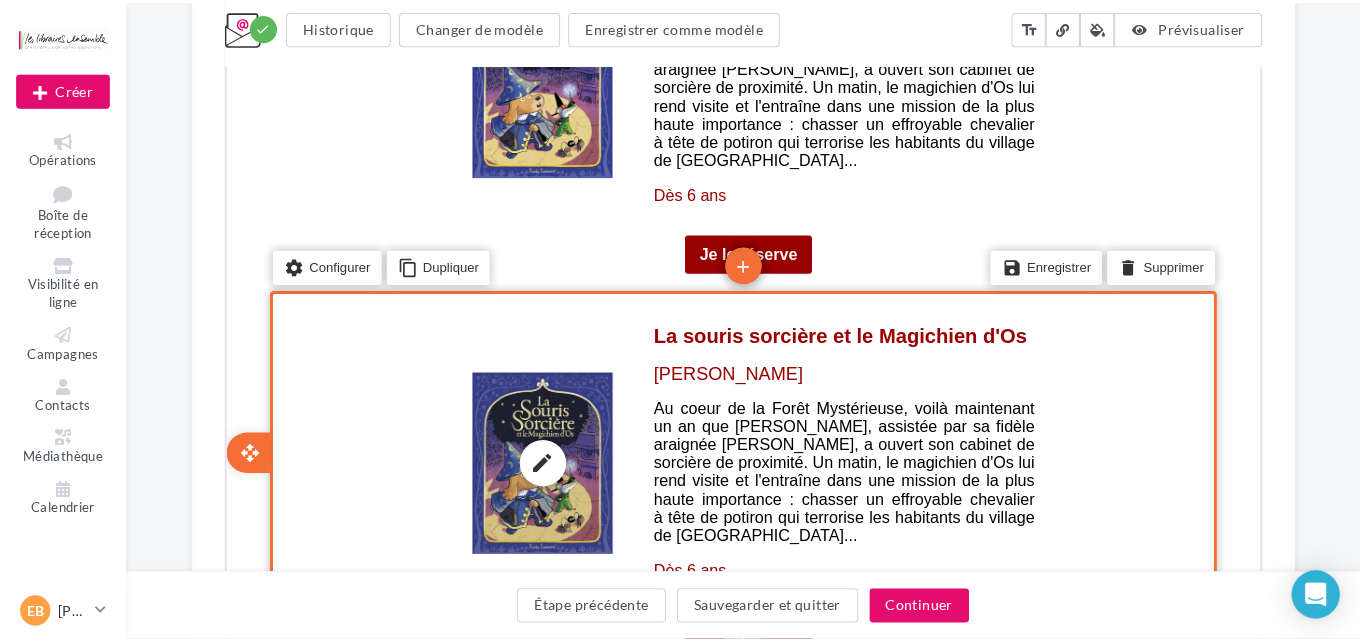 scroll, scrollTop: 3729, scrollLeft: 0, axis: vertical 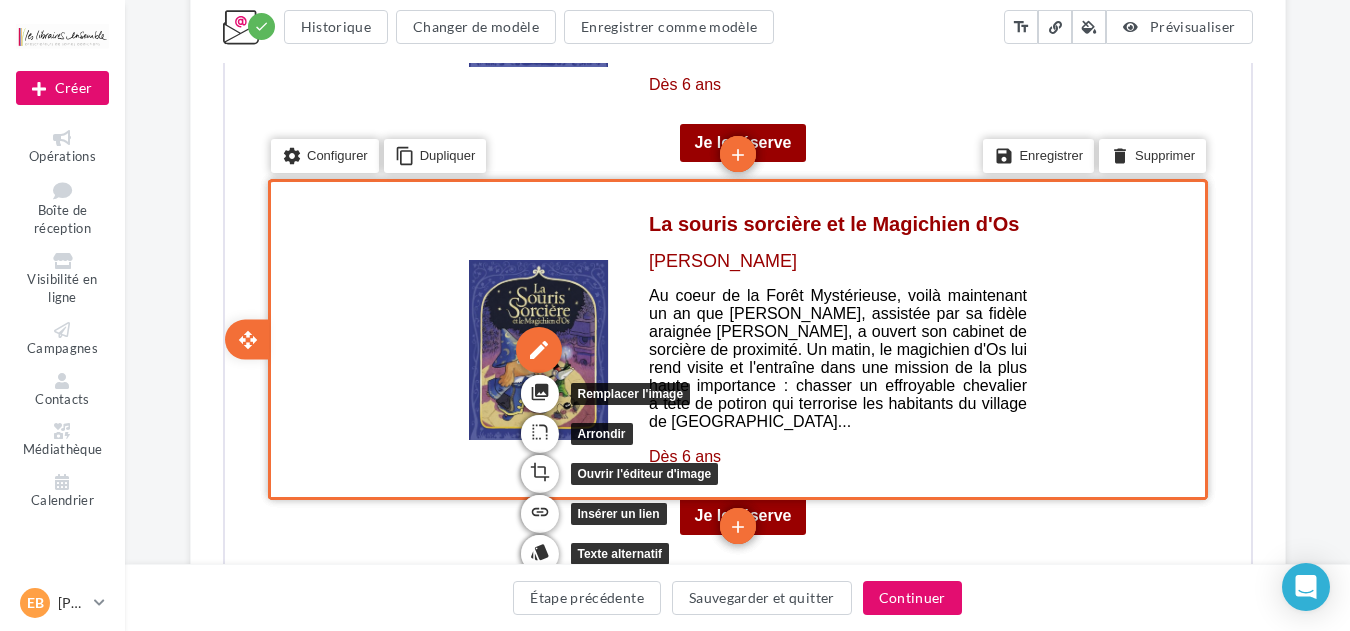 click on "edit" at bounding box center [536, 348] 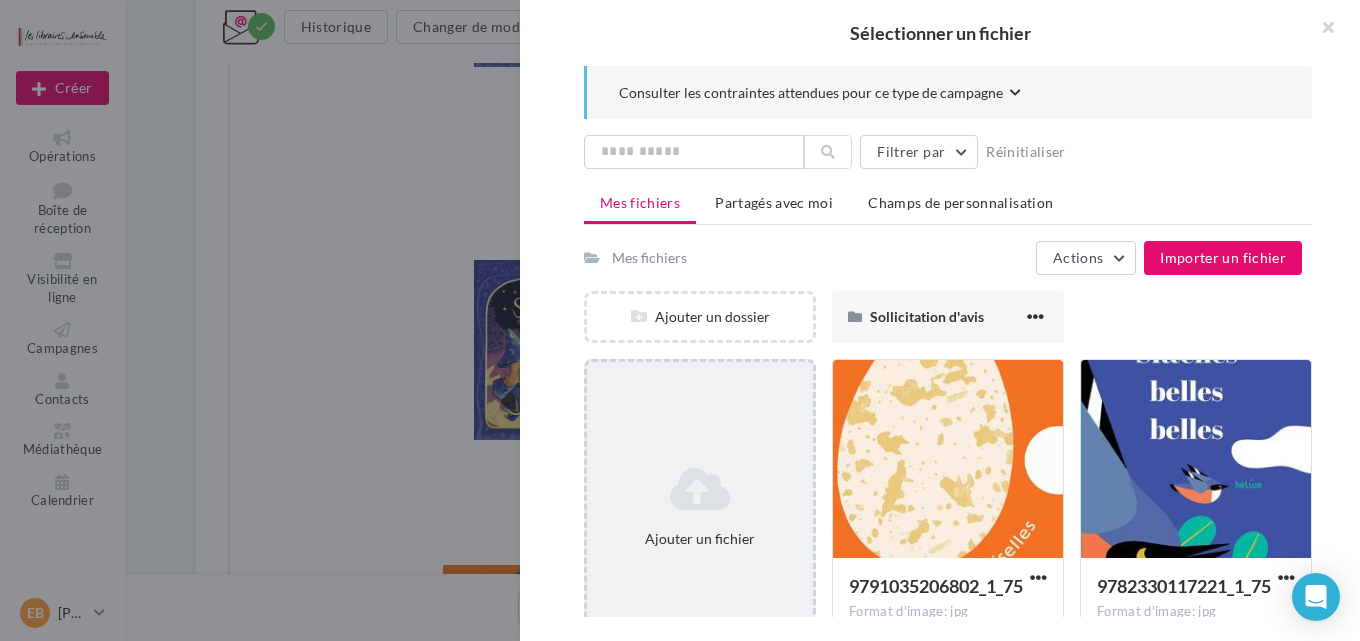 click on "Ajouter un fichier" at bounding box center [700, 507] 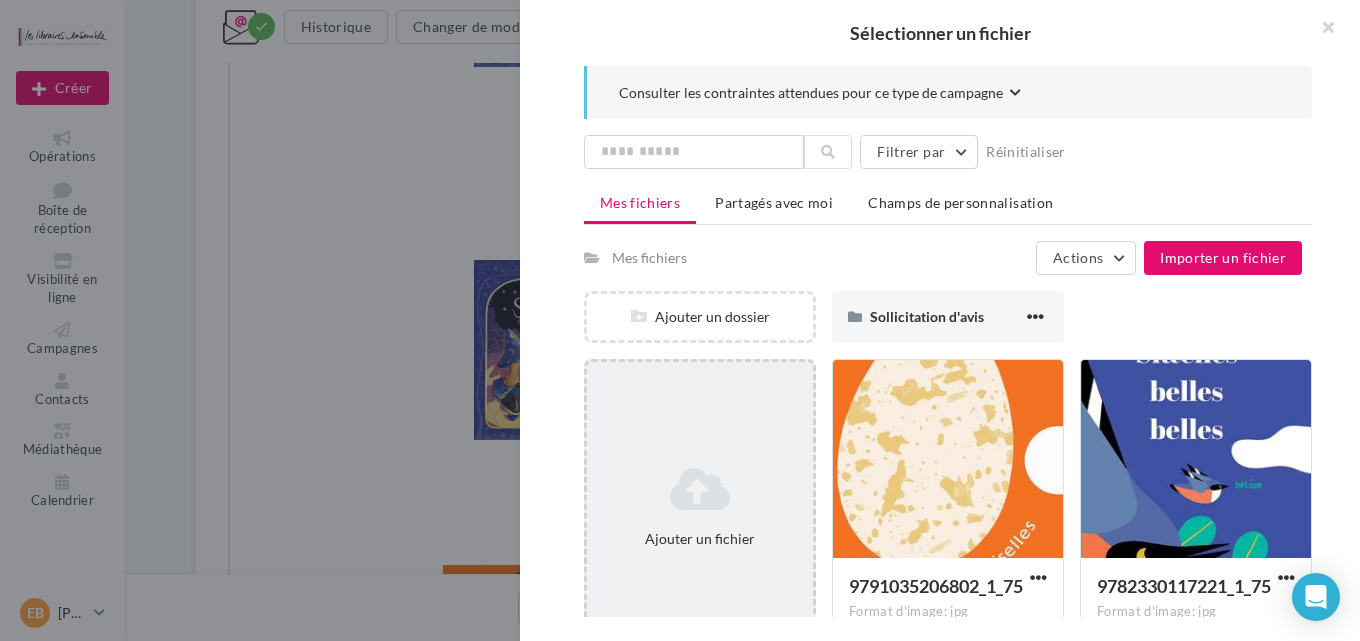 click on "Ajouter un fichier" at bounding box center [700, 507] 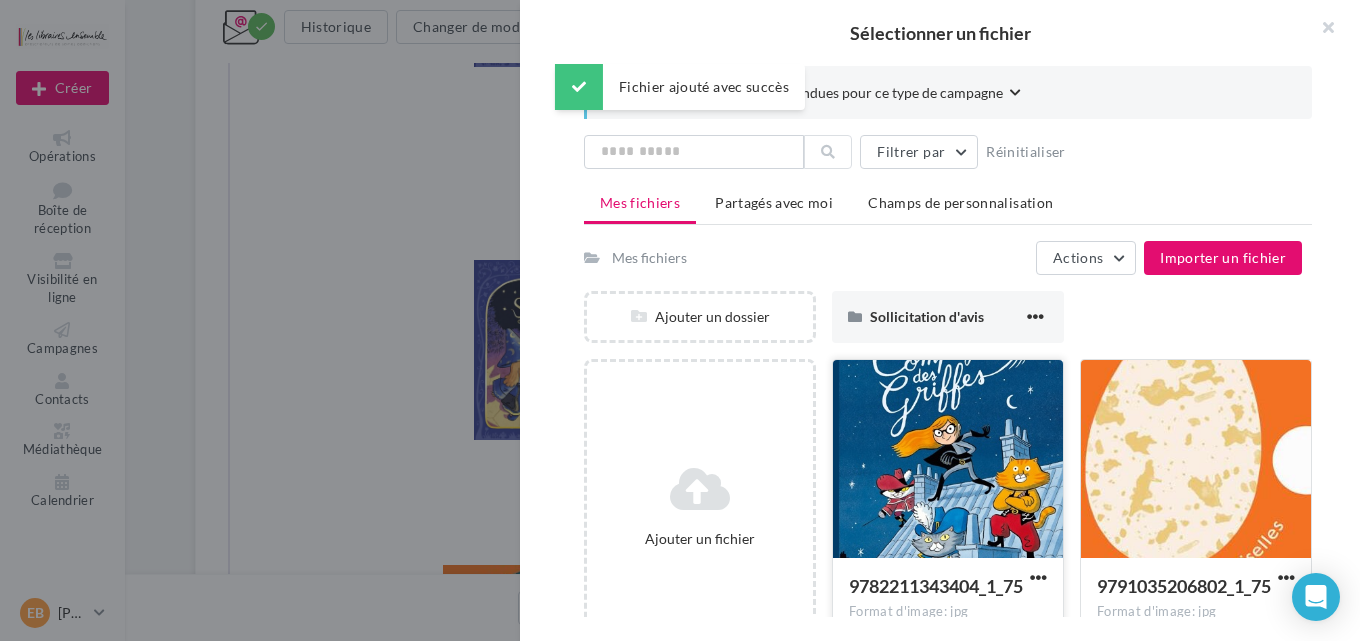 click at bounding box center [948, 460] 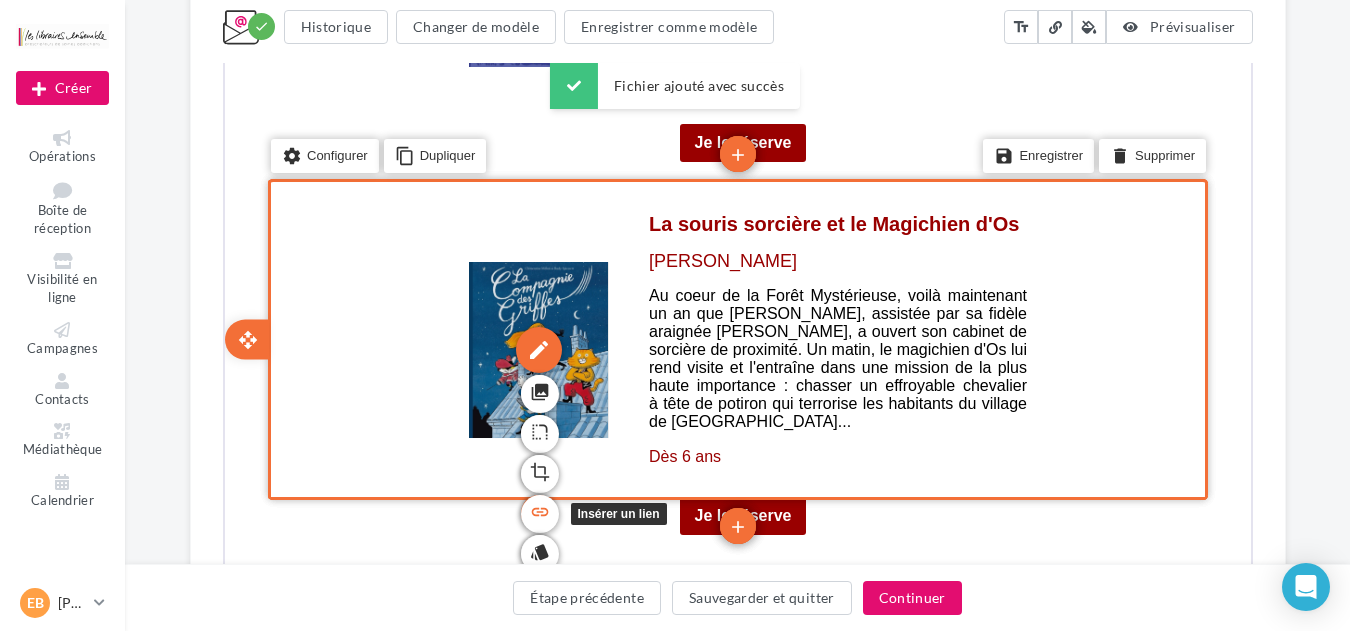 click on "link" at bounding box center [537, 510] 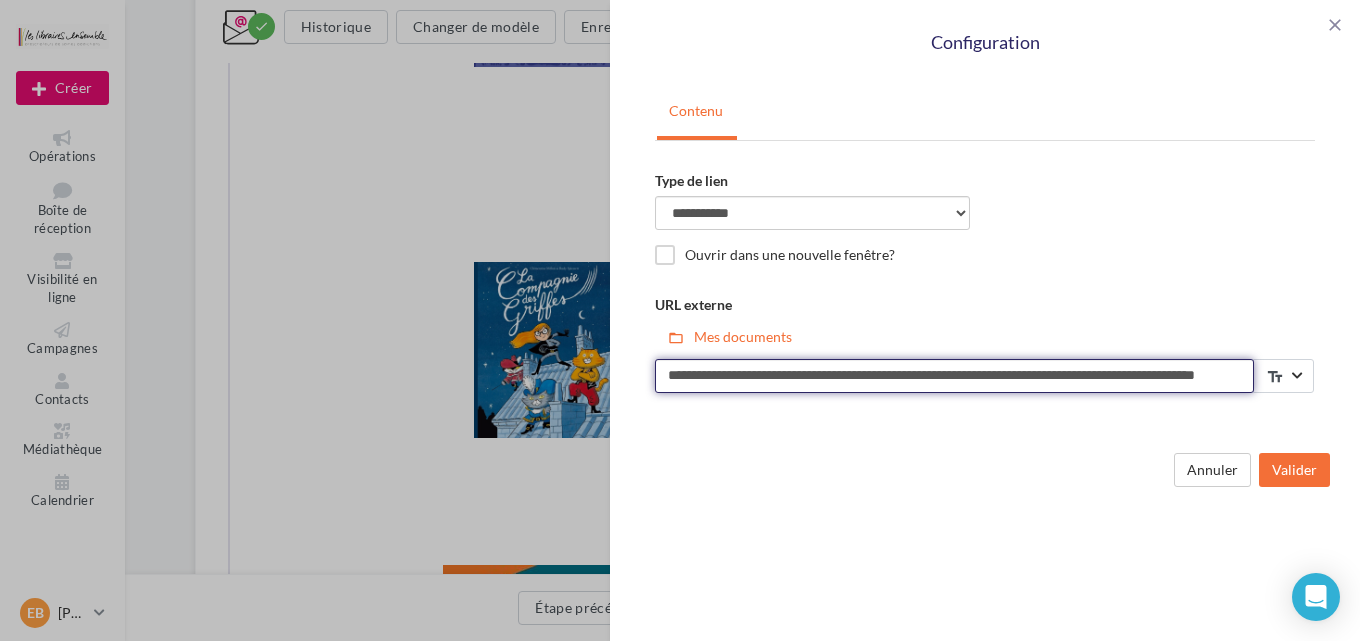 click on "**********" at bounding box center [954, 376] 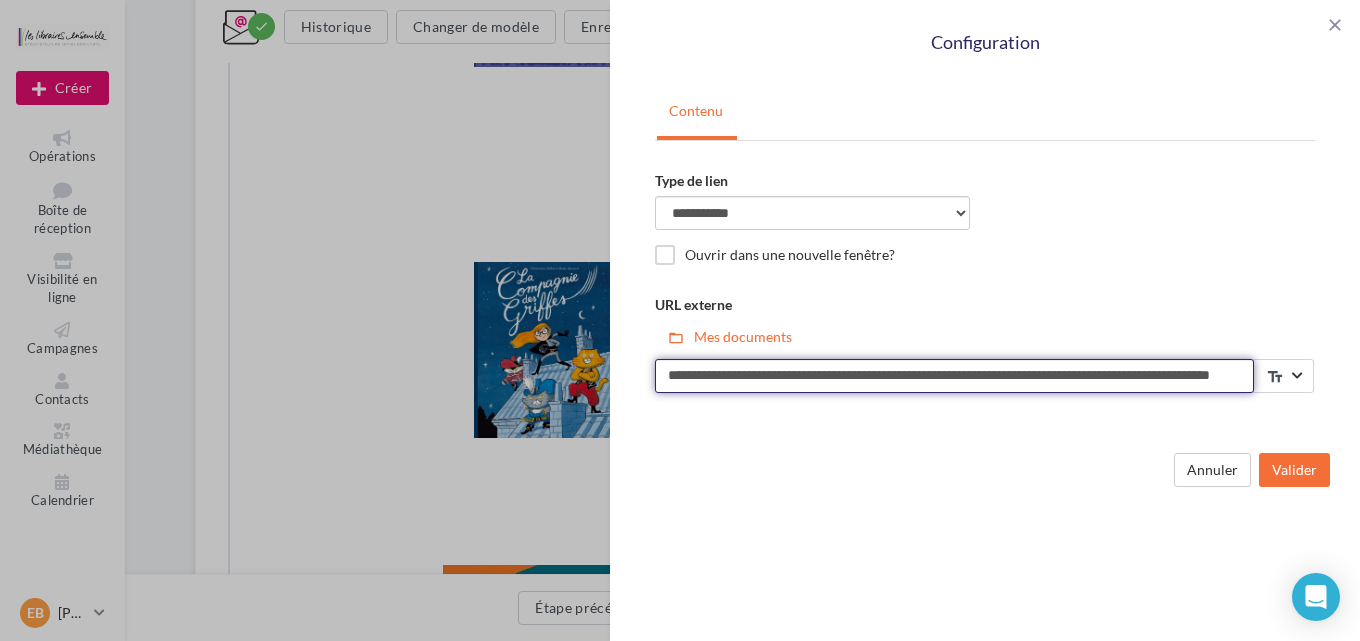 scroll, scrollTop: 0, scrollLeft: 138, axis: horizontal 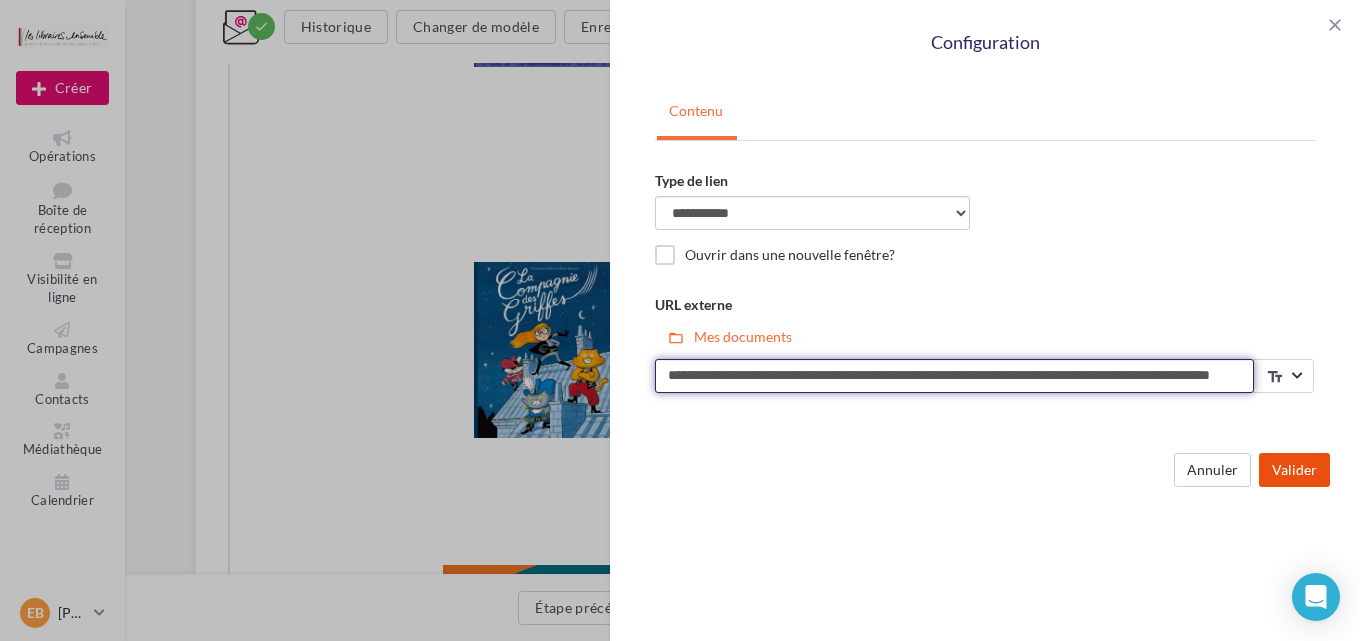 type on "**********" 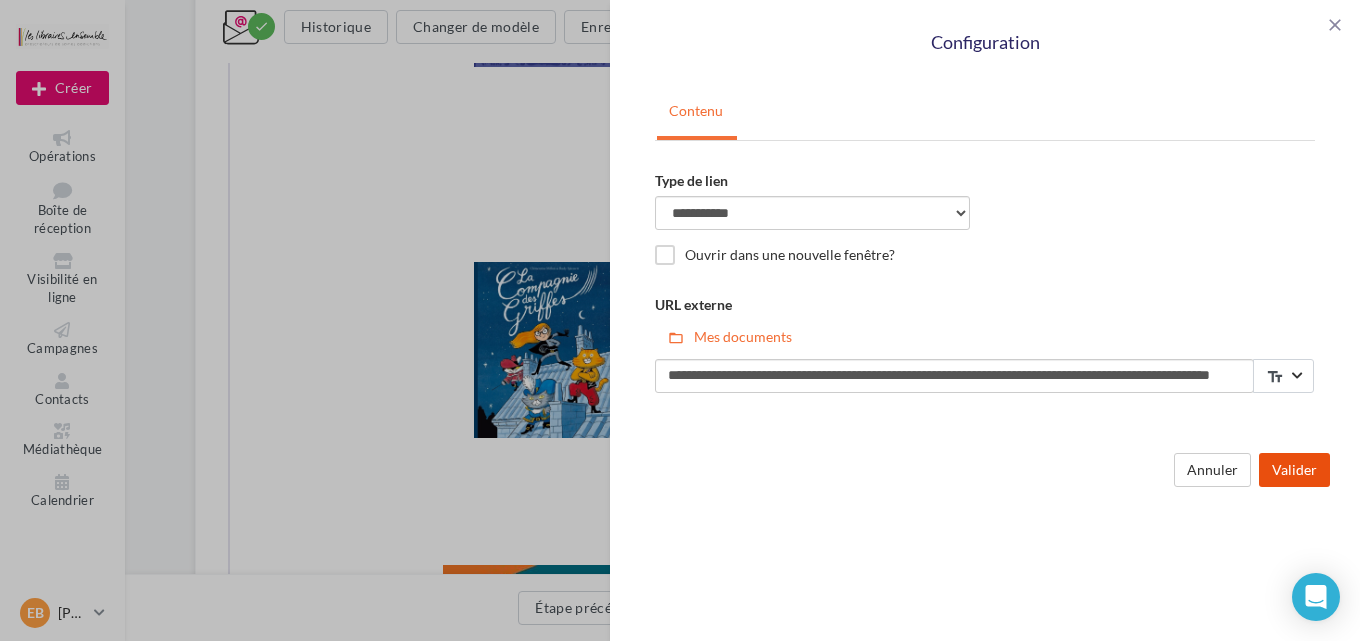 click on "Valider" at bounding box center [1294, 470] 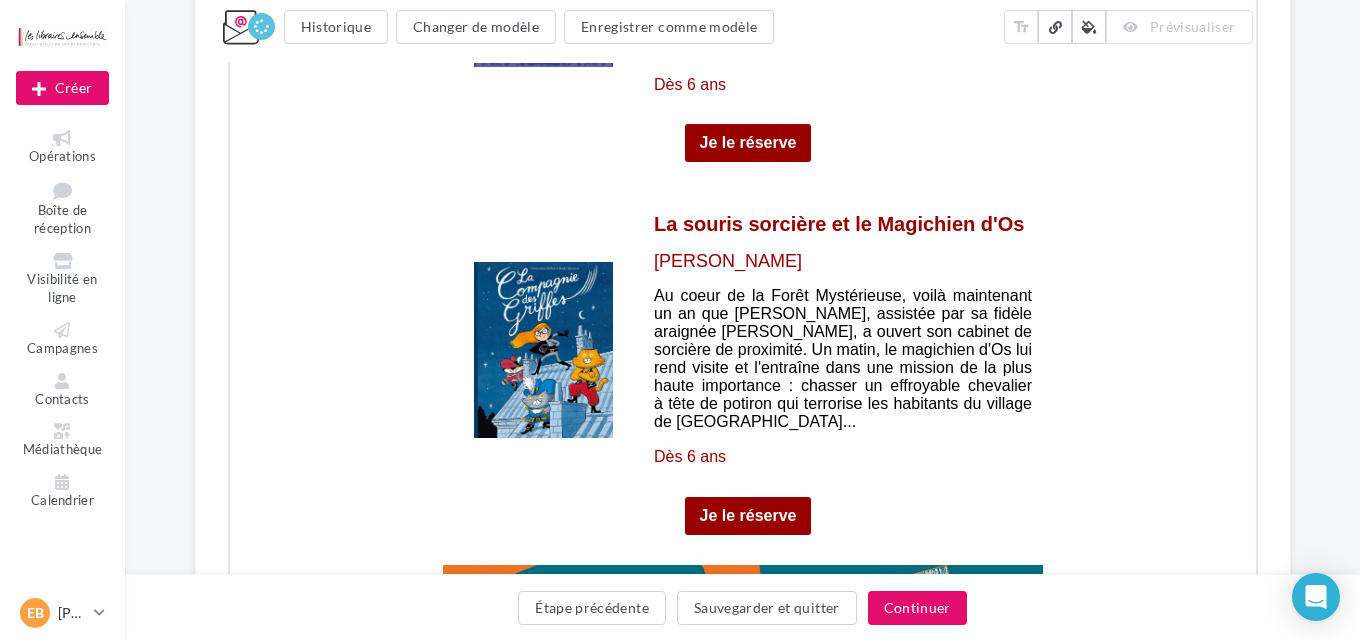 scroll, scrollTop: 0, scrollLeft: 0, axis: both 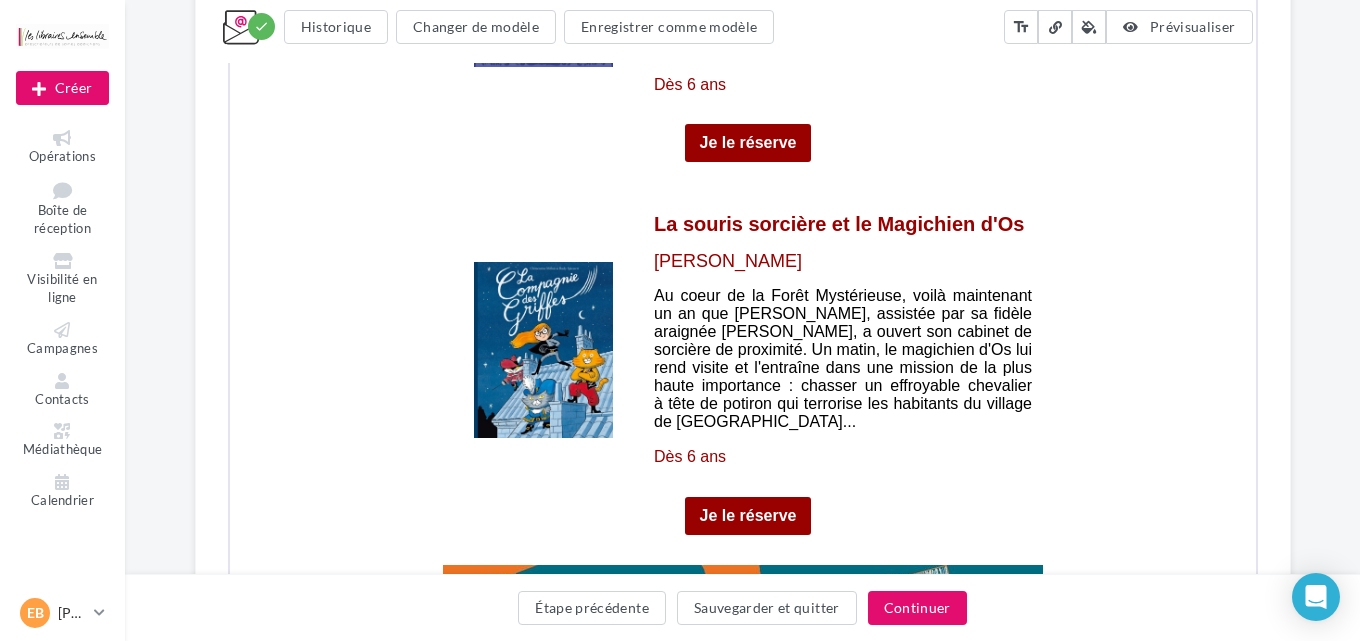 click on "**********" at bounding box center [680, 320] 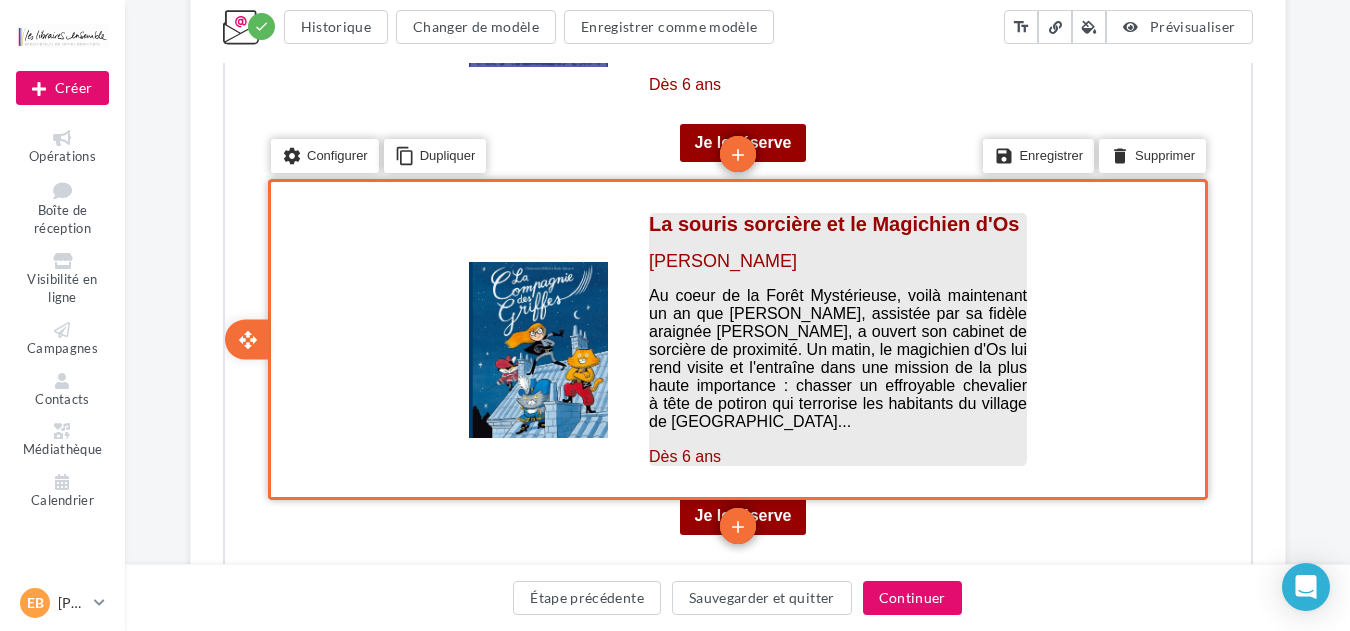 click on "La souris sorcière et le Magichien d'Os" at bounding box center [831, 222] 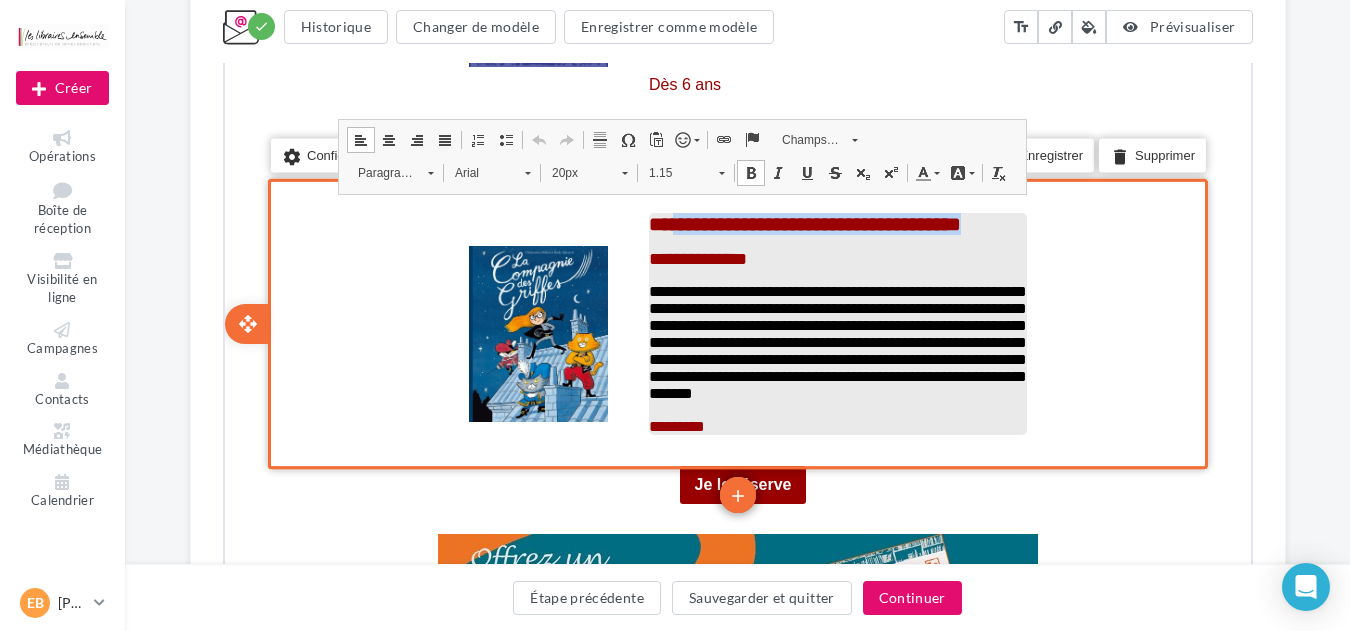 drag, startPoint x: 1012, startPoint y: 205, endPoint x: 676, endPoint y: 203, distance: 336.00595 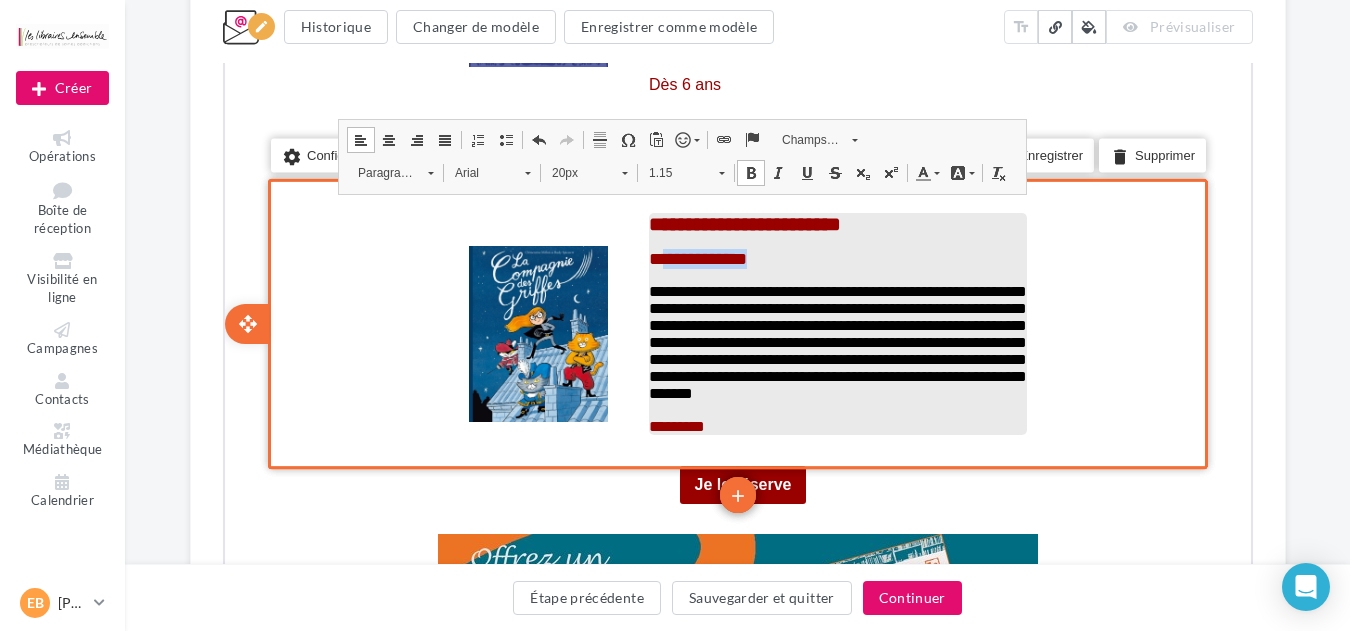 drag, startPoint x: 783, startPoint y: 243, endPoint x: 666, endPoint y: 241, distance: 117.01709 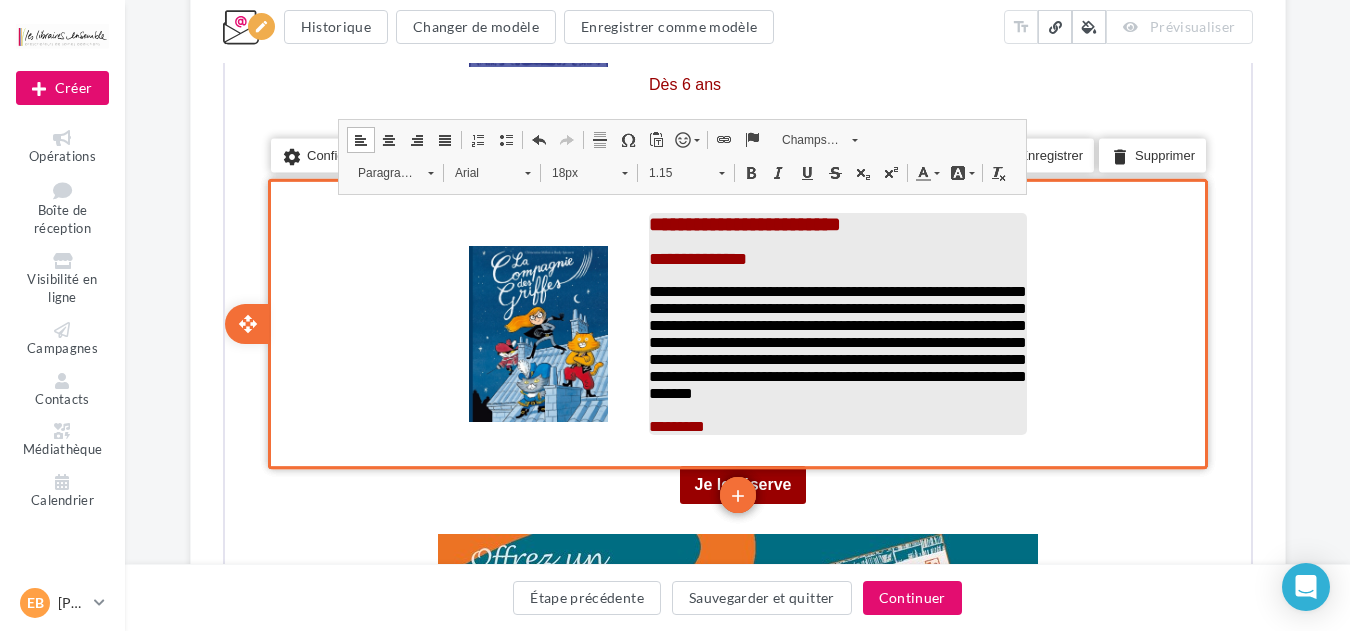 click on "**********" at bounding box center [695, 257] 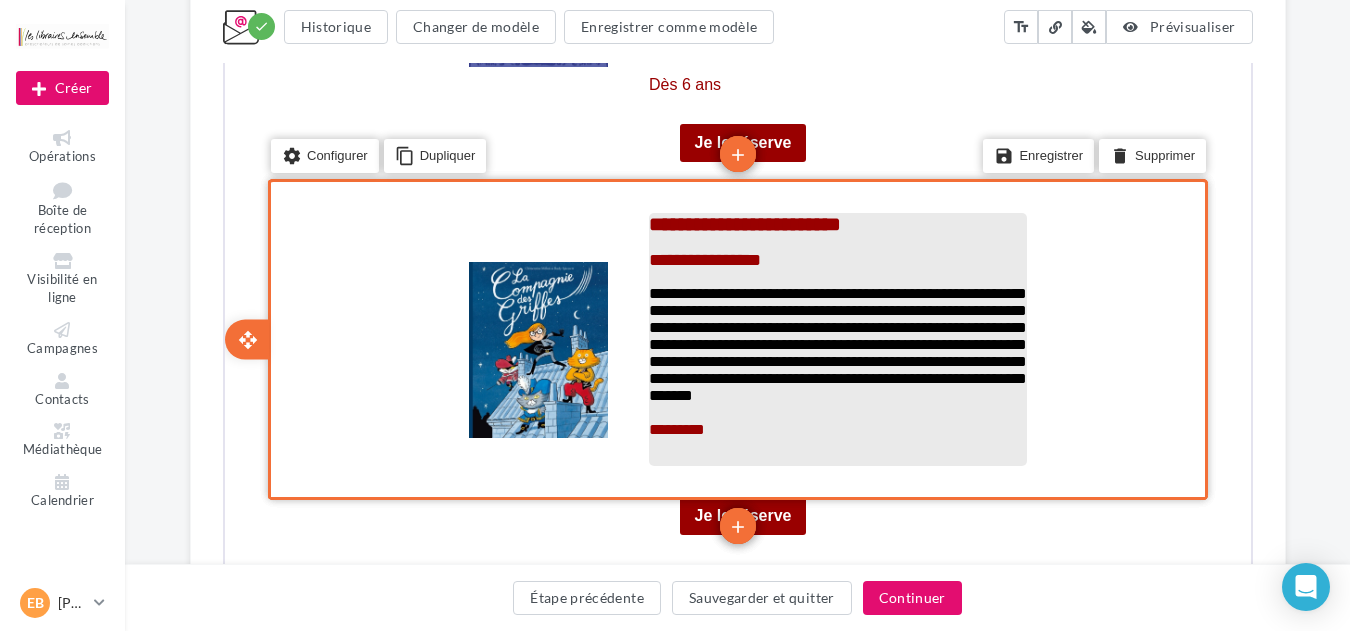 click on "**********" at bounding box center (702, 258) 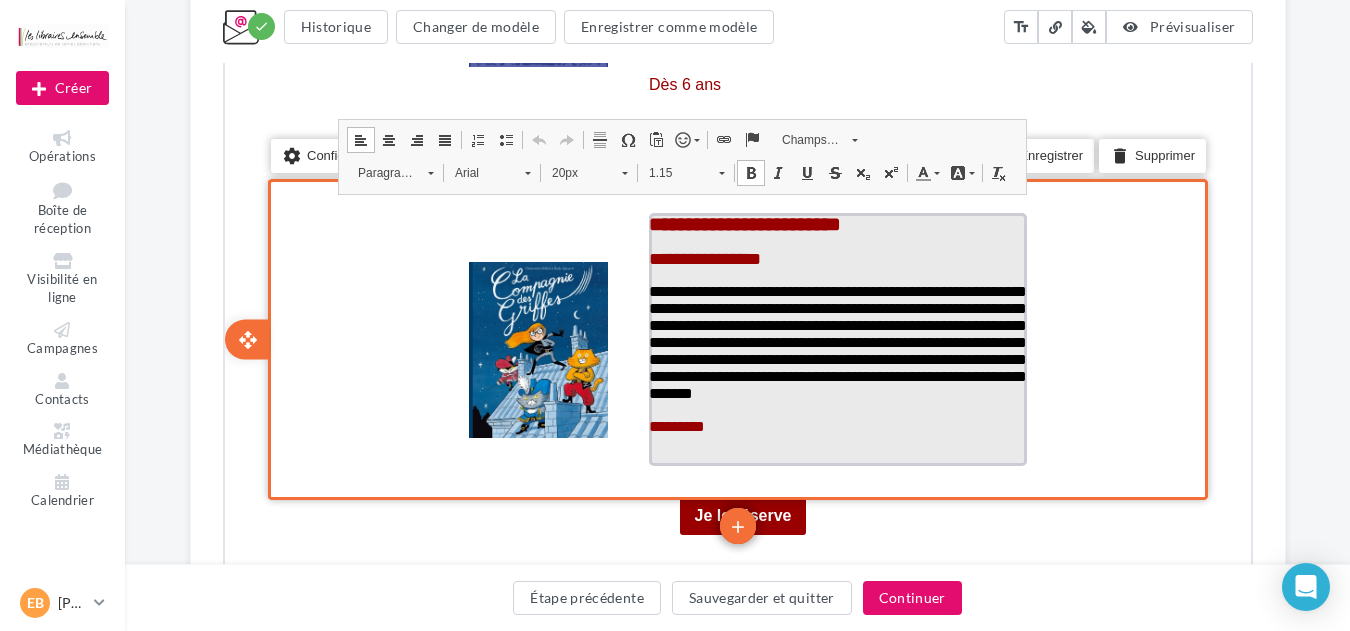 click on "**********" at bounding box center [702, 257] 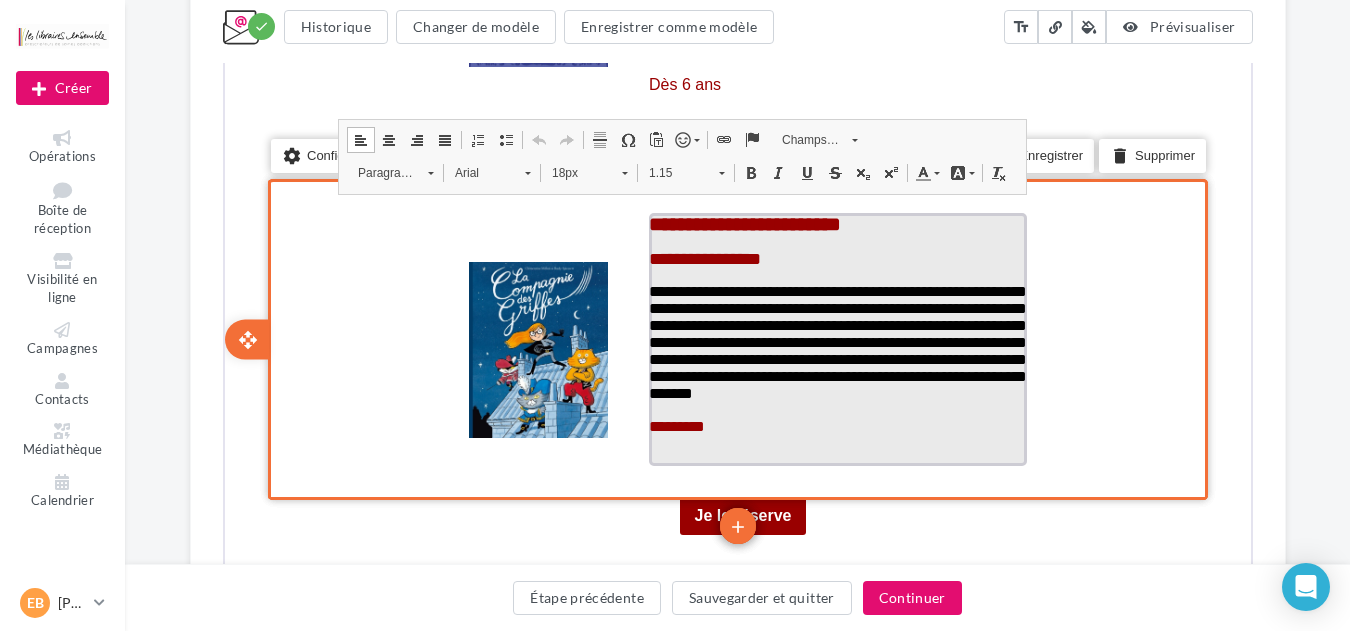 click on "**********" at bounding box center [702, 257] 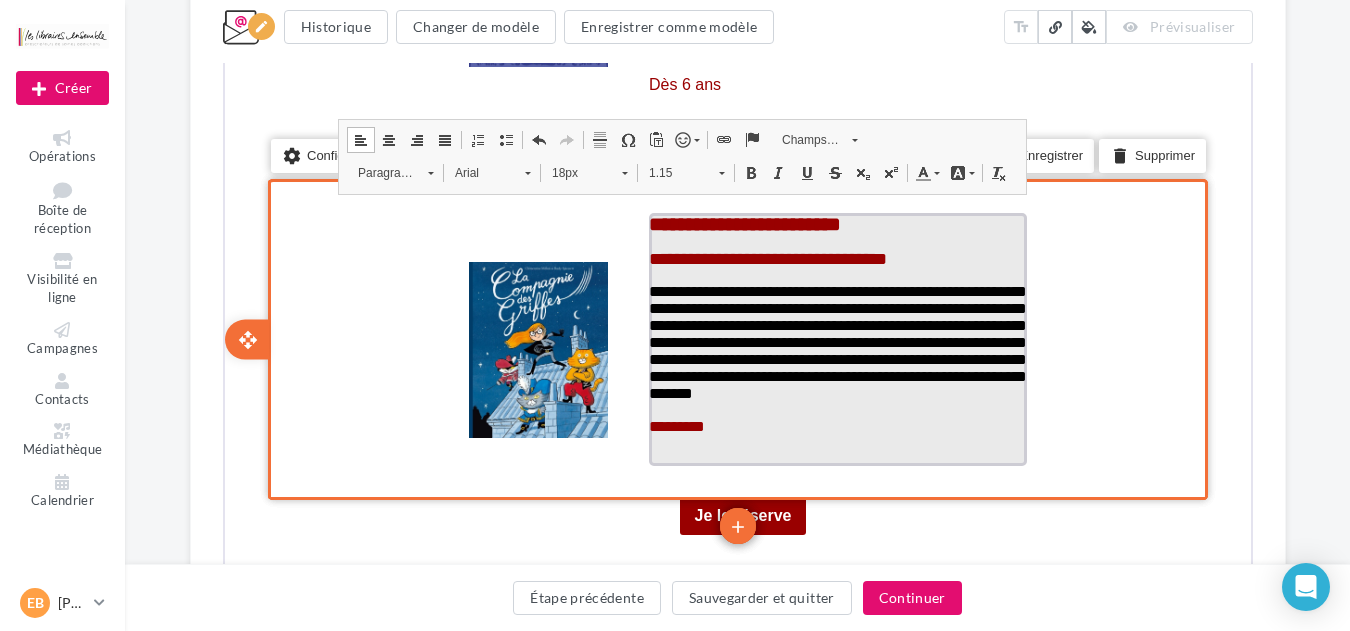 click on "**********" at bounding box center (765, 257) 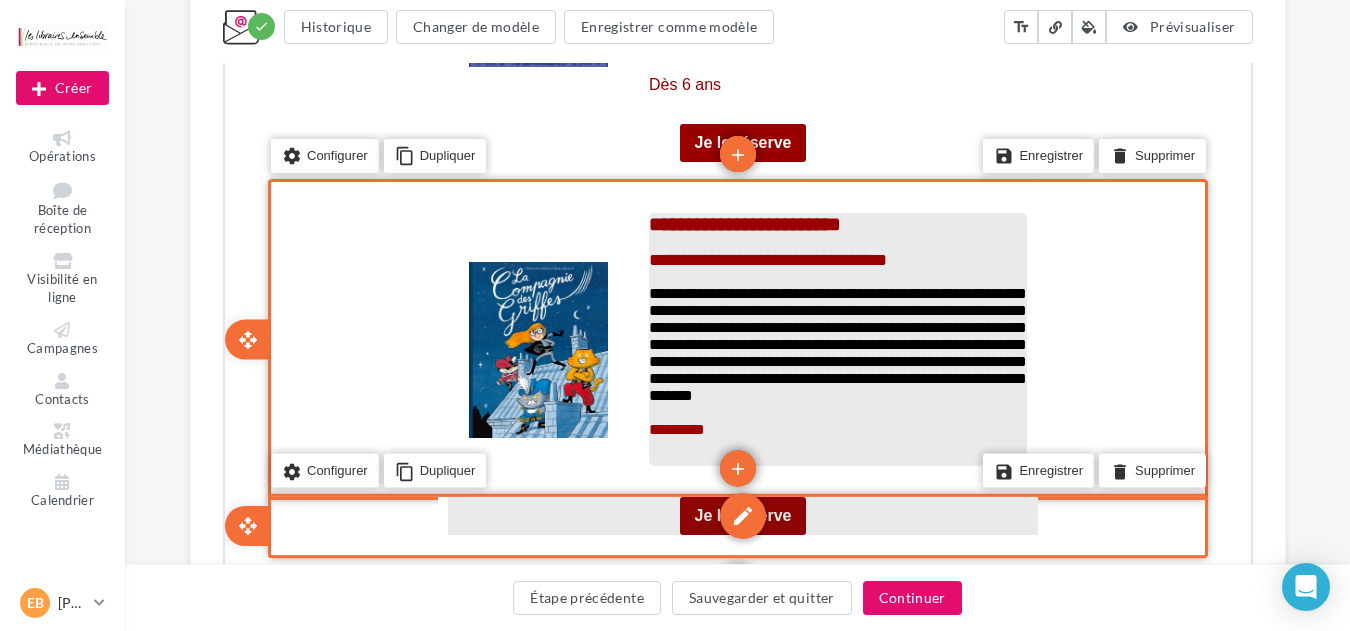 click on "edit" at bounding box center (740, 514) 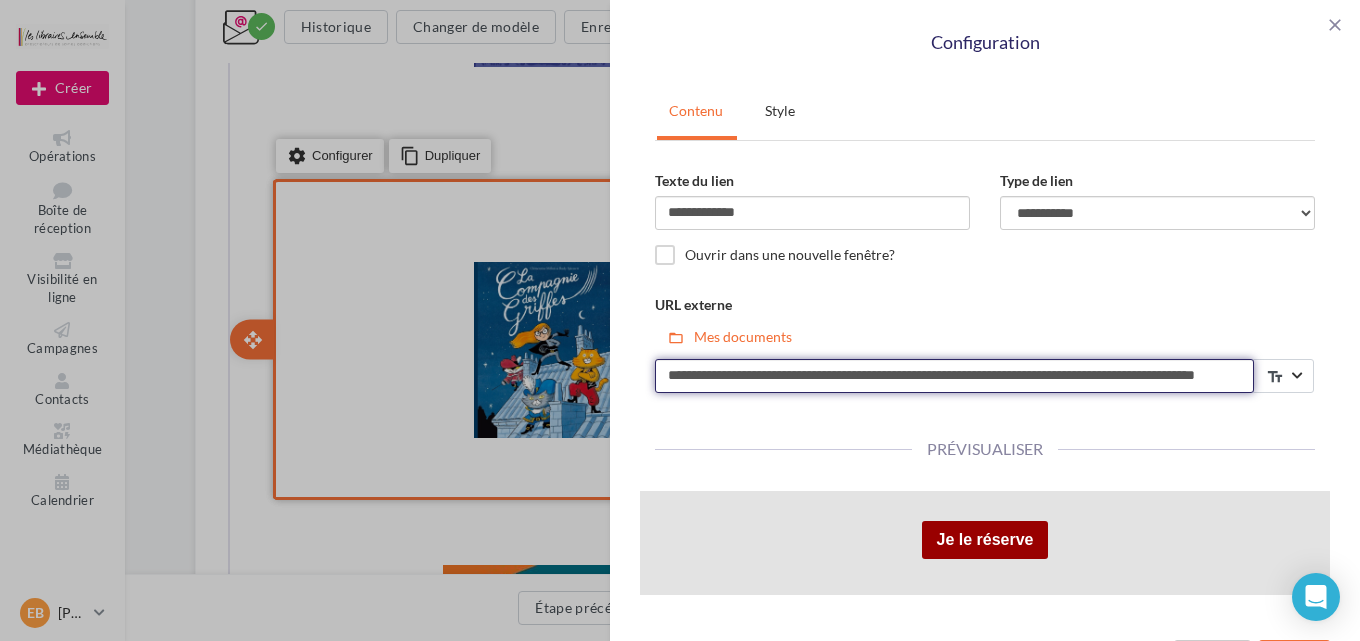 click on "**********" at bounding box center (954, 376) 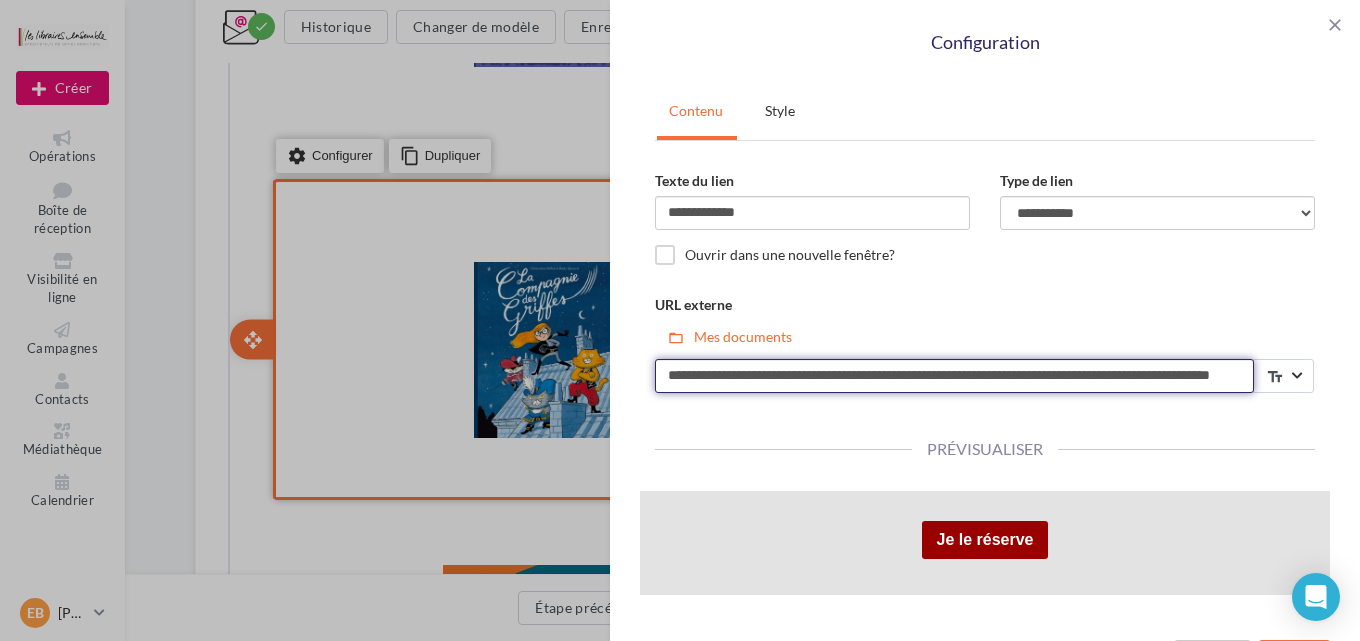 scroll, scrollTop: 0, scrollLeft: 138, axis: horizontal 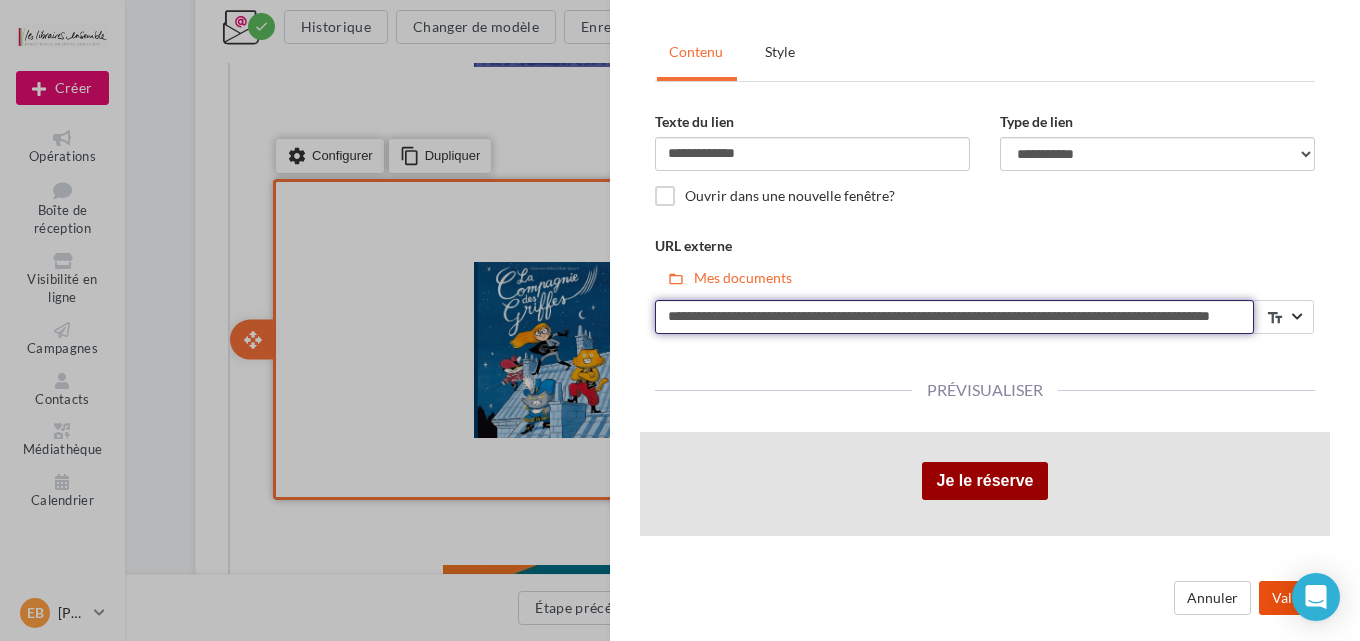 type on "**********" 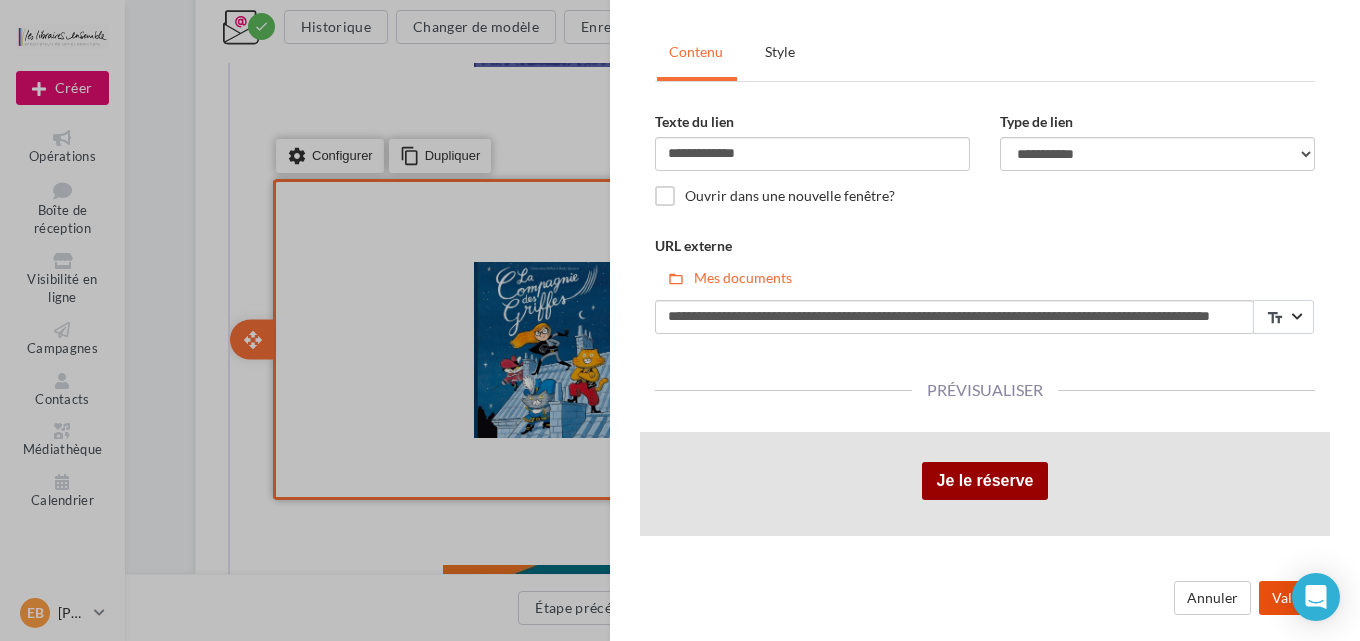 click on "Valider" at bounding box center [1294, 598] 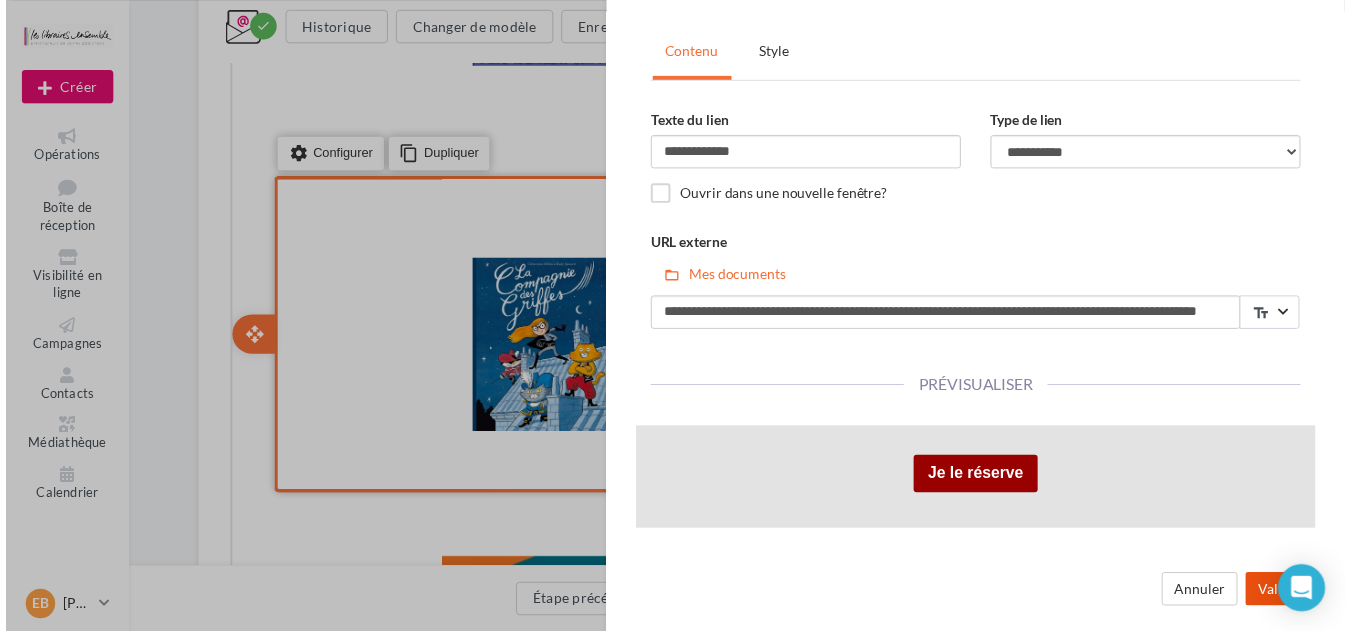 scroll, scrollTop: 0, scrollLeft: 0, axis: both 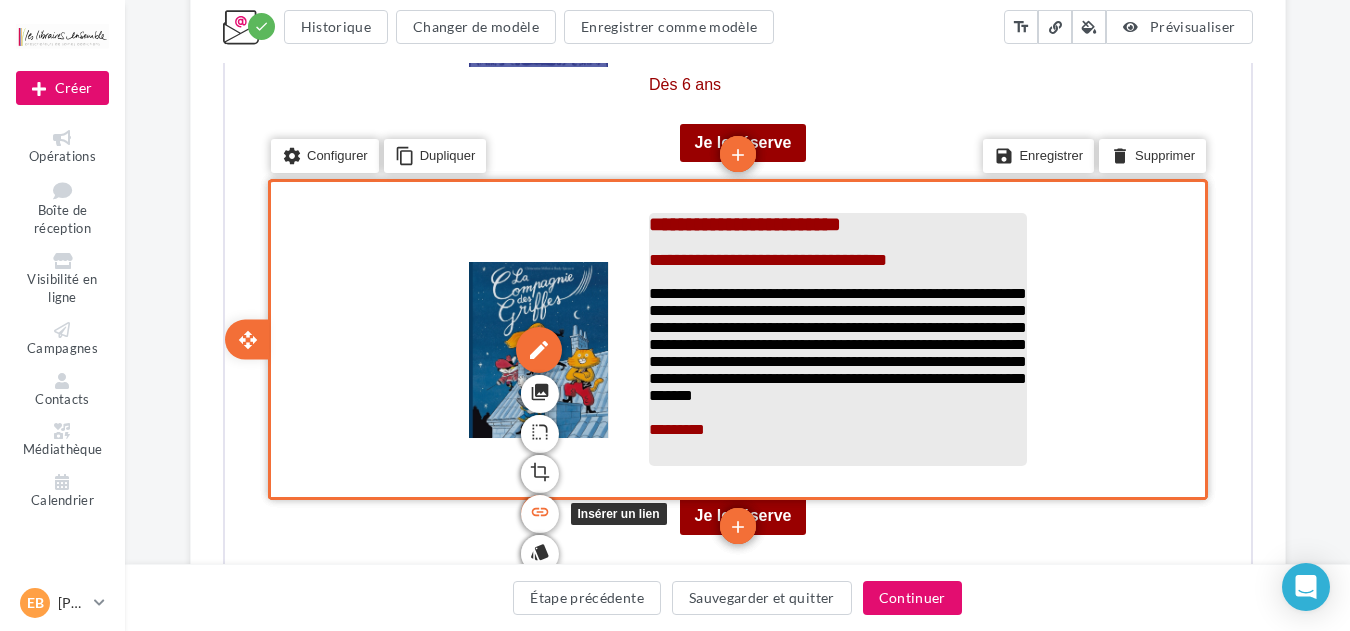 click on "link" at bounding box center [537, 510] 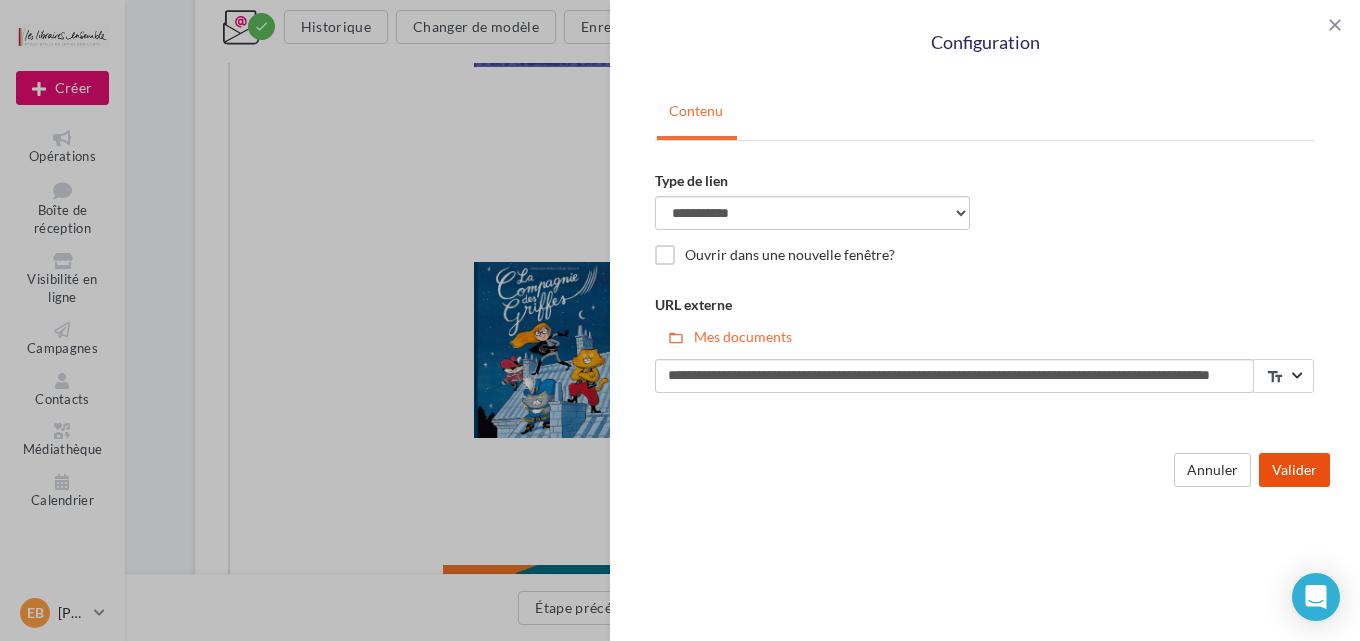 click on "Valider" at bounding box center [1294, 470] 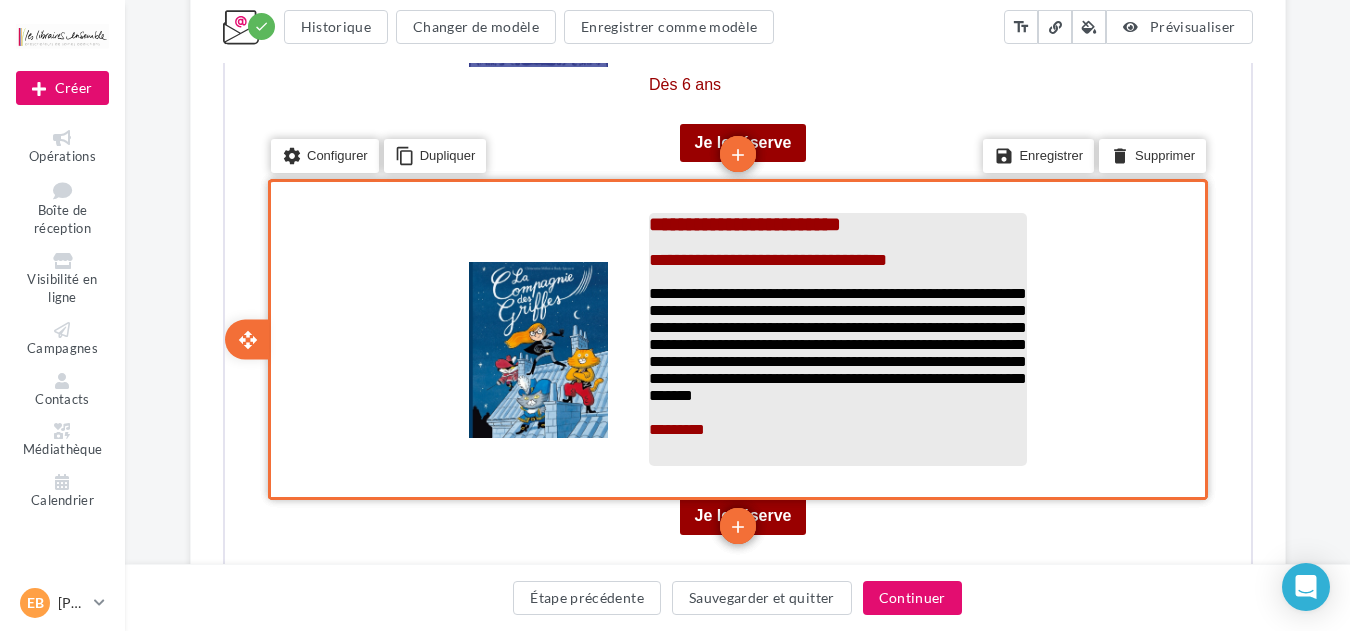 click on "**********" at bounding box center [835, 342] 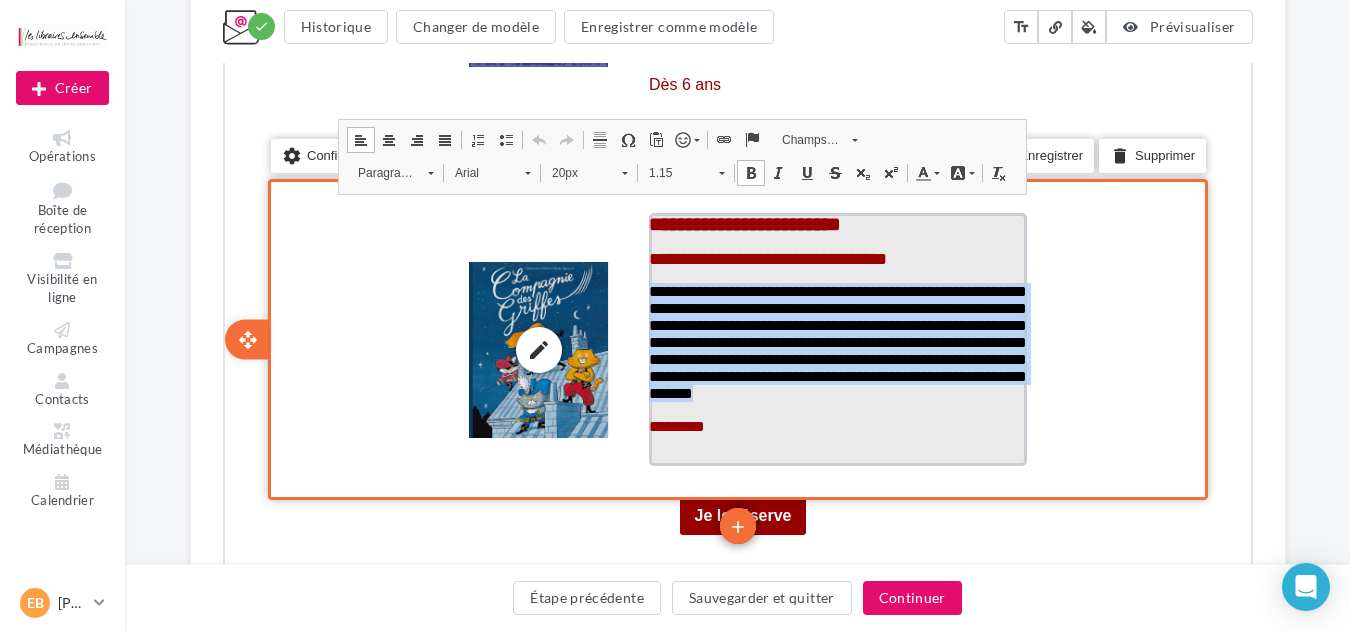 drag, startPoint x: 746, startPoint y: 405, endPoint x: 633, endPoint y: 282, distance: 167.02695 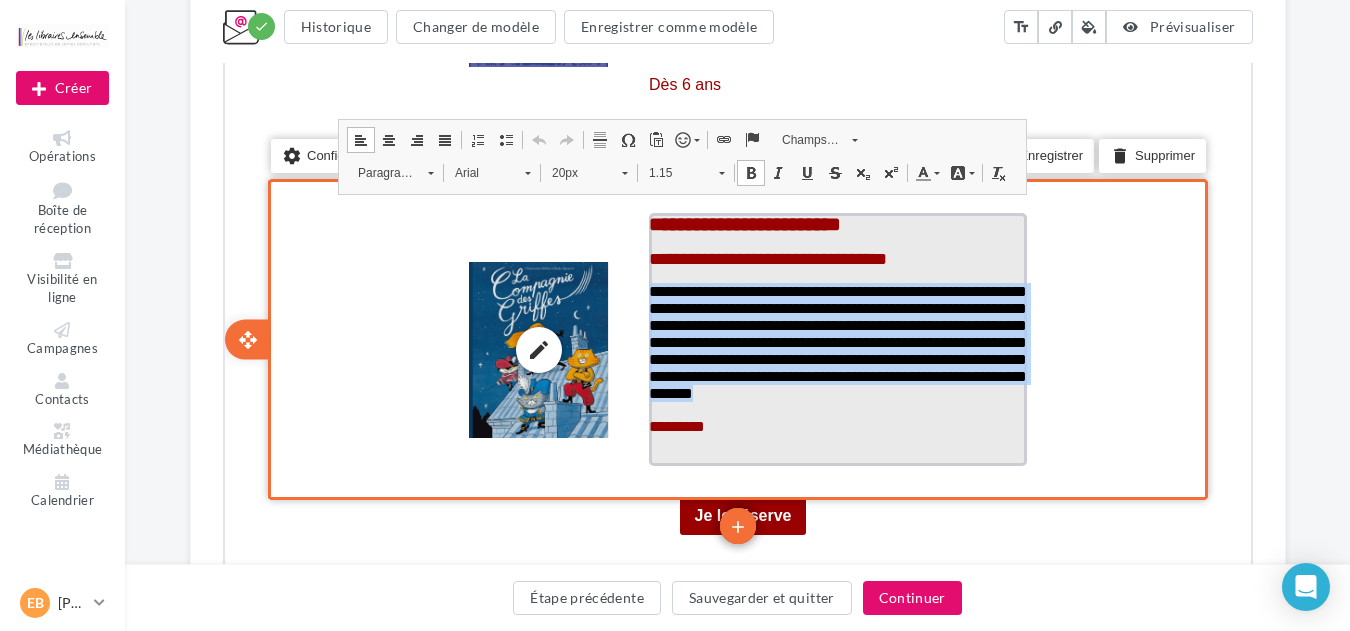 click on "**********" at bounding box center [735, 347] 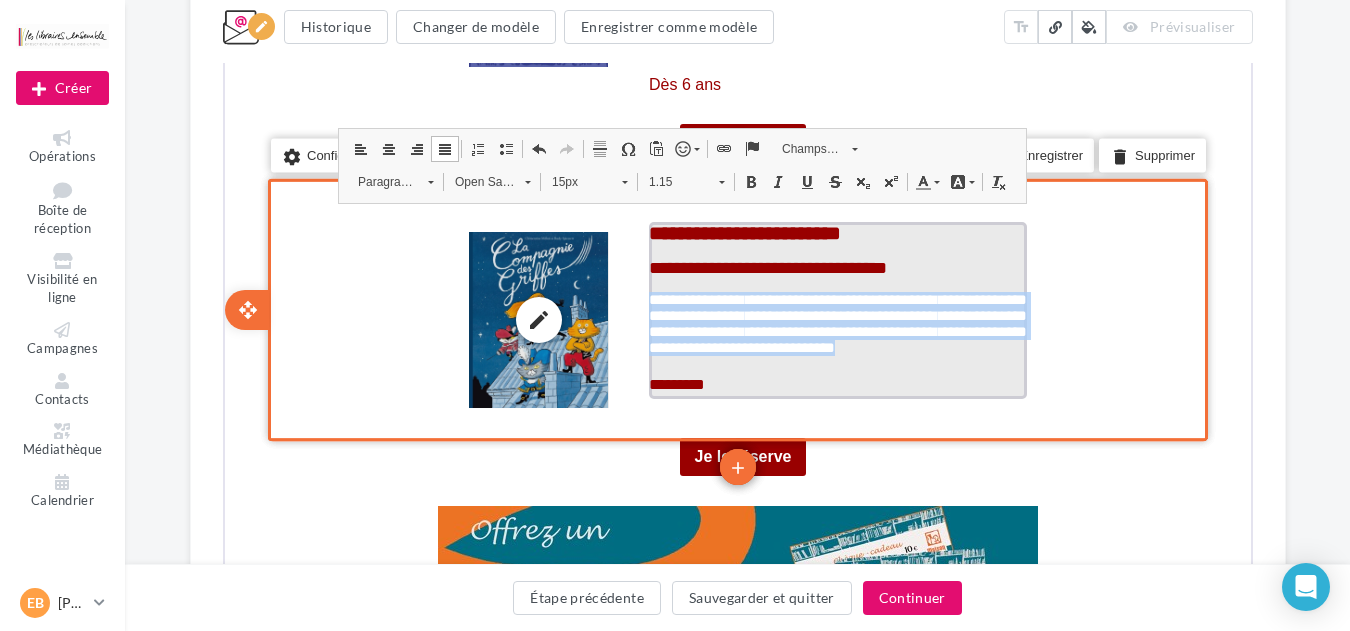 drag, startPoint x: 1001, startPoint y: 340, endPoint x: 629, endPoint y: 280, distance: 376.80765 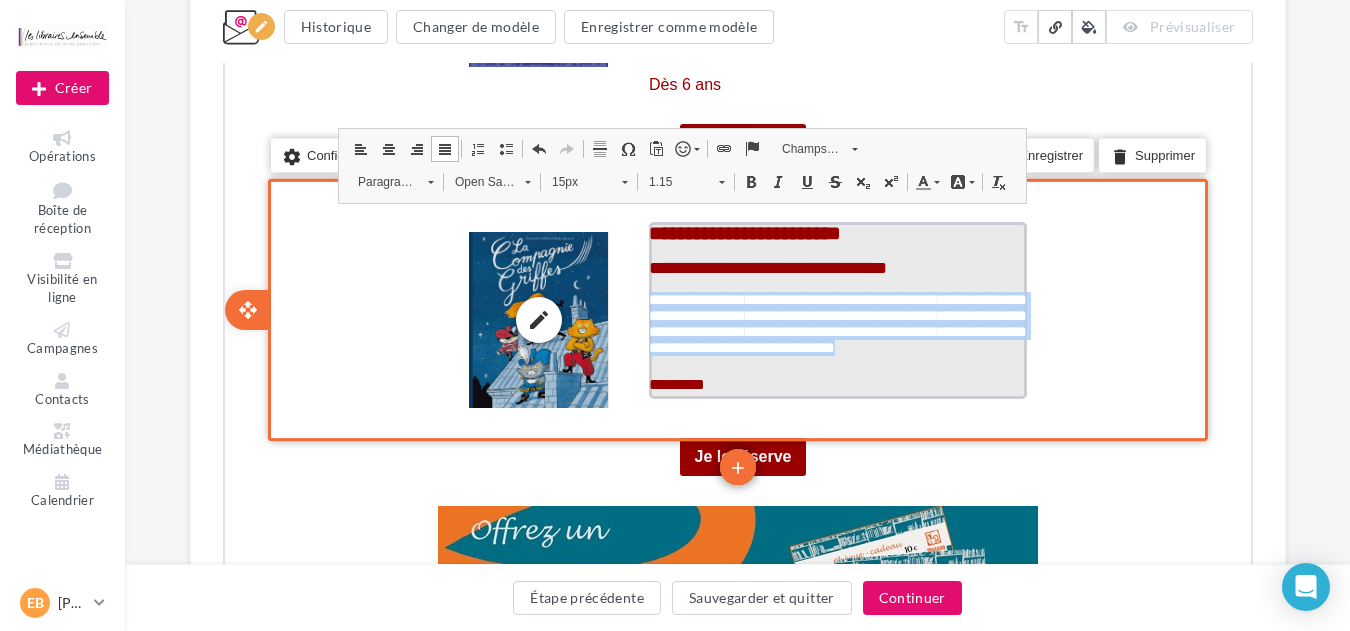 click on "**********" at bounding box center (735, 318) 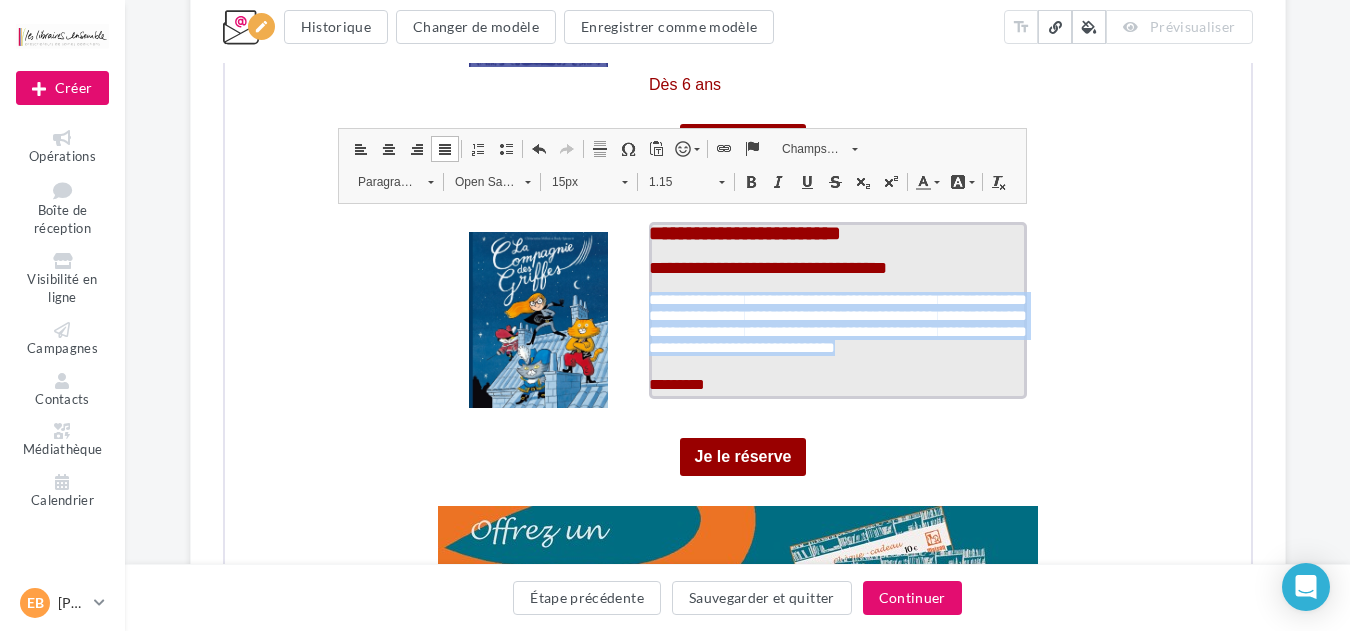 click on "Open Sans" at bounding box center (477, 180) 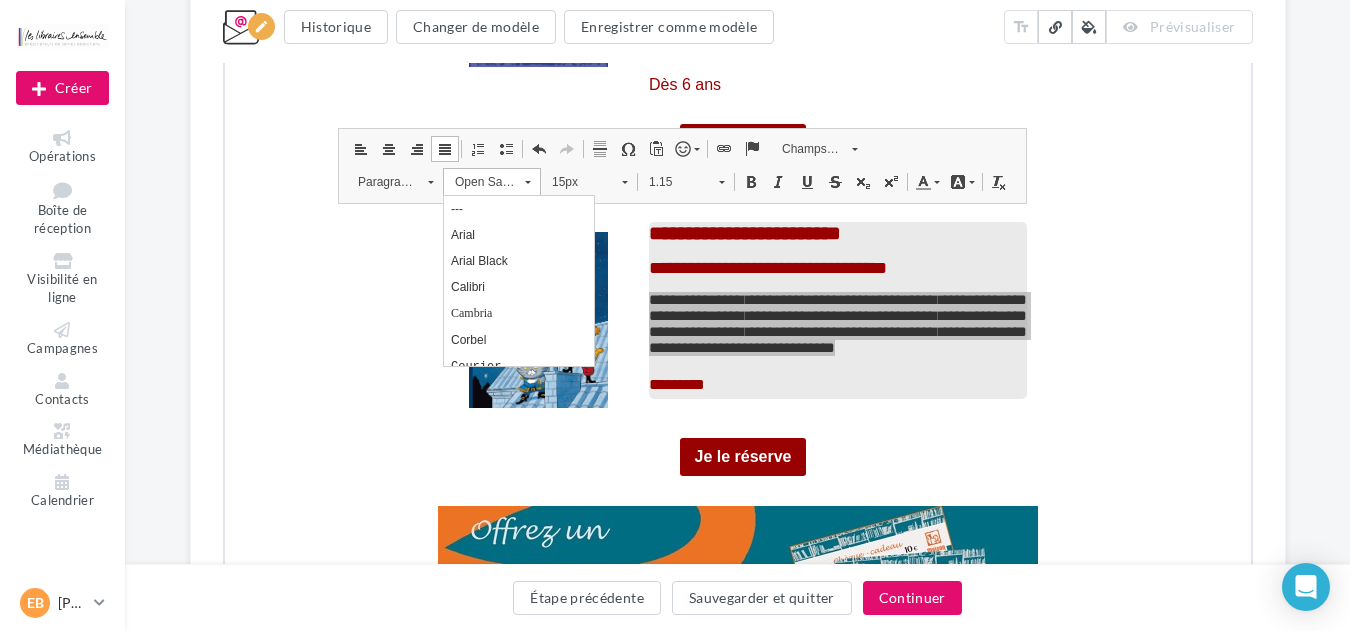 scroll, scrollTop: 0, scrollLeft: 0, axis: both 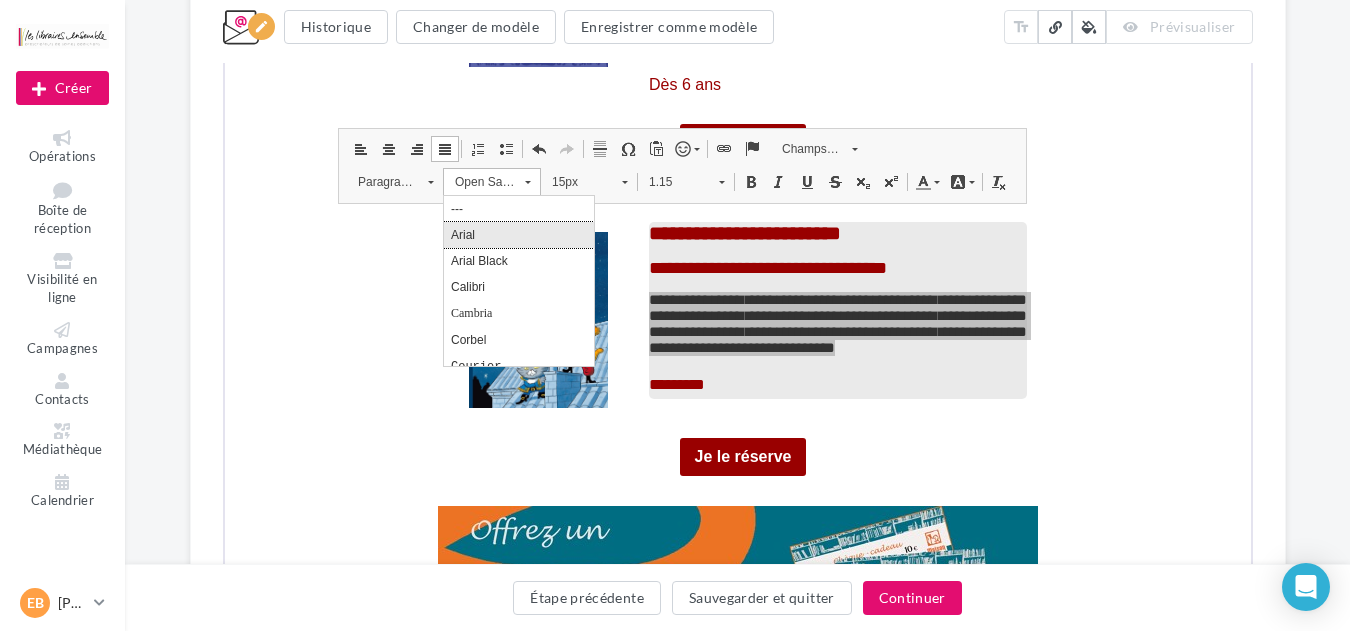 click on "Arial" at bounding box center (518, 234) 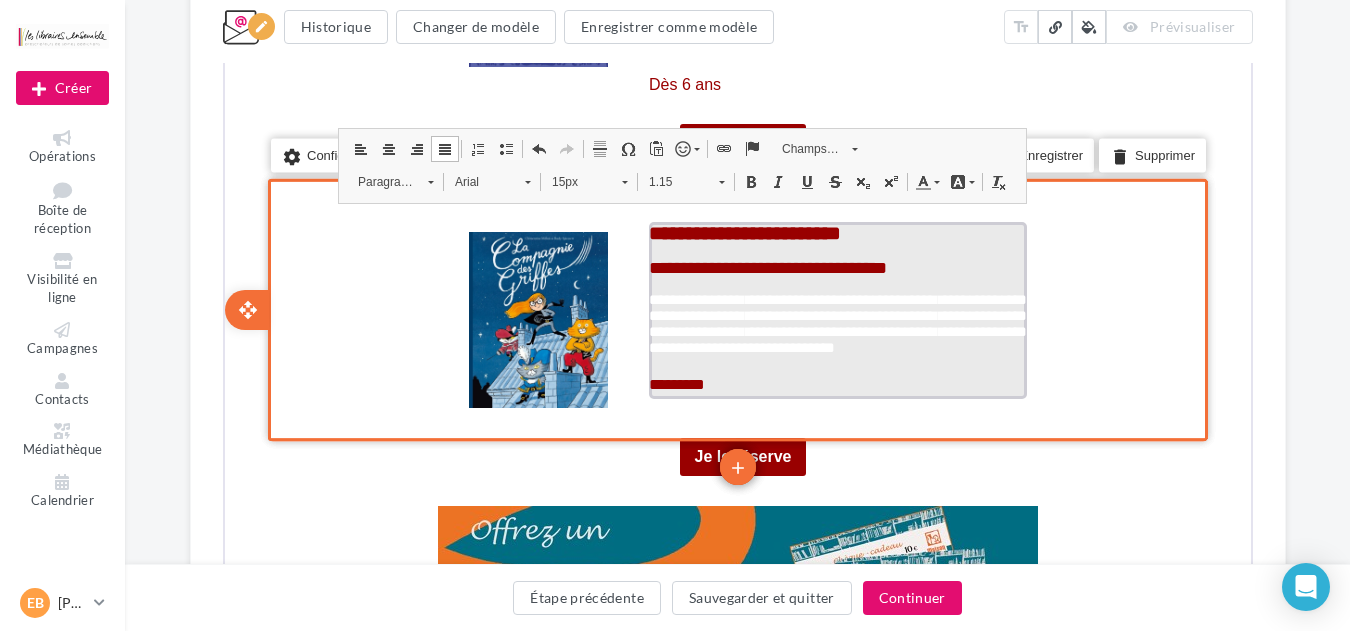 click on "15px" at bounding box center [574, 180] 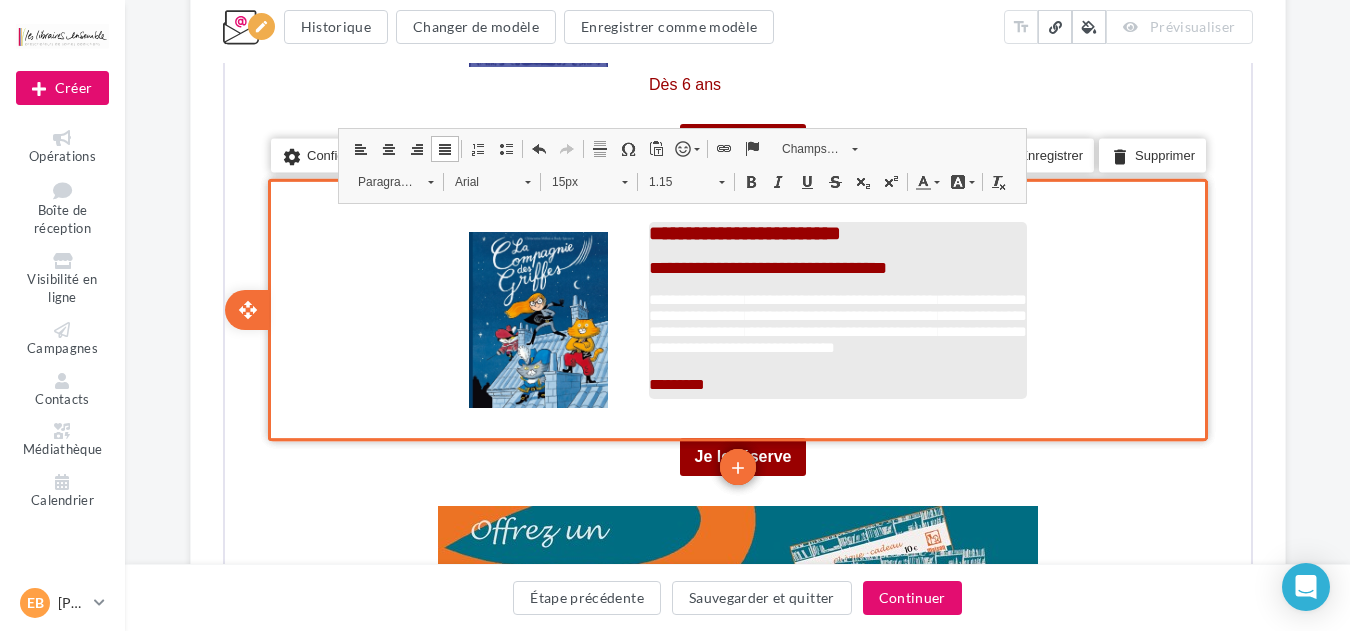 scroll, scrollTop: 136, scrollLeft: 0, axis: vertical 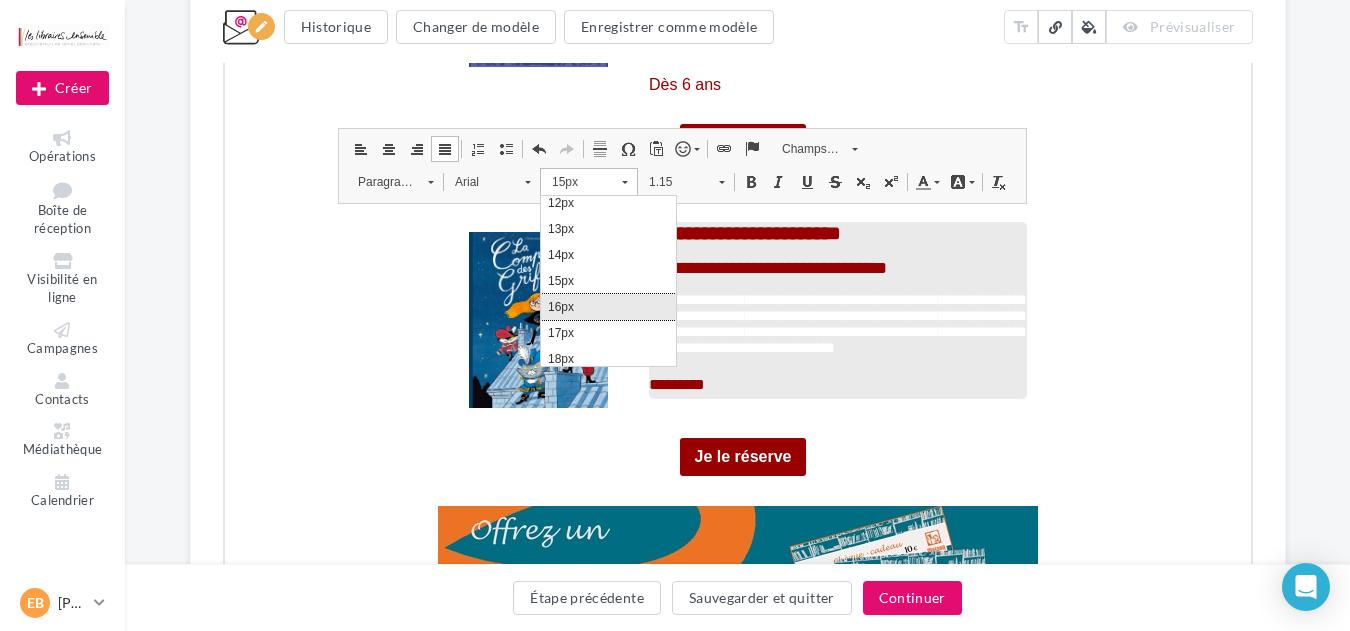 click on "16px" at bounding box center [607, 306] 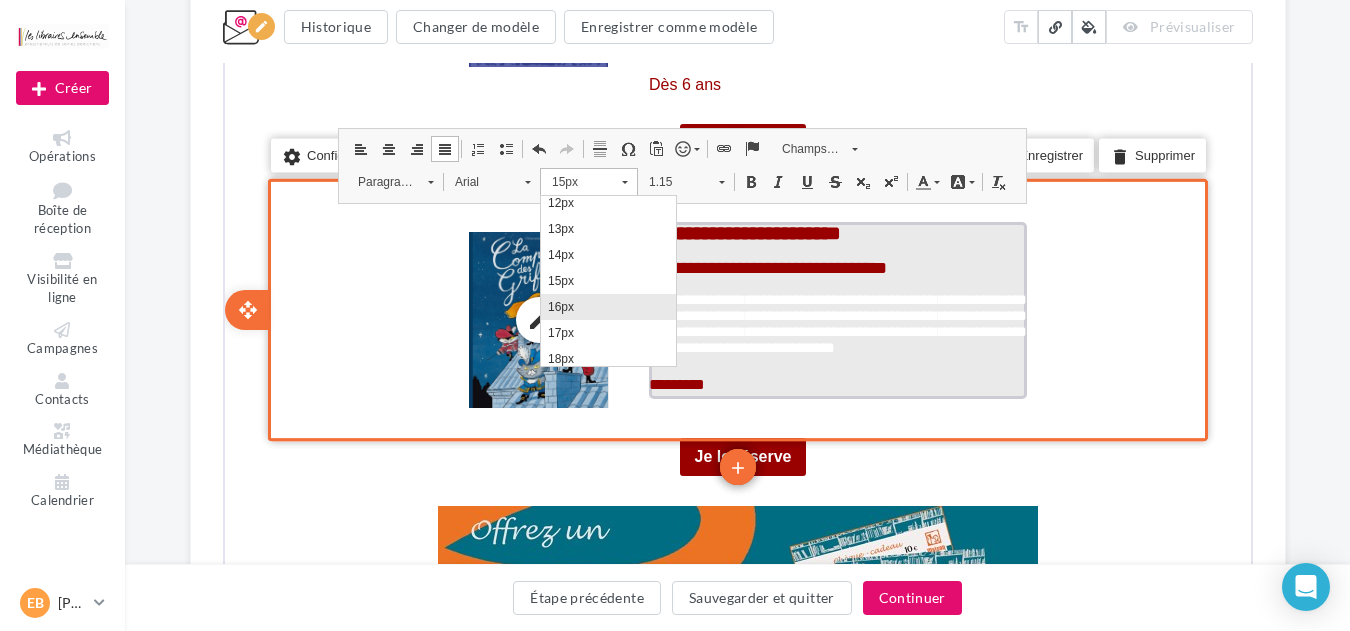 scroll, scrollTop: 0, scrollLeft: 0, axis: both 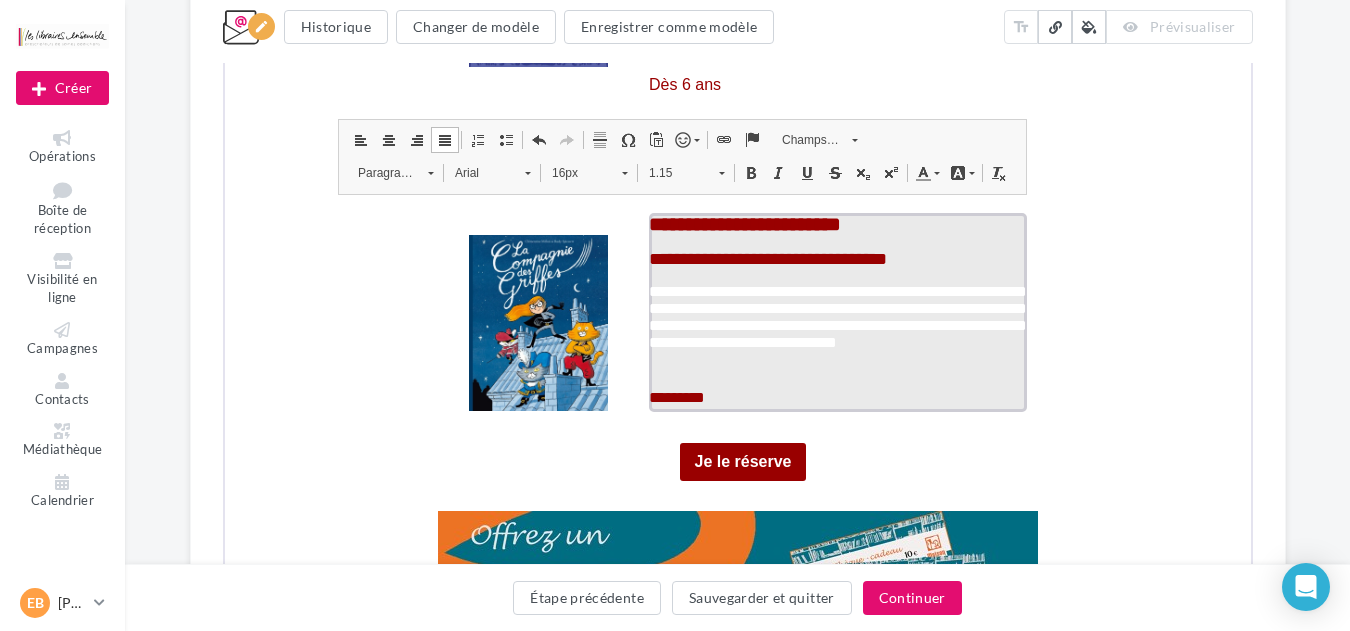 click on "Couleur du texte" at bounding box center (924, 171) 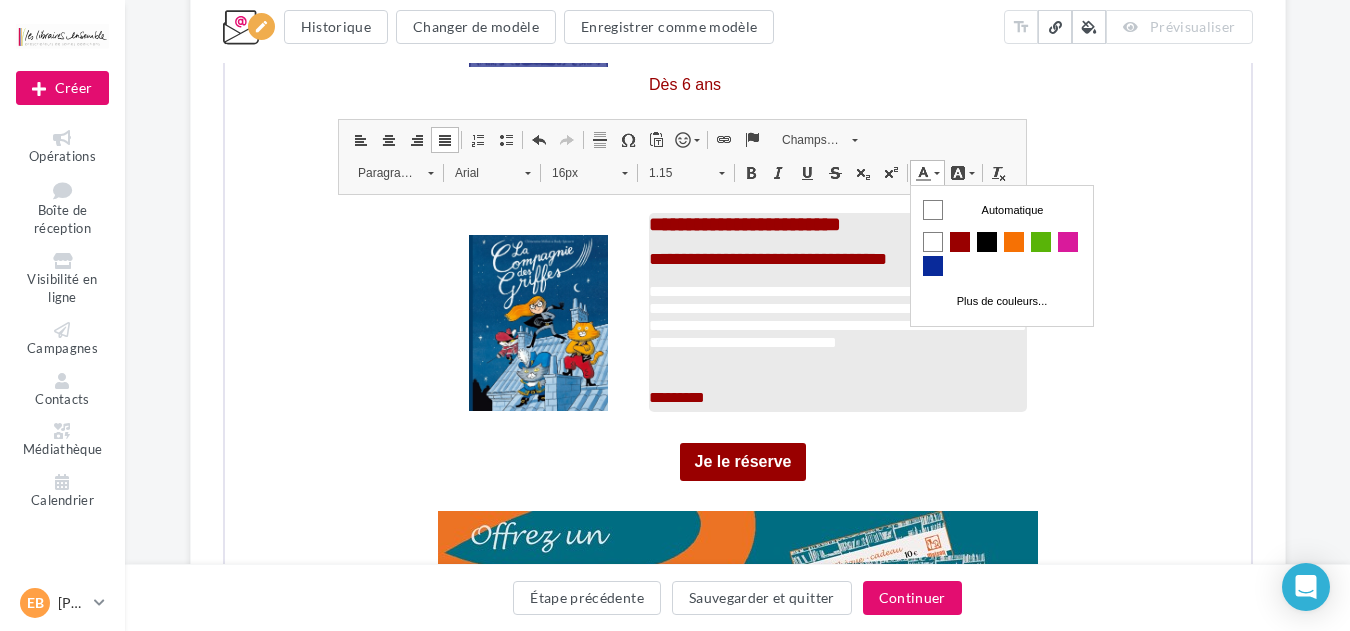 scroll, scrollTop: 0, scrollLeft: 0, axis: both 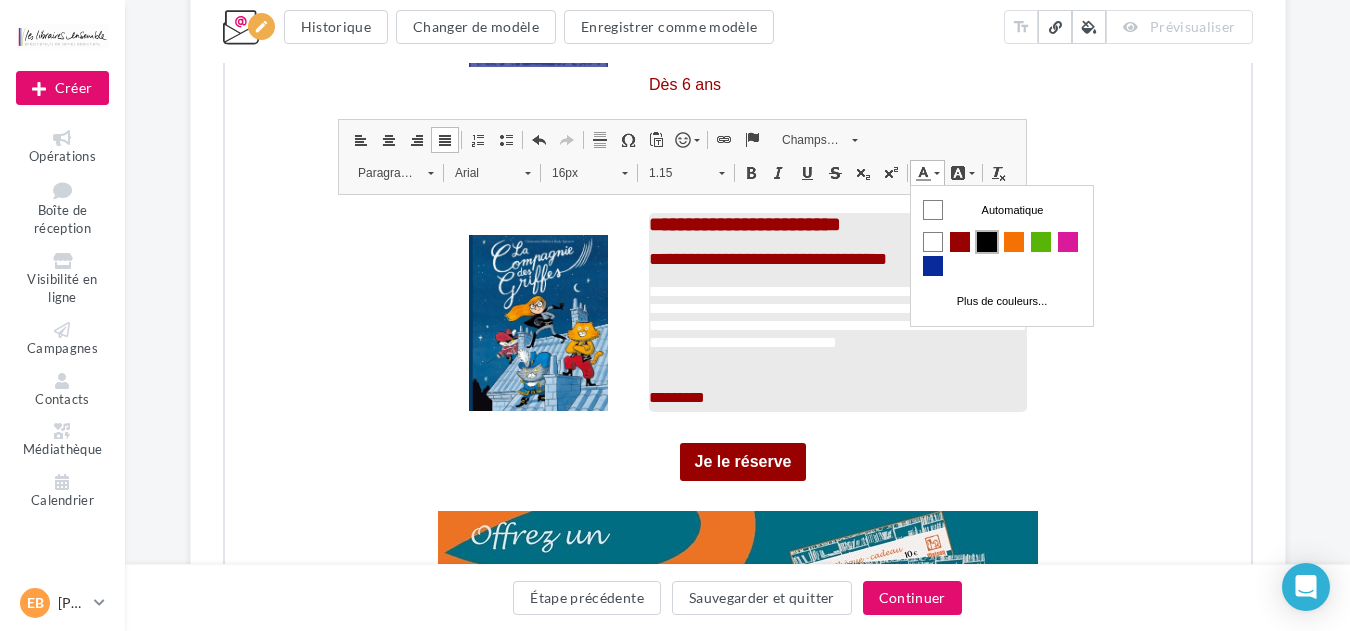 click at bounding box center (986, 242) 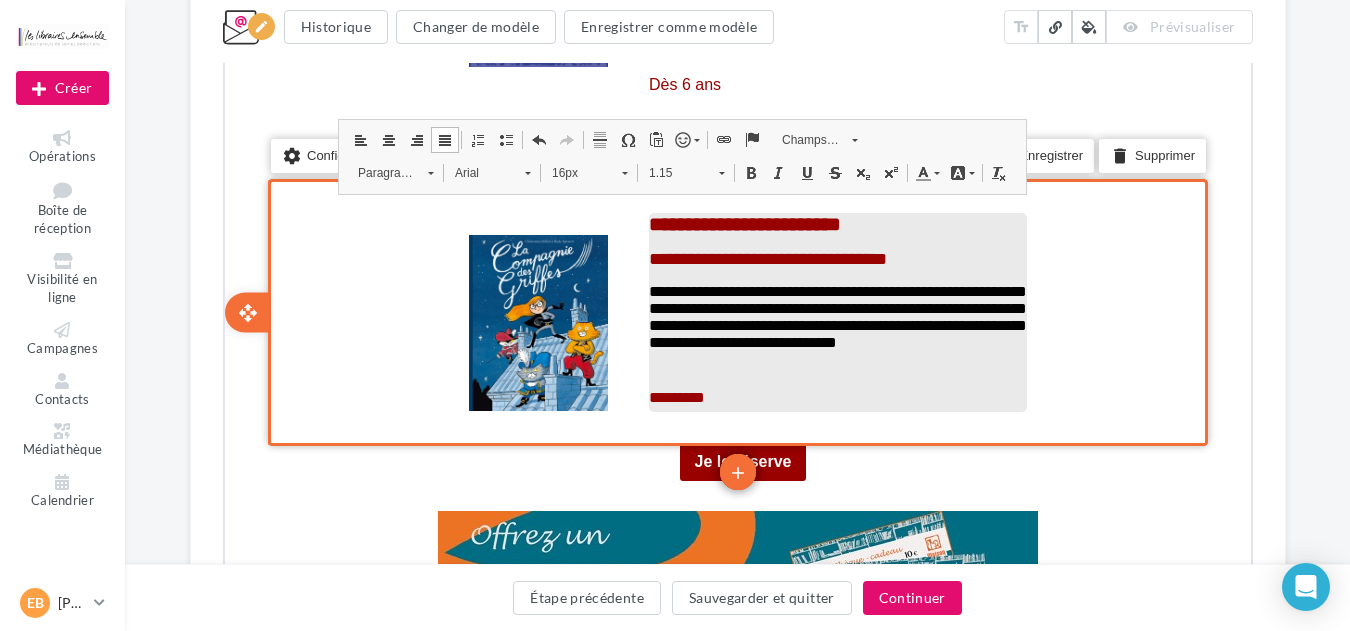 click on "**********" at bounding box center (738, -1300) 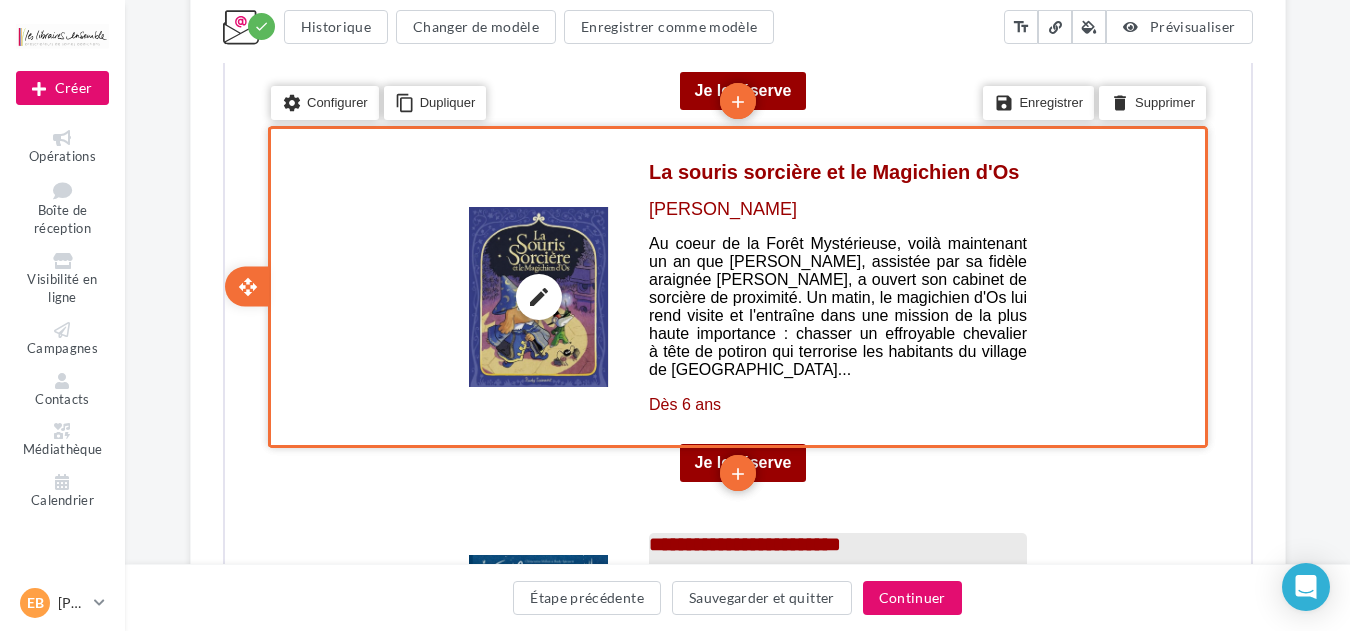 scroll, scrollTop: 3302, scrollLeft: 0, axis: vertical 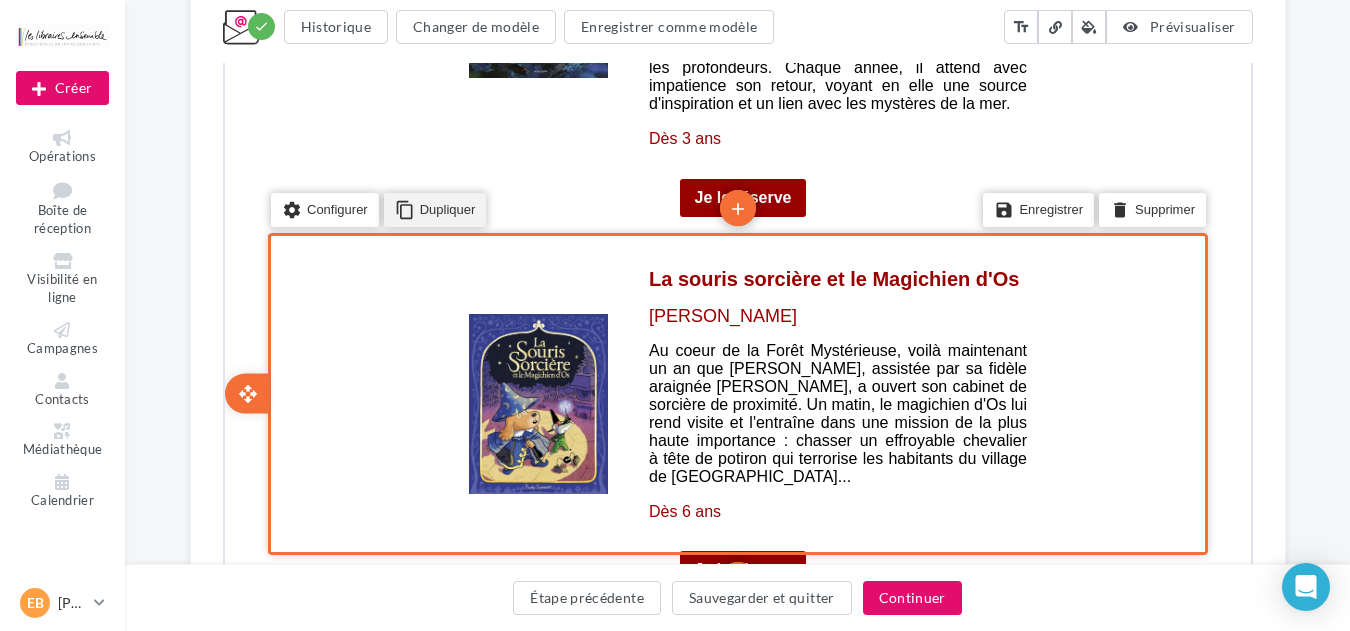 click on "content_copy Dupliquer" at bounding box center [432, 208] 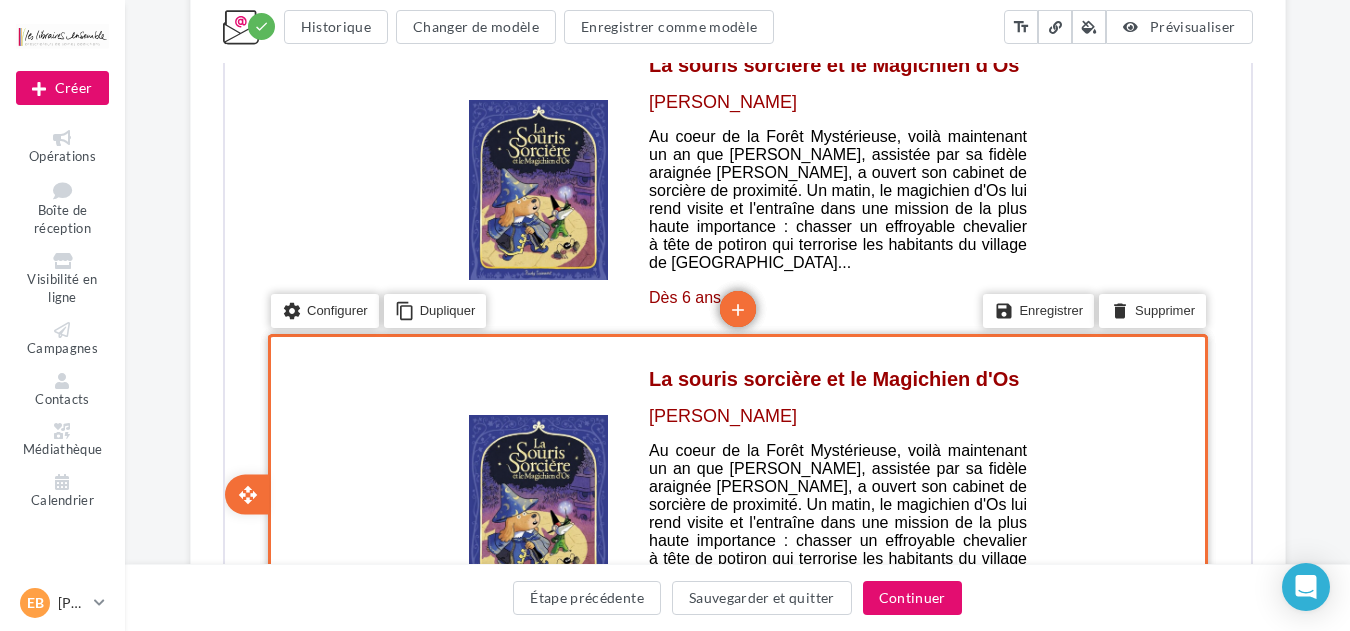 scroll, scrollTop: 3622, scrollLeft: 0, axis: vertical 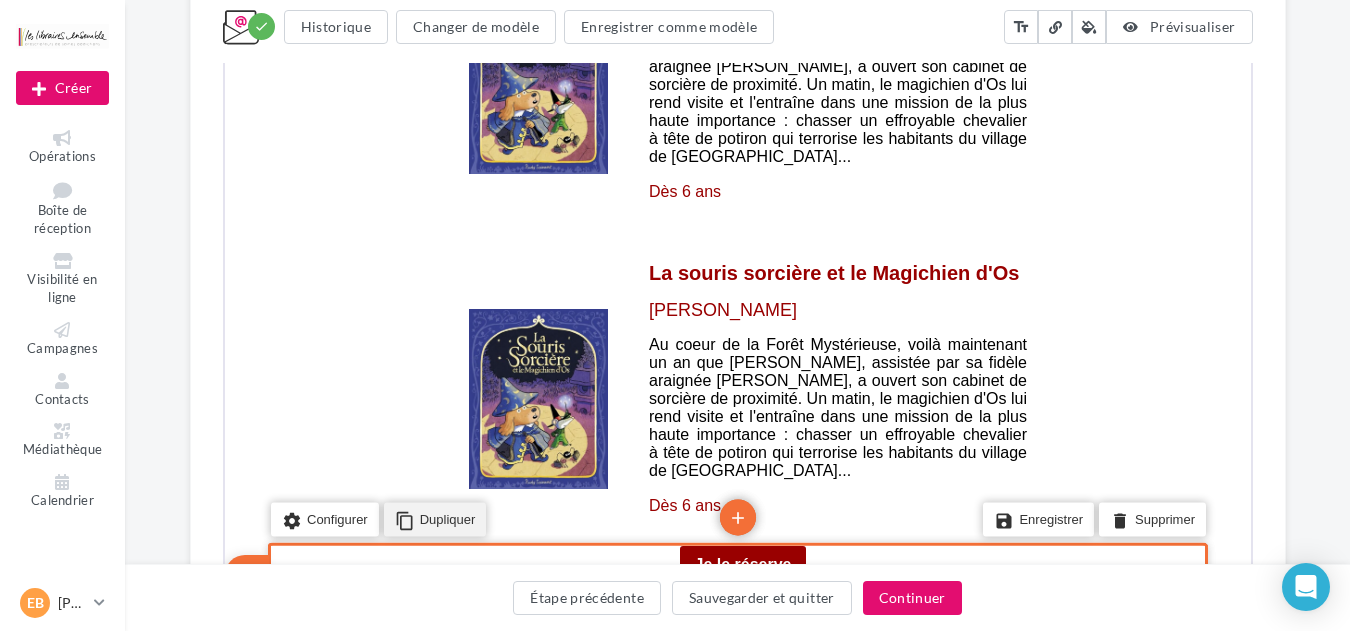 drag, startPoint x: 469, startPoint y: 505, endPoint x: 438, endPoint y: 504, distance: 31.016125 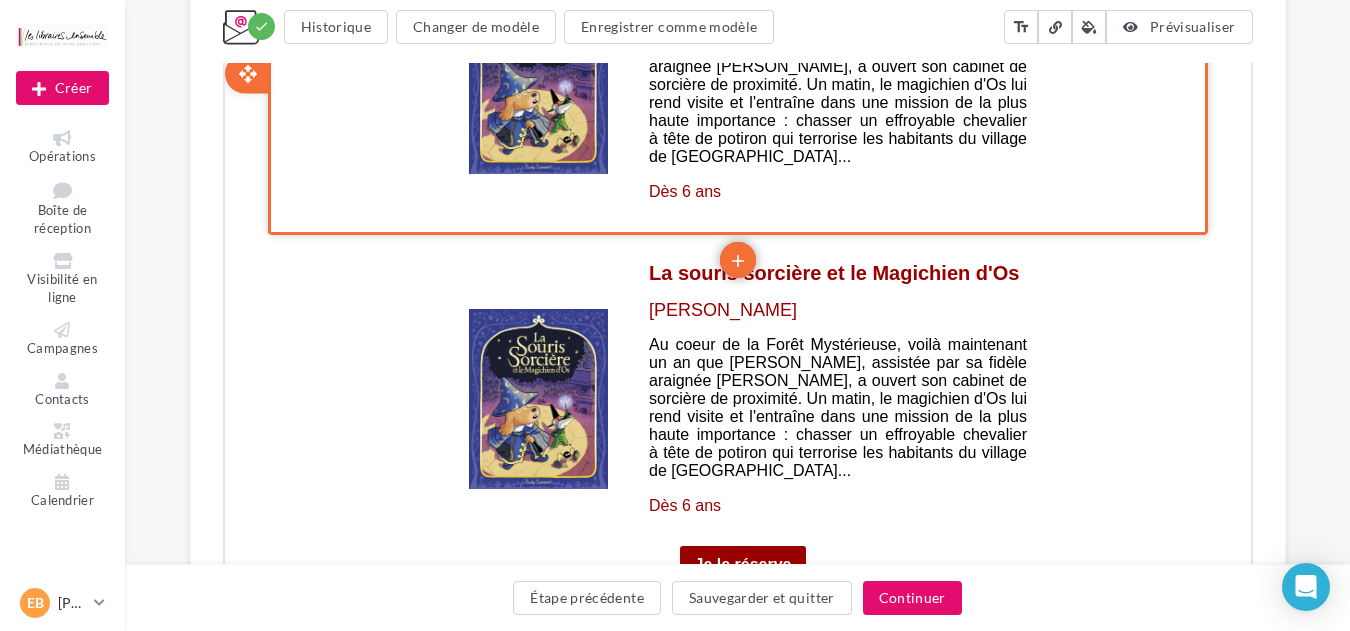 drag, startPoint x: 255, startPoint y: 547, endPoint x: 259, endPoint y: 160, distance: 387.02066 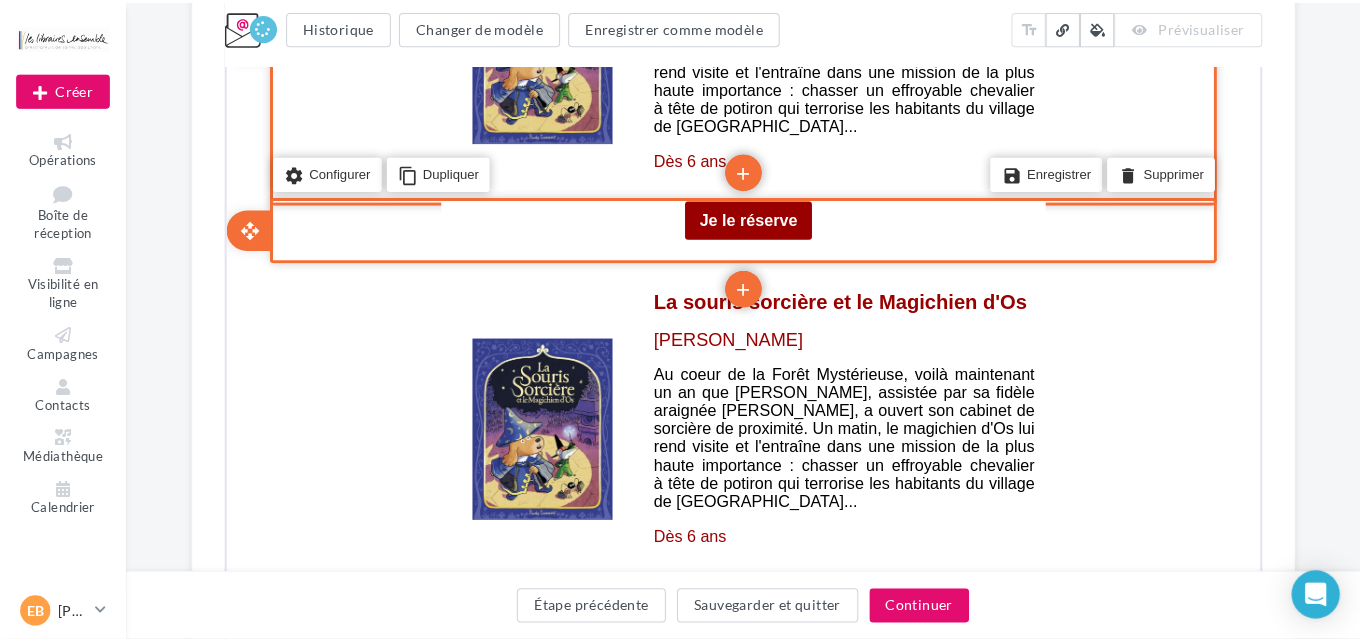 scroll, scrollTop: 3442, scrollLeft: 0, axis: vertical 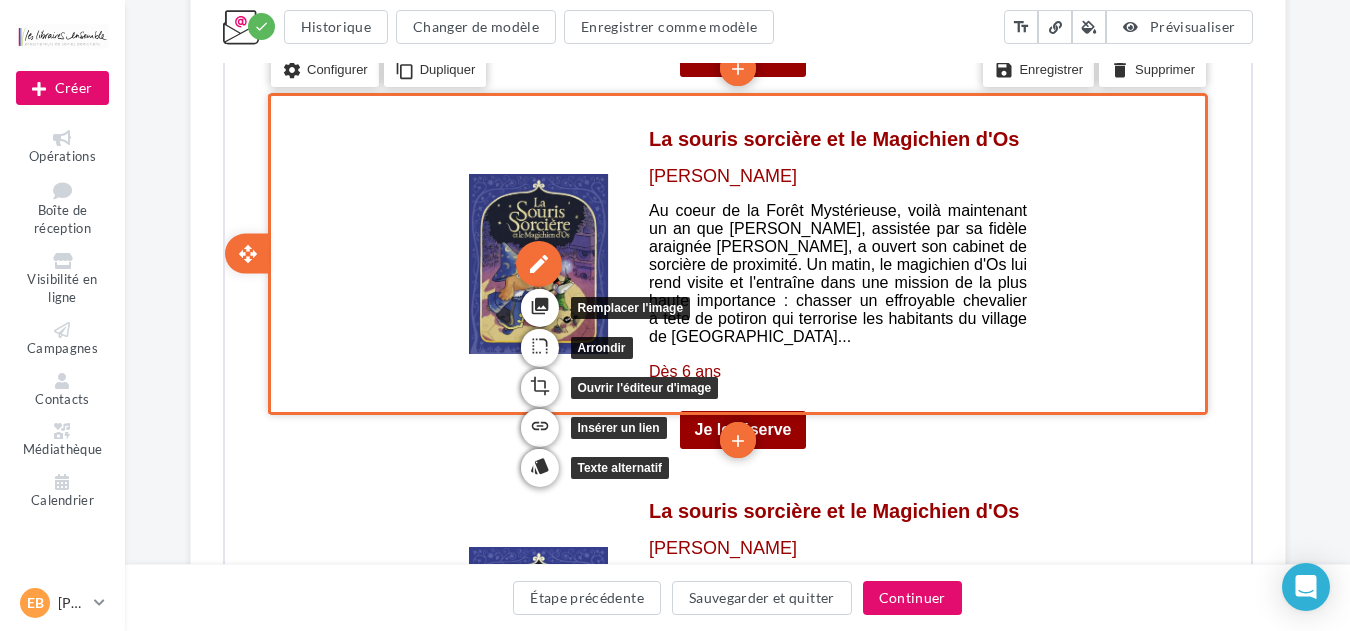 click on "edit" at bounding box center [536, 262] 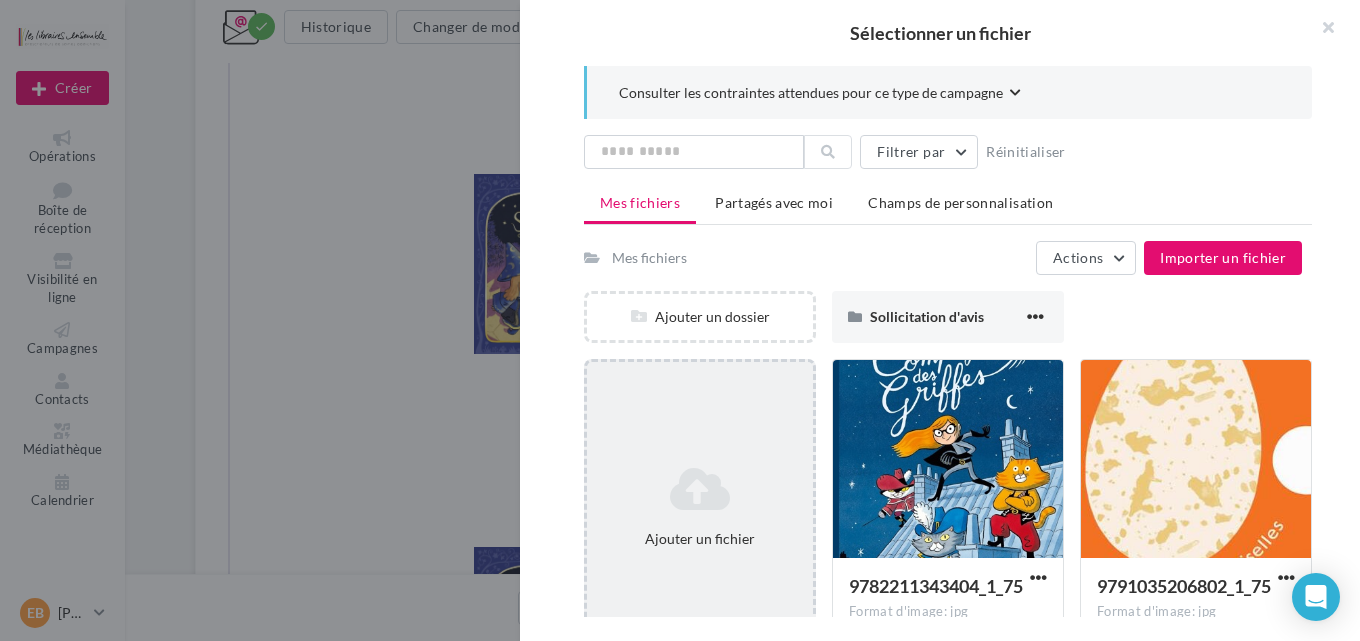 click on "Ajouter un fichier" at bounding box center (700, 507) 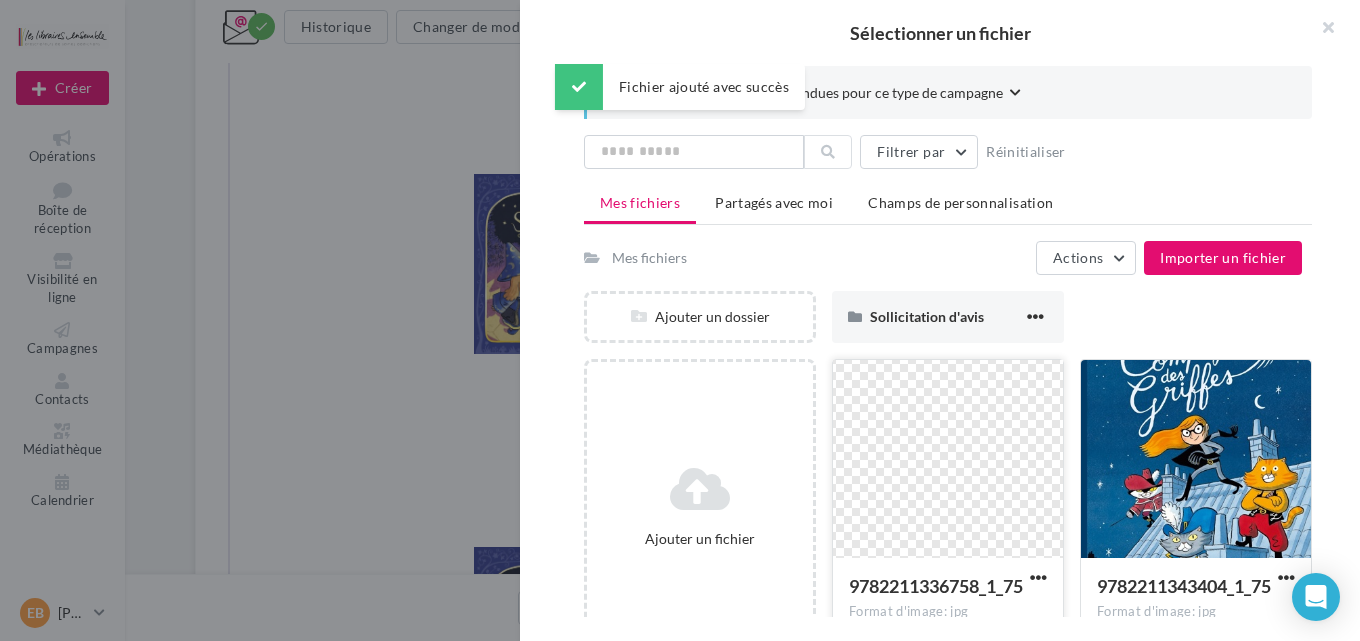 click at bounding box center (948, 460) 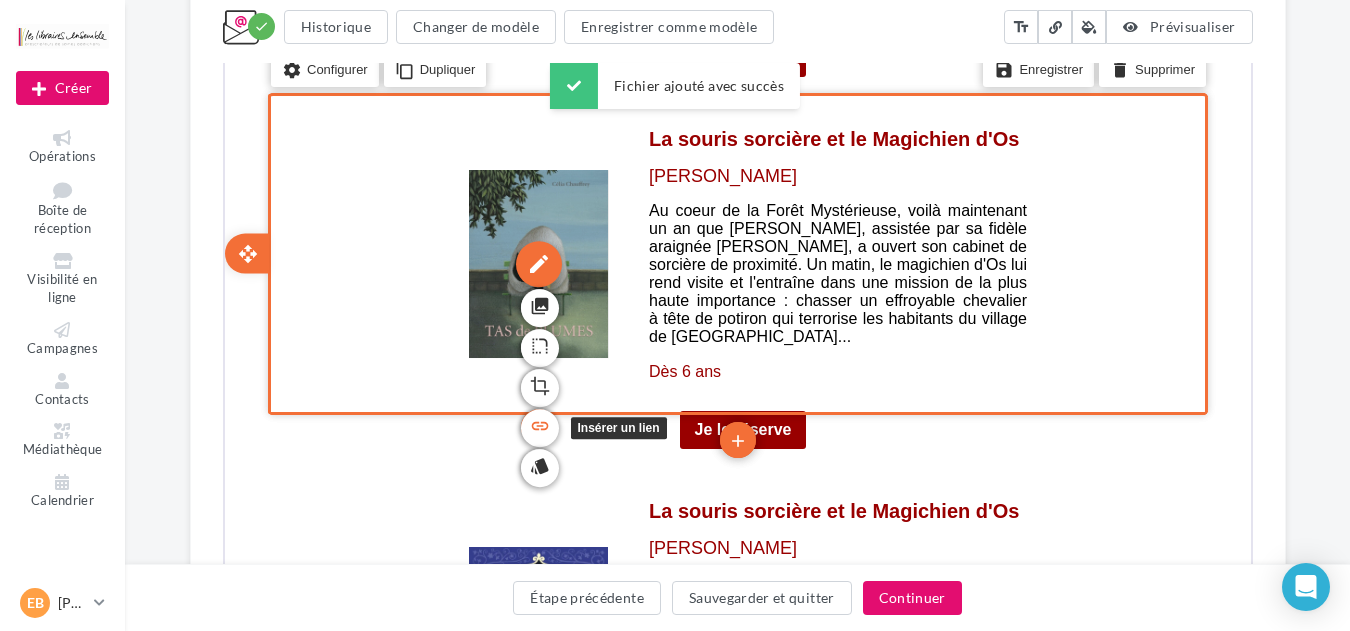 click on "link" at bounding box center [537, 424] 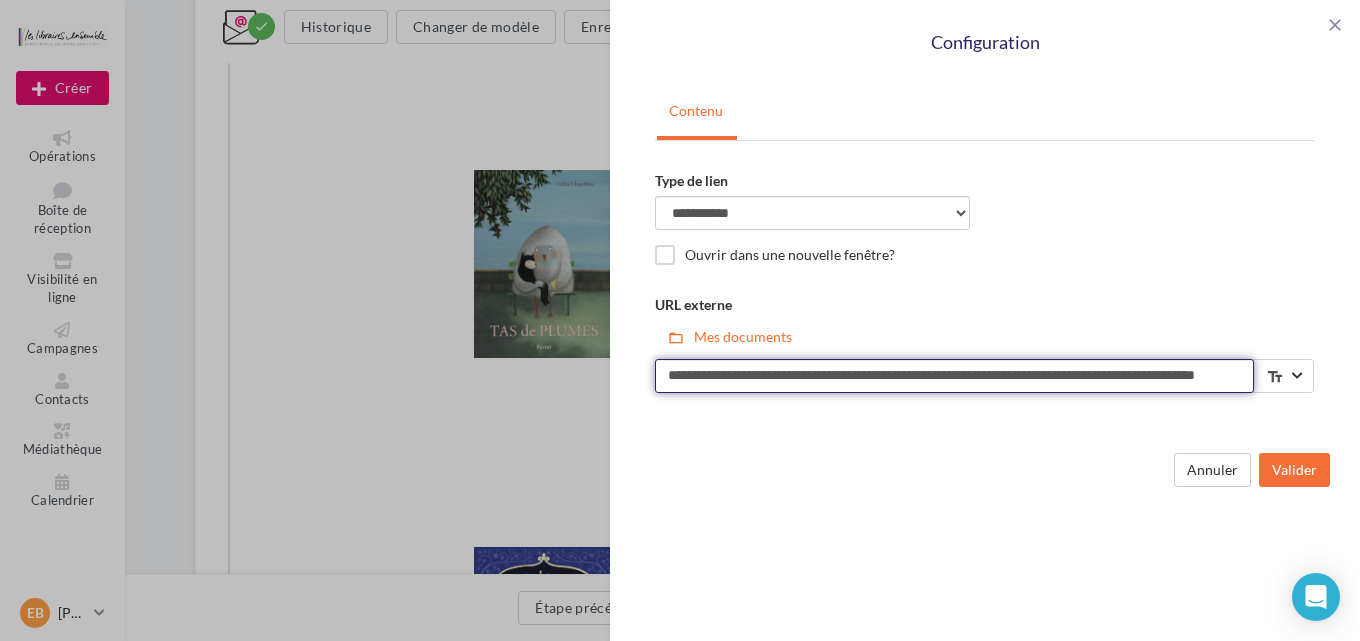 click on "**********" at bounding box center (954, 376) 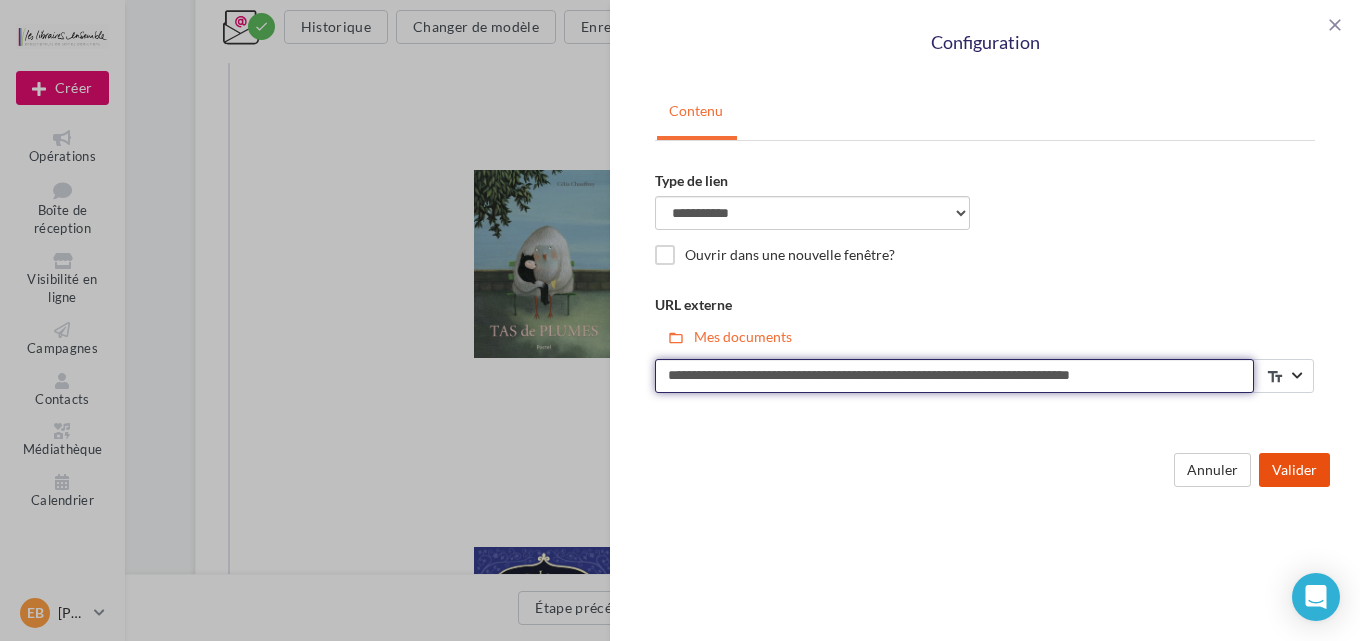 type on "**********" 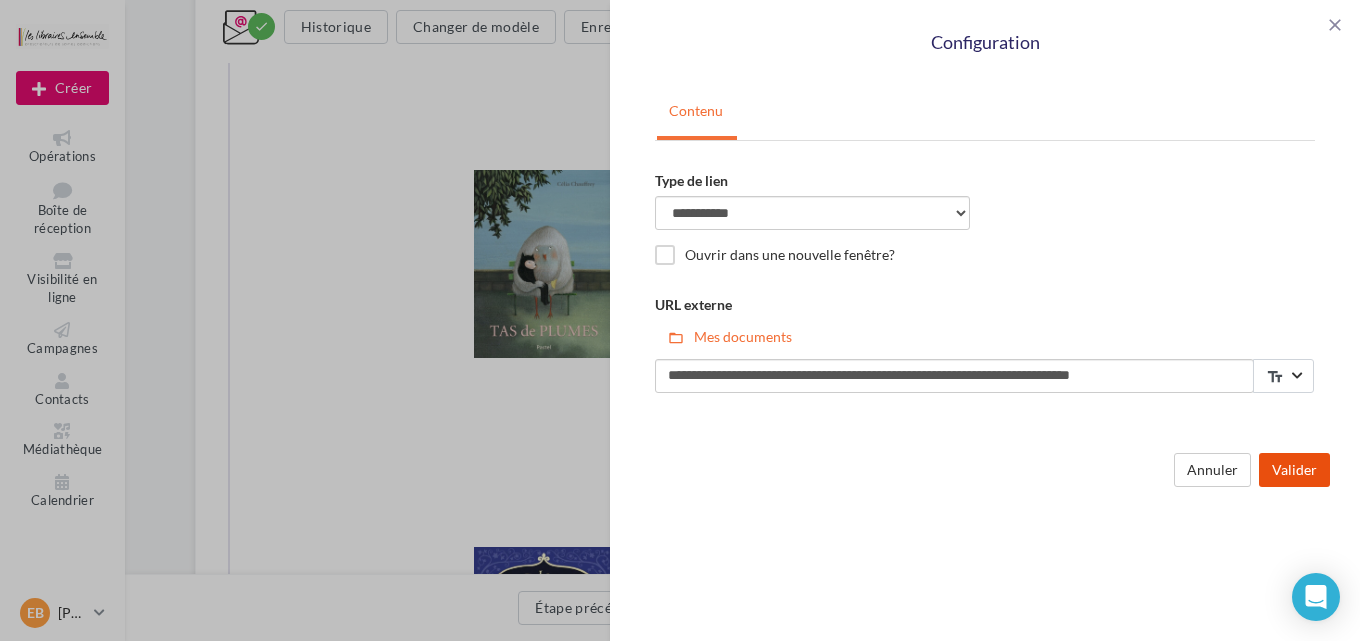 click on "Valider" at bounding box center (1294, 470) 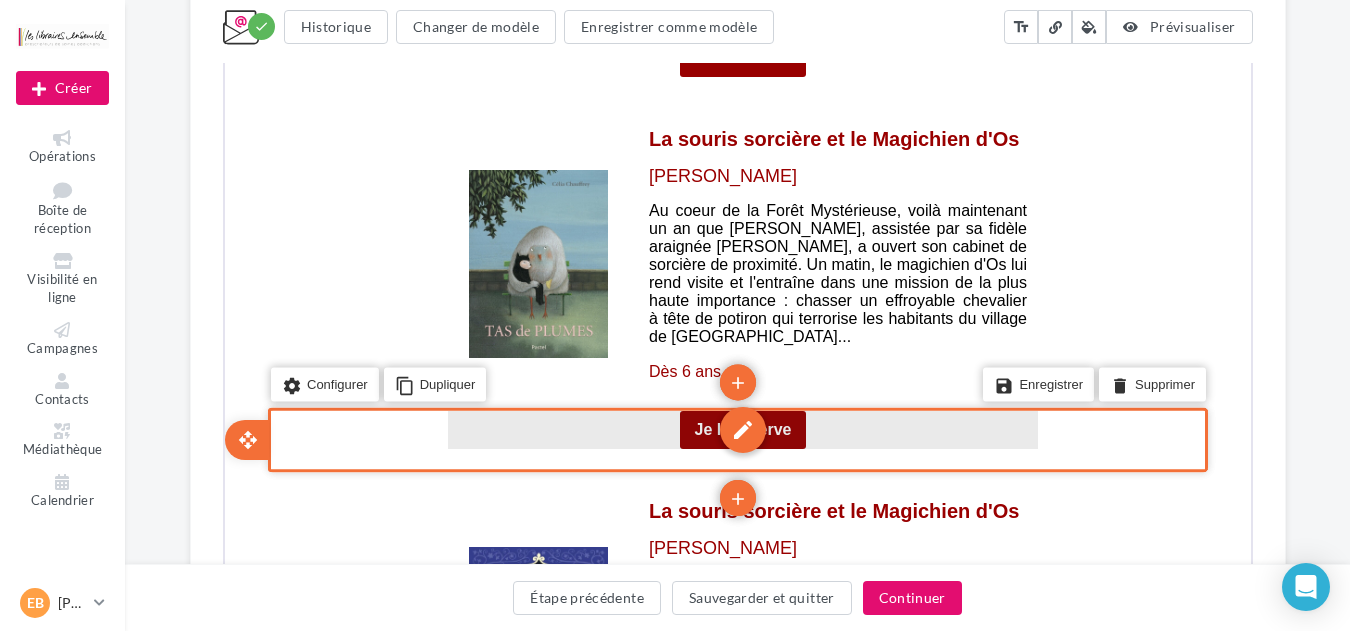 click on "edit" at bounding box center (740, 428) 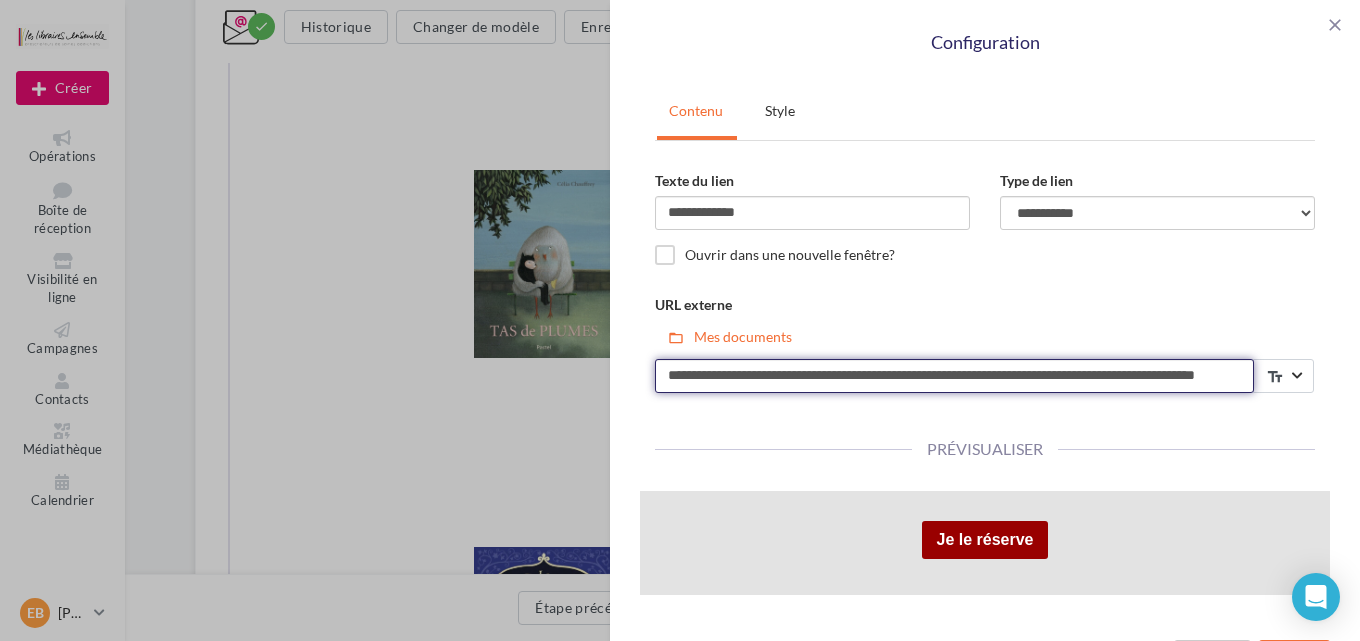 click on "**********" at bounding box center (954, 376) 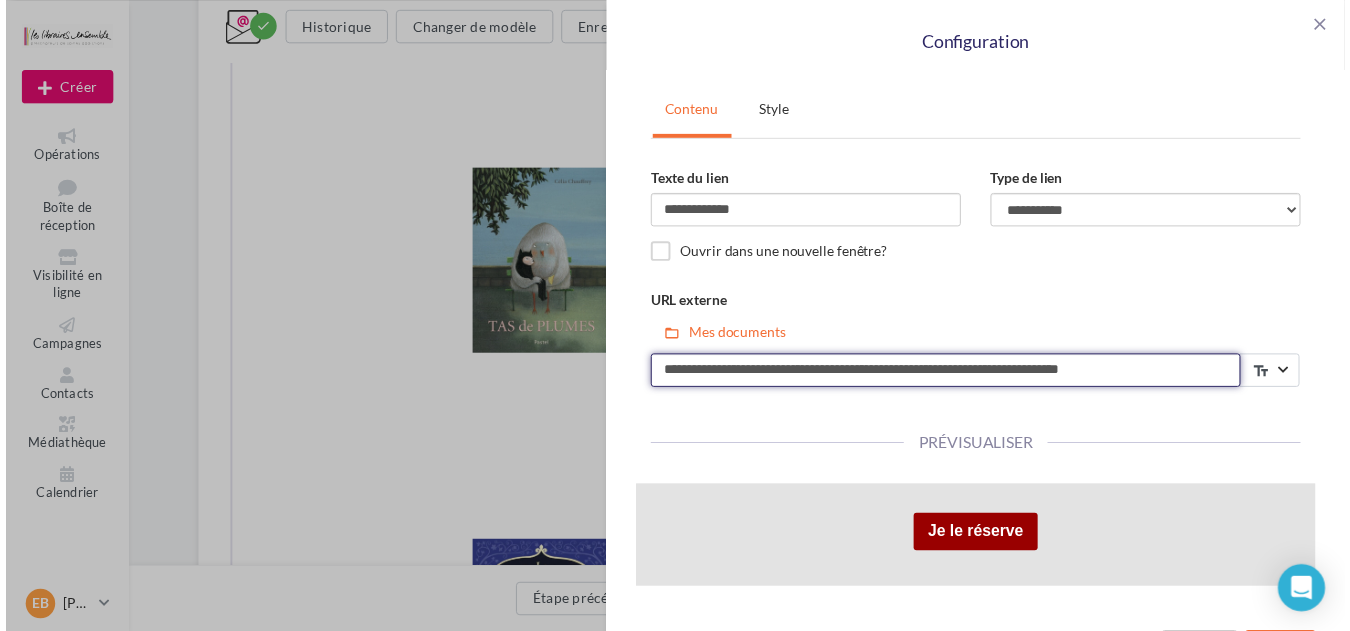 scroll, scrollTop: 59, scrollLeft: 0, axis: vertical 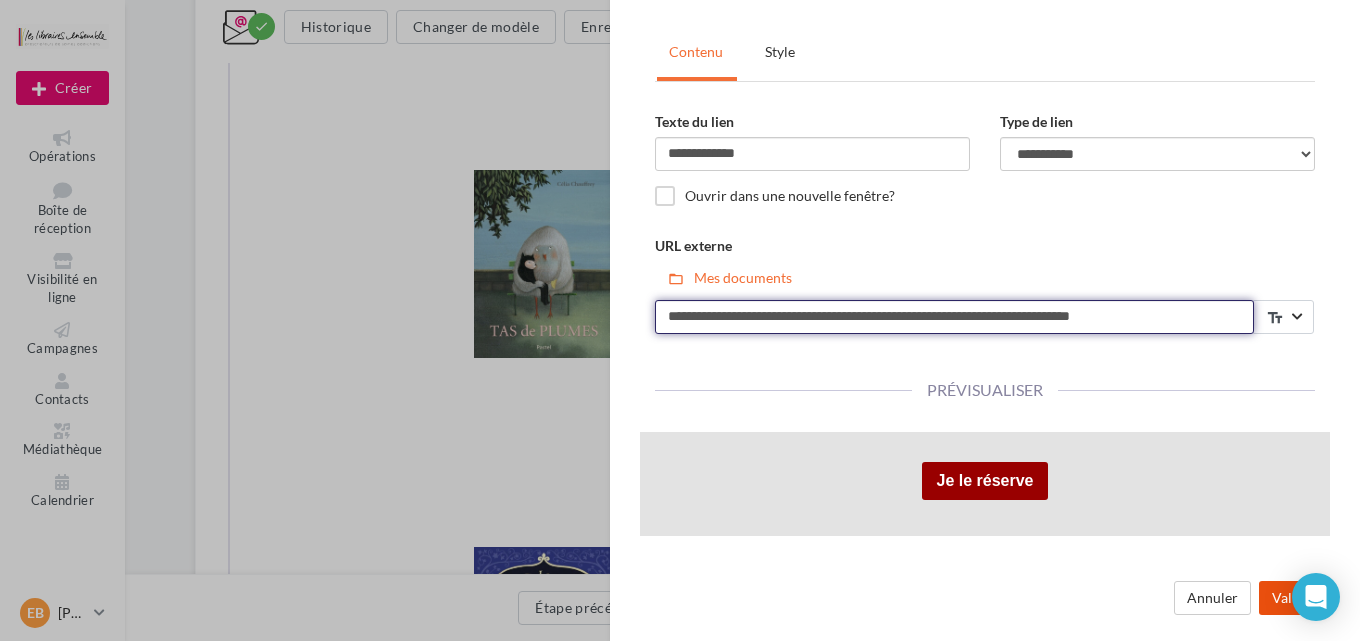 type on "**********" 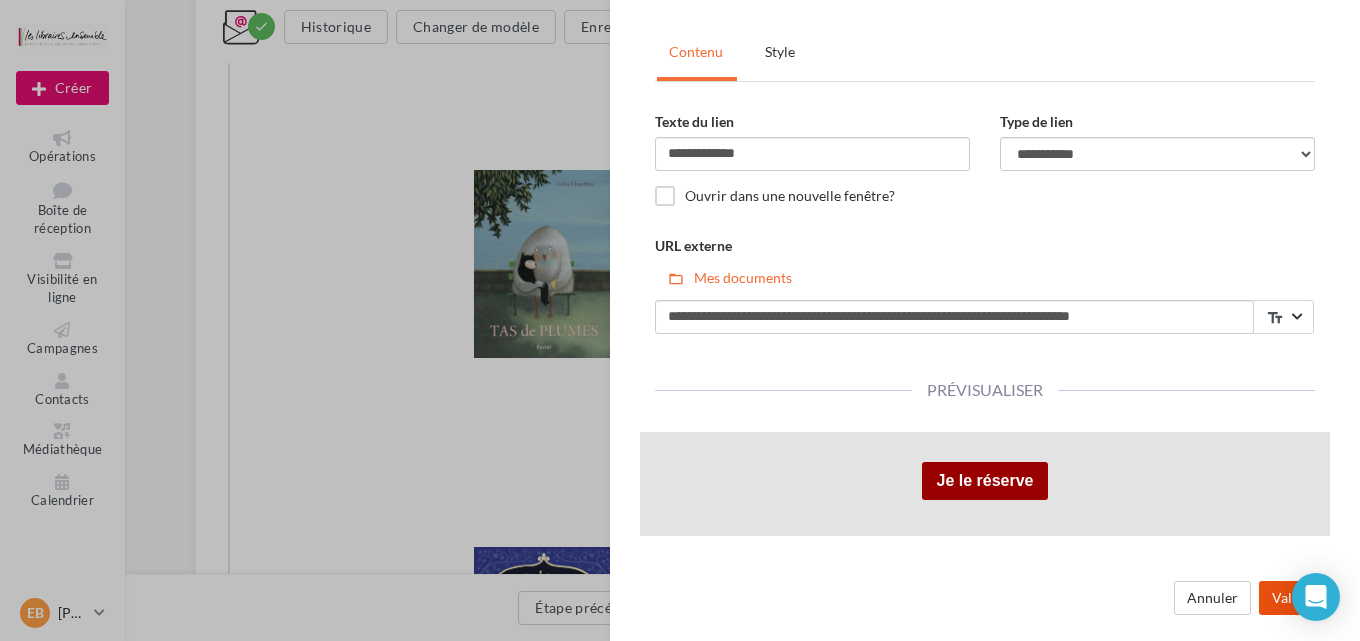 click on "Valider" at bounding box center (1294, 598) 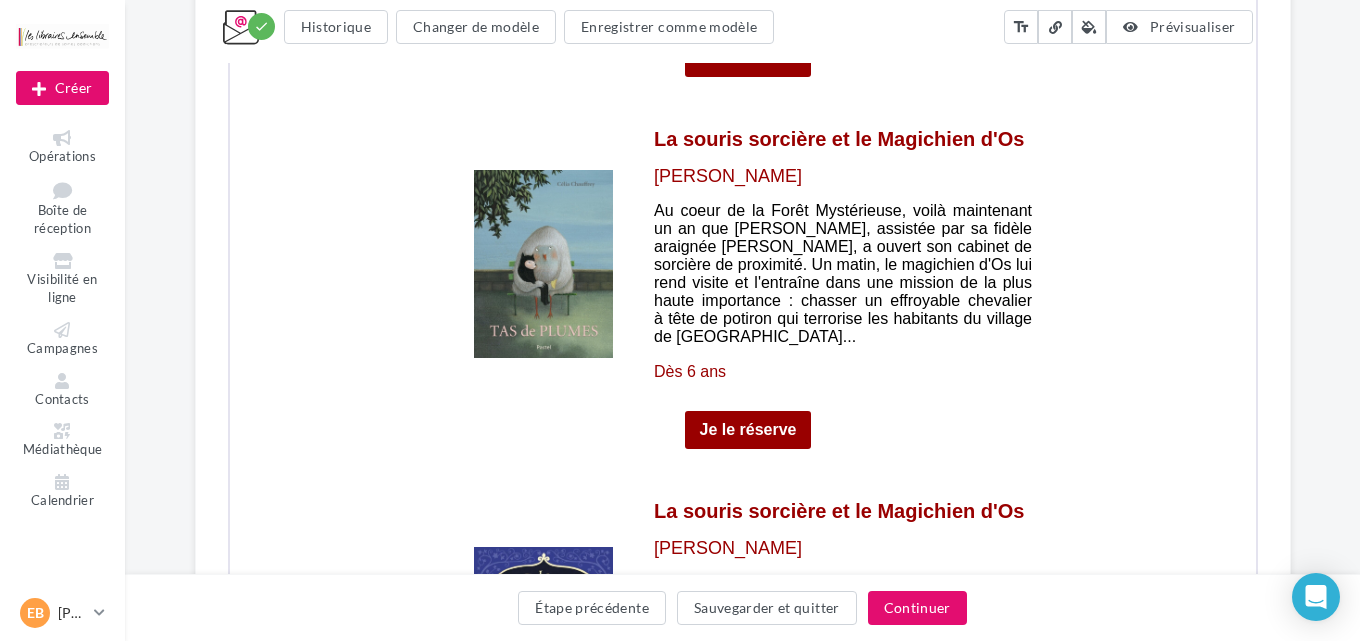 click on "**********" at bounding box center [680, 320] 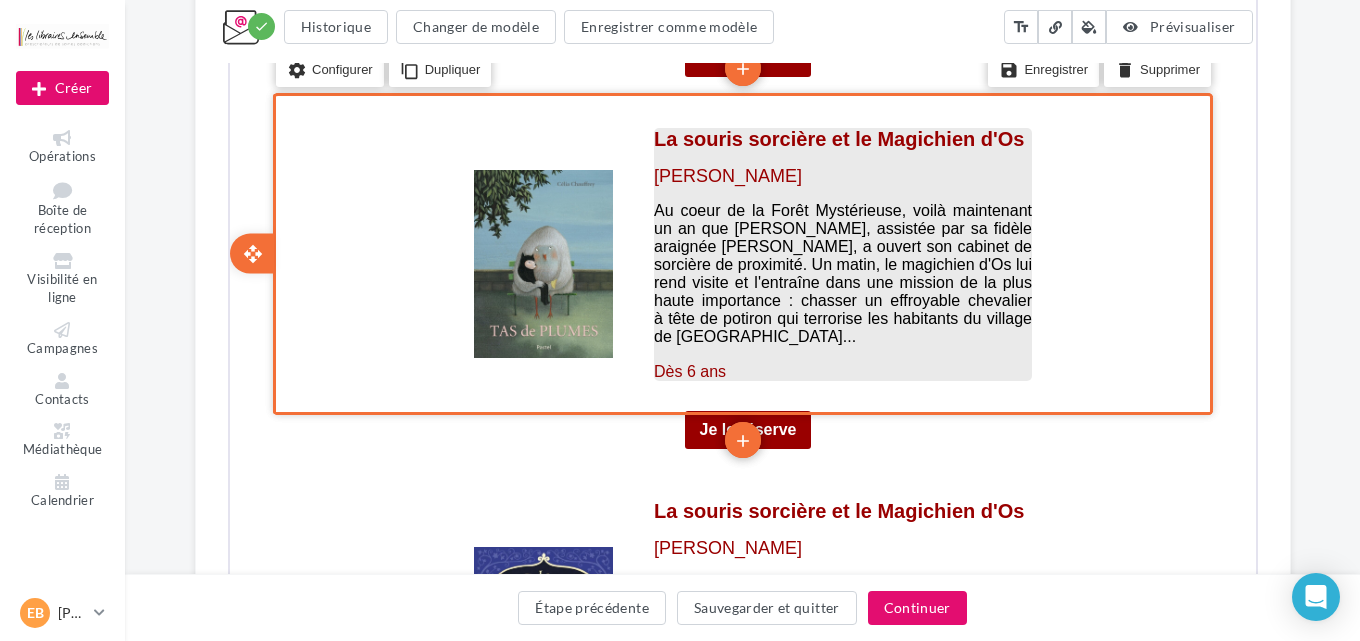 click on "La souris sorcière et le Magichien d'Os" at bounding box center [836, 137] 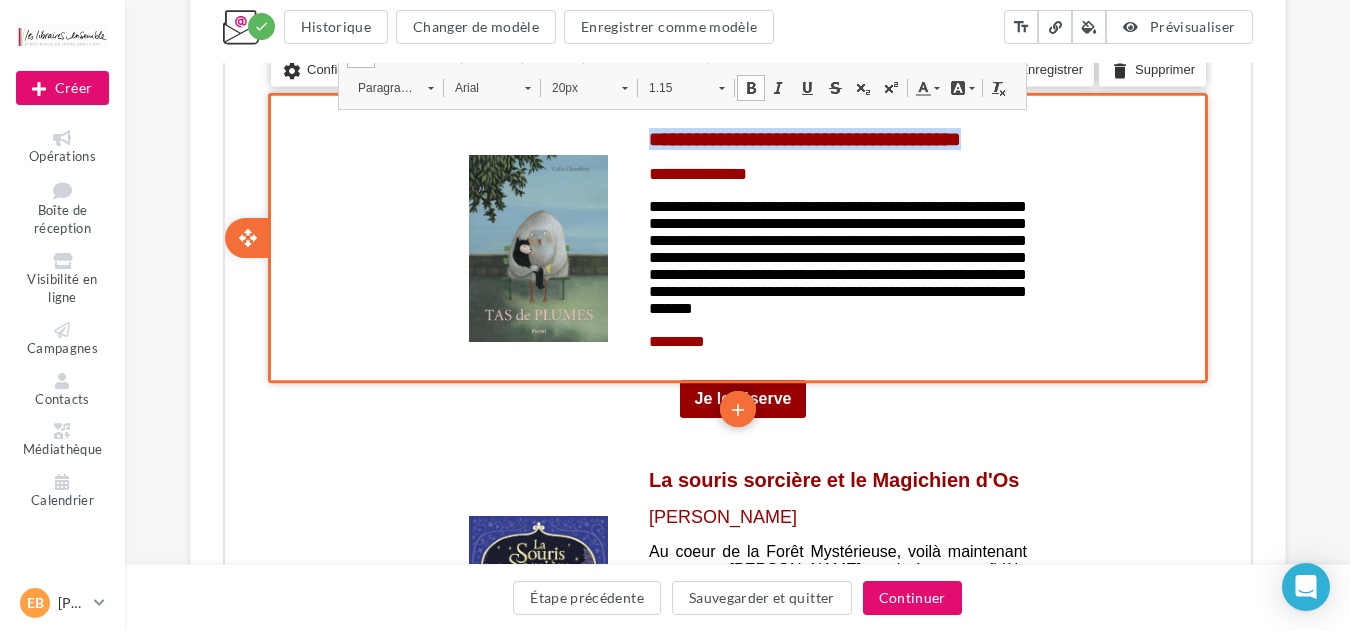 drag, startPoint x: 1017, startPoint y: 122, endPoint x: 634, endPoint y: 122, distance: 383 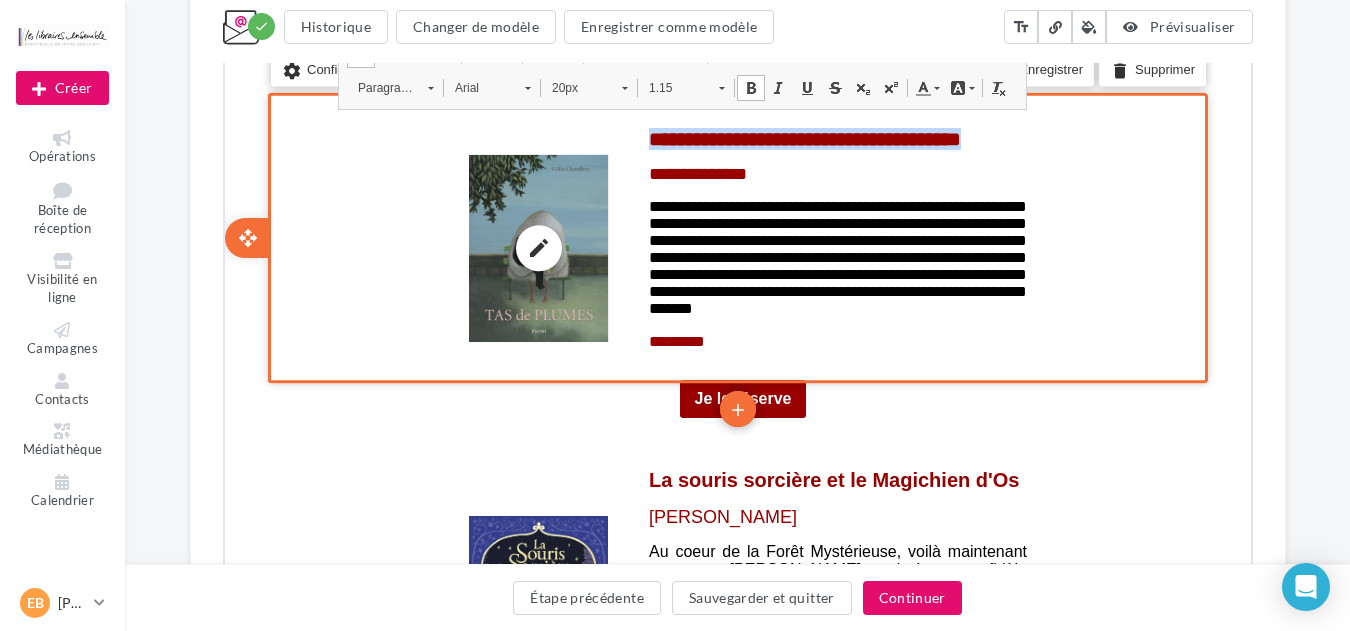 type 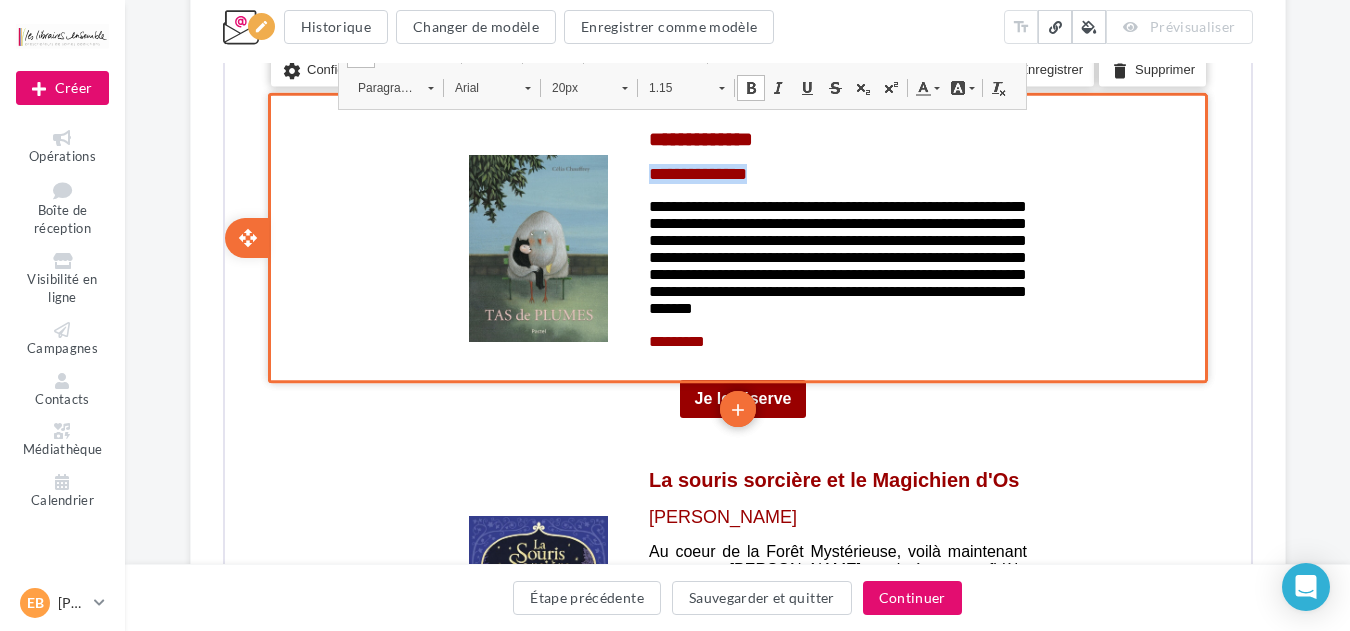 drag, startPoint x: 793, startPoint y: 152, endPoint x: 643, endPoint y: 152, distance: 150 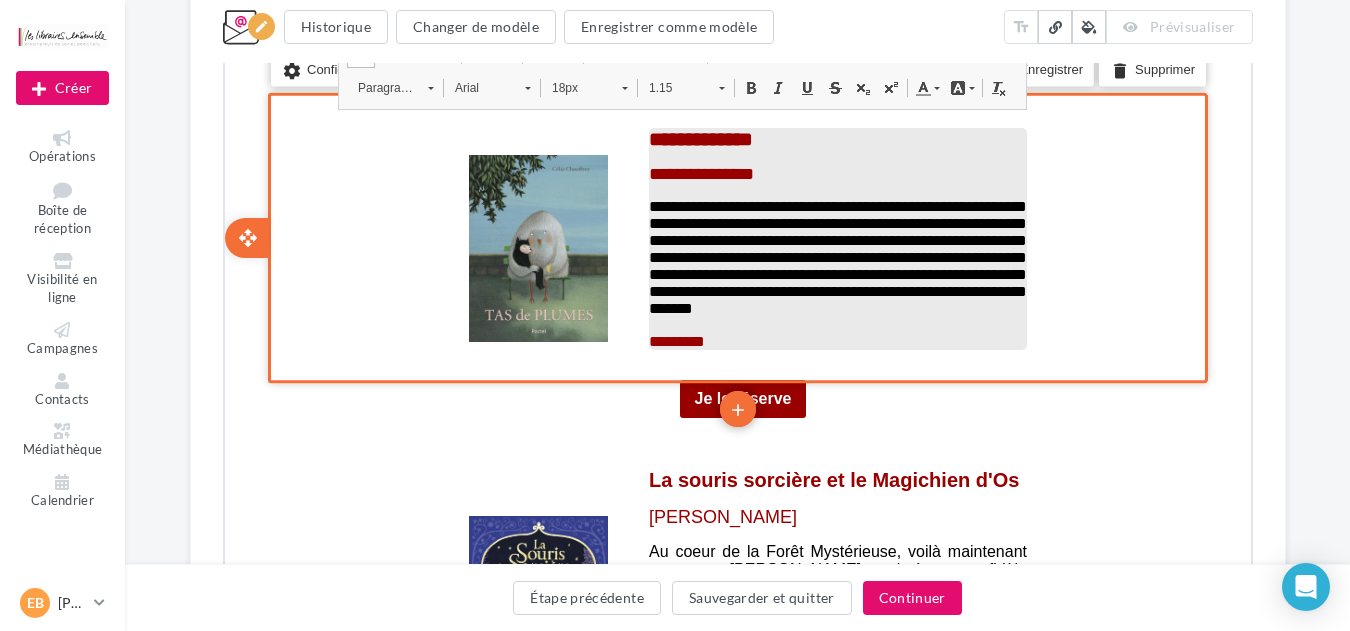 click on "**********" at bounding box center (835, 255) 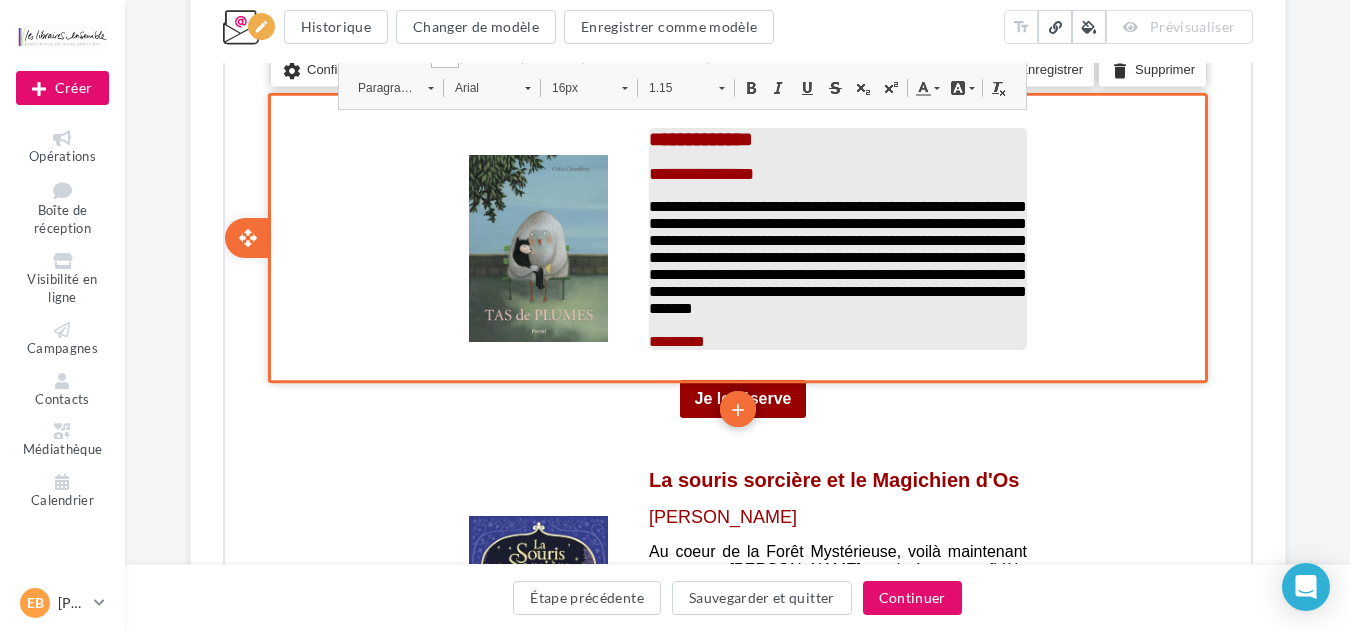 click on "**********" at bounding box center (835, 172) 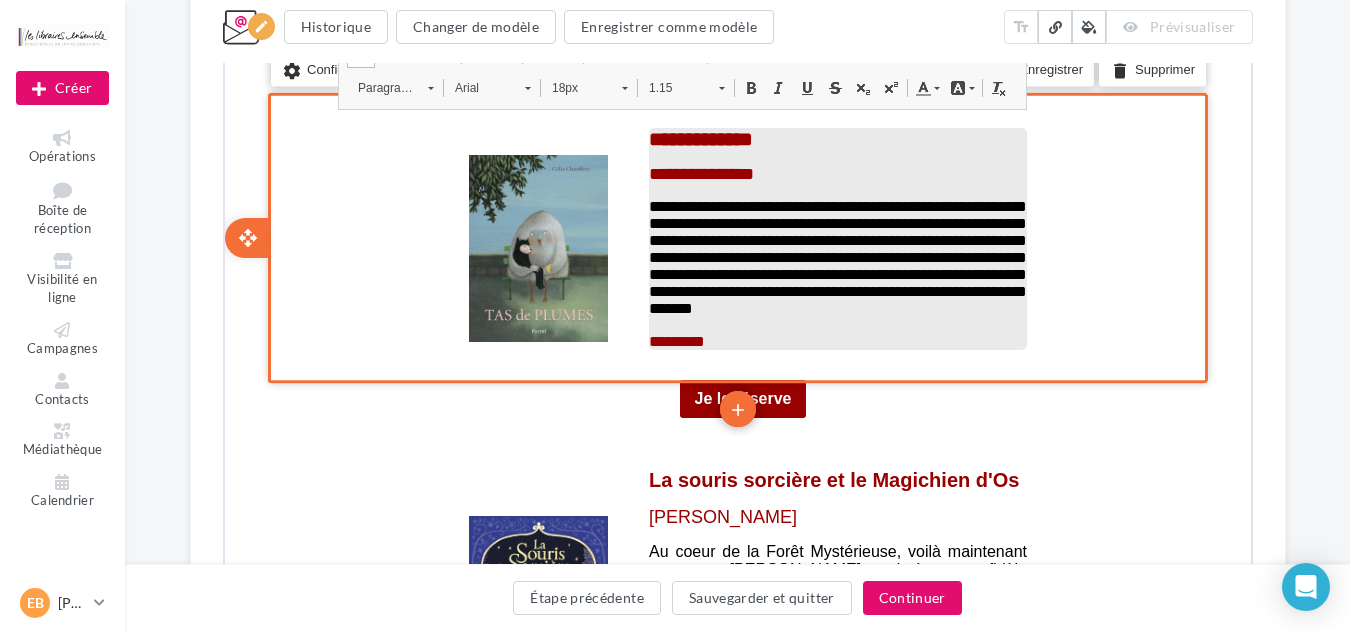 click at bounding box center [835, 189] 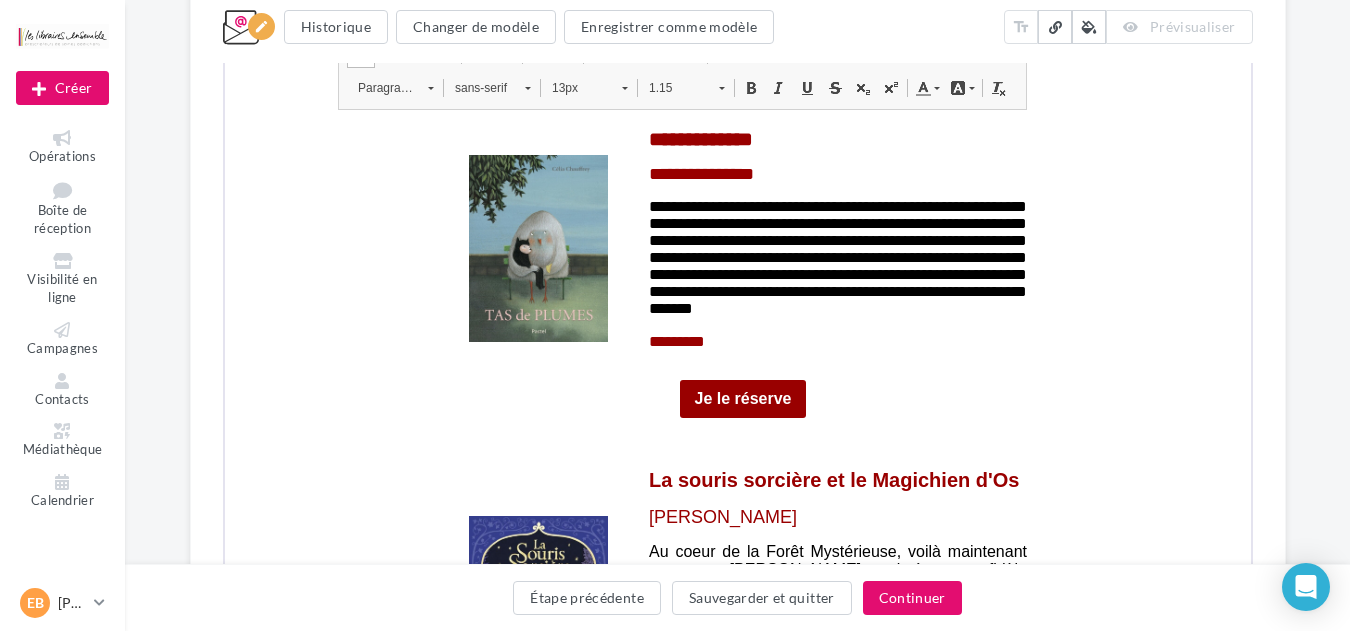 click on "**********" at bounding box center [737, -821] 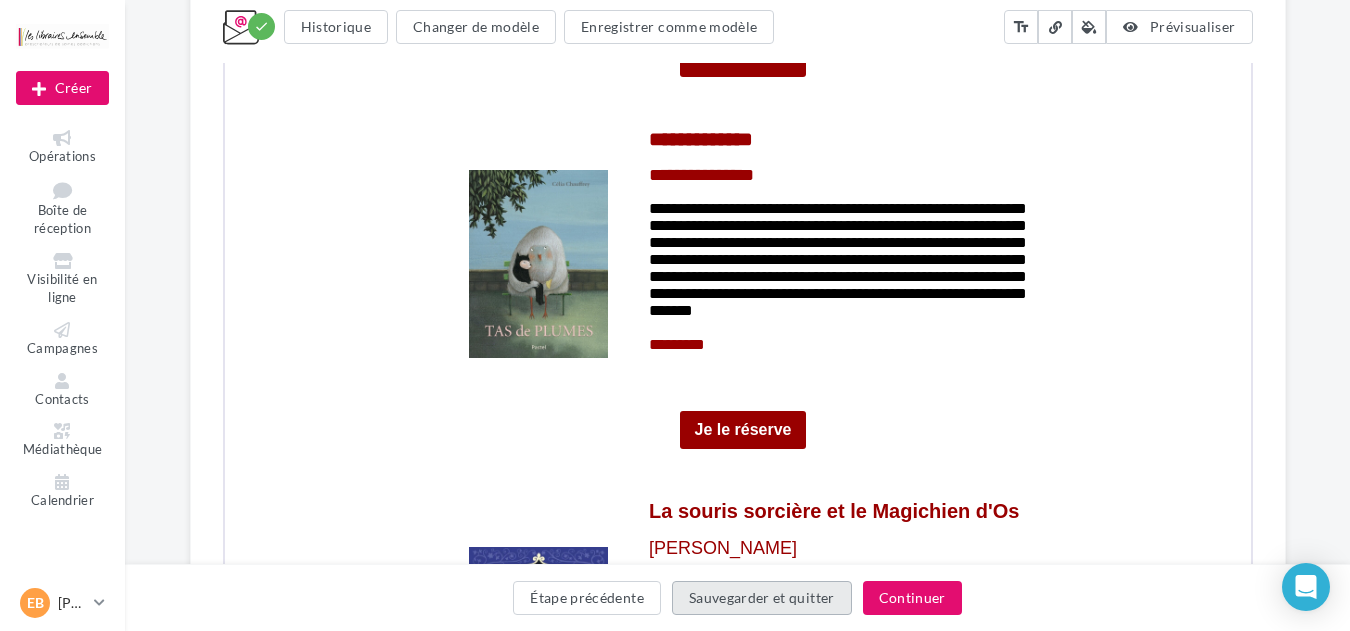 click on "Sauvegarder et quitter" at bounding box center (762, 598) 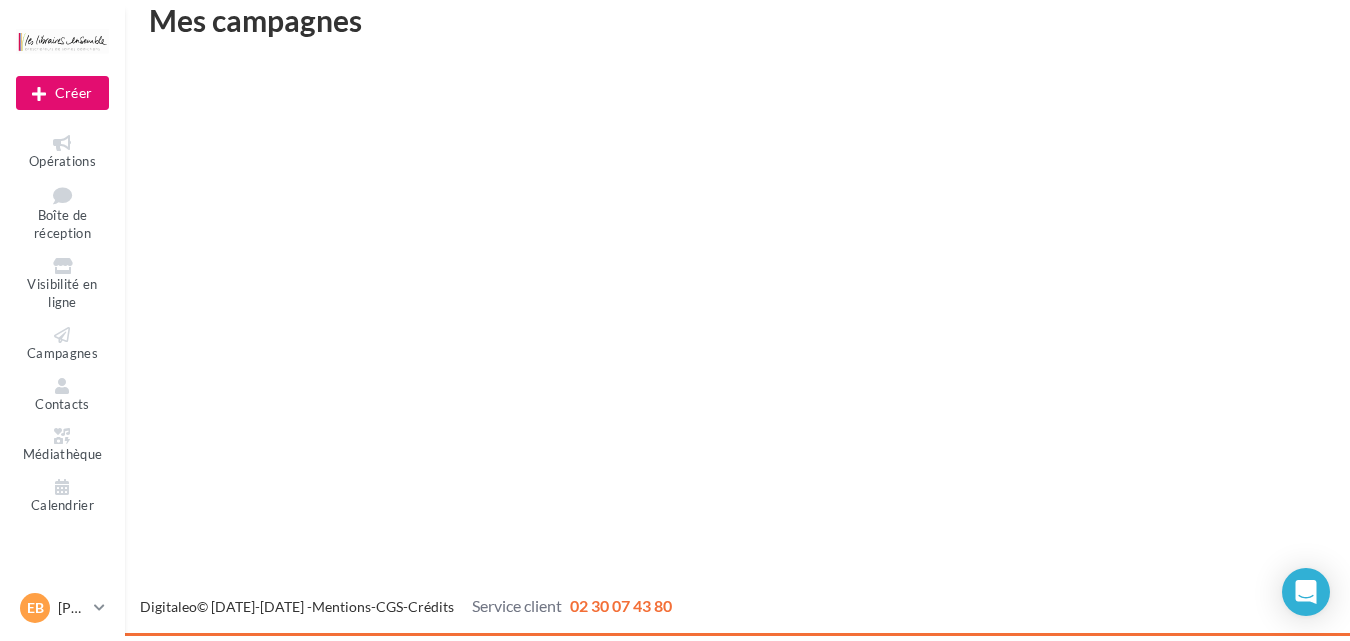 scroll, scrollTop: 32, scrollLeft: 0, axis: vertical 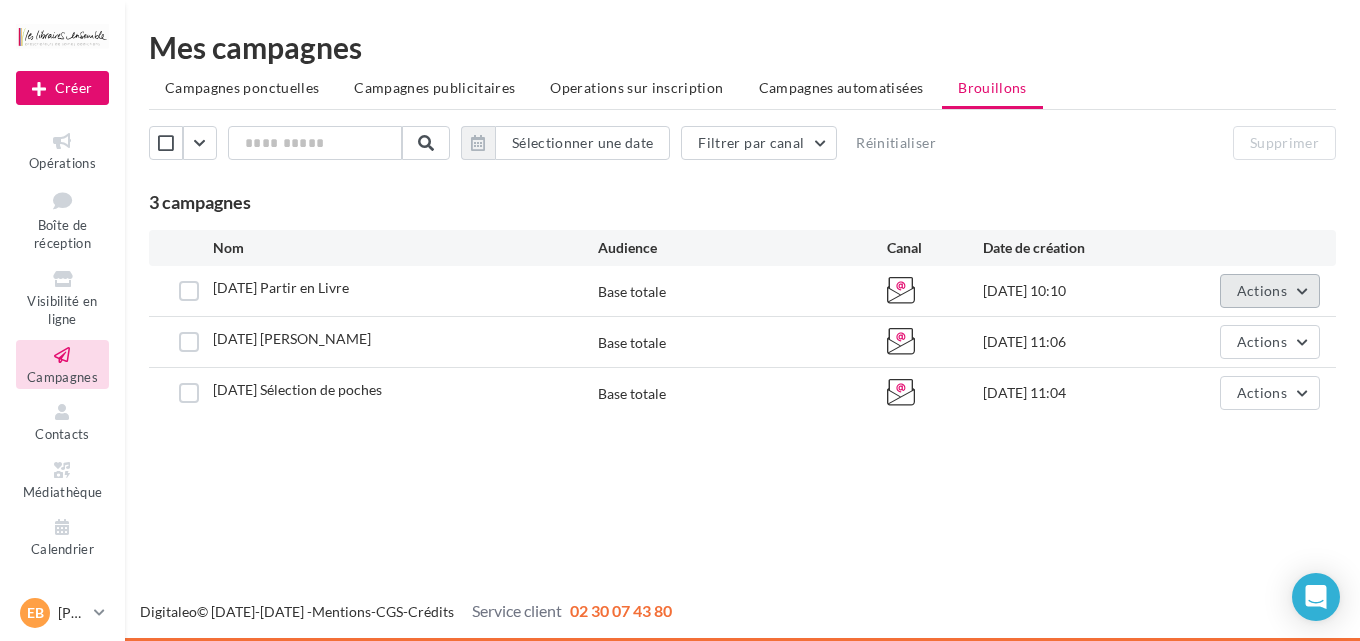 click on "Actions" at bounding box center [1270, 291] 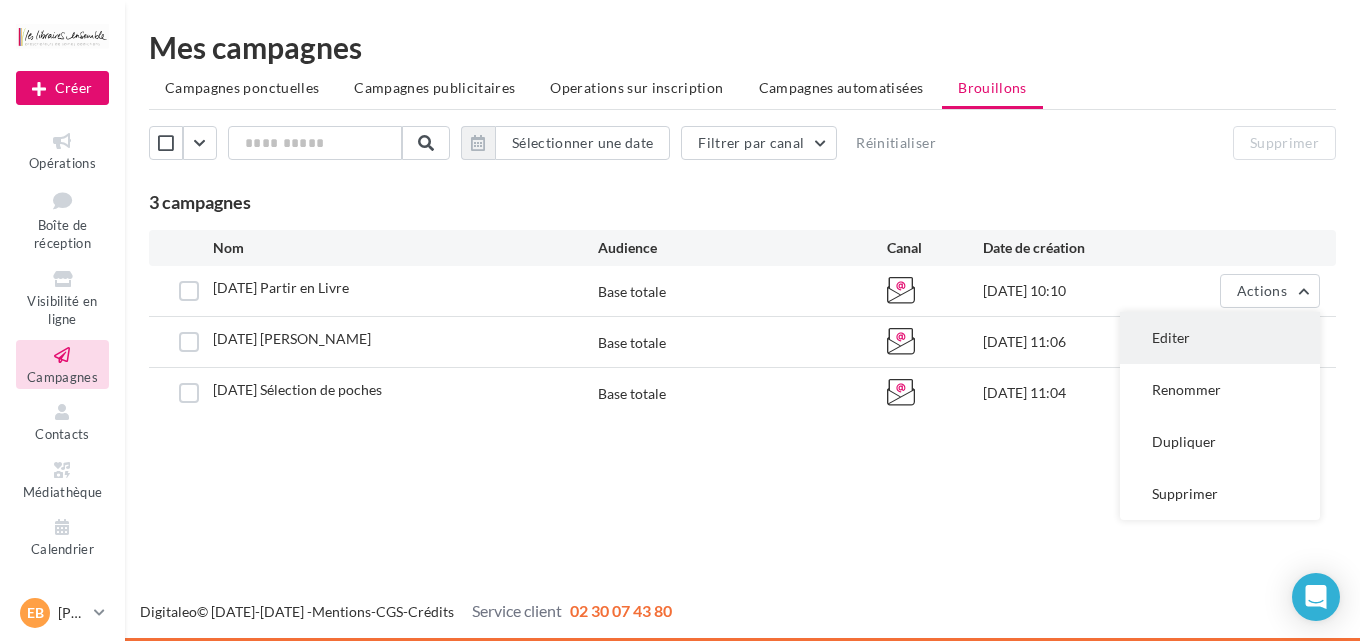 click on "Editer" at bounding box center [1220, 338] 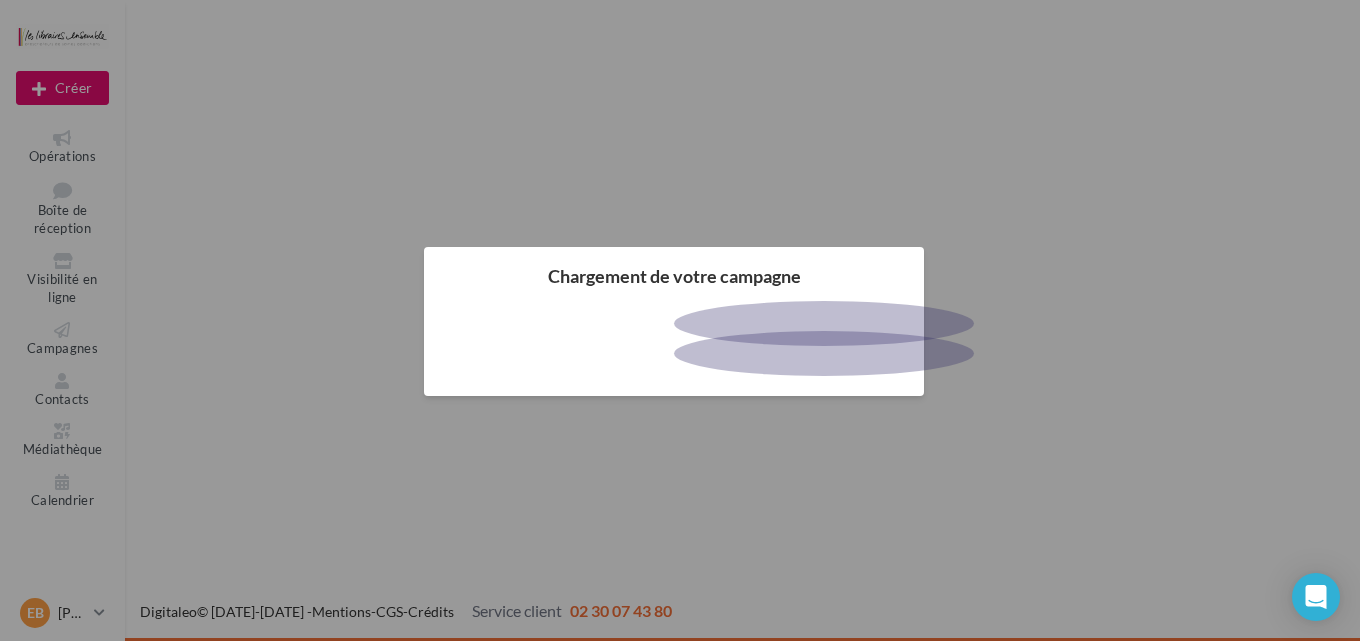 scroll, scrollTop: 0, scrollLeft: 0, axis: both 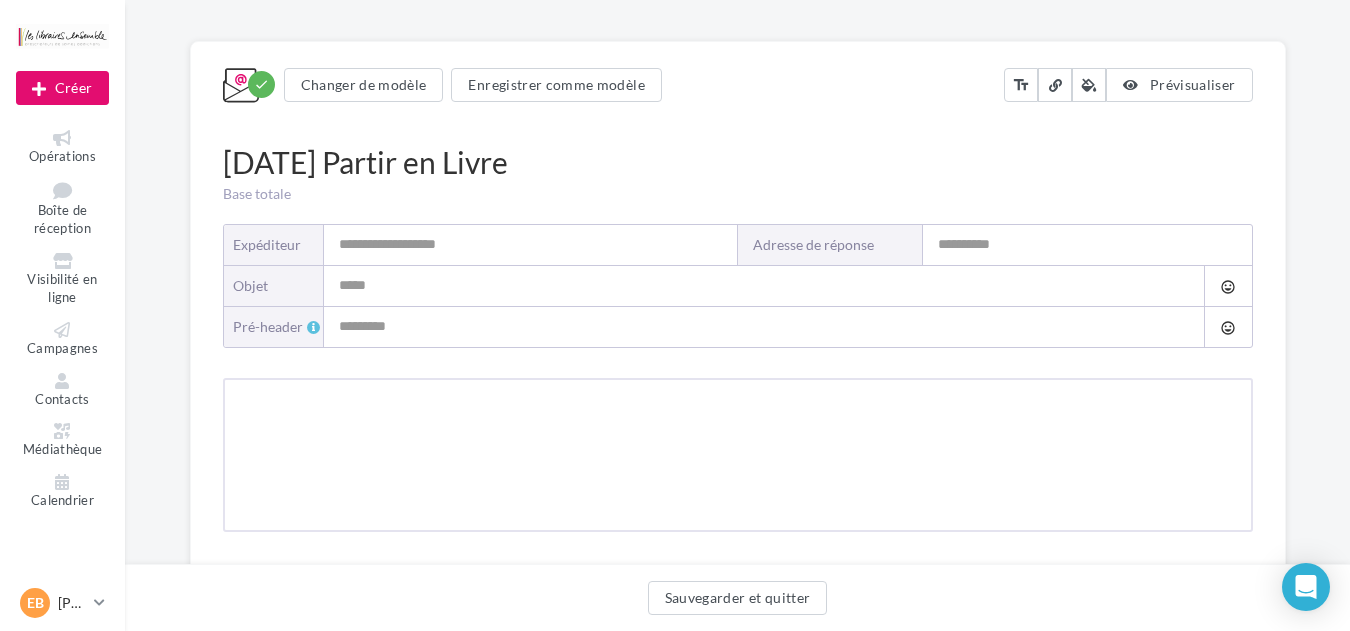 type on "**********" 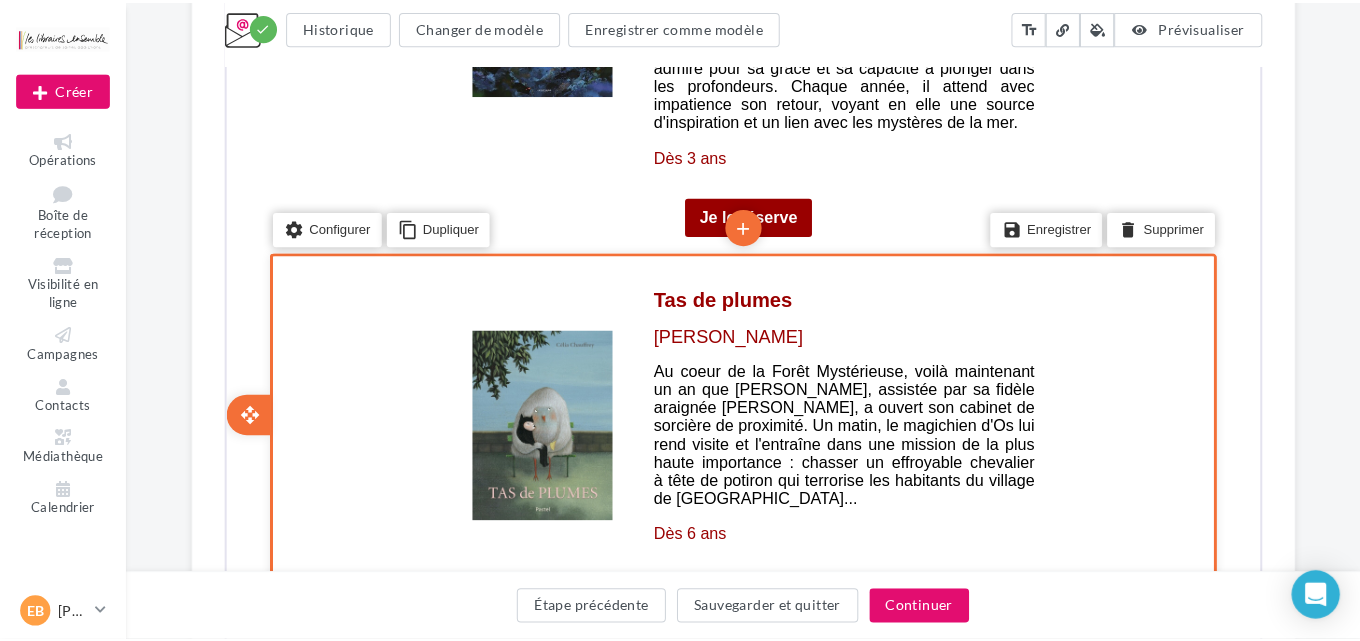scroll, scrollTop: 3394, scrollLeft: 0, axis: vertical 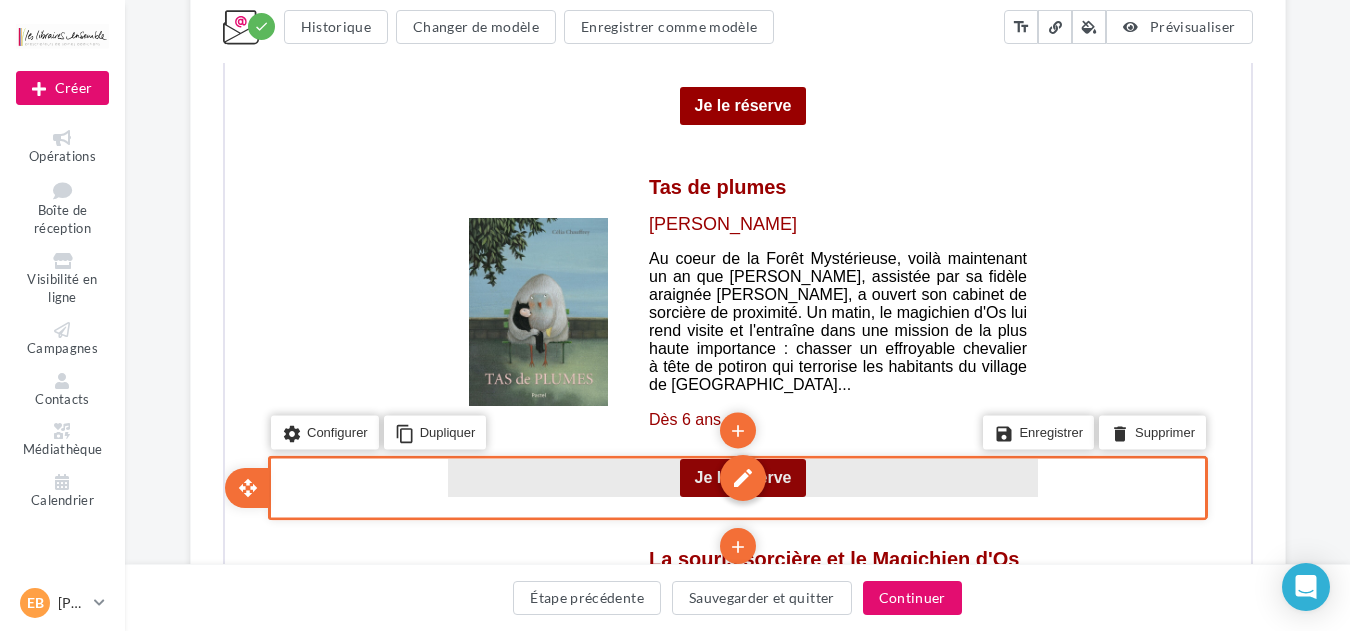 click on "edit" at bounding box center [740, 476] 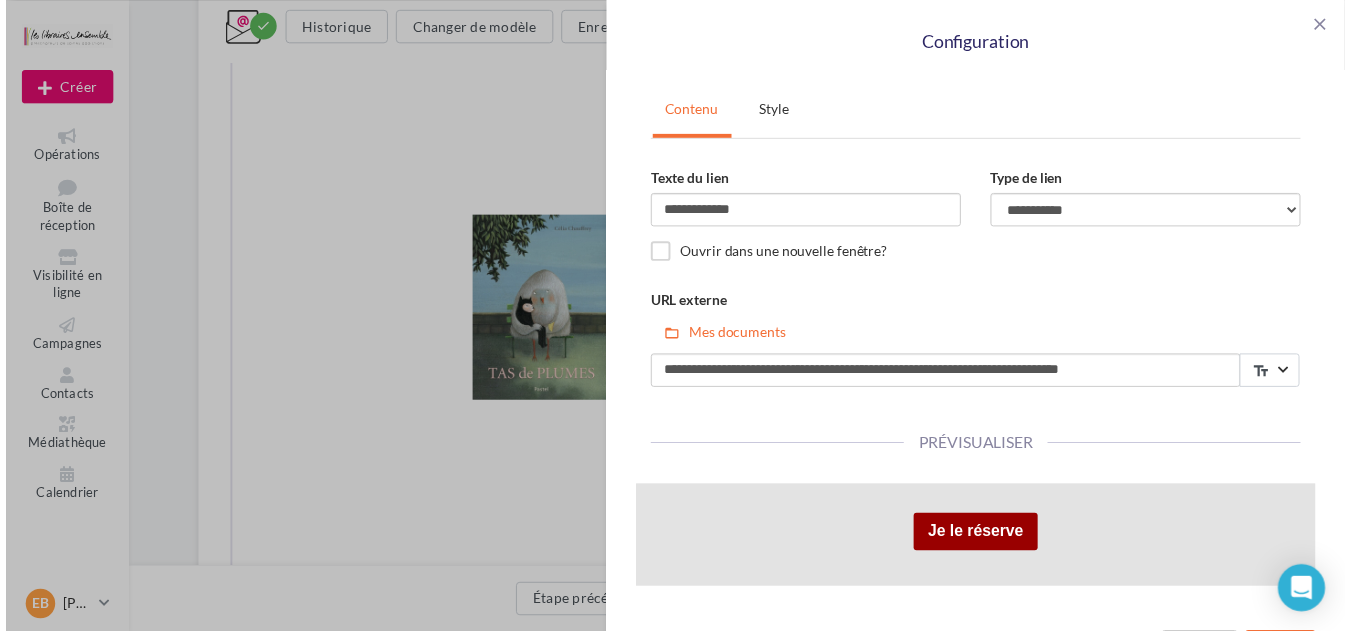 scroll, scrollTop: 59, scrollLeft: 0, axis: vertical 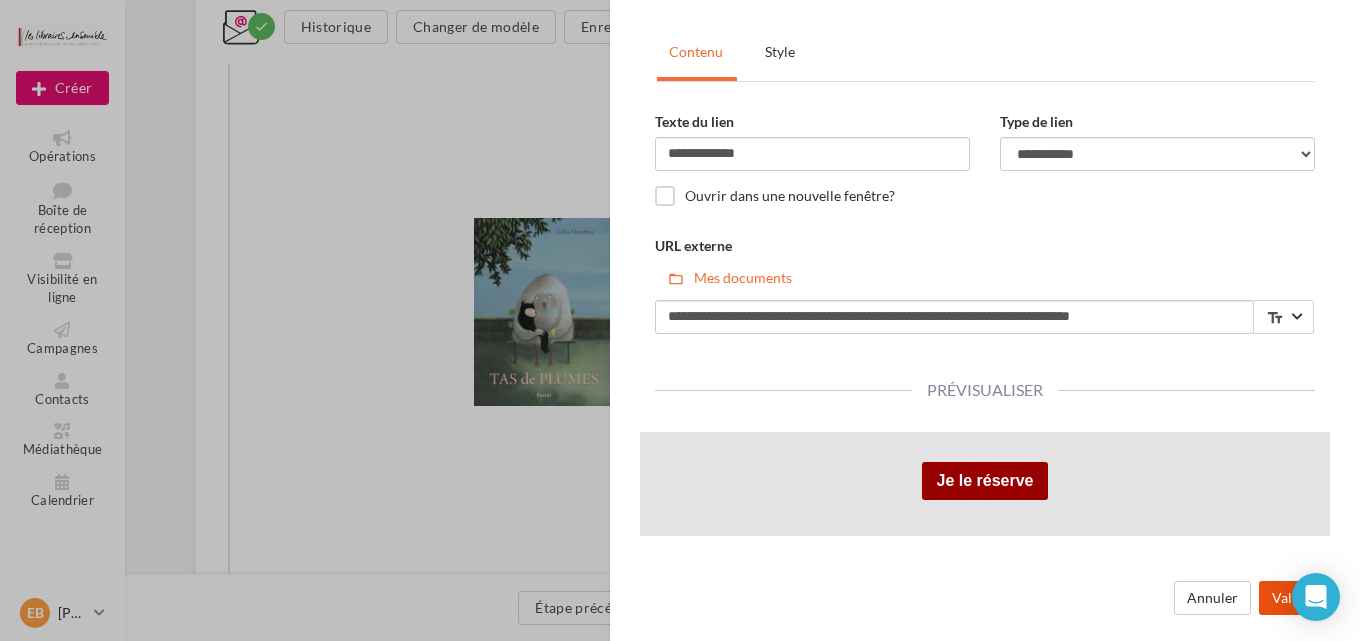click on "Valider" at bounding box center [1294, 598] 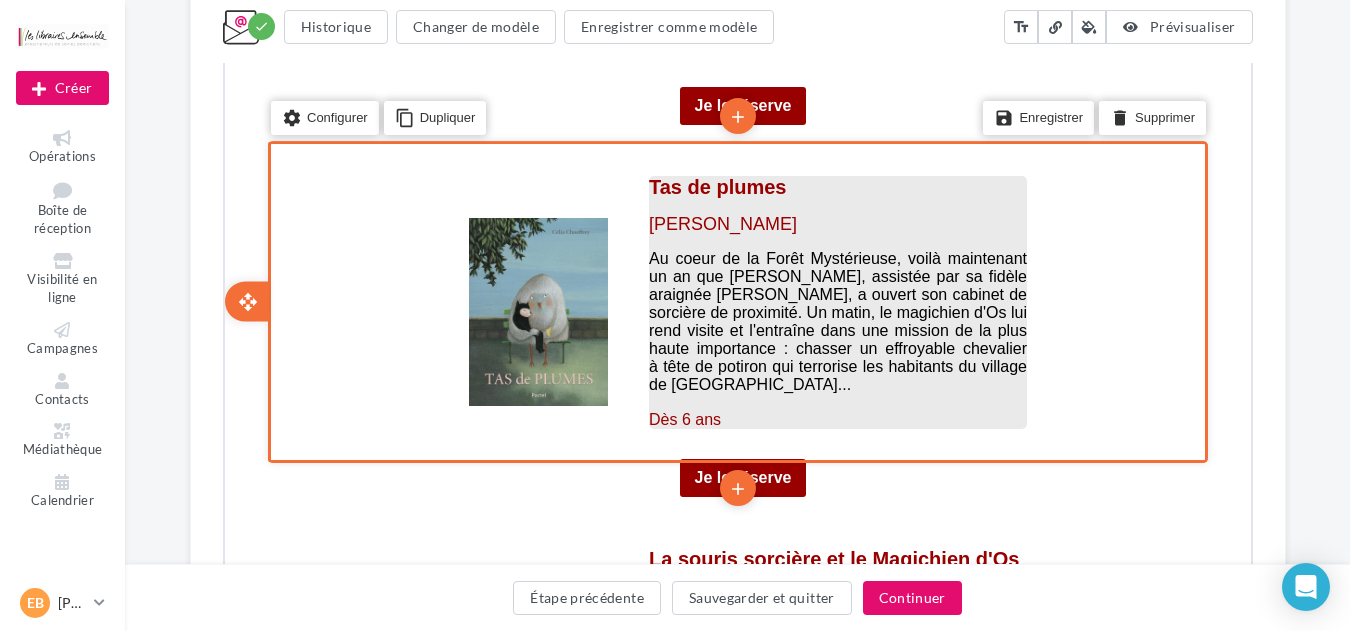 click on "Au coeur de la Forêt Mystérieuse, voilà maintenant un an que Sophie, assistée par sa fidèle araignée Minouche, a ouvert son cabinet de sorcière de proximité. Un matin, le magichien d'Os lui rend visite et l'entraîne dans une mission de la plus haute importance : chasser un effroyable chevalier à tête de potiron qui terrorise les habitants du village de Tartifume..." at bounding box center [835, 319] 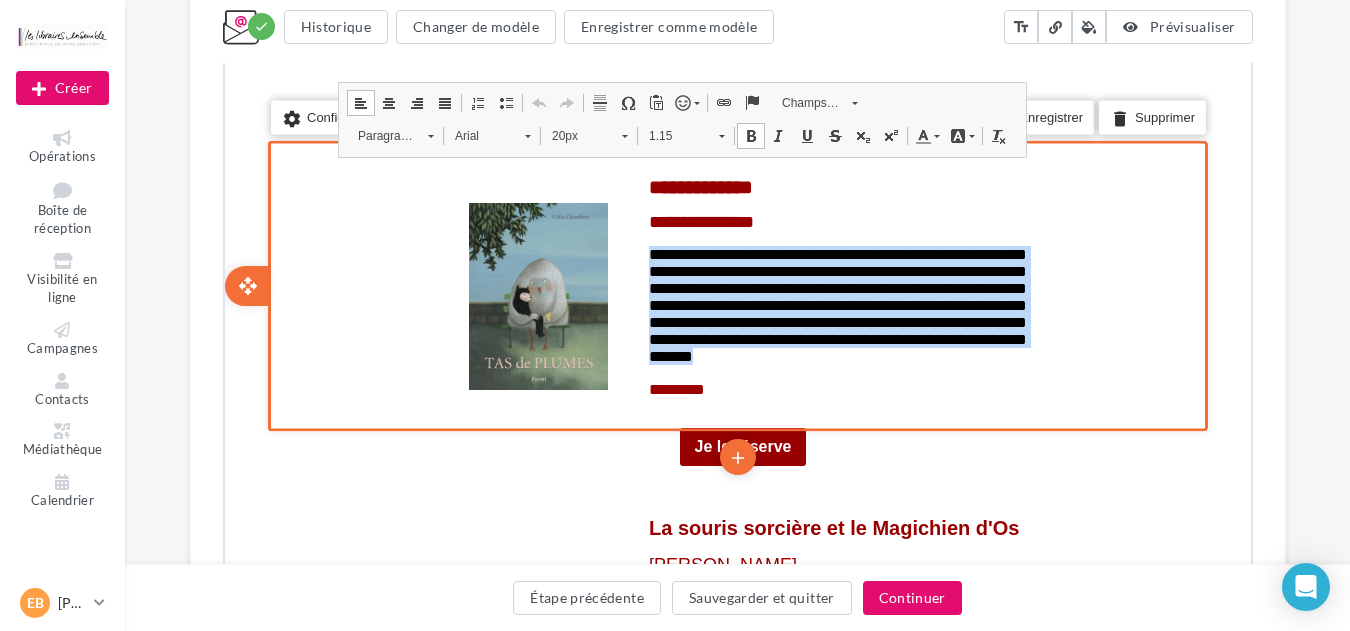 drag, startPoint x: 763, startPoint y: 359, endPoint x: 636, endPoint y: 244, distance: 171.3301 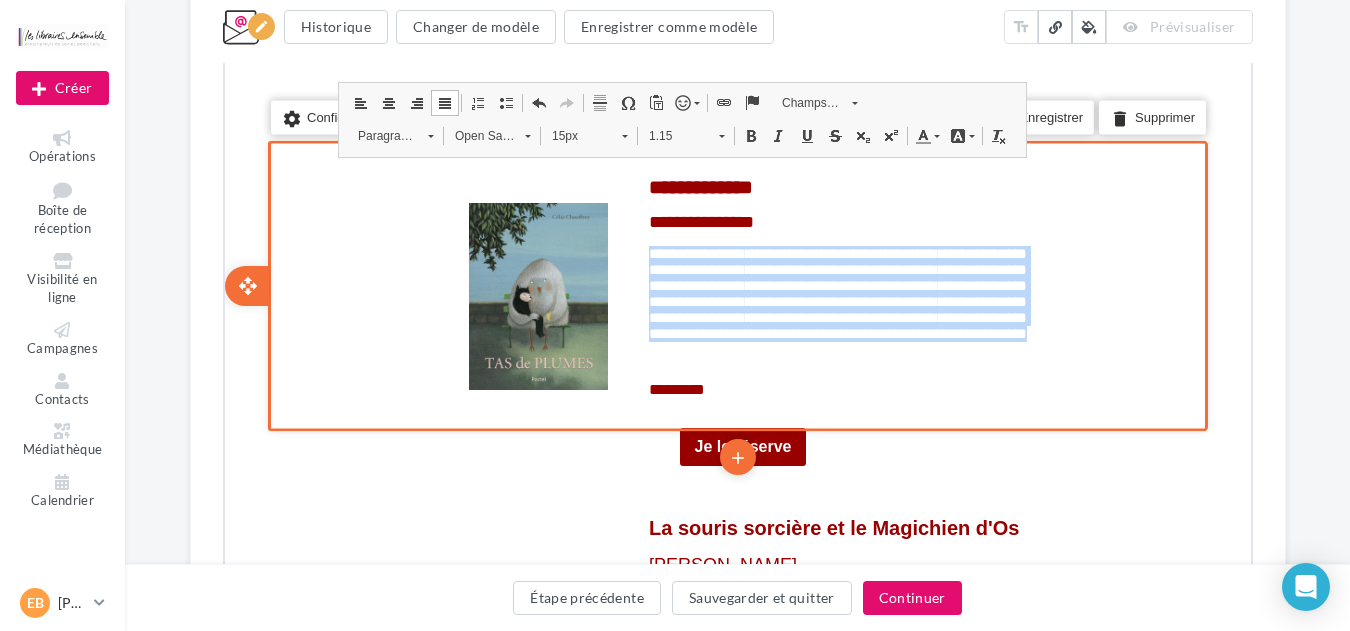 drag, startPoint x: 874, startPoint y: 344, endPoint x: 643, endPoint y: 238, distance: 254.1594 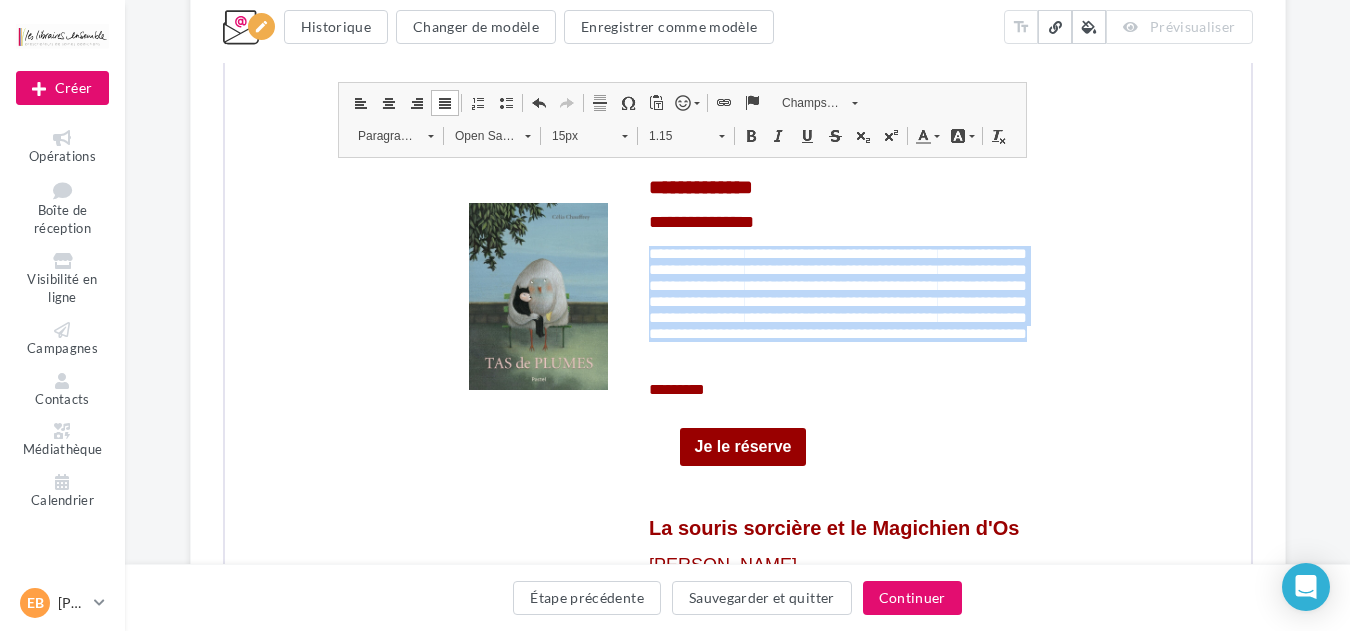 click on "Open Sans" at bounding box center [477, 134] 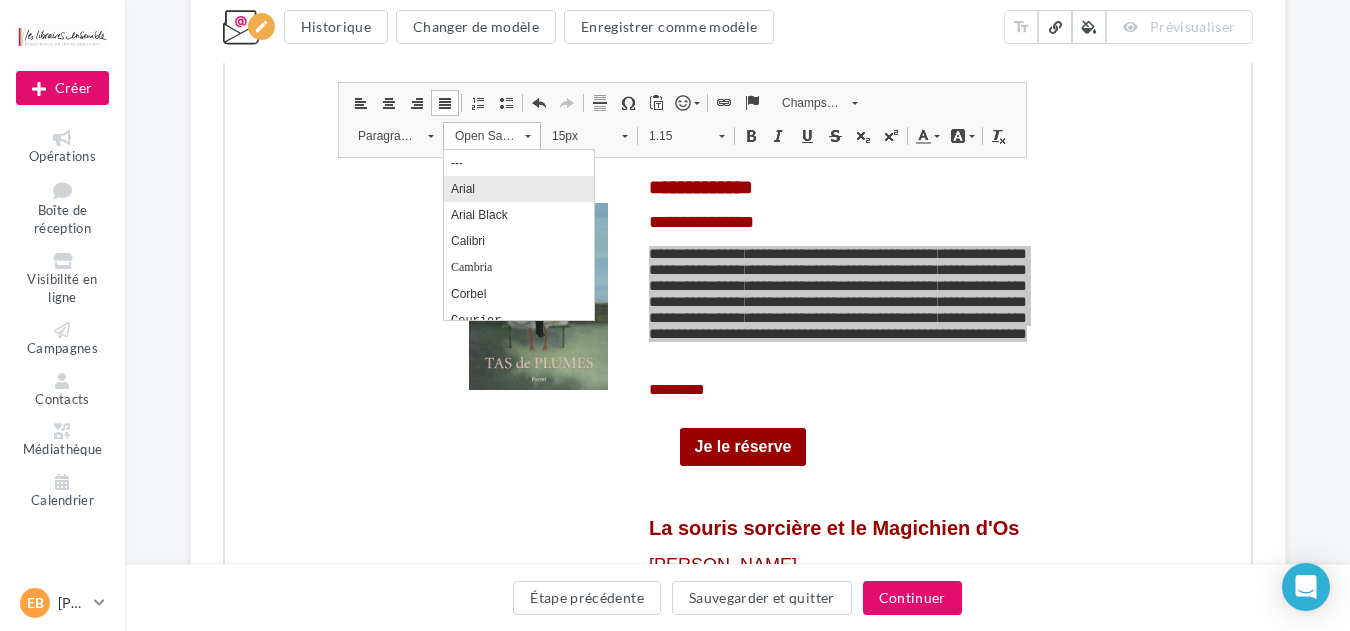 scroll, scrollTop: 0, scrollLeft: 0, axis: both 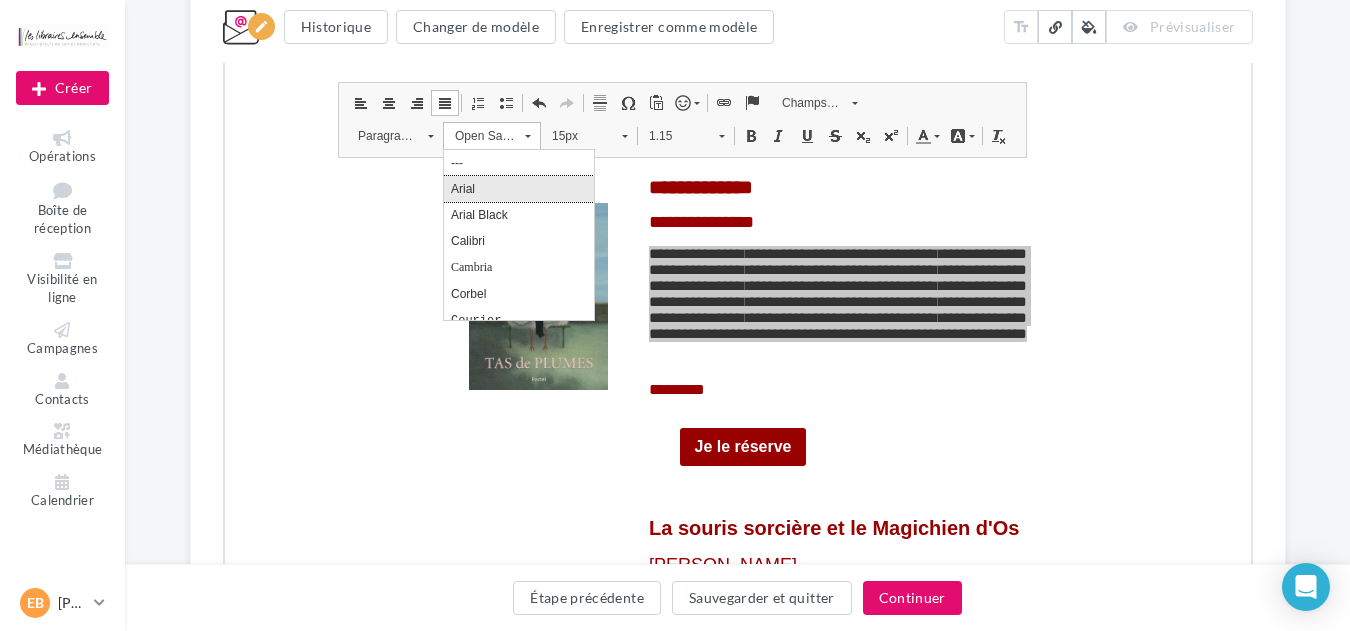 click on "Arial" at bounding box center [518, 188] 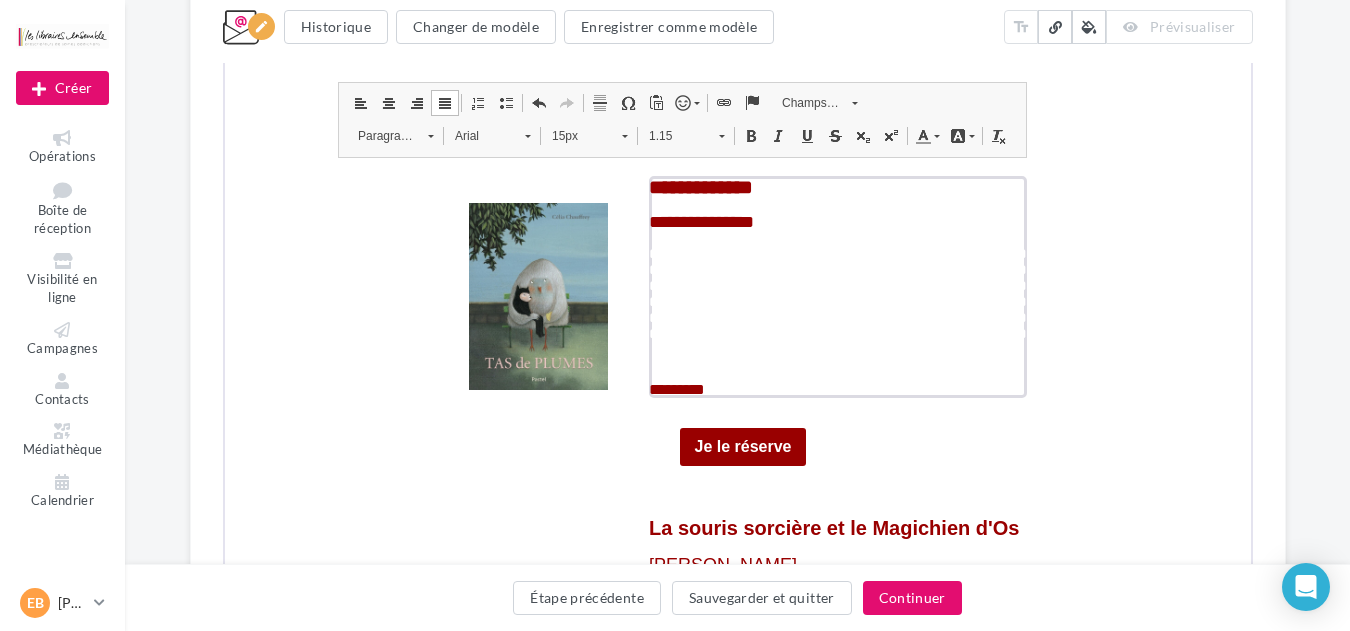 click on "15px" at bounding box center [574, 134] 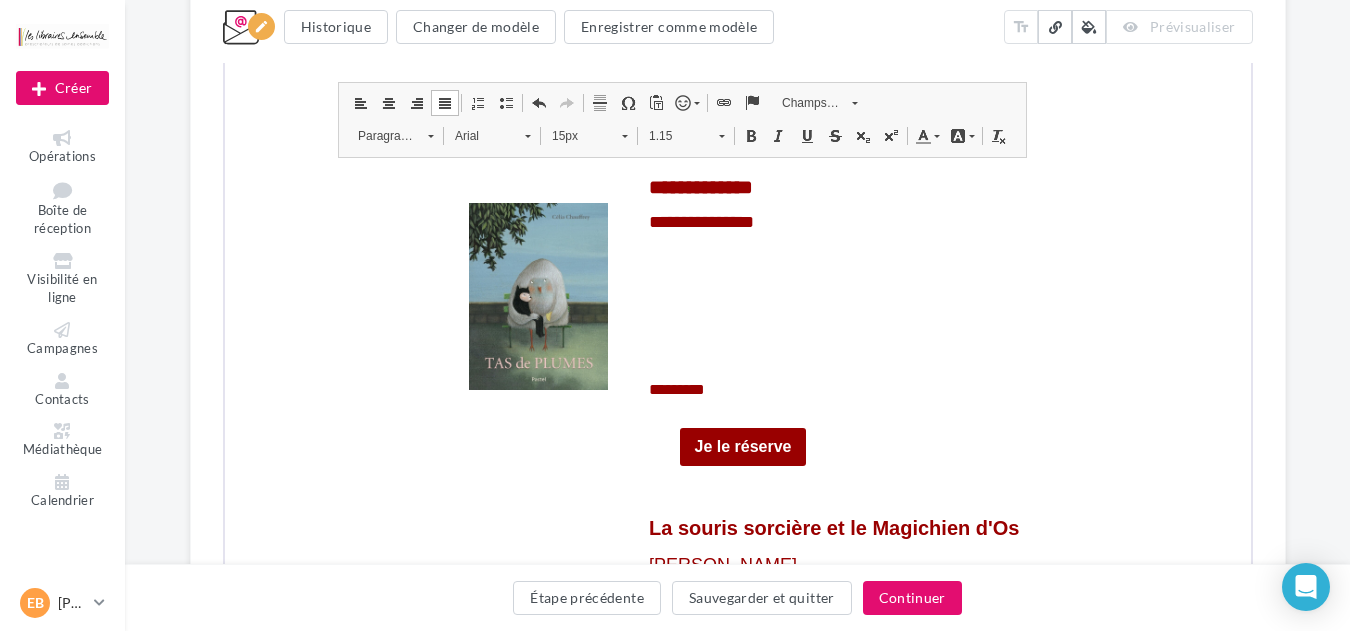 scroll, scrollTop: 136, scrollLeft: 0, axis: vertical 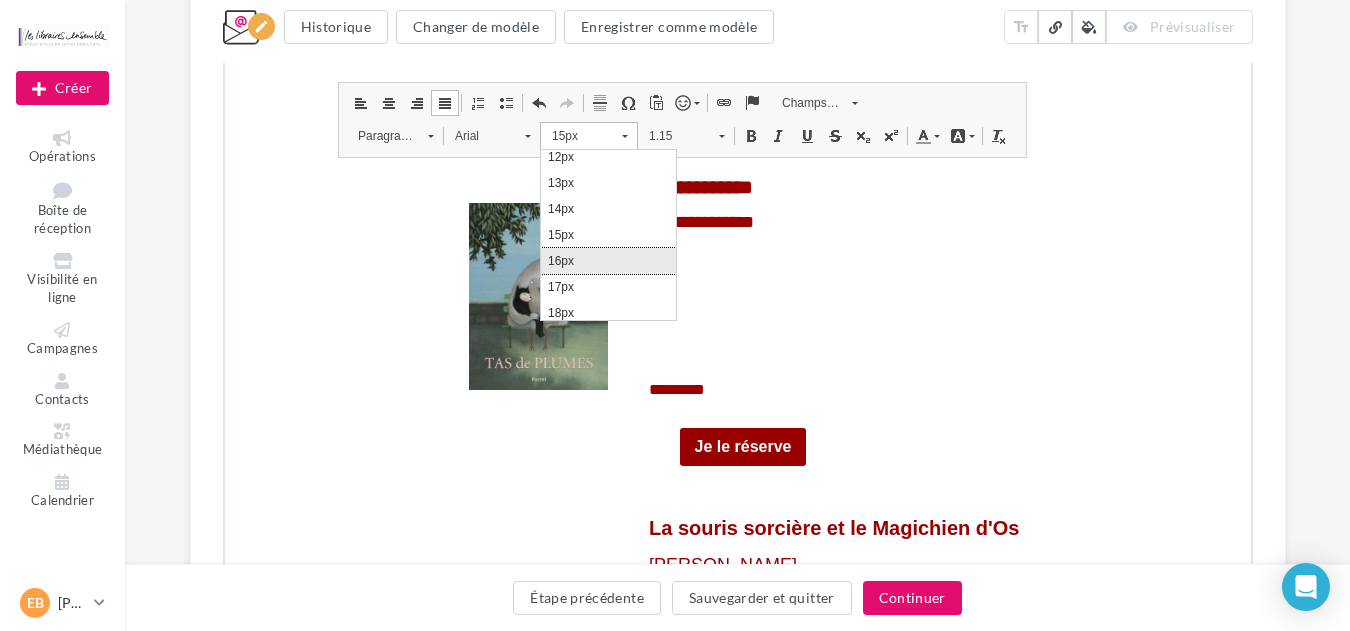click on "16px" at bounding box center (607, 260) 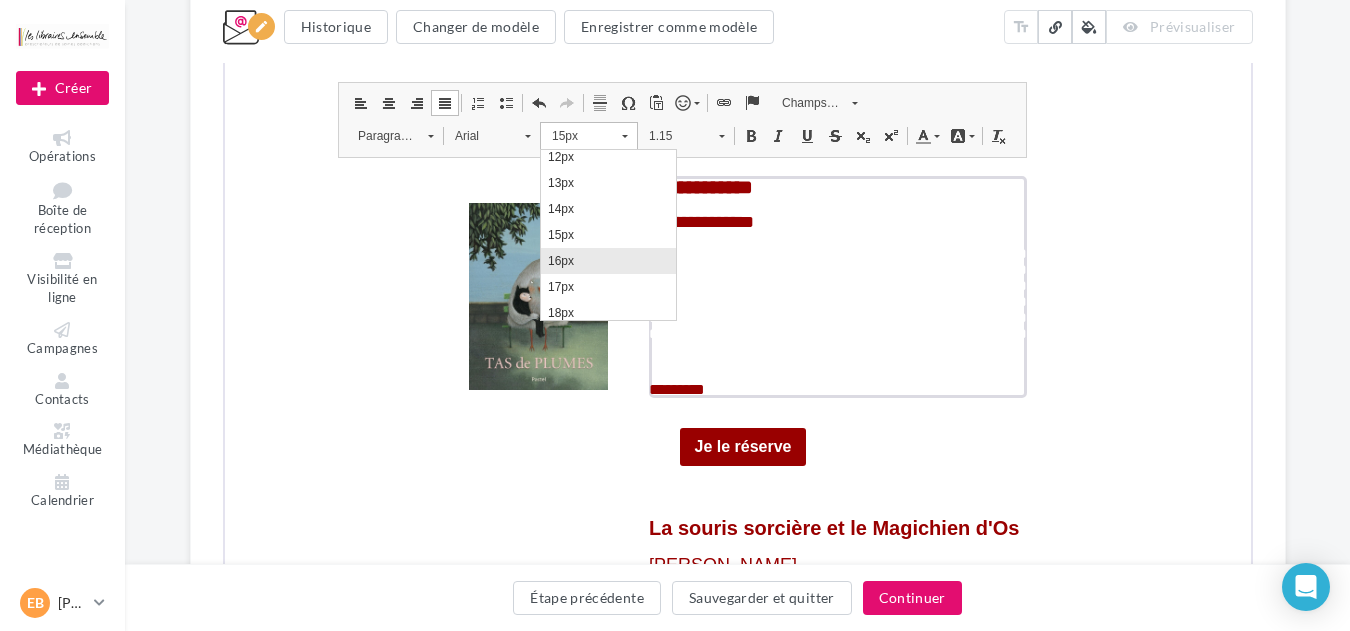 scroll, scrollTop: 0, scrollLeft: 0, axis: both 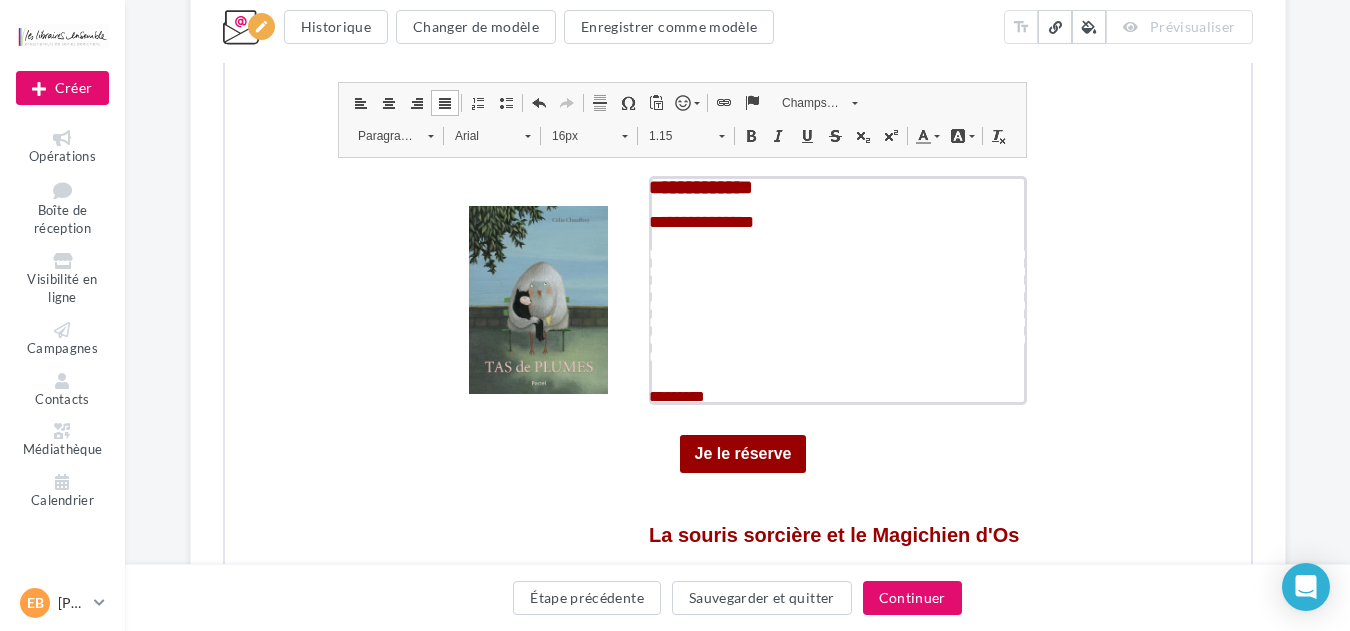 click at bounding box center [920, 134] 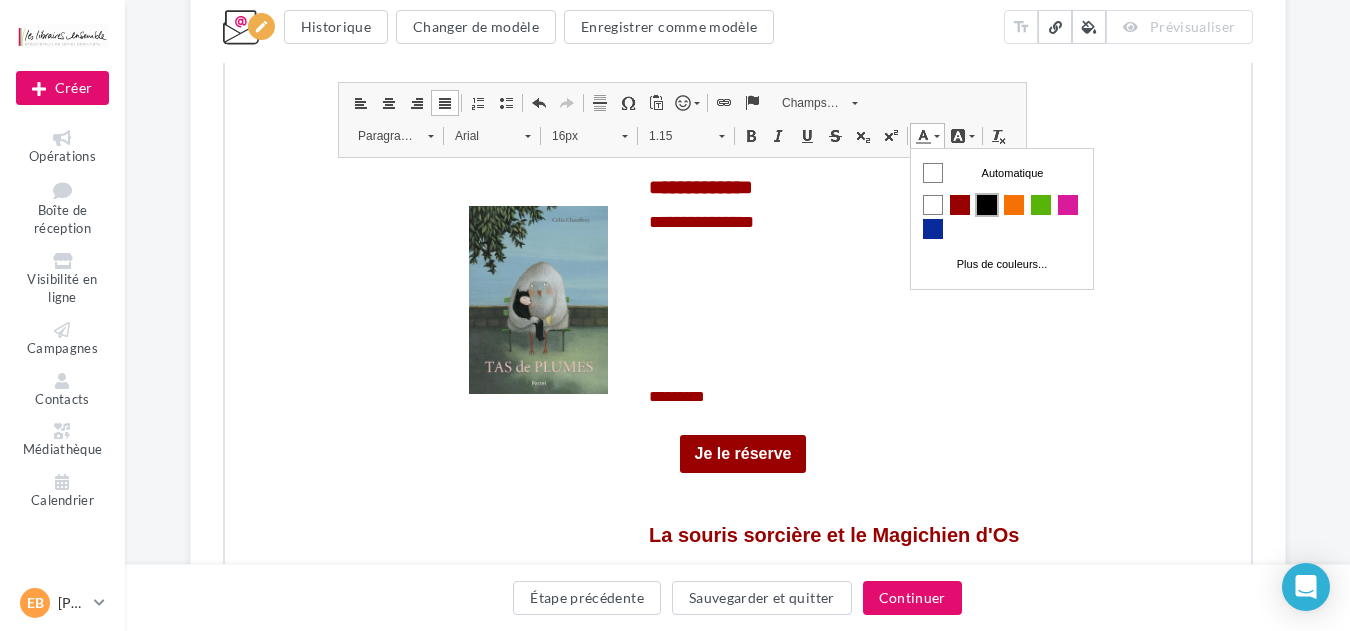 scroll, scrollTop: 0, scrollLeft: 0, axis: both 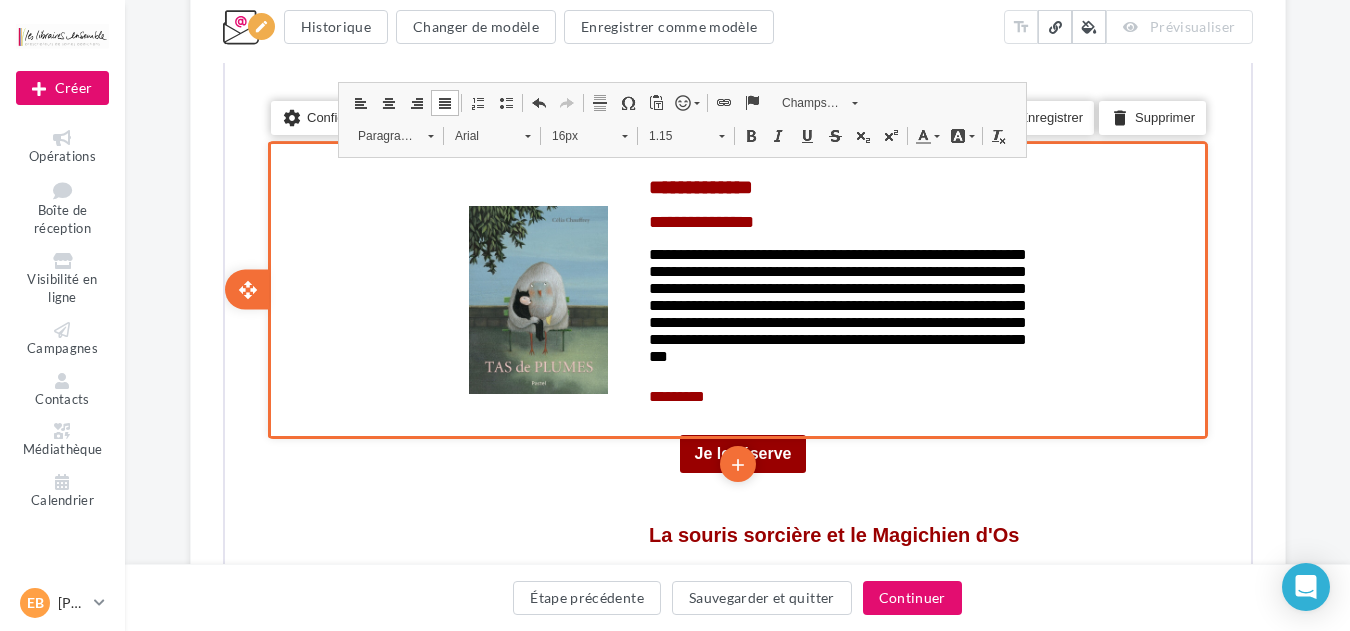 click on "**********" at bounding box center [835, 298] 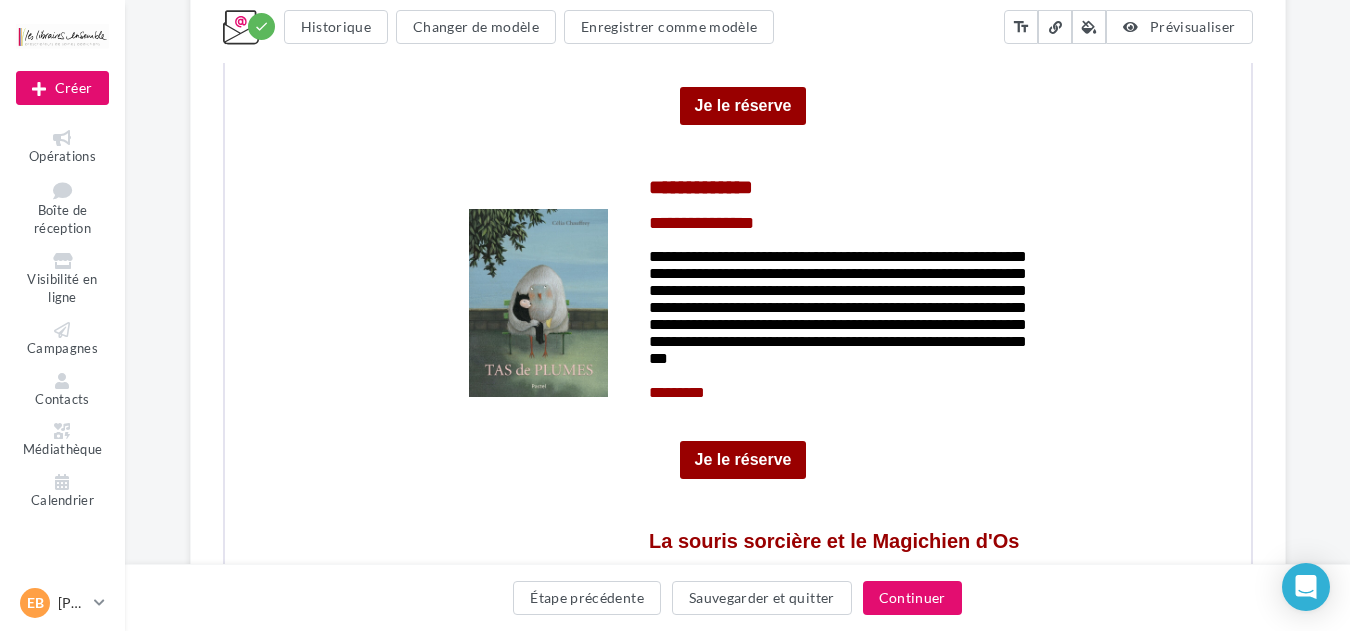 click on "**********" at bounding box center (737, -782) 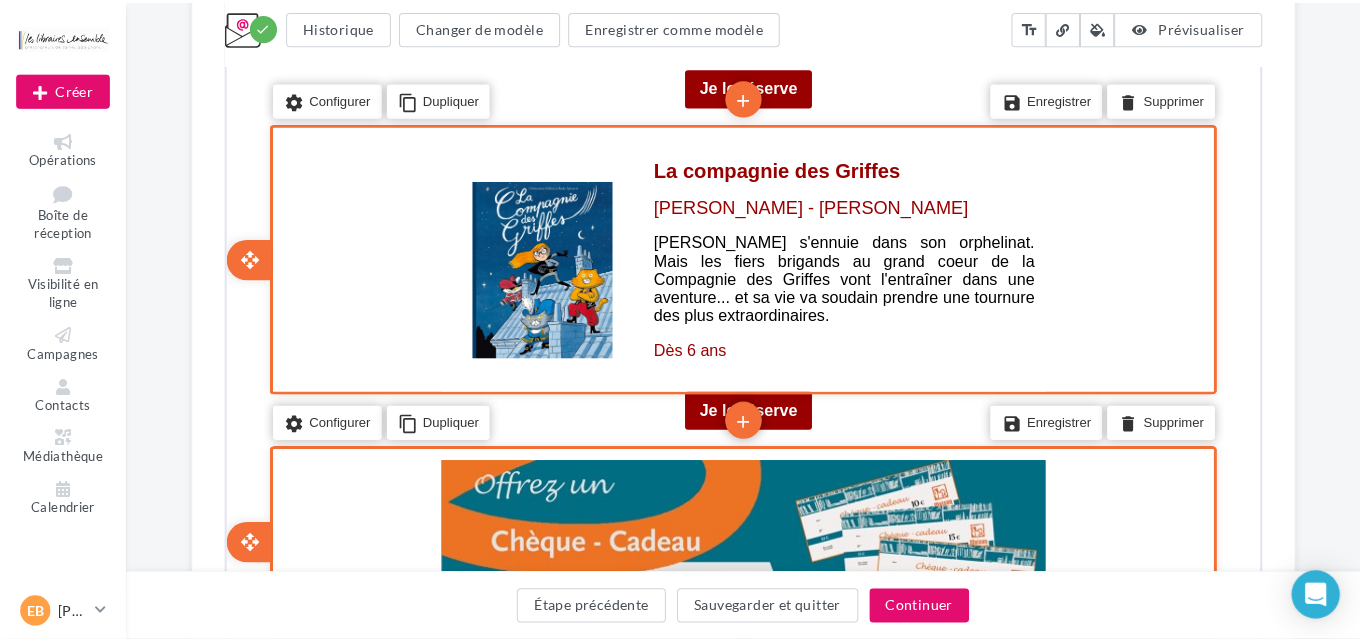 scroll, scrollTop: 4247, scrollLeft: 0, axis: vertical 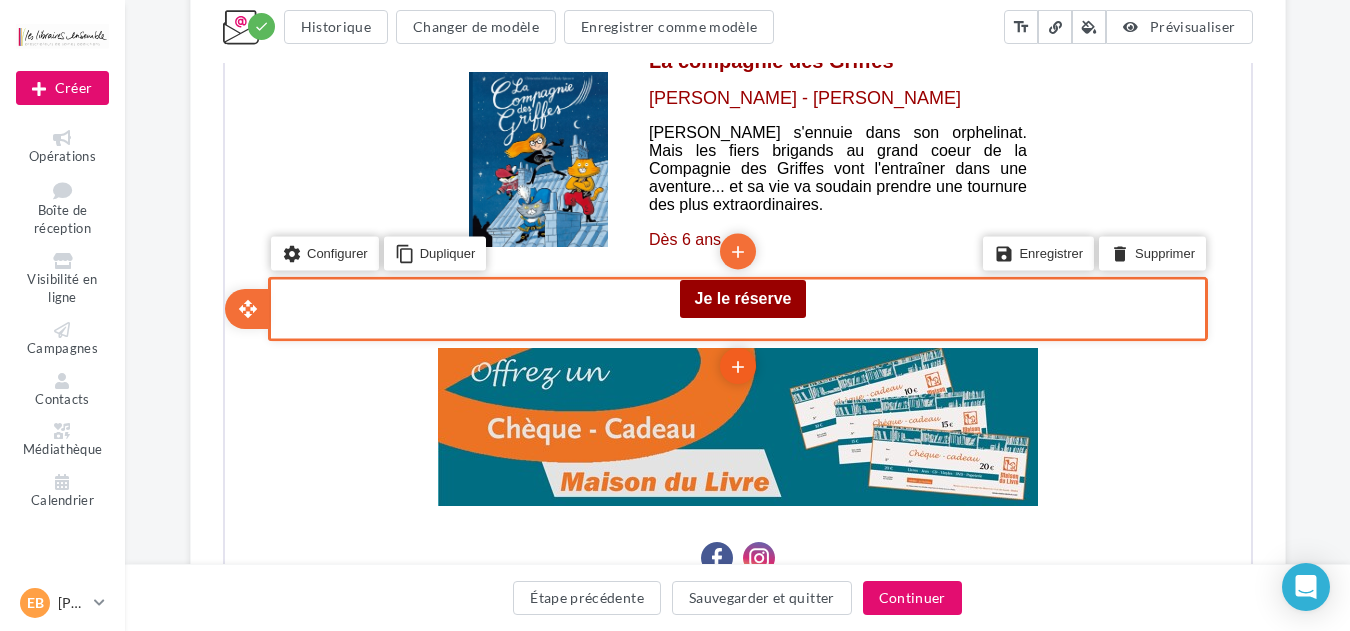 click on "add" at bounding box center (735, 365) 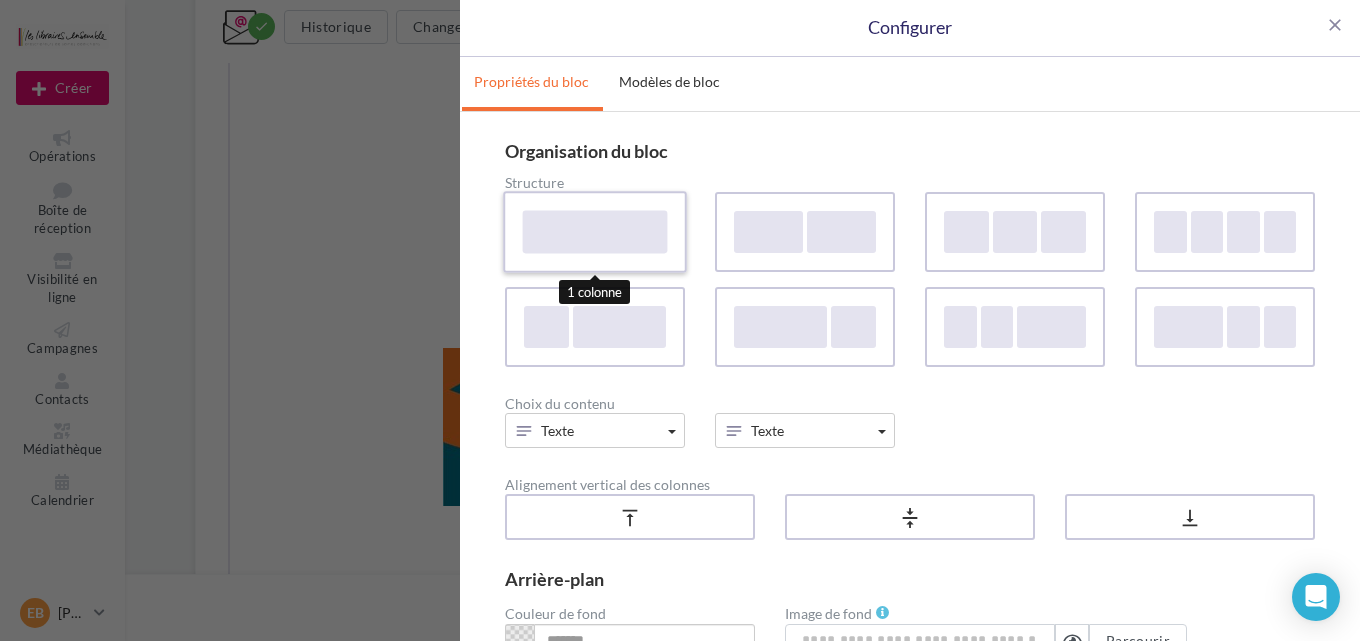 click at bounding box center (595, 231) 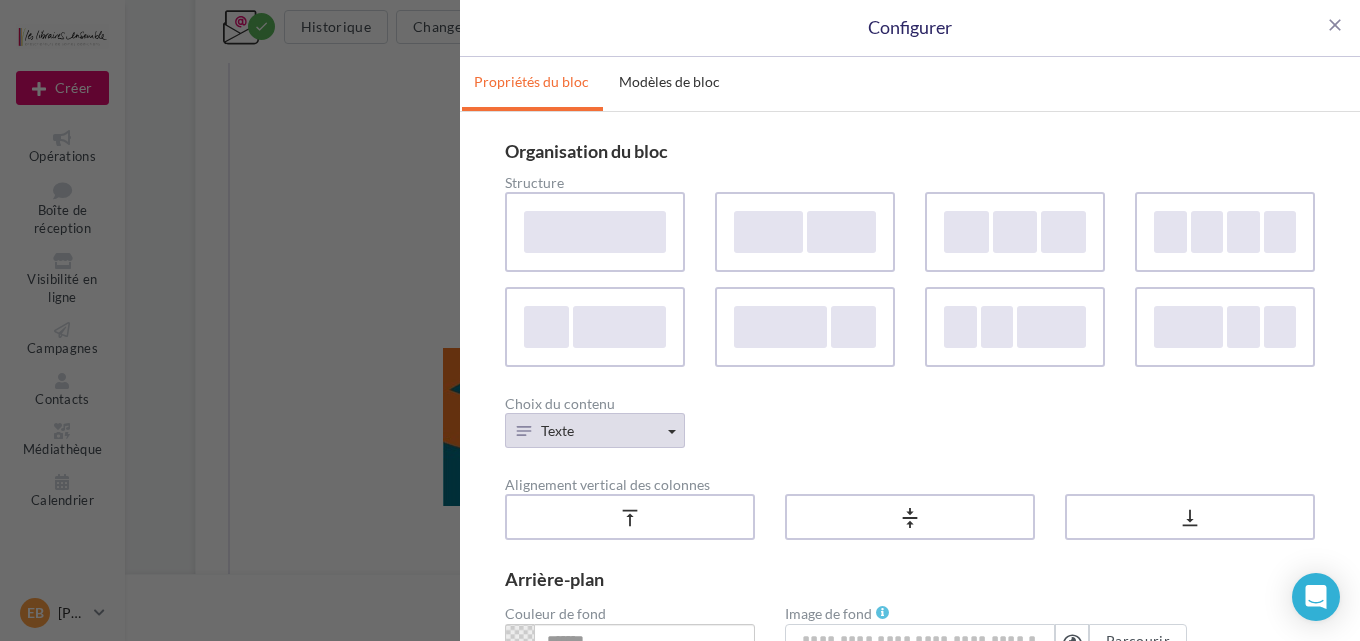 click on "Texte" at bounding box center [595, 430] 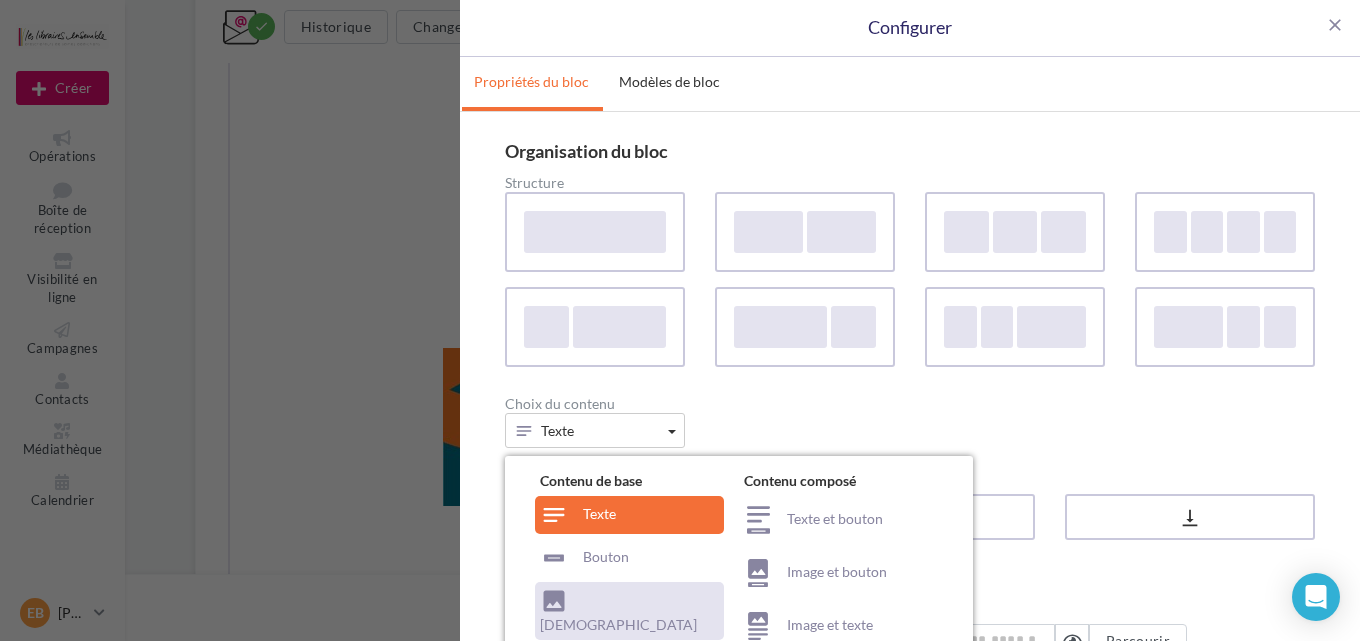 click on "Visuel" at bounding box center (629, 611) 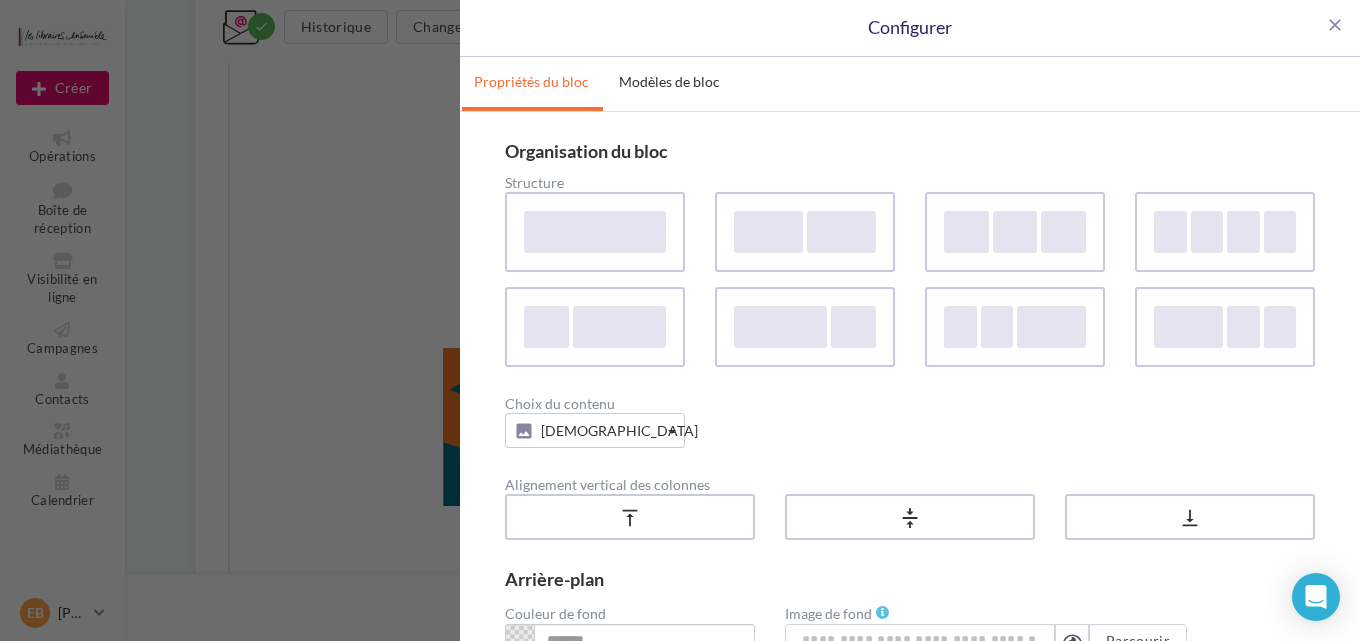 scroll, scrollTop: 206, scrollLeft: 0, axis: vertical 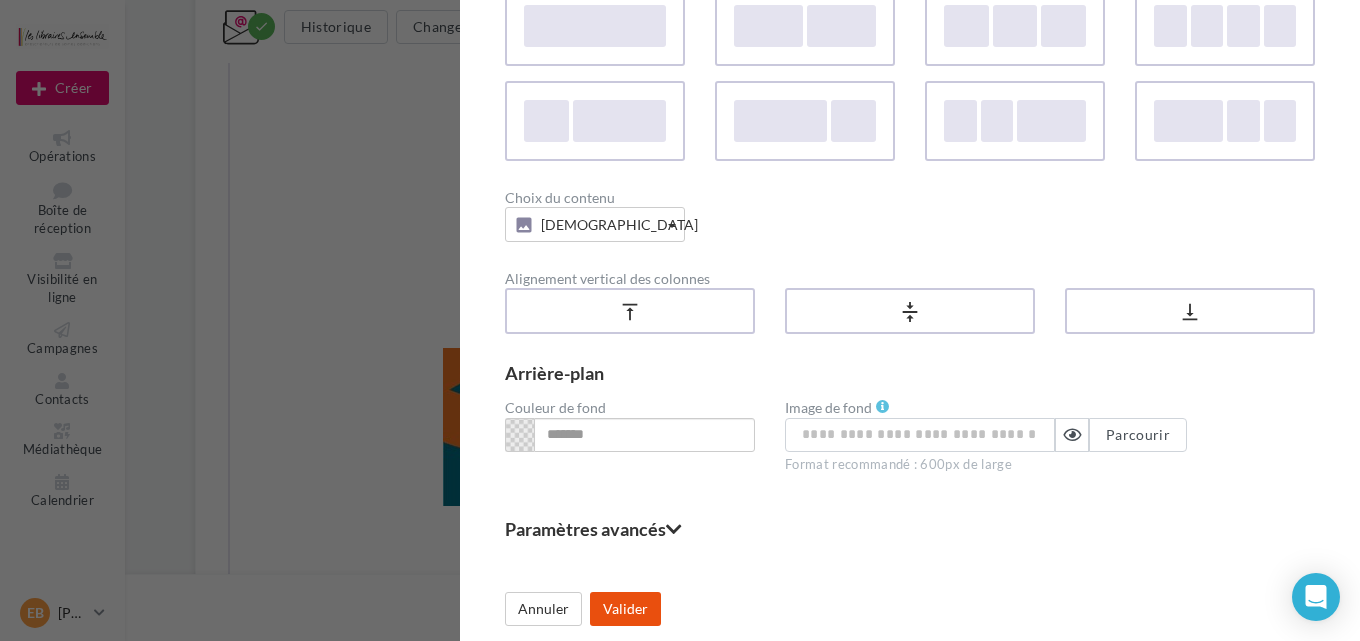 click on "Valider" at bounding box center (625, 609) 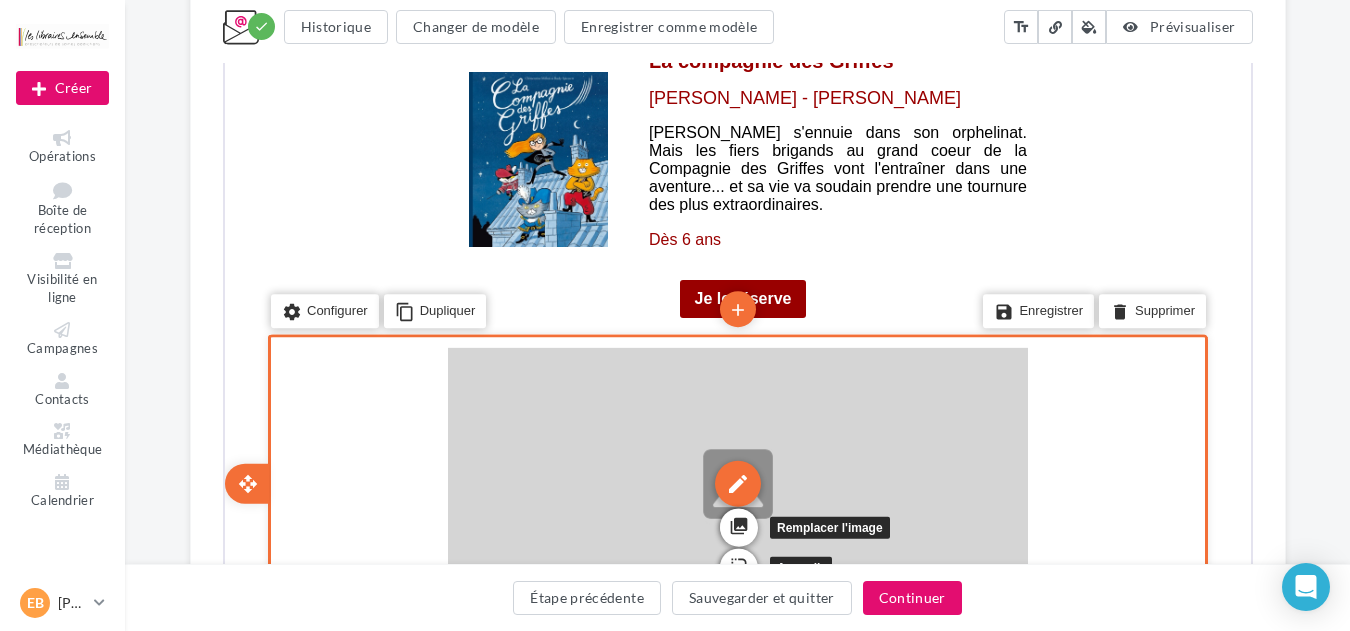 click on "edit" at bounding box center [735, 482] 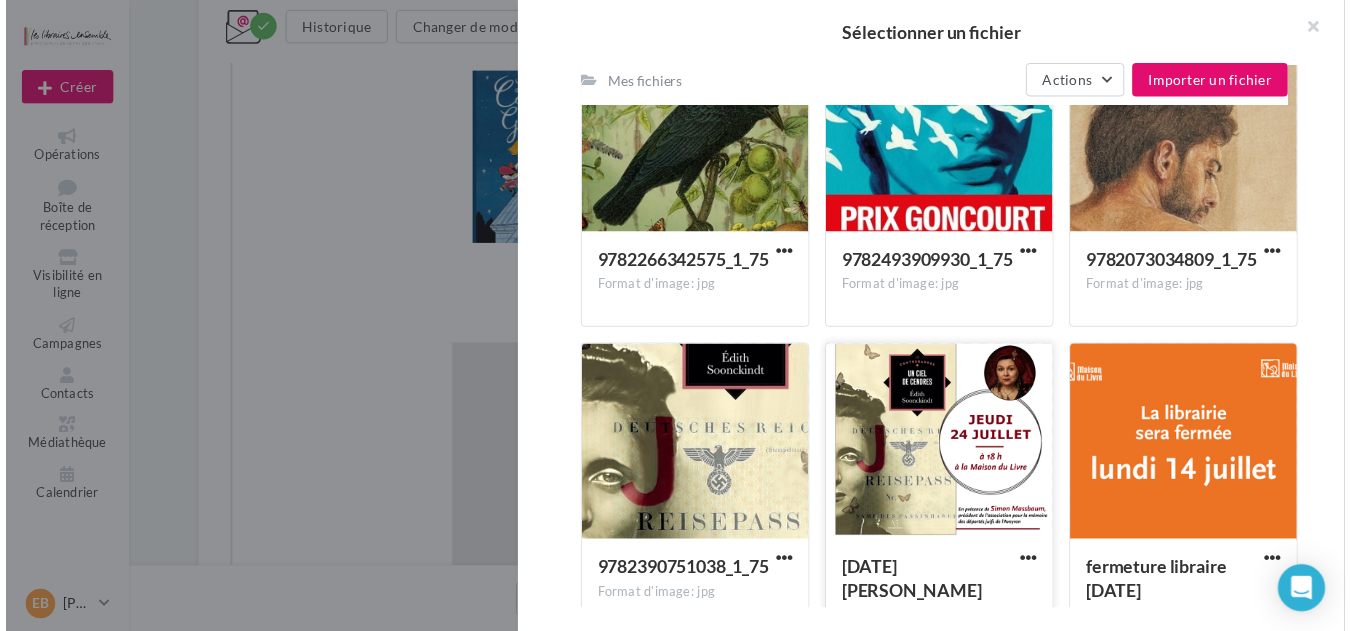 scroll, scrollTop: 2926, scrollLeft: 0, axis: vertical 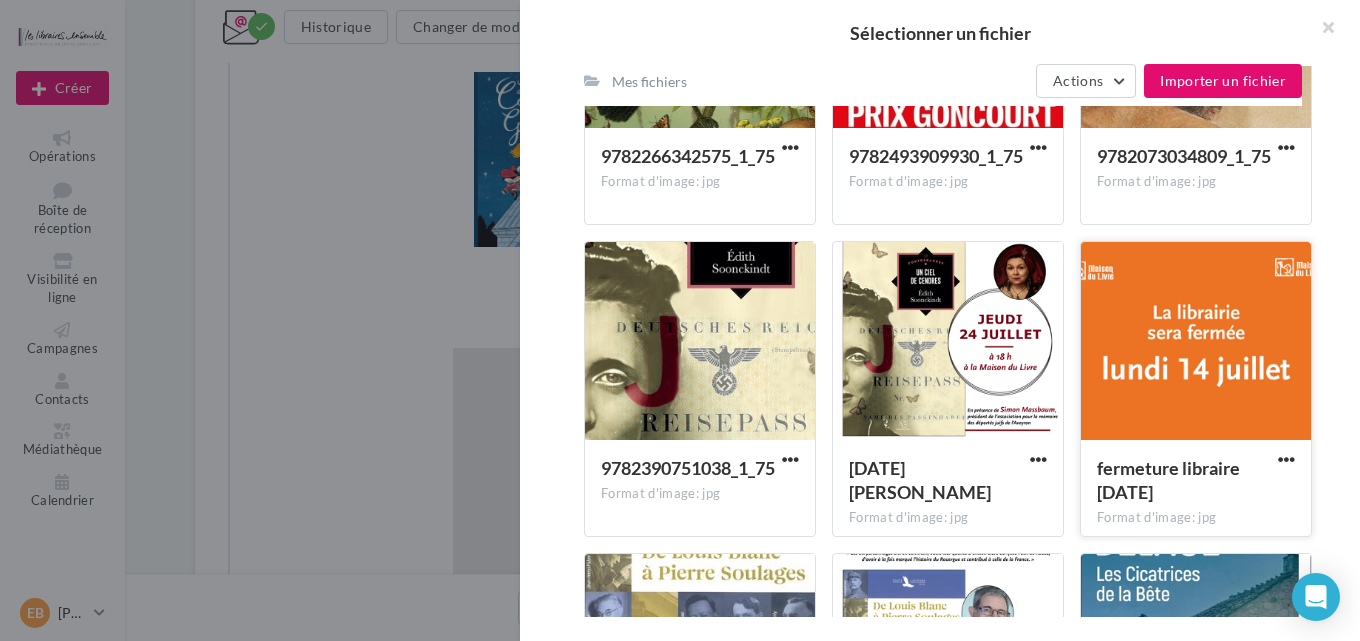 click at bounding box center [1196, 342] 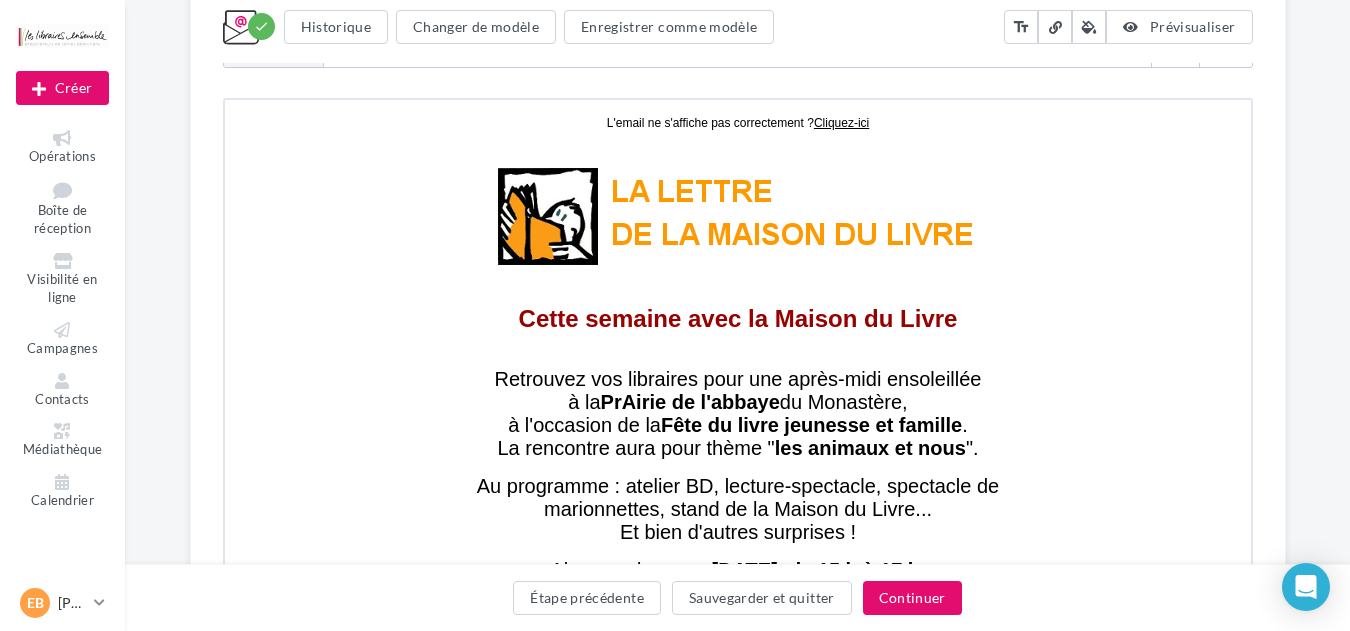 scroll, scrollTop: 621, scrollLeft: 0, axis: vertical 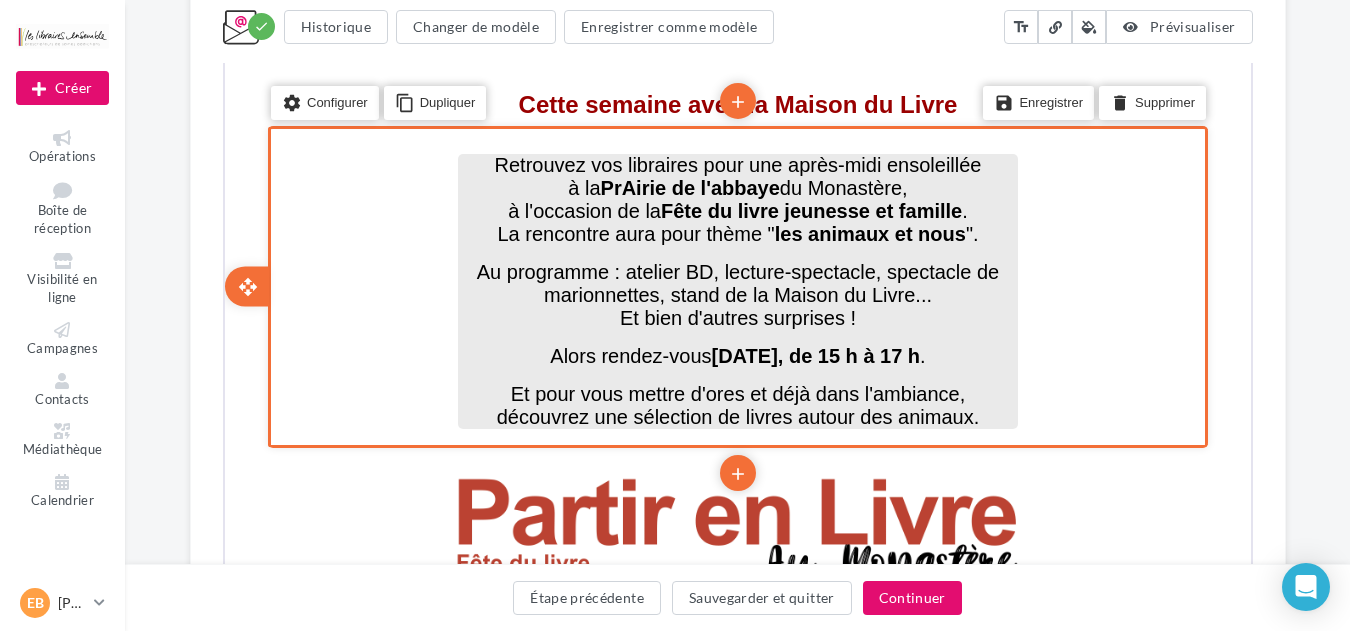 click on "Et pour vous mettre d'ores et déjà dans l'ambiance," at bounding box center (735, 392) 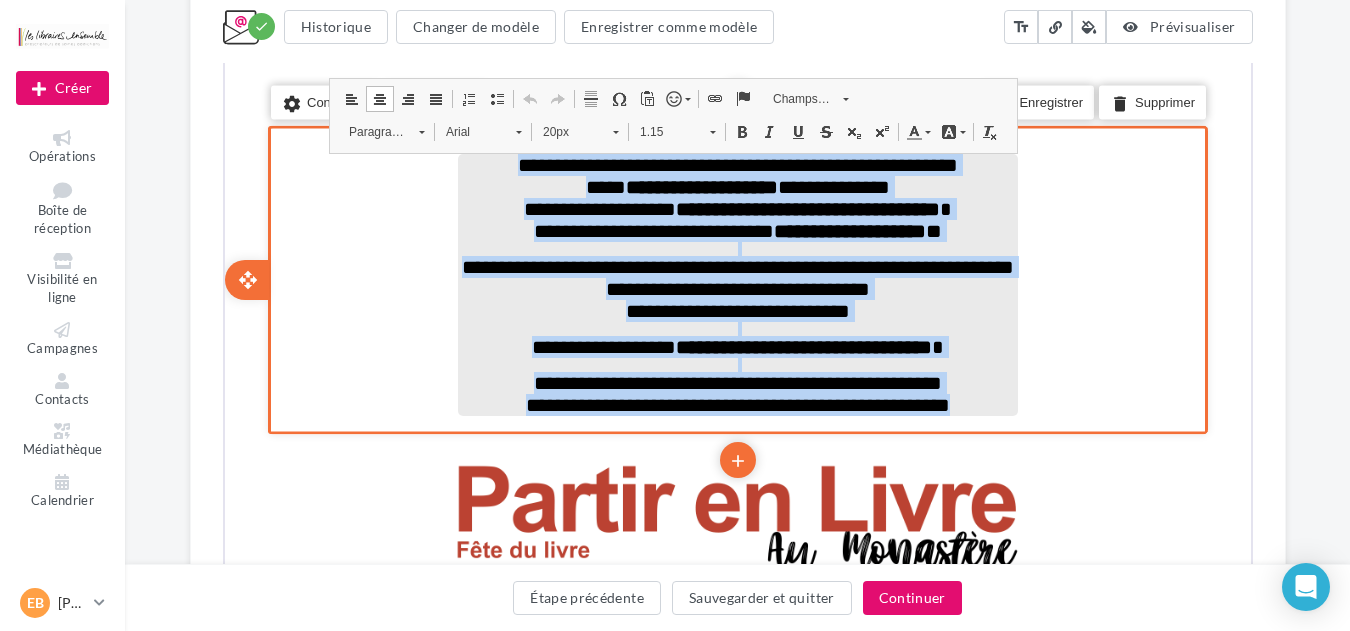 drag, startPoint x: 980, startPoint y: 416, endPoint x: 473, endPoint y: 156, distance: 569.7798 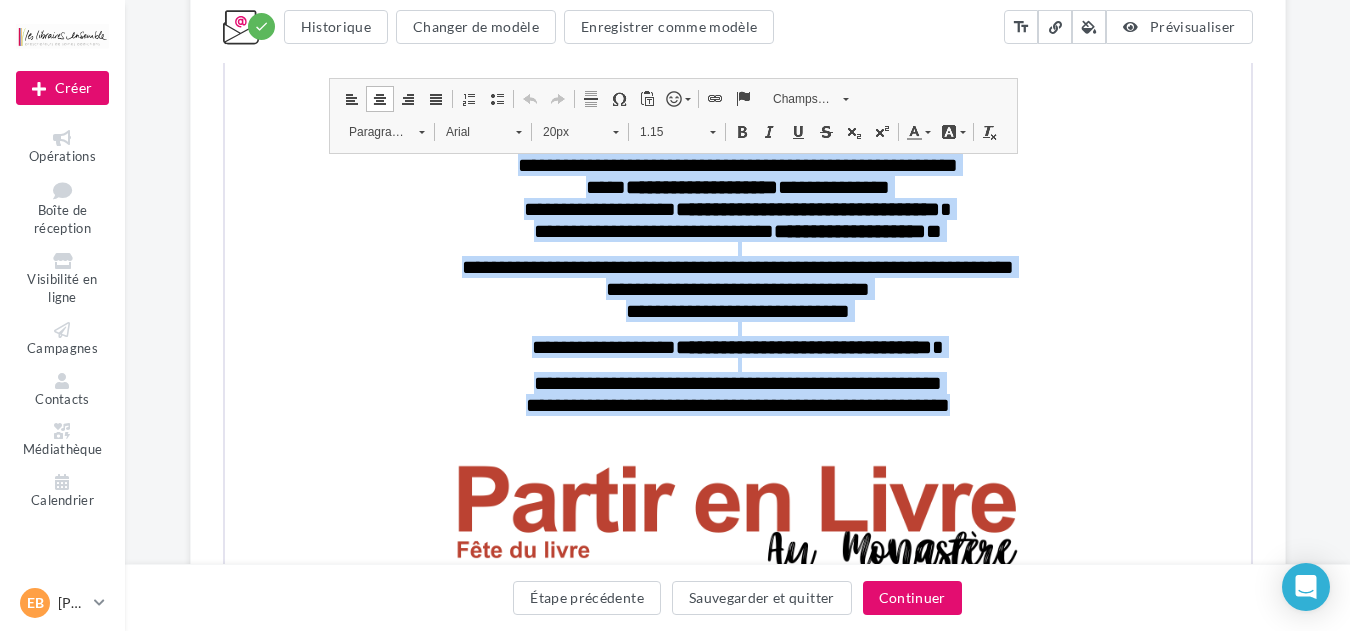 click on "20px" at bounding box center (565, 130) 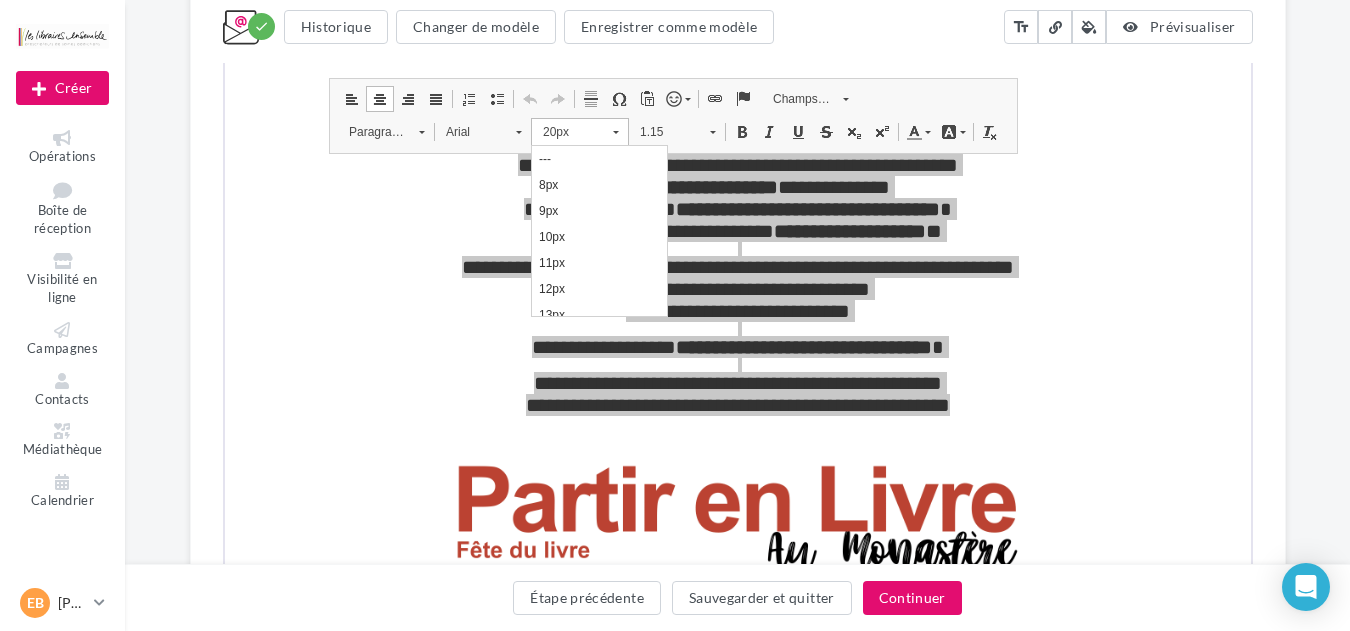 scroll, scrollTop: 266, scrollLeft: 0, axis: vertical 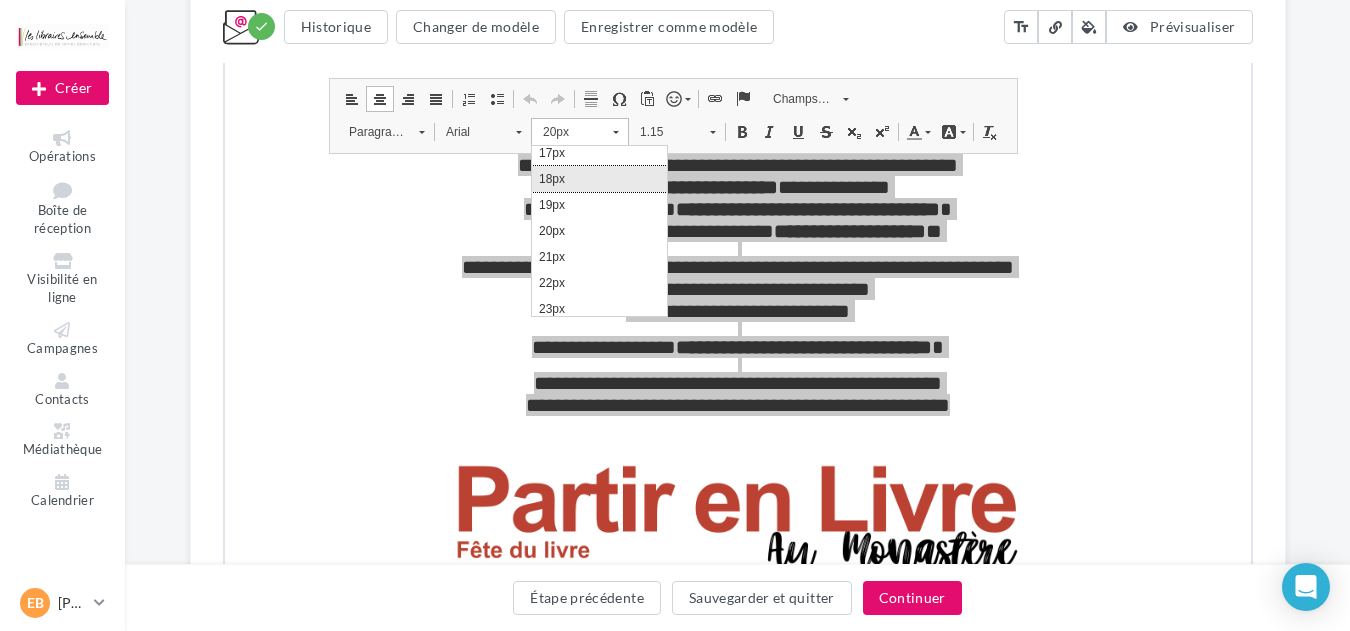 click on "18px" at bounding box center [598, 178] 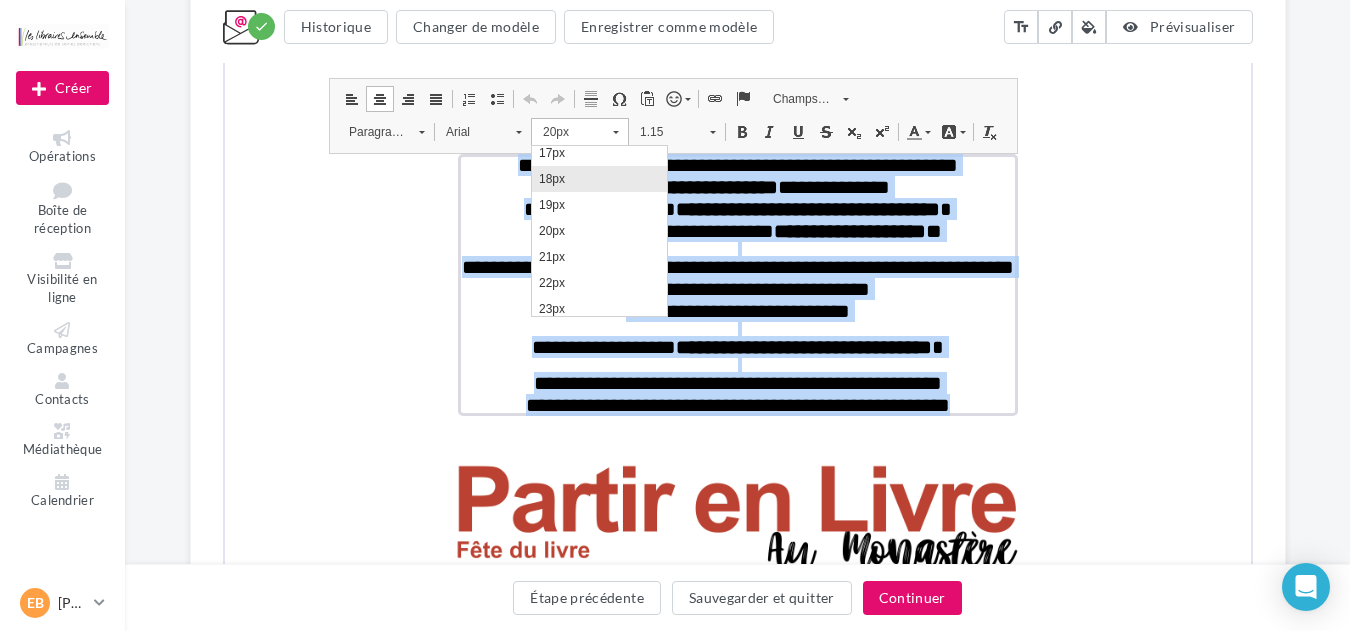 scroll, scrollTop: 0, scrollLeft: 0, axis: both 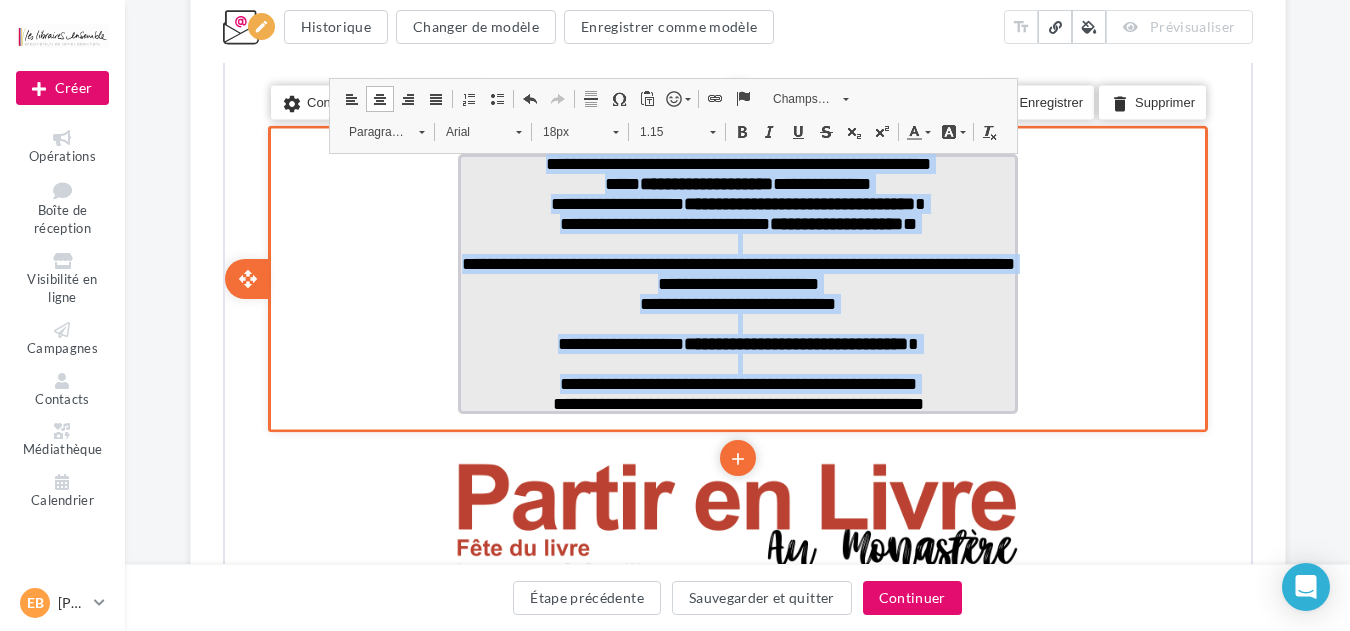 click at bounding box center [735, 362] 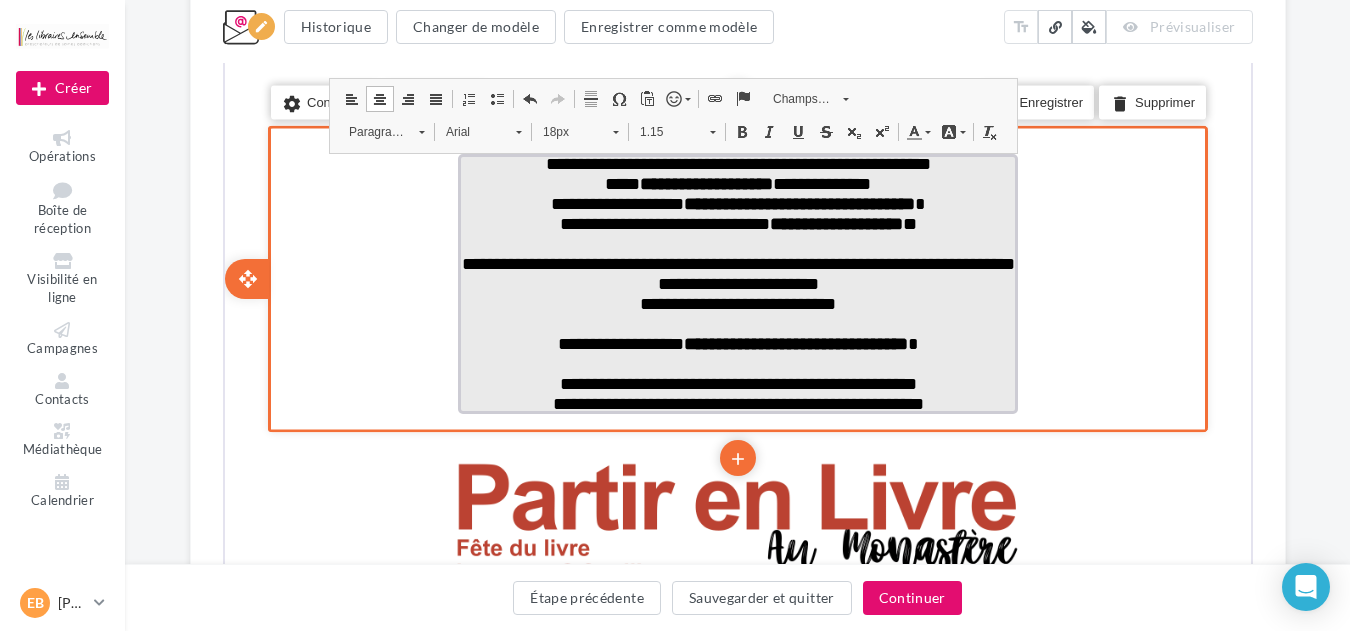 click on "**********" at bounding box center (735, 402) 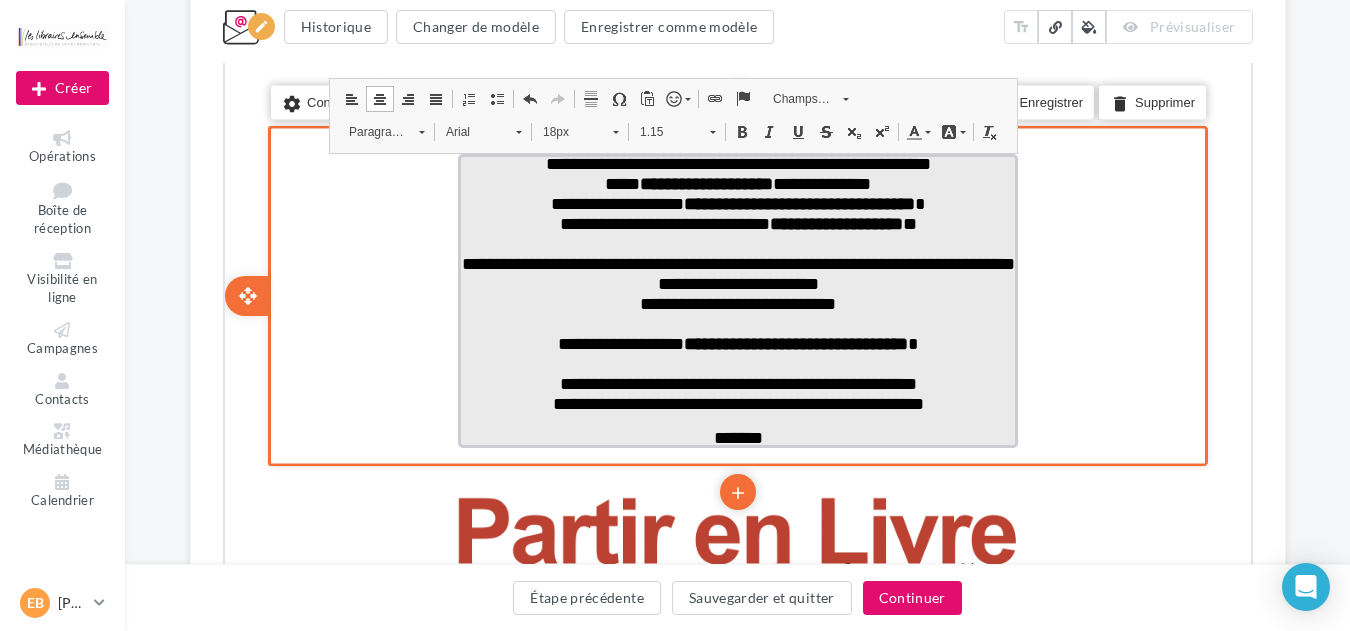 type 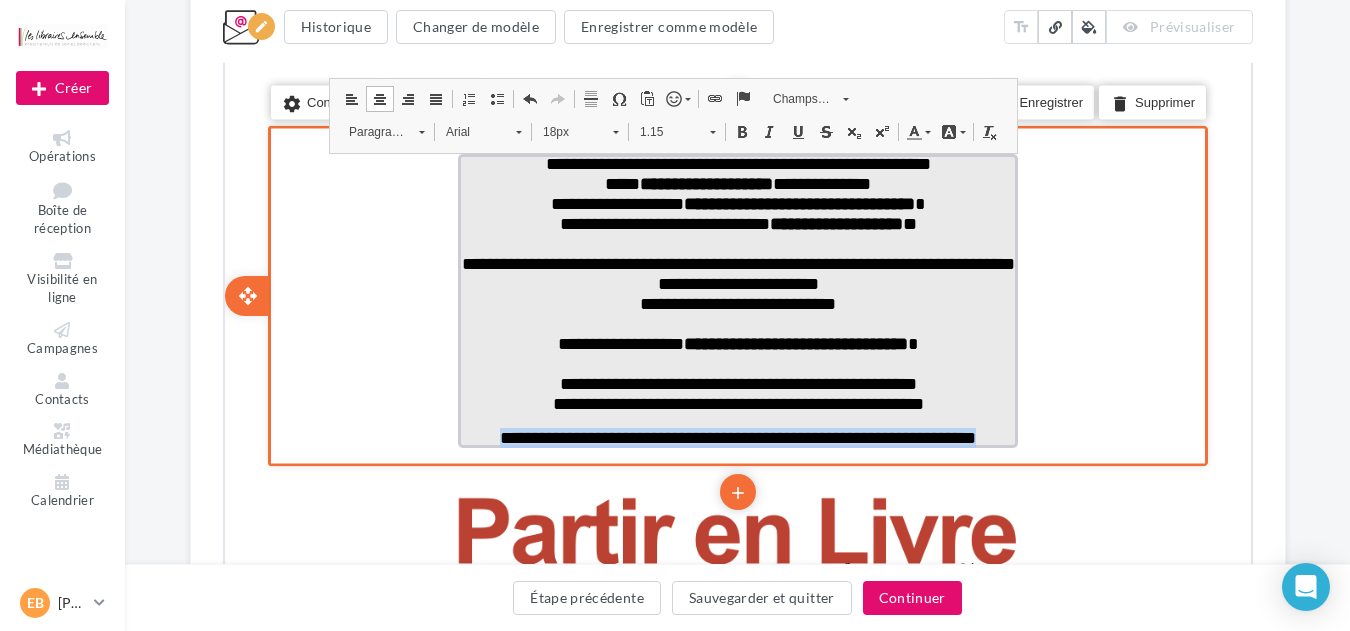 drag, startPoint x: 967, startPoint y: 449, endPoint x: 455, endPoint y: 453, distance: 512.0156 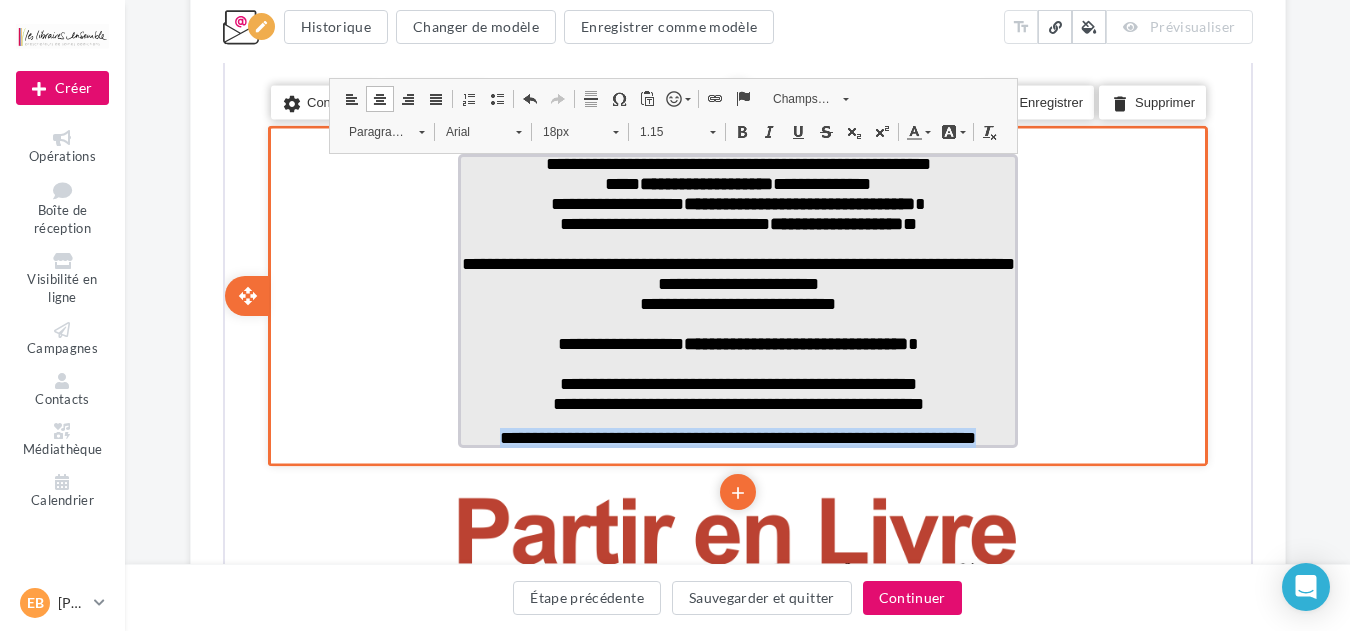 click on "**********" at bounding box center (735, 436) 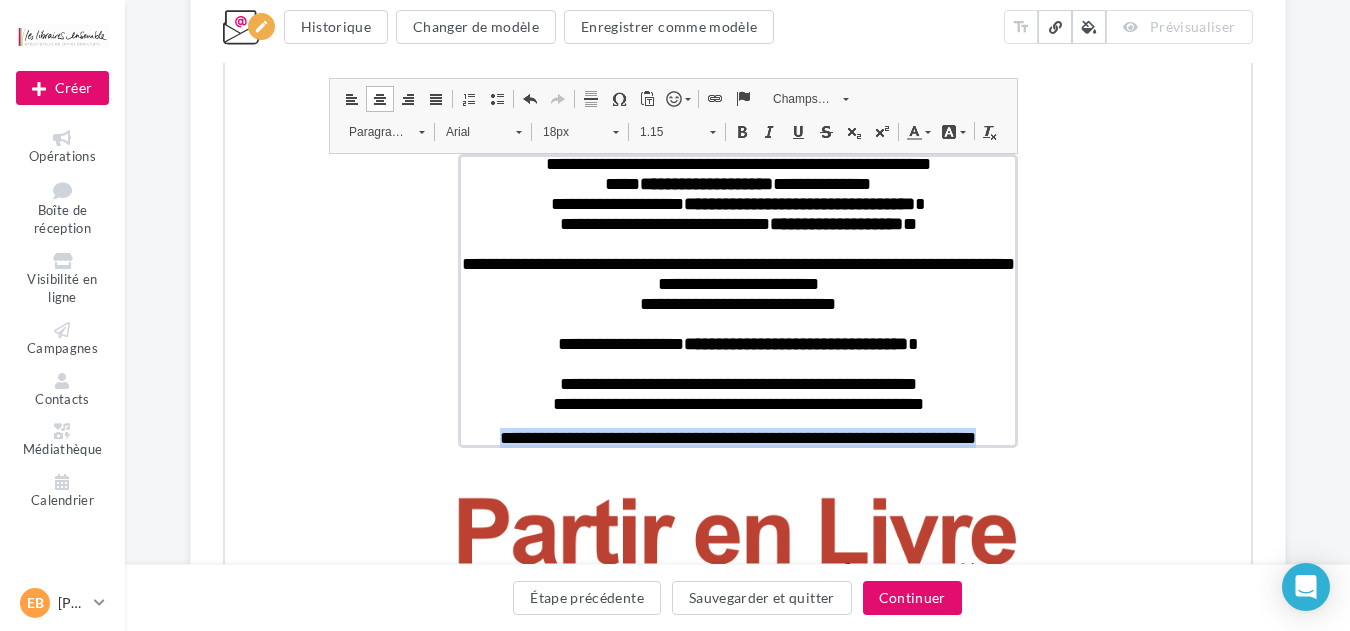 click on "Couleur d'arrière-plan" at bounding box center [950, 130] 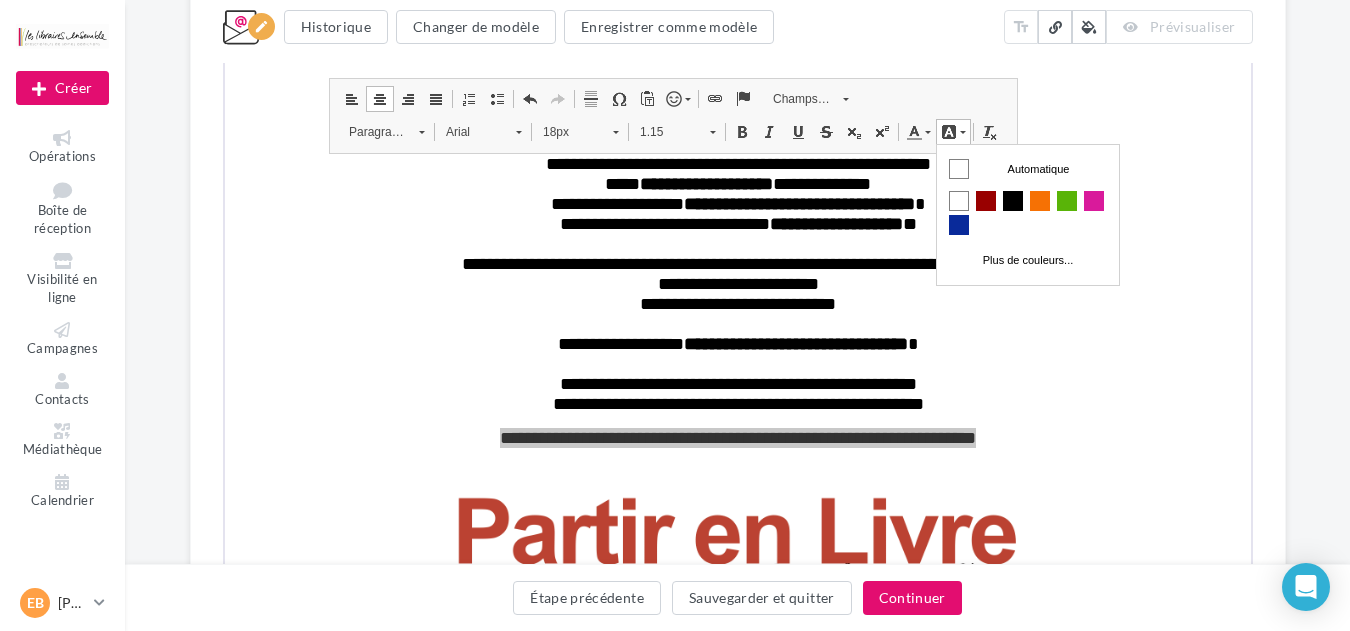 scroll, scrollTop: 0, scrollLeft: 0, axis: both 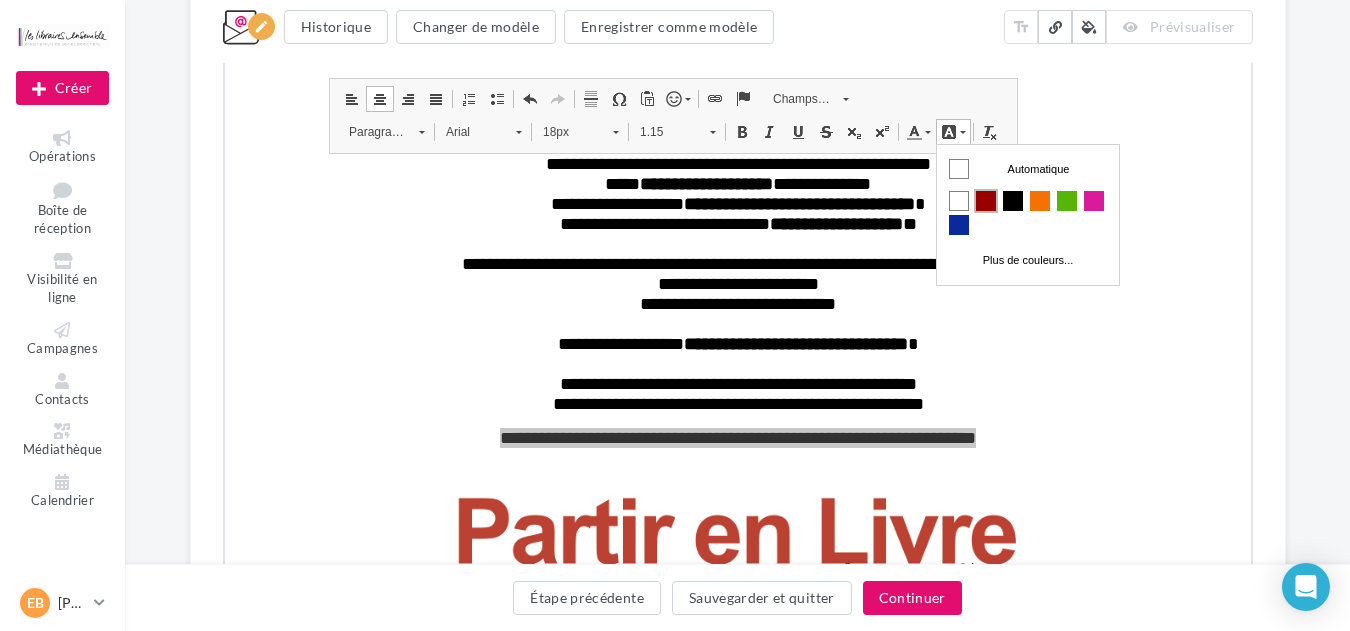click at bounding box center [985, 200] 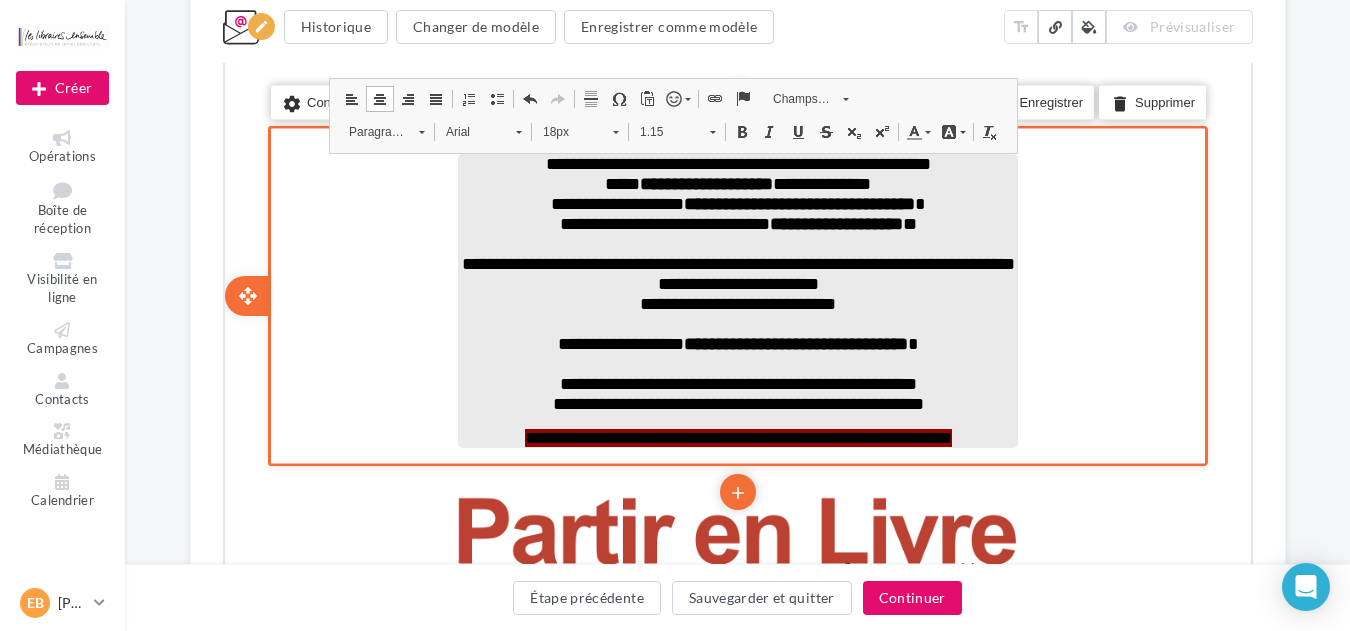 click on "**********" at bounding box center [735, 402] 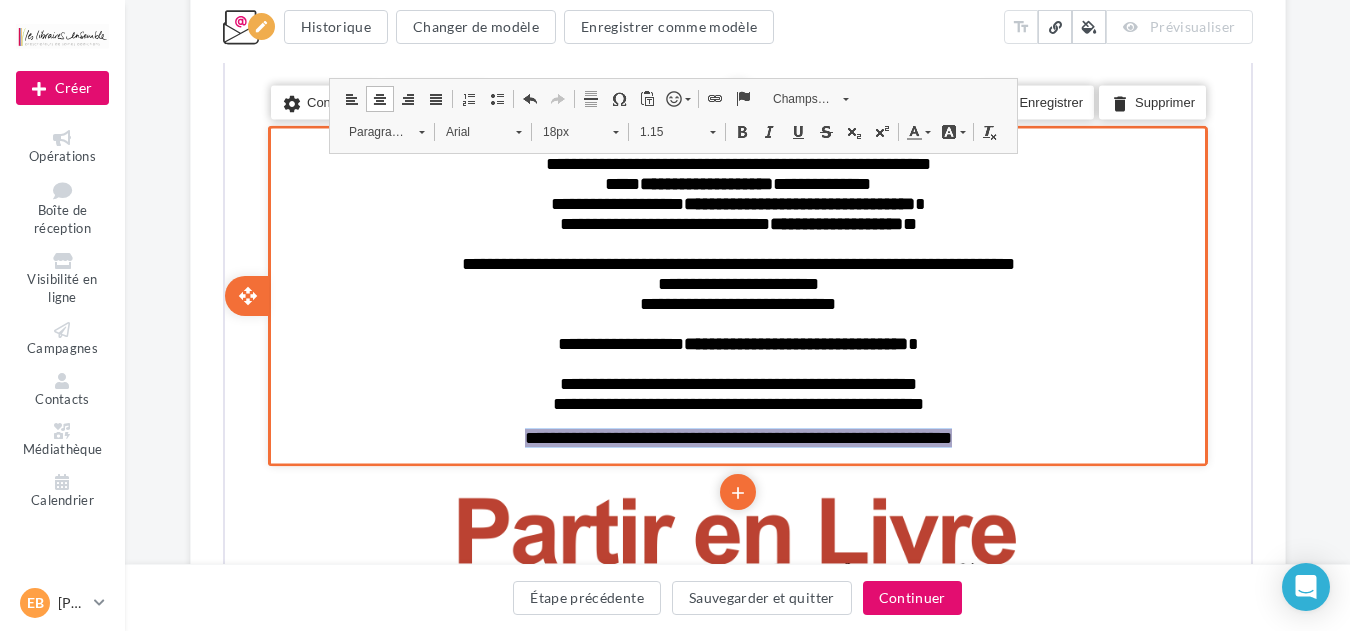 drag, startPoint x: 813, startPoint y: 453, endPoint x: 440, endPoint y: 446, distance: 373.06567 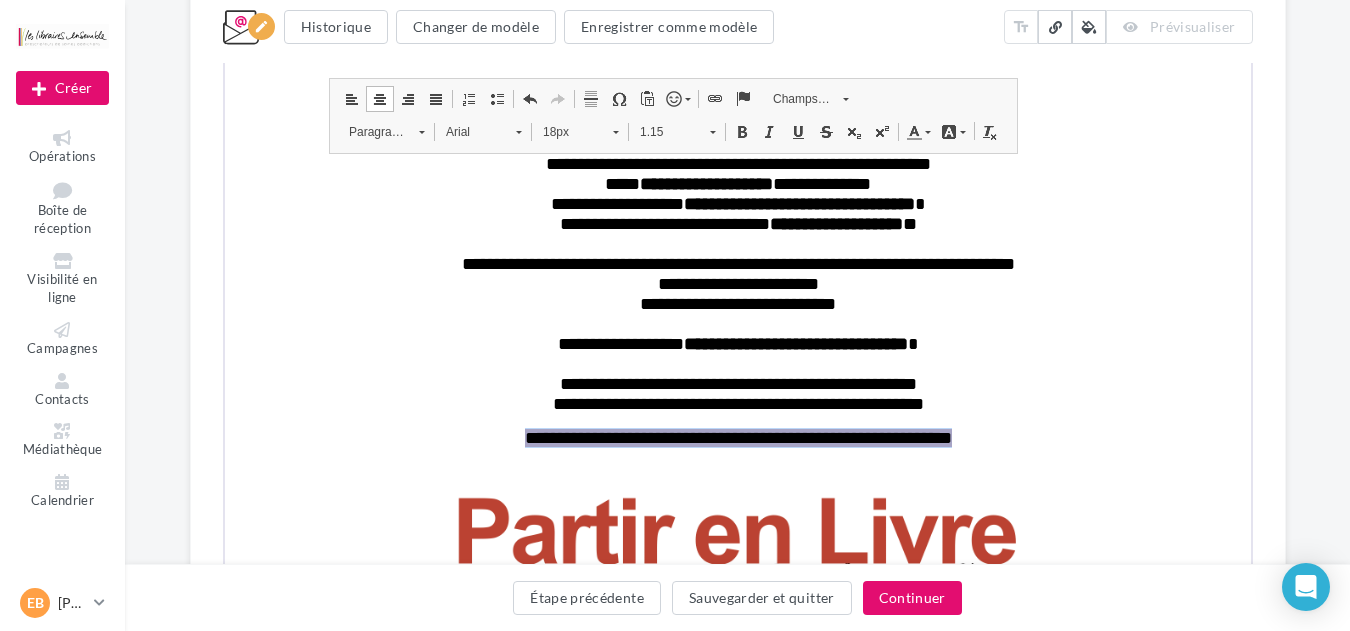 click at bounding box center [946, 130] 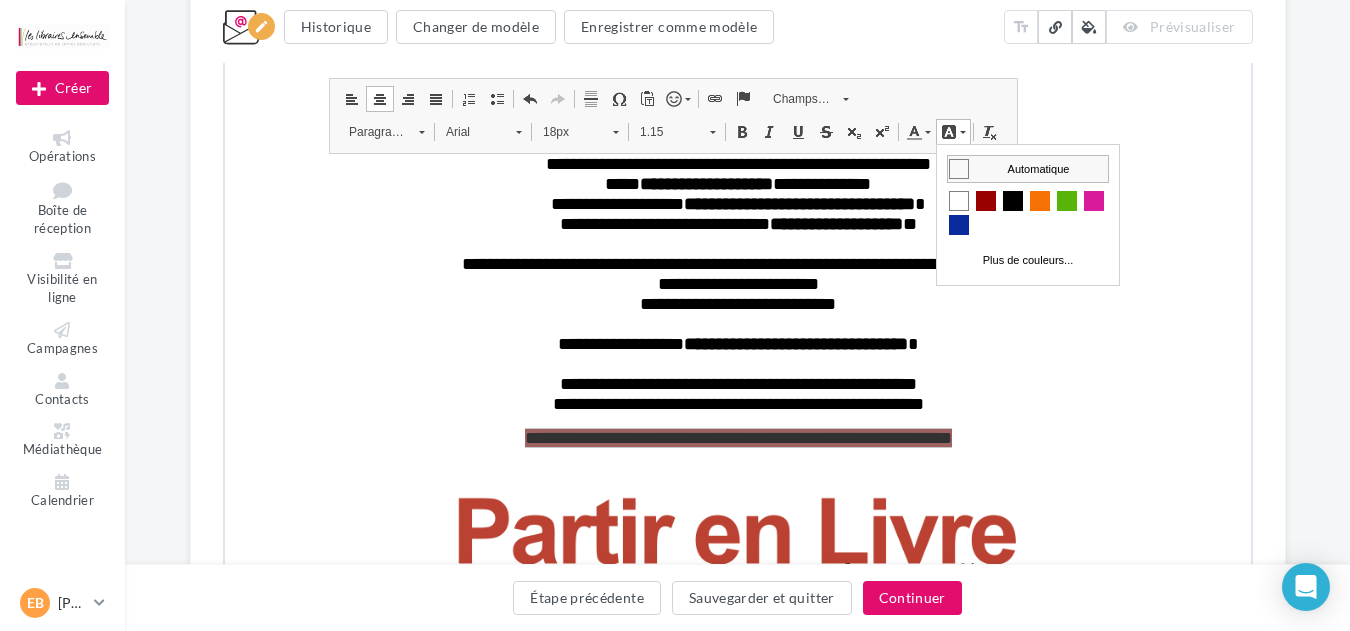 click on "Automatique" at bounding box center [1027, 168] 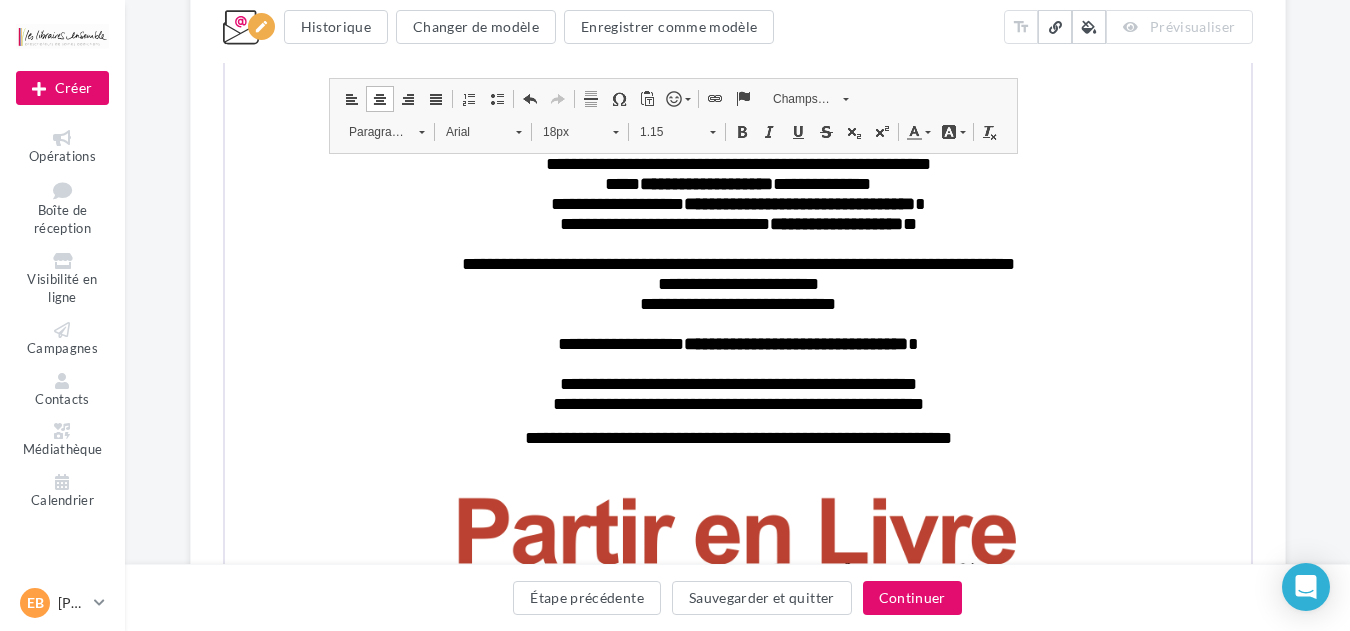 click on "Couleur du texte" at bounding box center (915, 130) 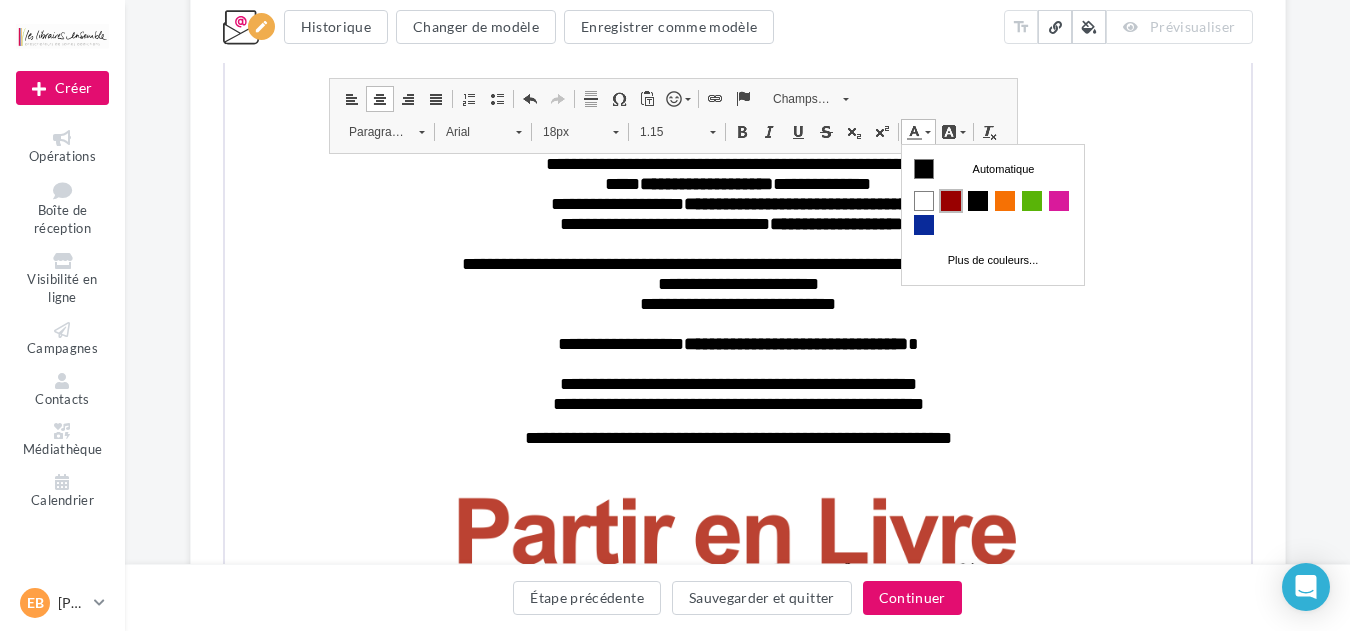click at bounding box center [950, 200] 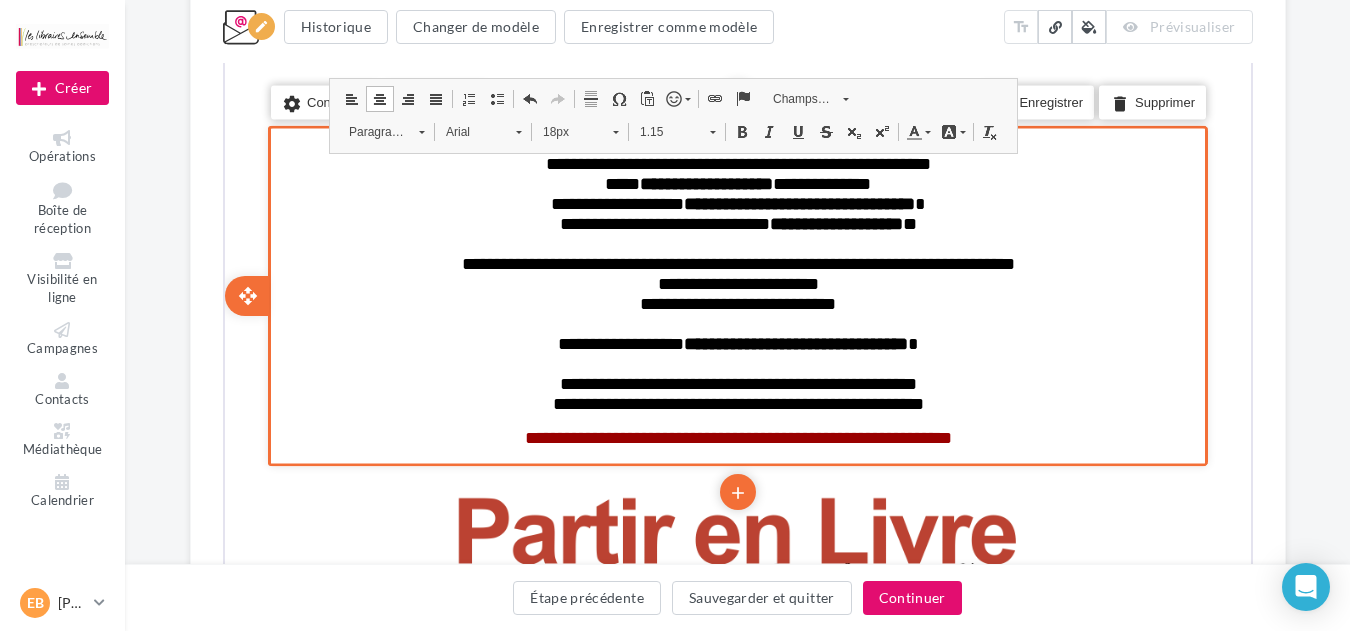 click on "settings Configurer content_copy Dupliquer add add save Enregistrer delete Supprimer" at bounding box center [735, 294] 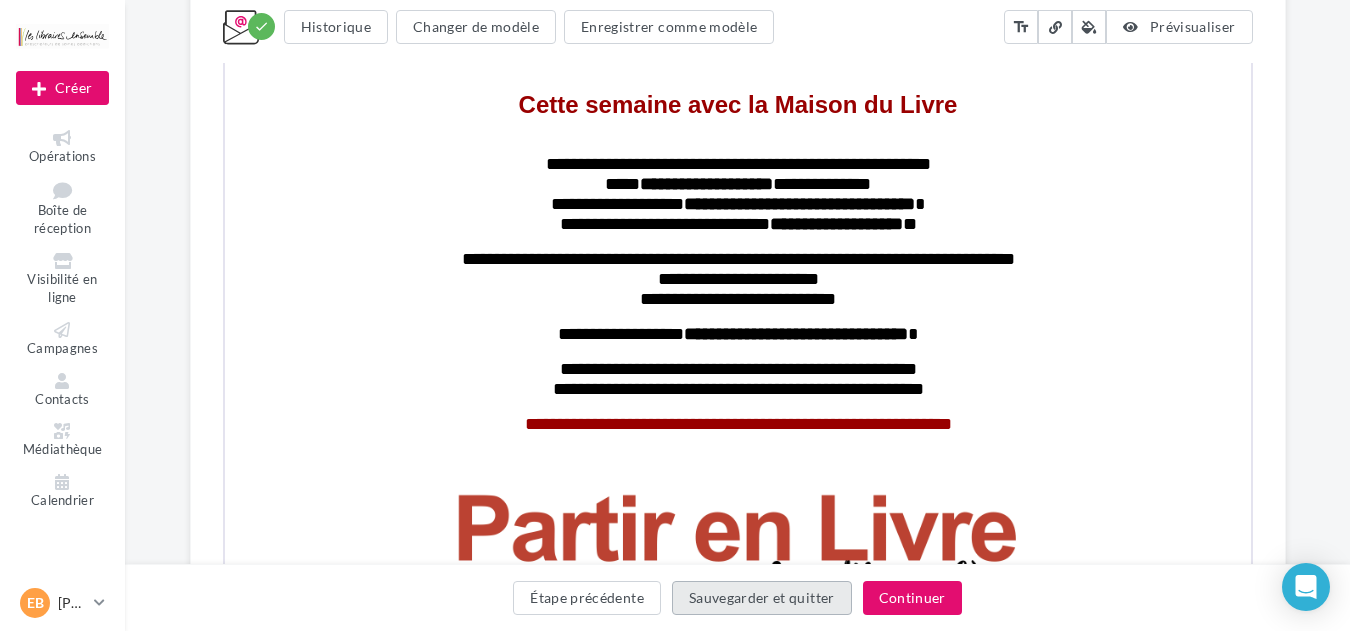 click on "Sauvegarder et quitter" at bounding box center (762, 598) 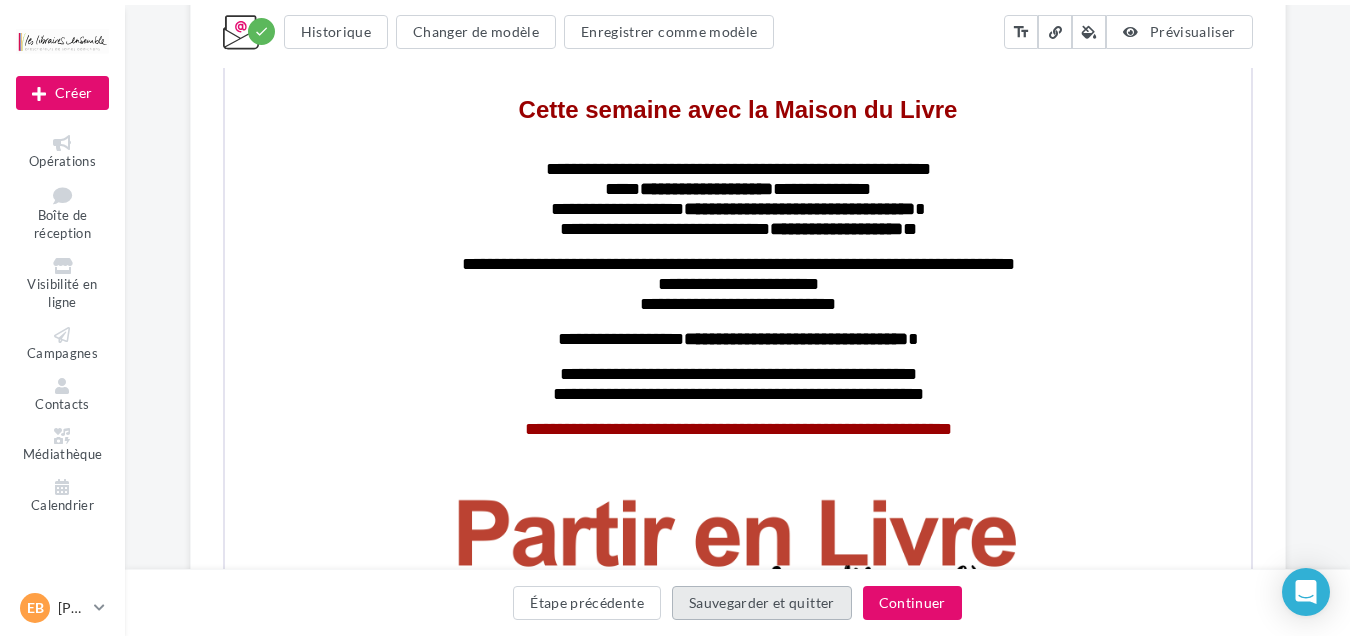 scroll, scrollTop: 32, scrollLeft: 0, axis: vertical 